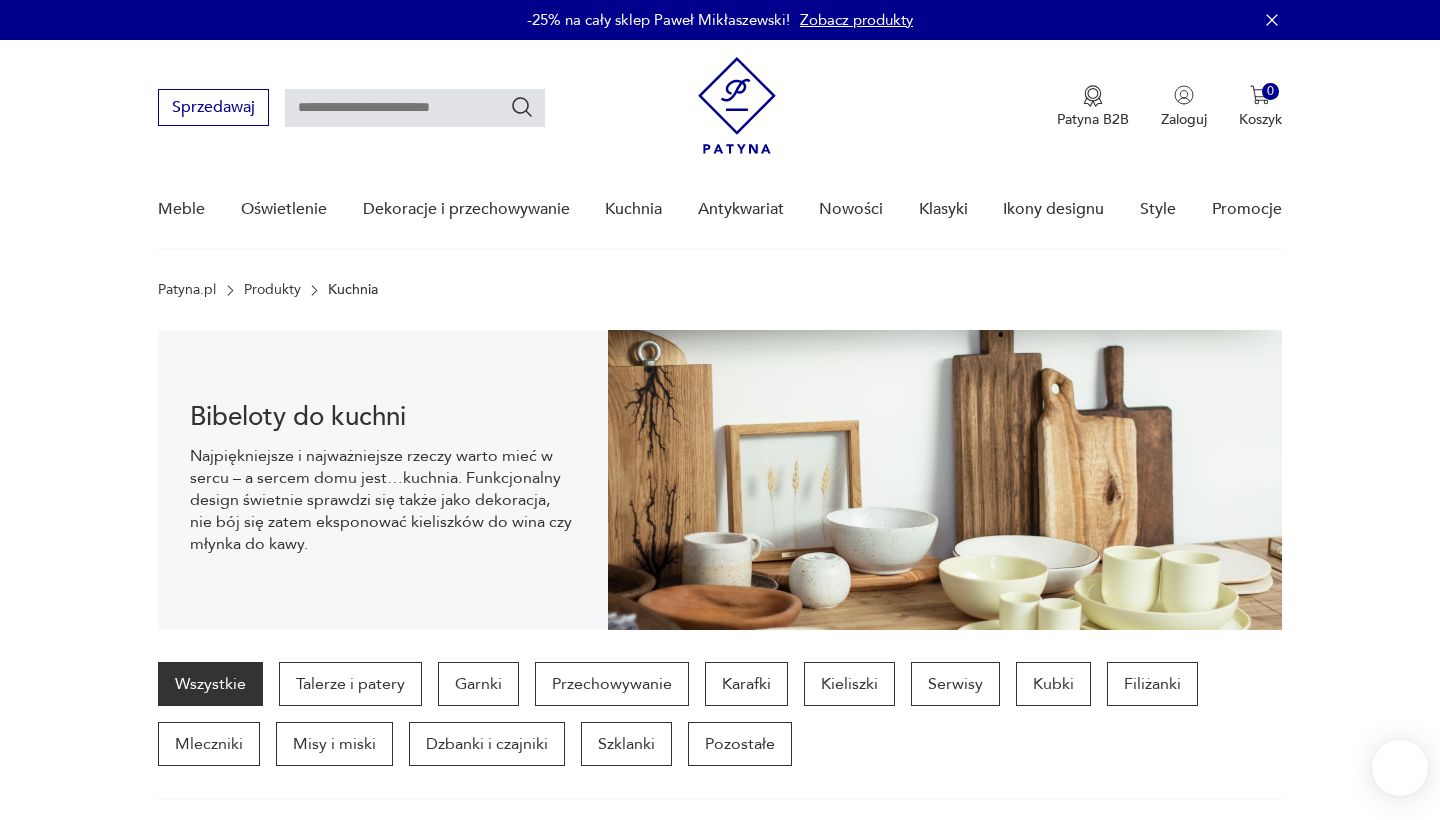 scroll, scrollTop: 30, scrollLeft: 0, axis: vertical 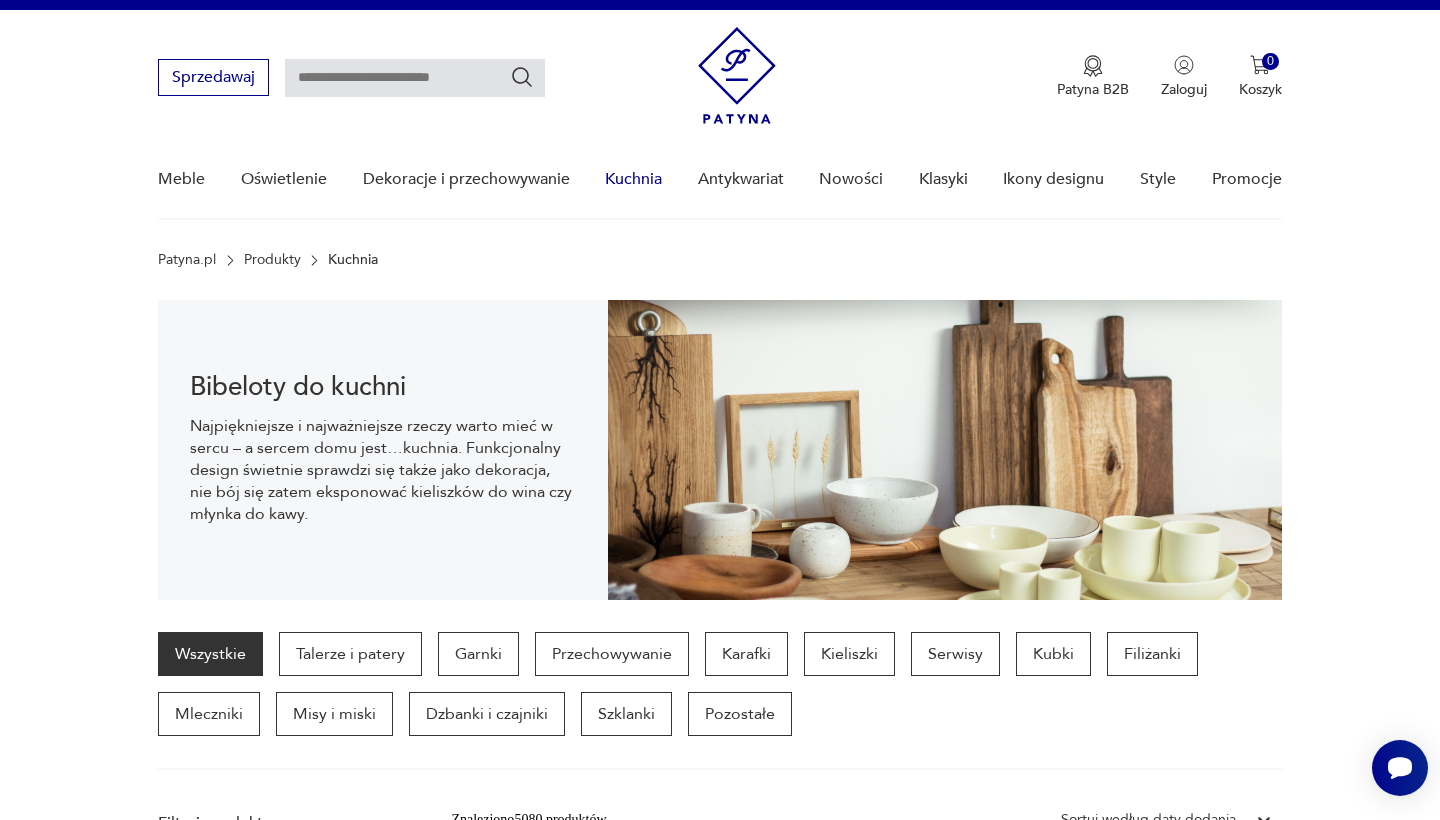 click on "Kuchnia" at bounding box center [633, 179] 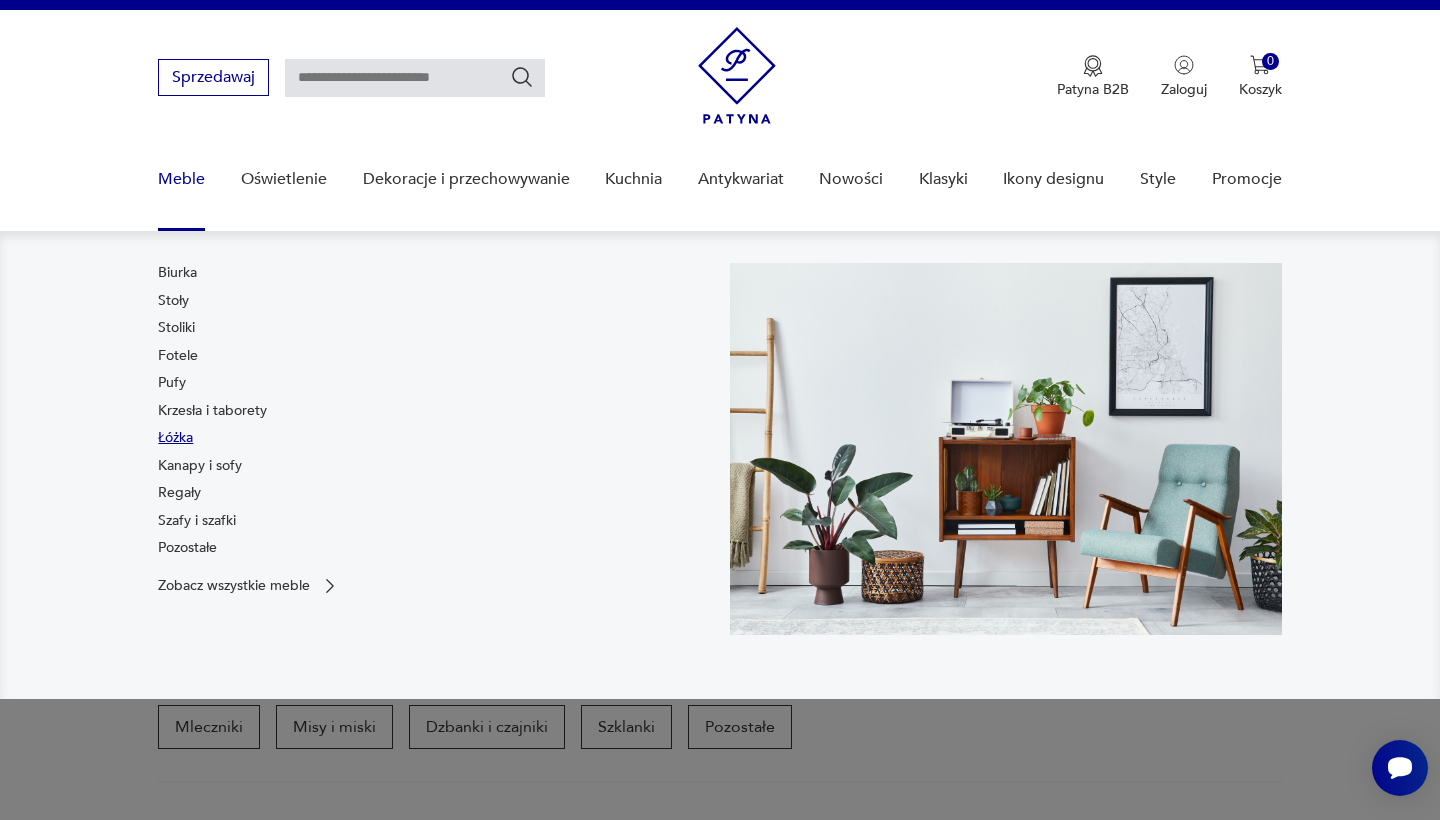 click on "Łóżka" at bounding box center (175, 438) 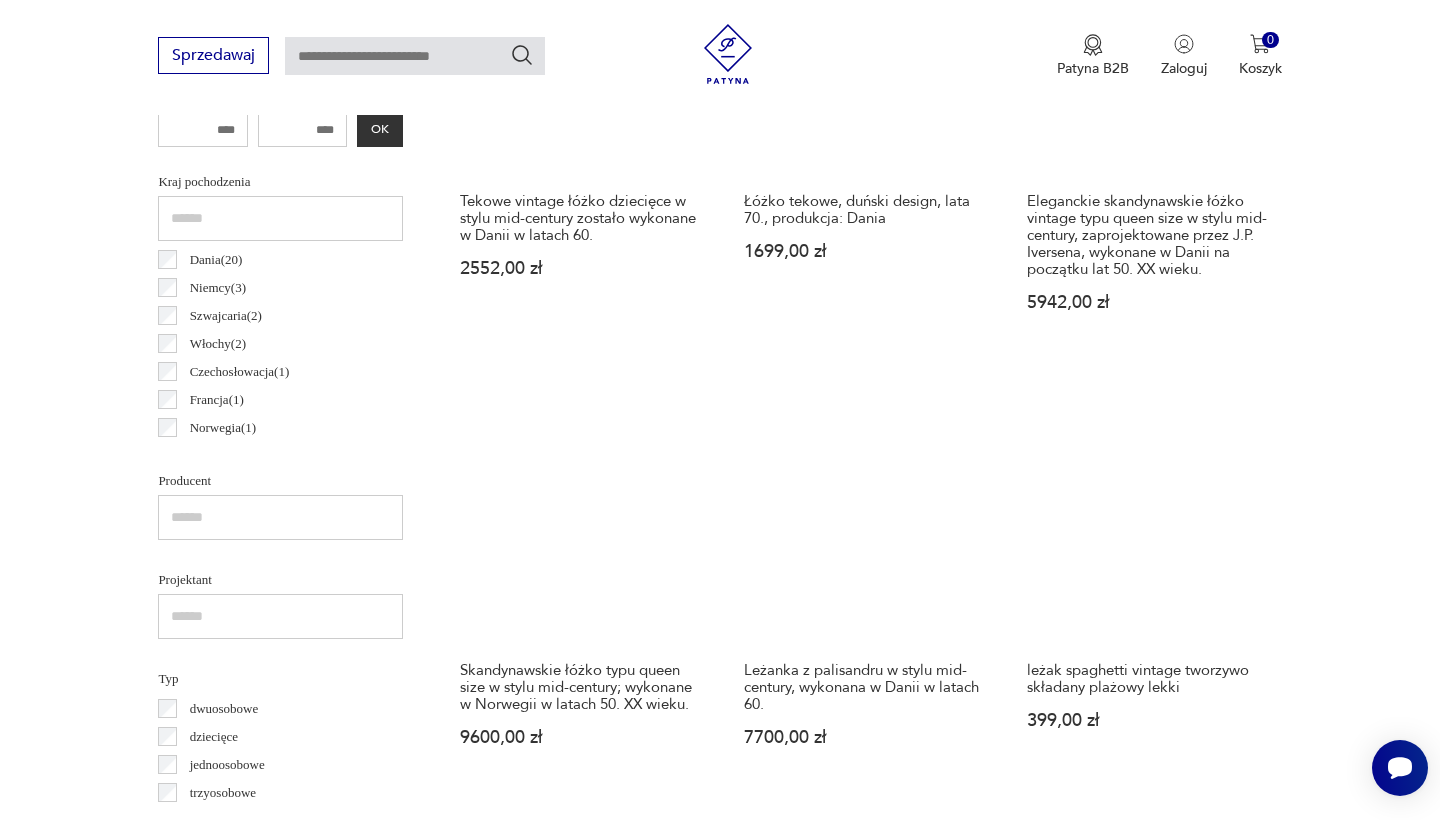 scroll, scrollTop: 988, scrollLeft: 0, axis: vertical 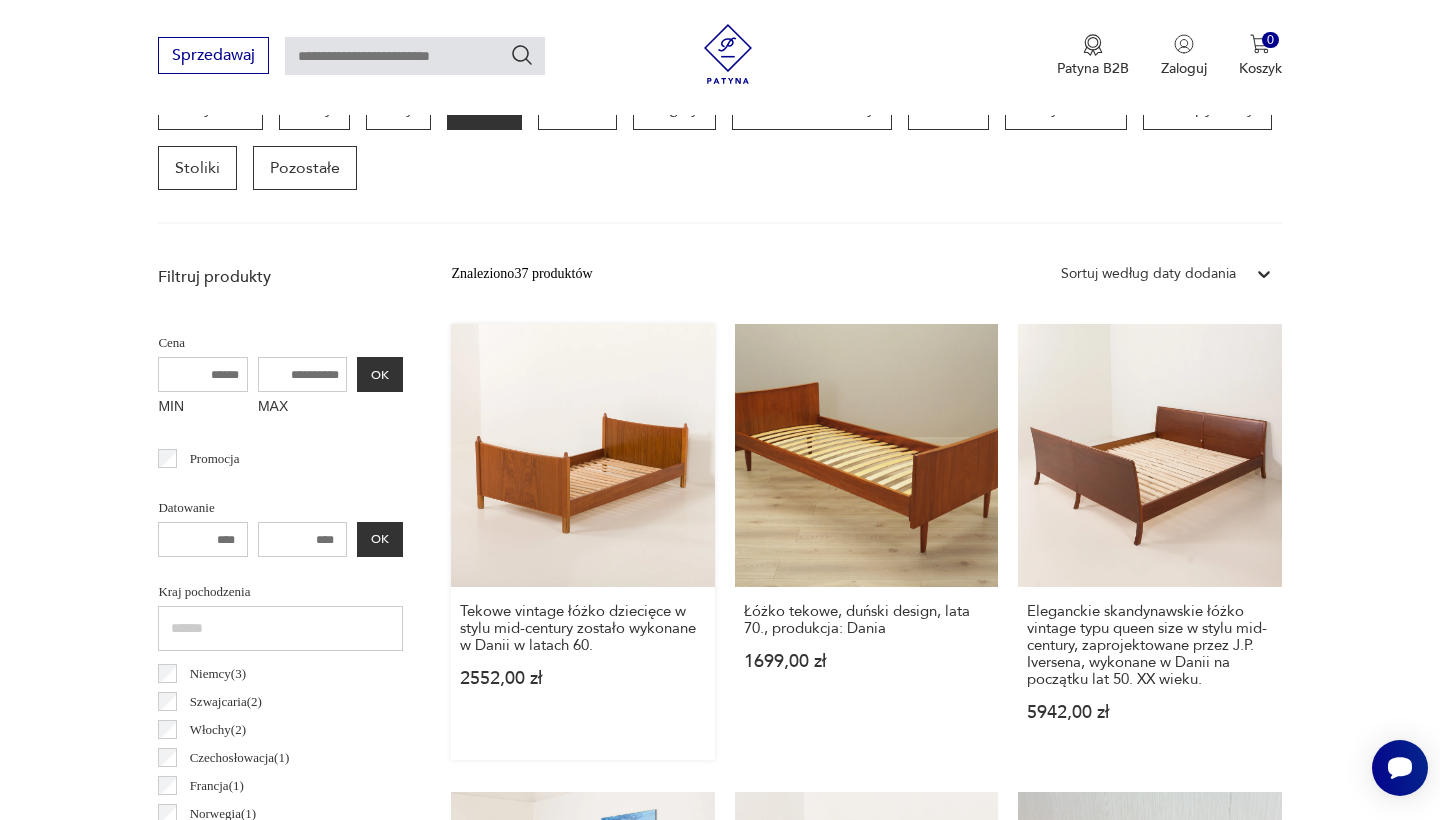 click on "Tekowe vintage łóżko dziecięce w stylu mid-century zostało wykonane w Danii w latach 60. 2552,00 zł" at bounding box center [582, 542] 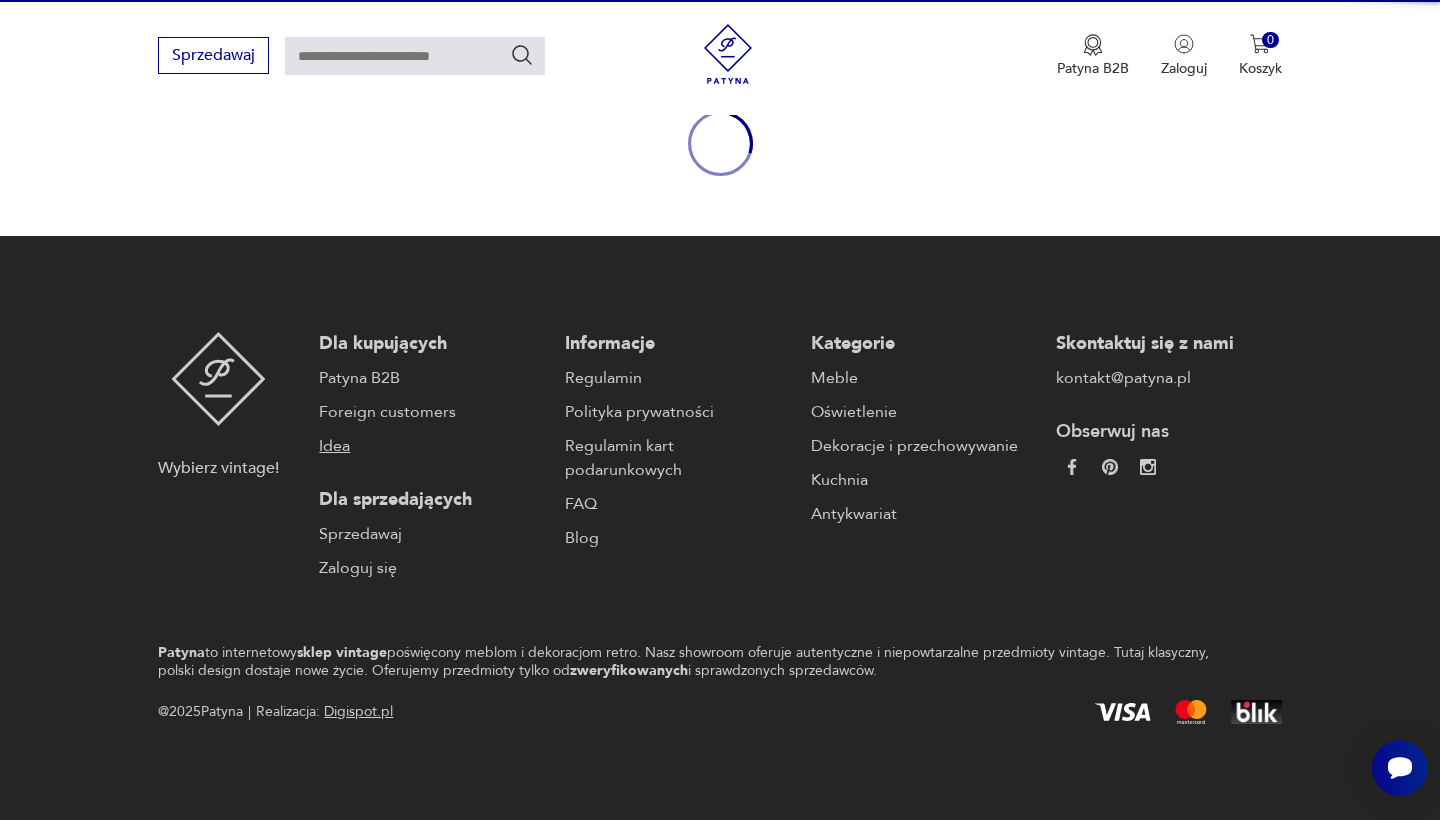 scroll, scrollTop: 231, scrollLeft: 0, axis: vertical 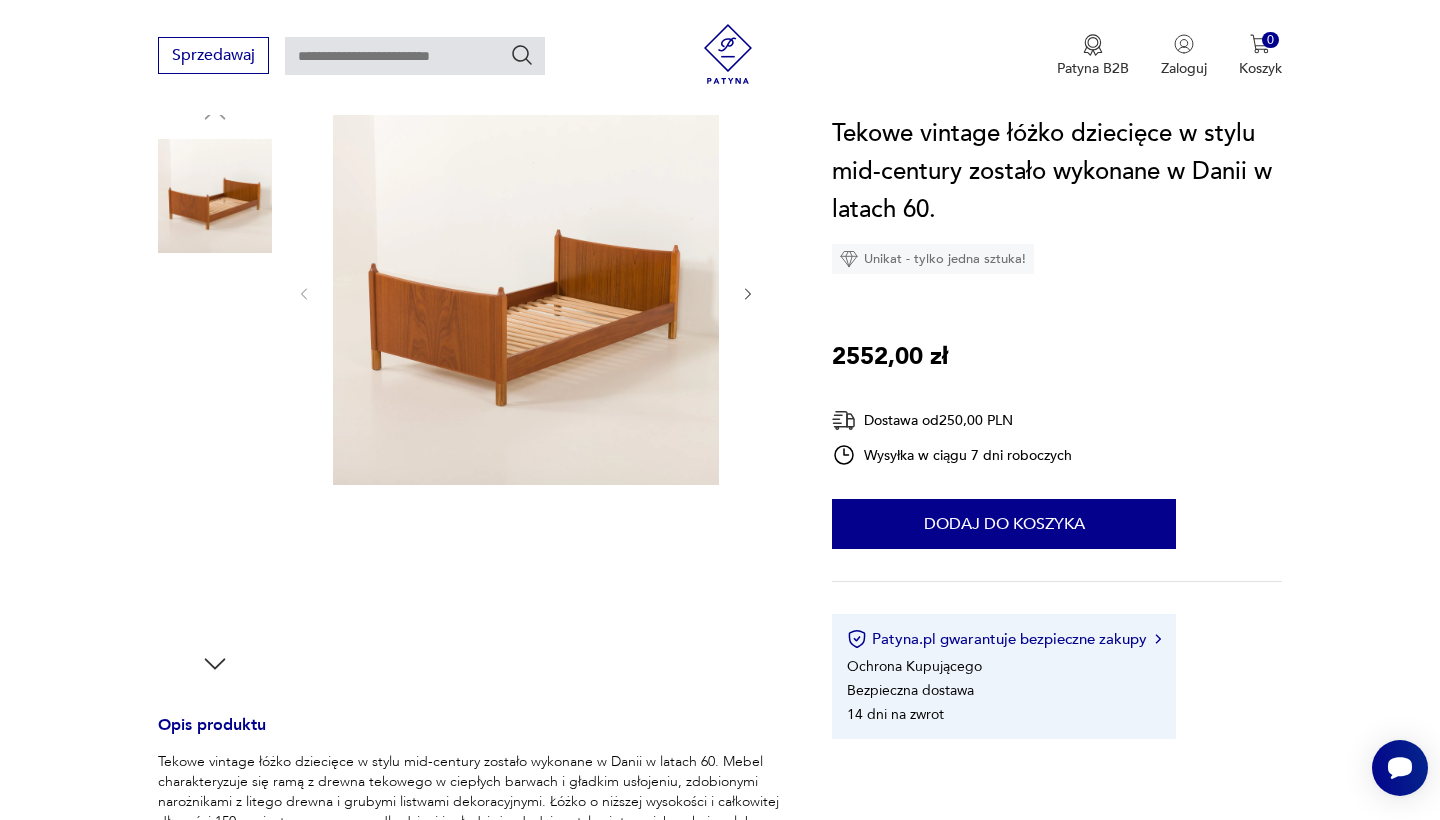 click at bounding box center (526, 292) 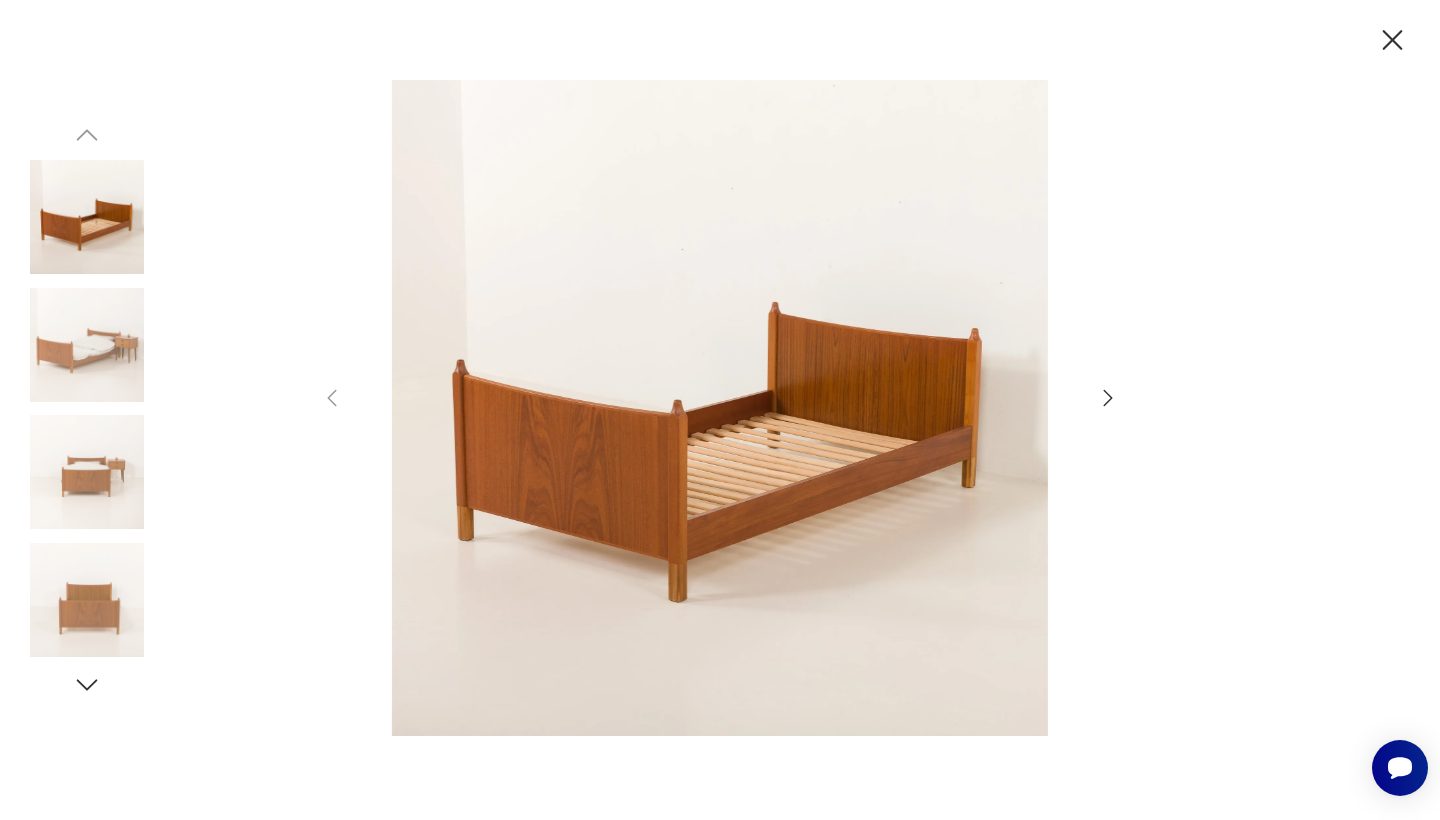 click 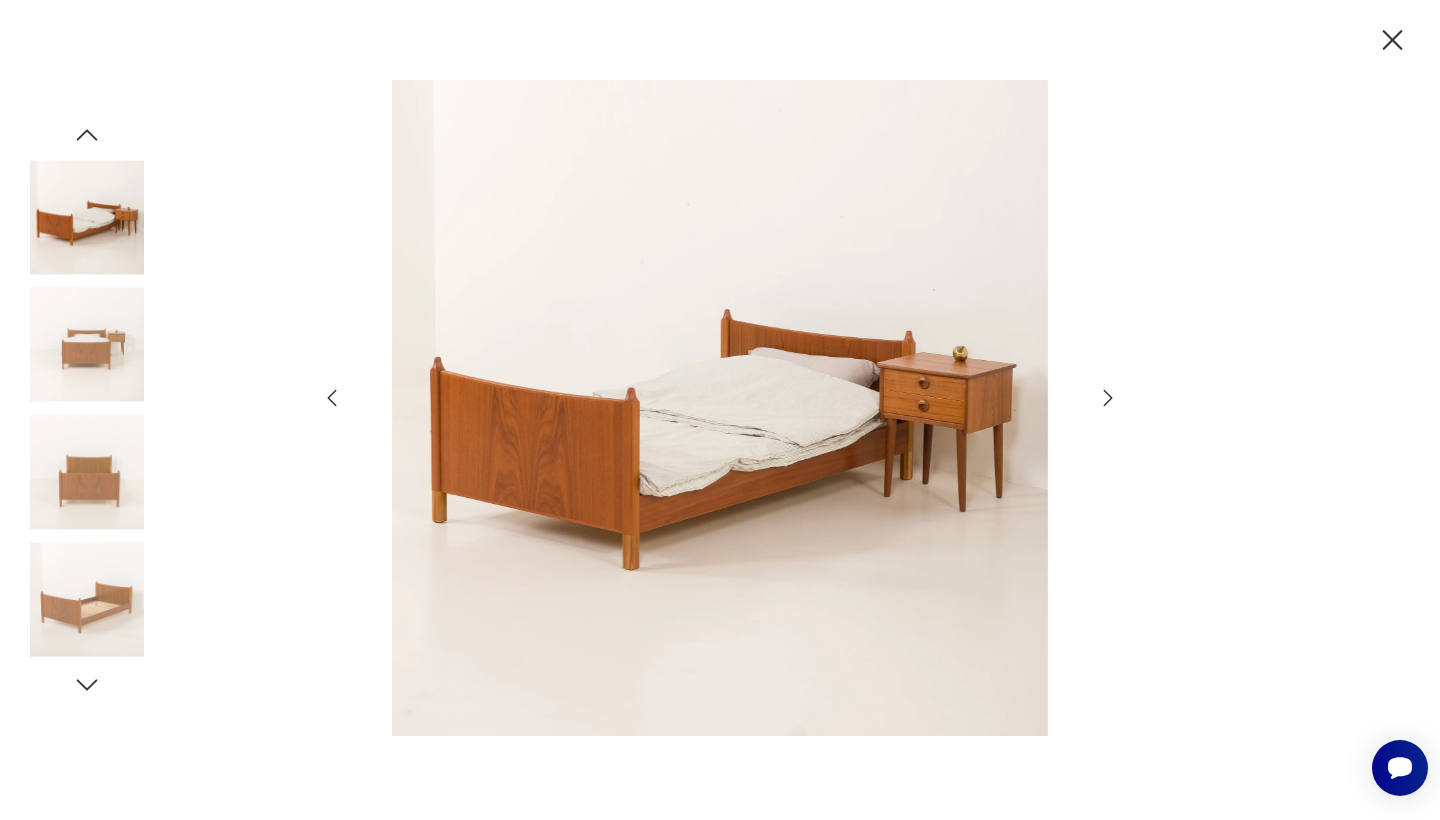 click 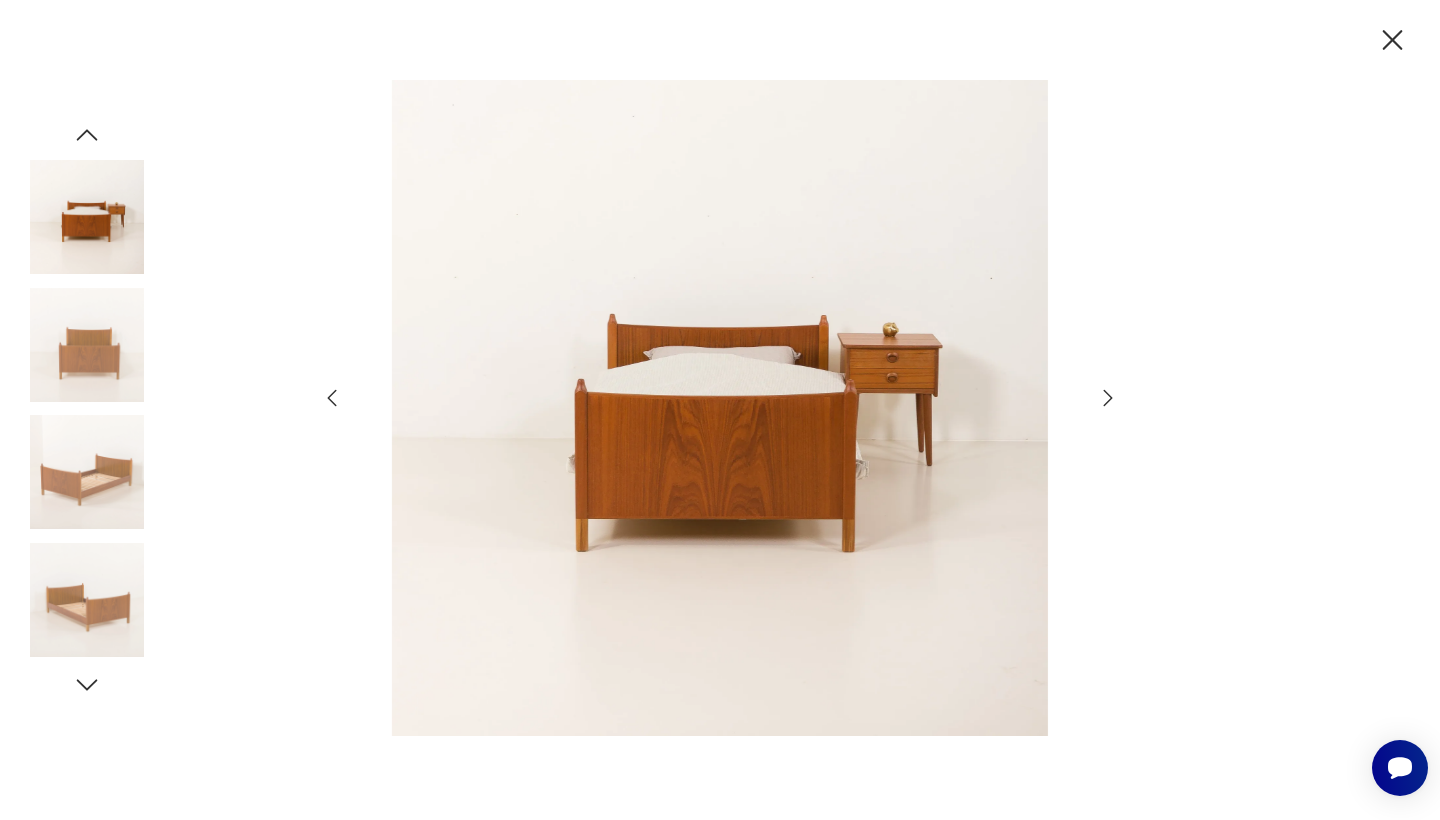 click 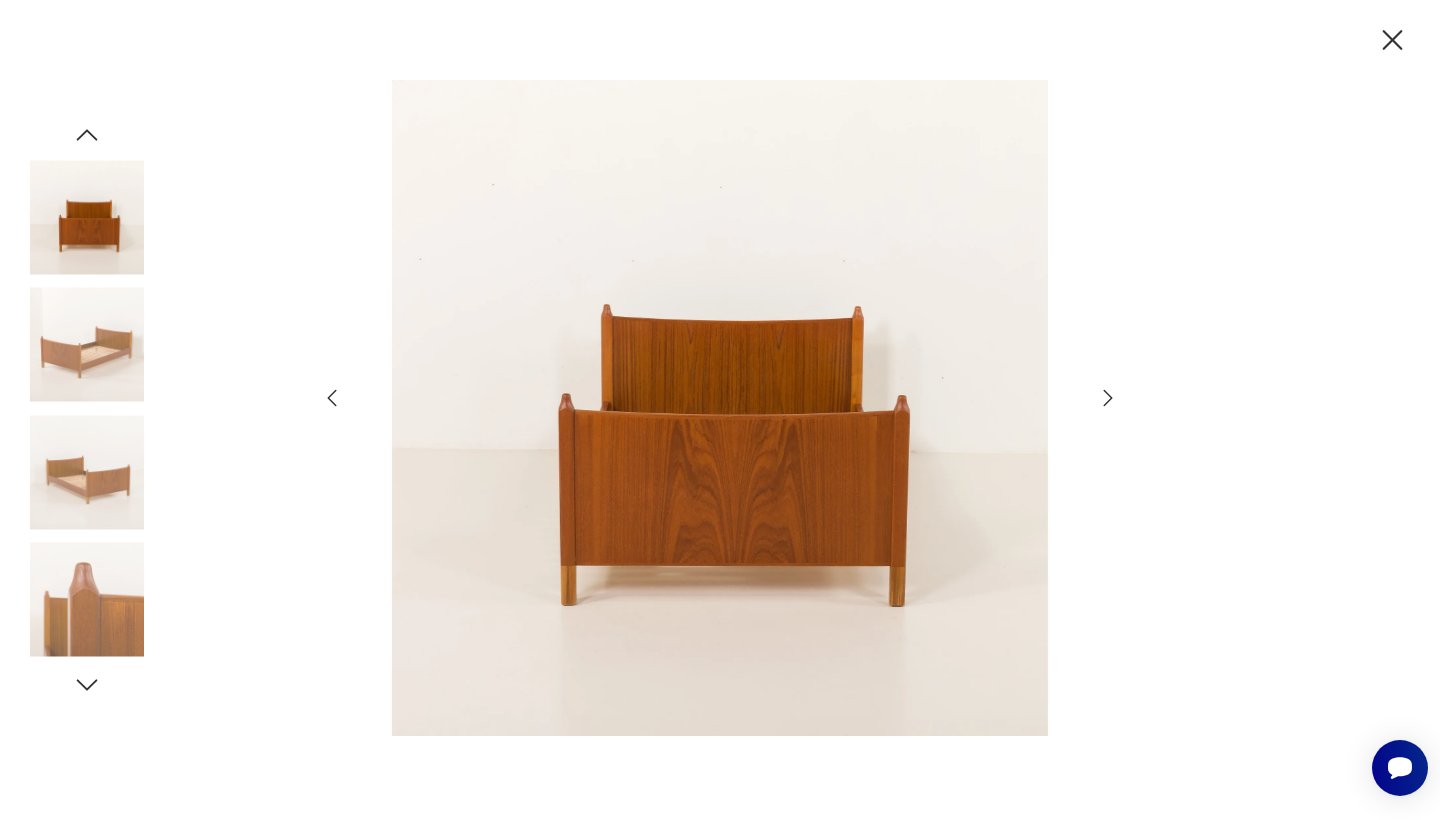 click 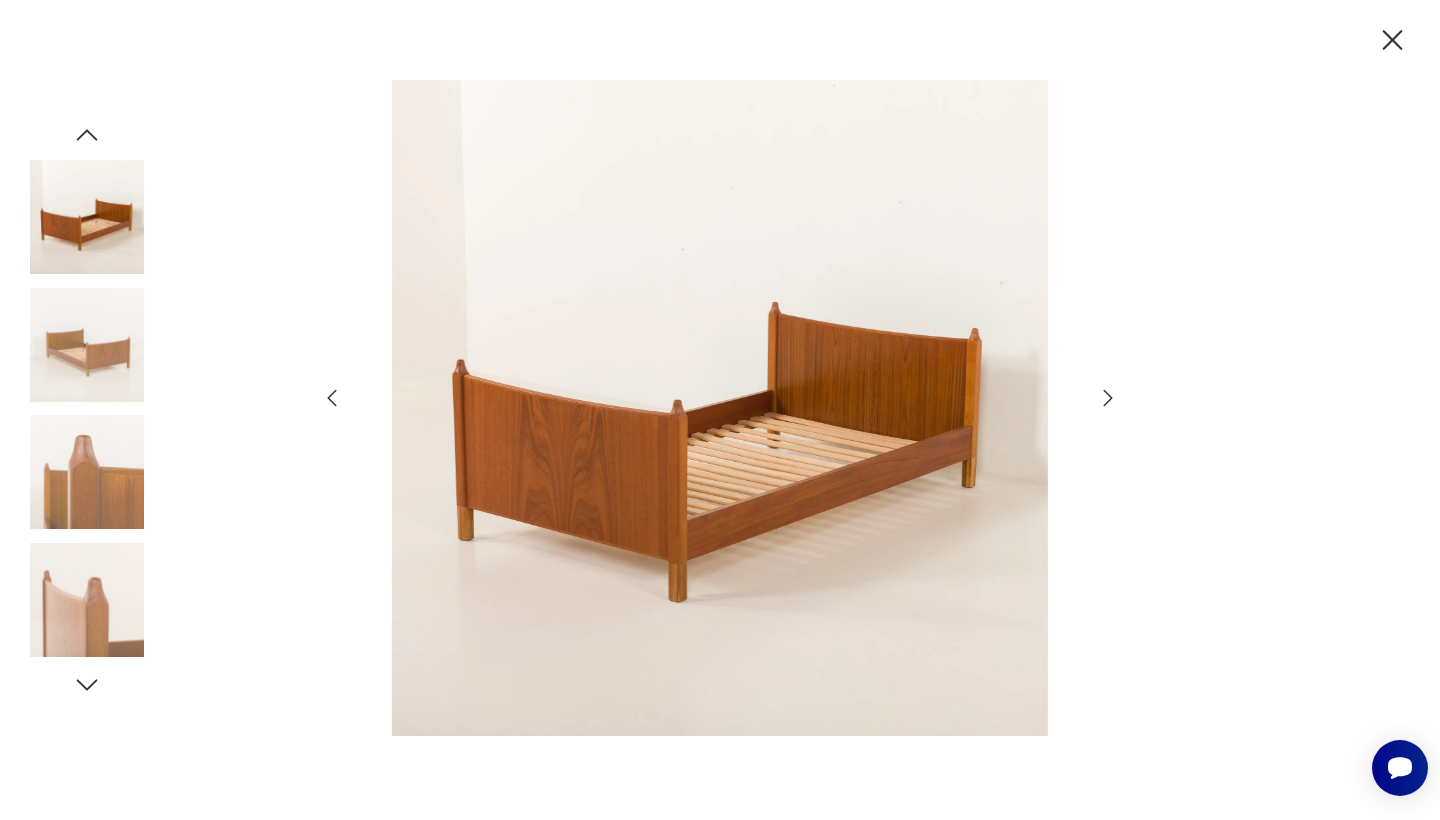 click 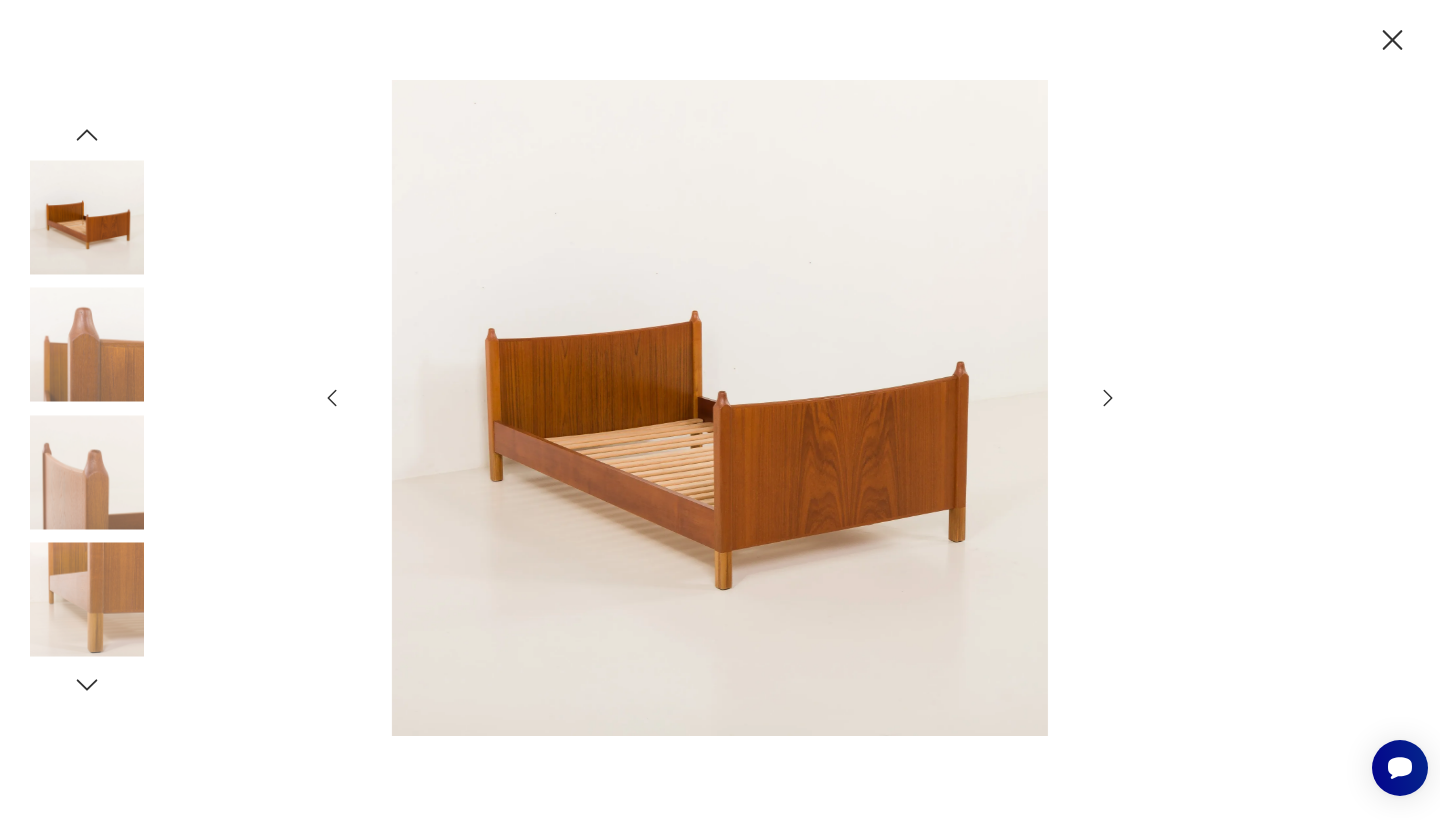 click 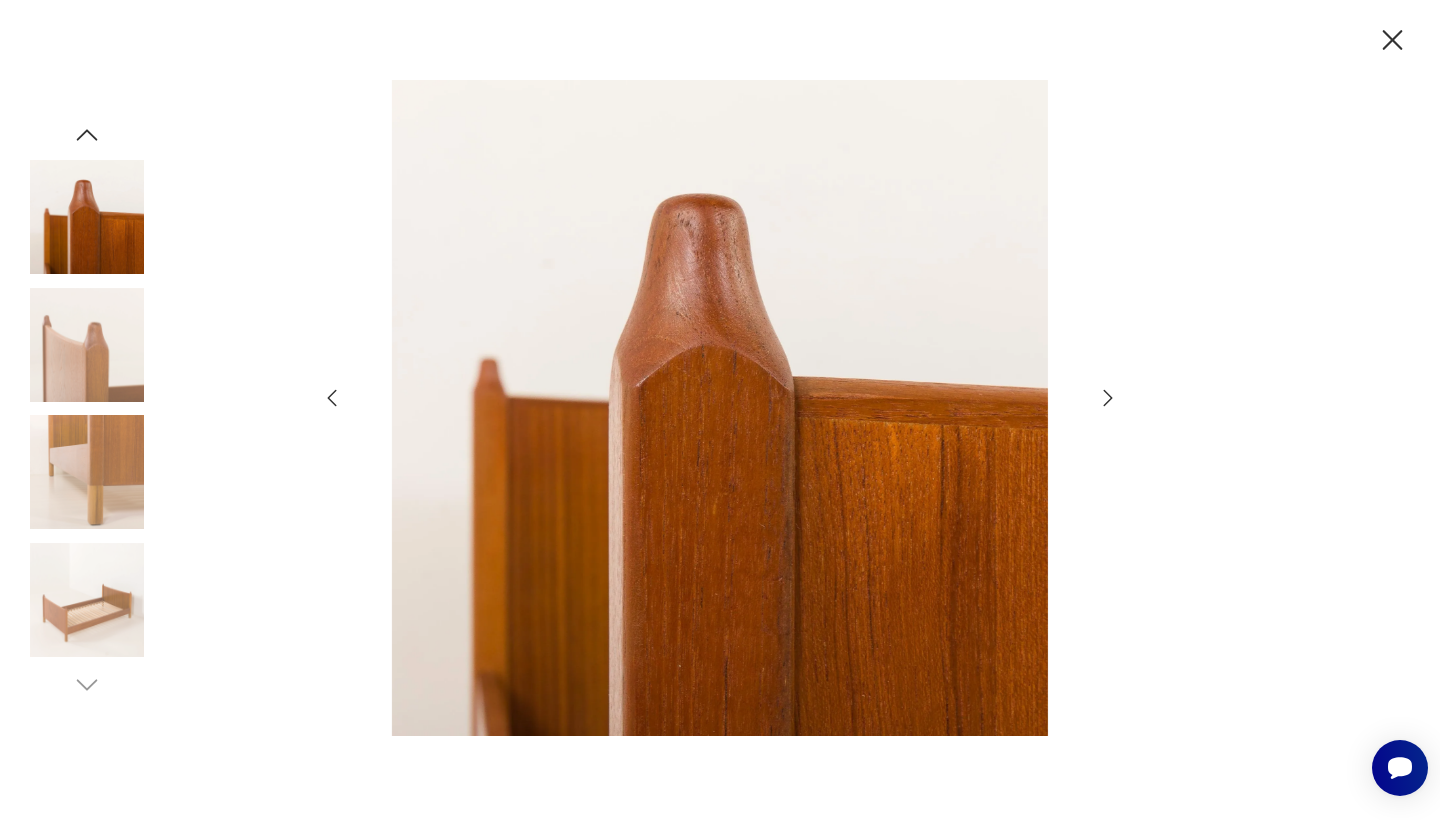 click 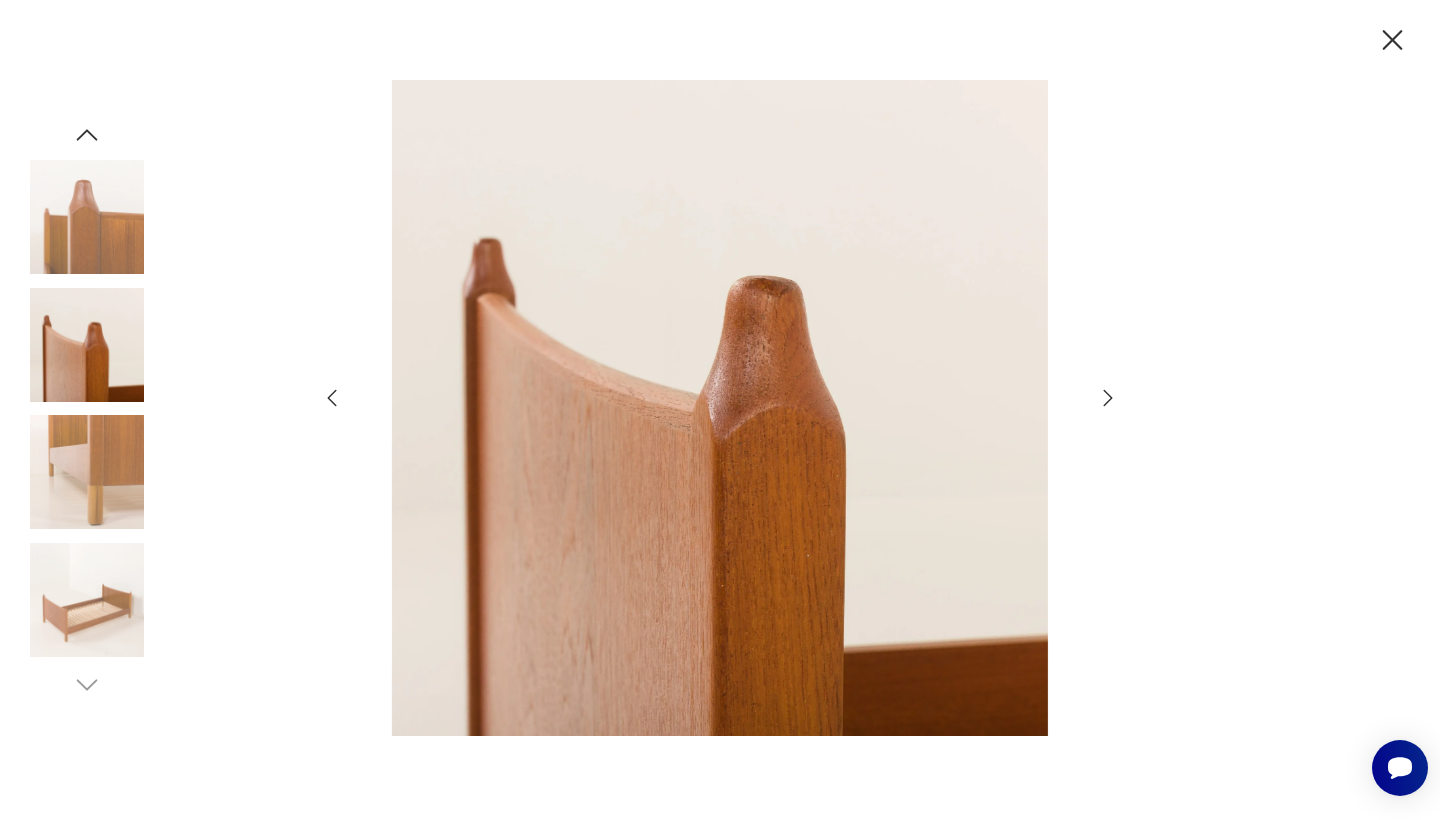 click 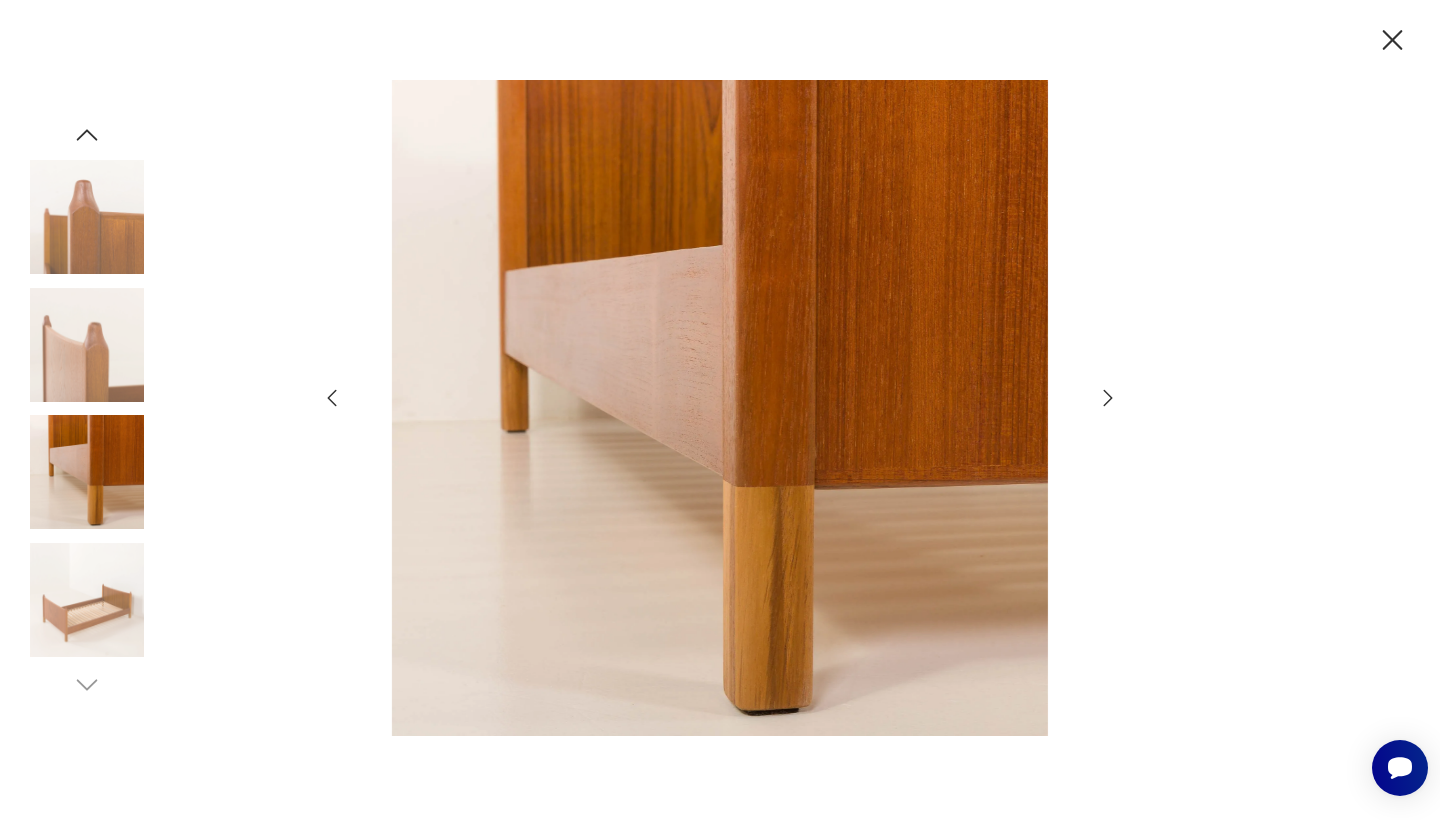 click 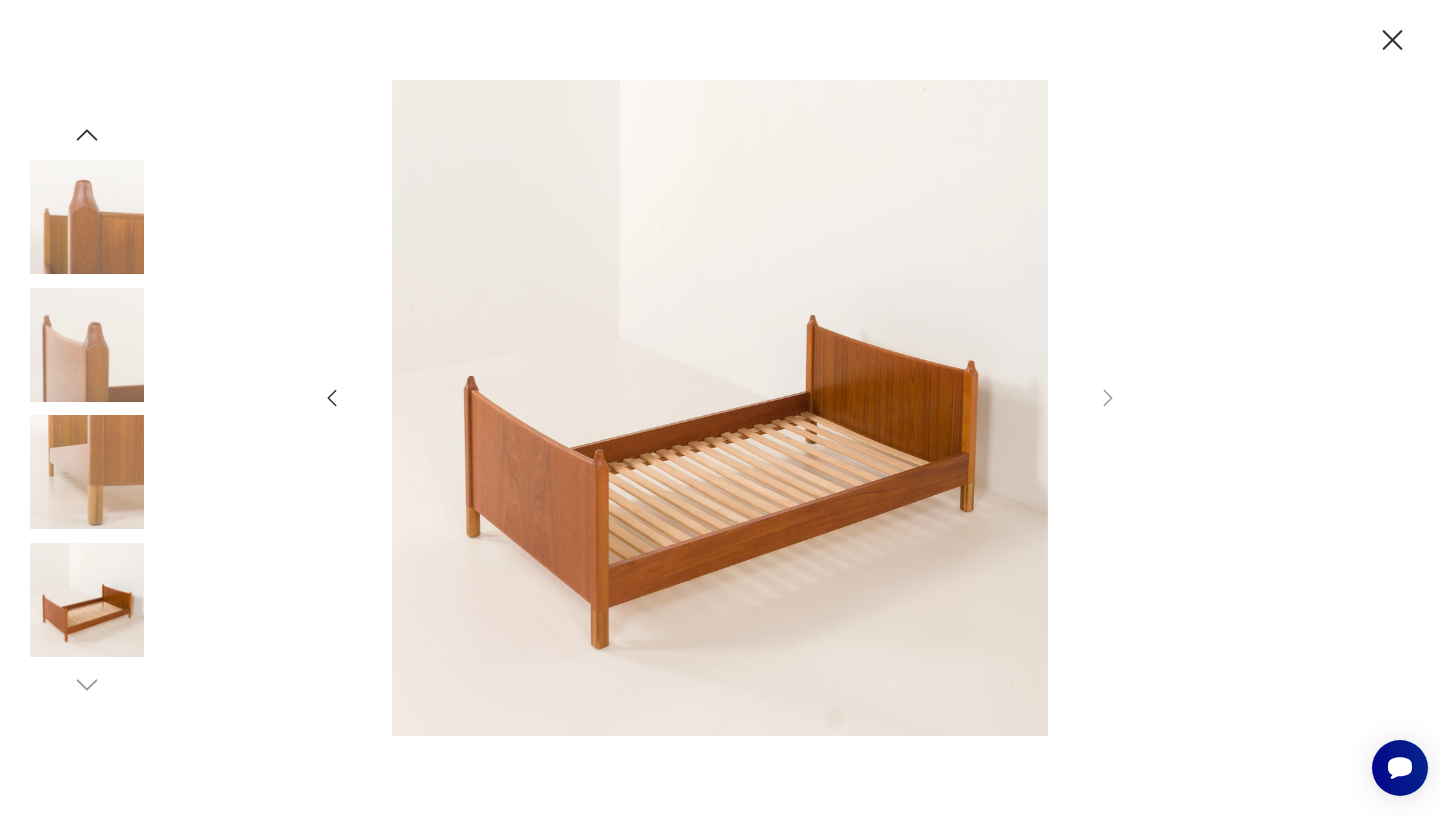 click 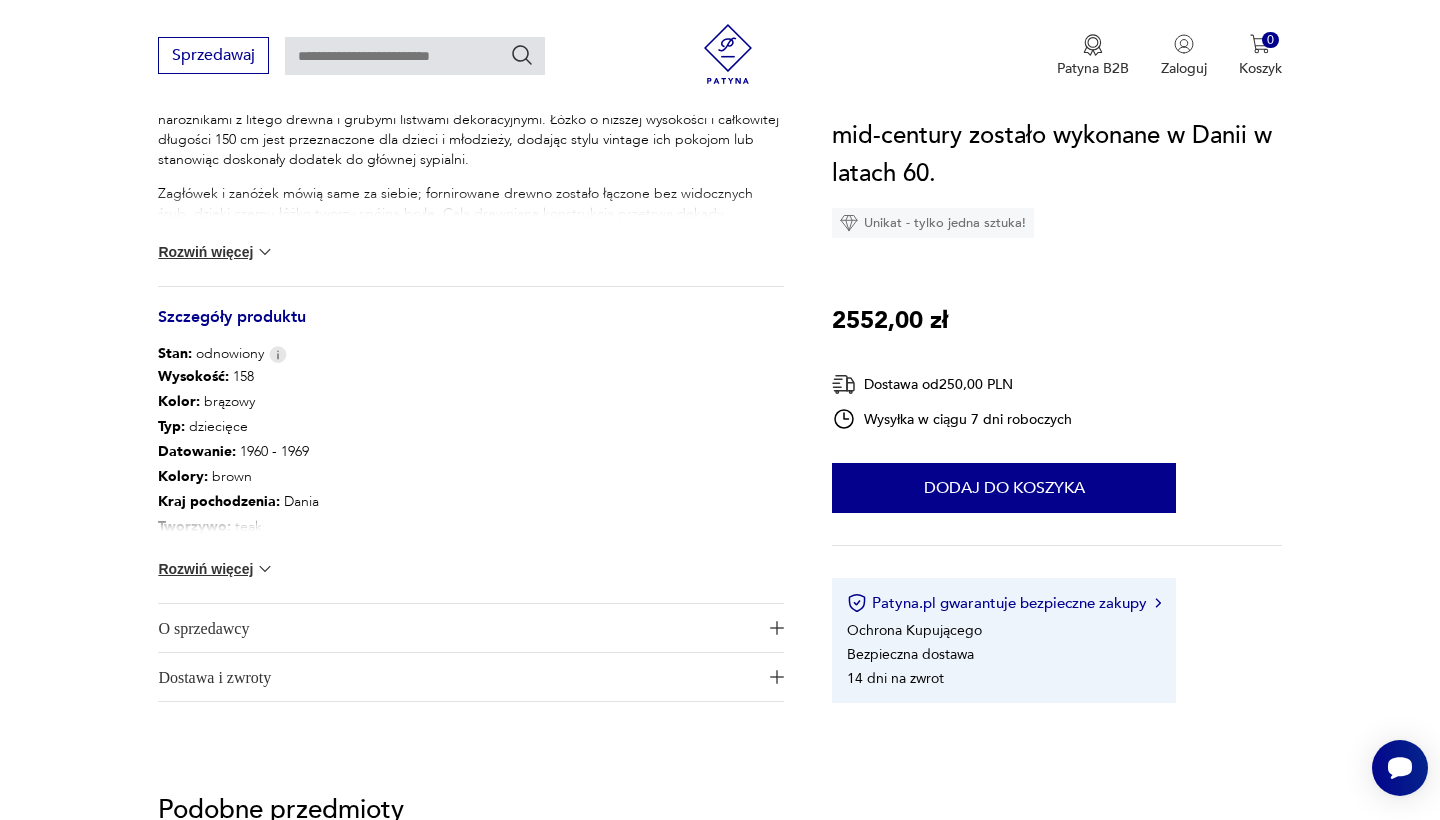 scroll, scrollTop: 931, scrollLeft: 0, axis: vertical 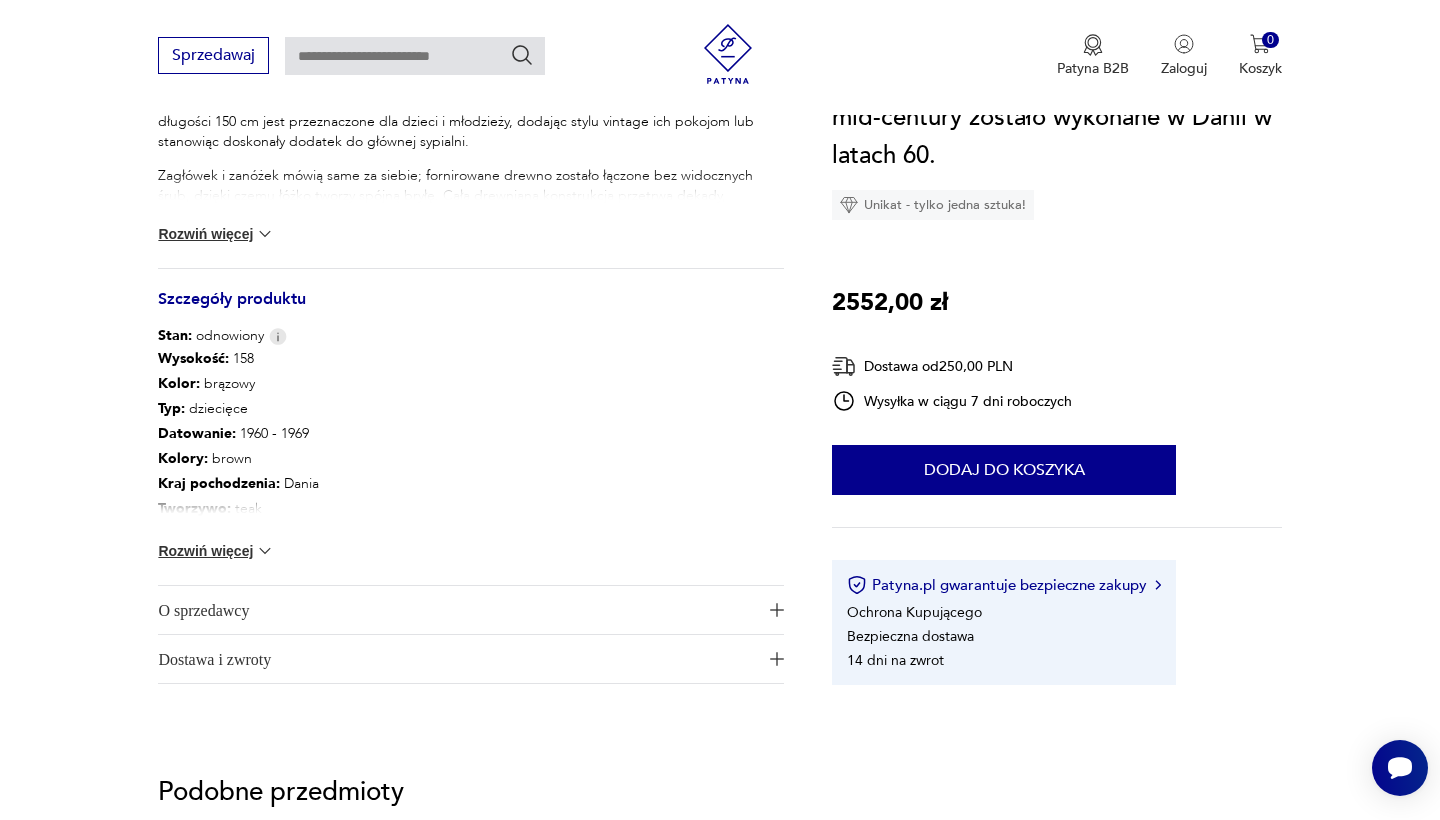 click on "Rozwiń więcej" at bounding box center [216, 551] 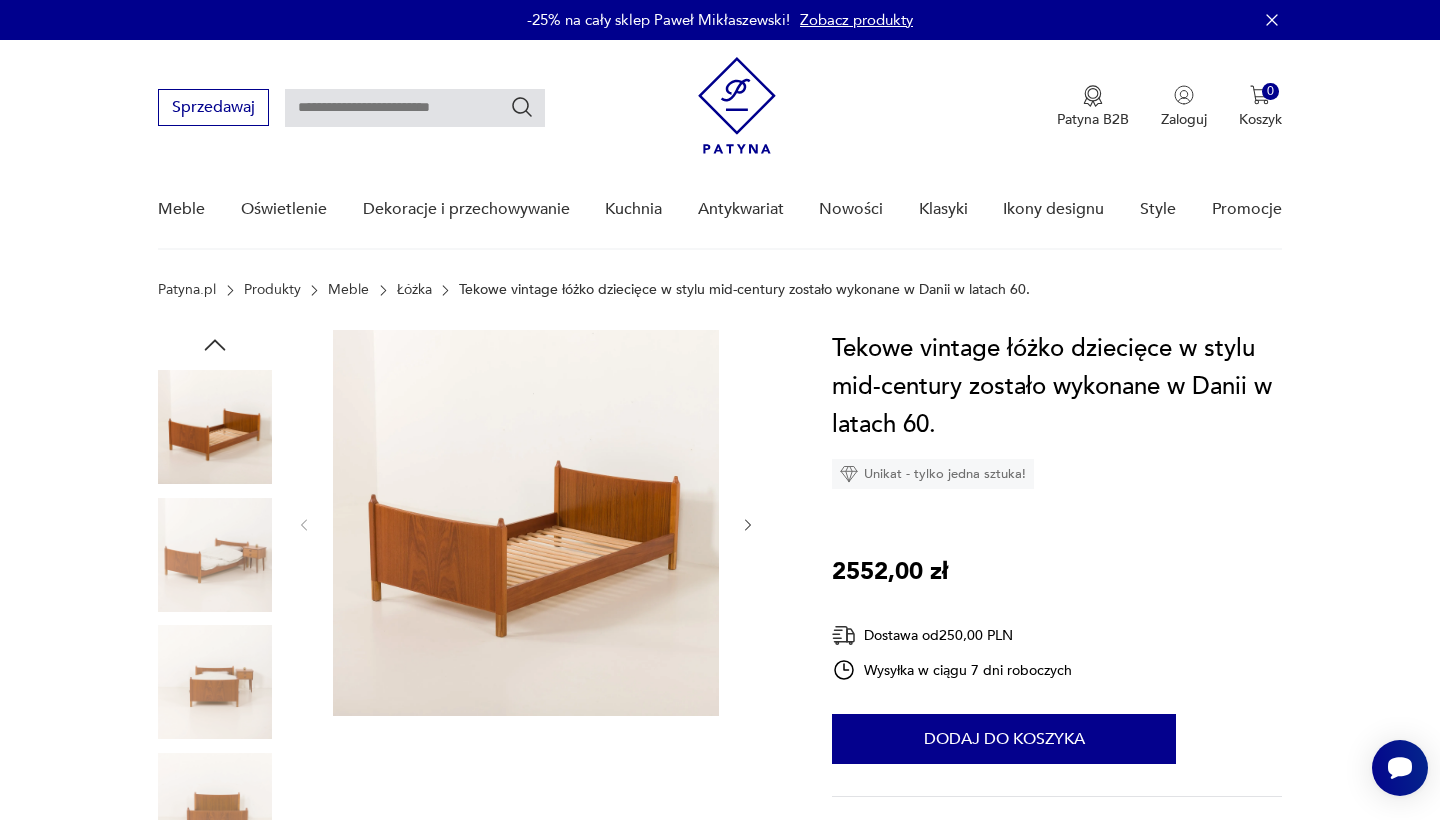 scroll, scrollTop: 0, scrollLeft: 0, axis: both 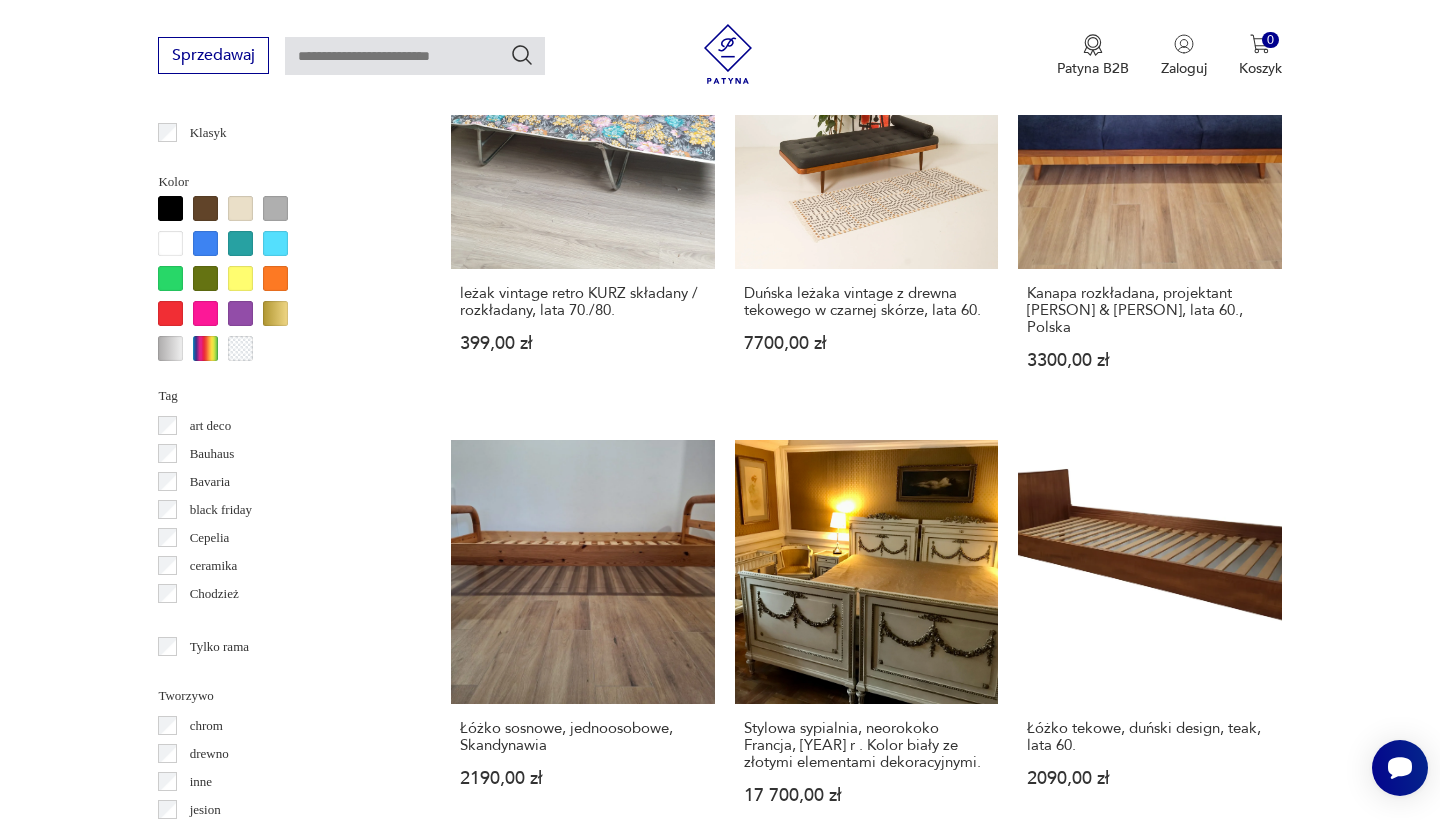 click on "Duńskie łóżko z drewna tekowego, [FIRST] [LAST], lata 60. 3500,00 zł" at bounding box center [582, 1067] 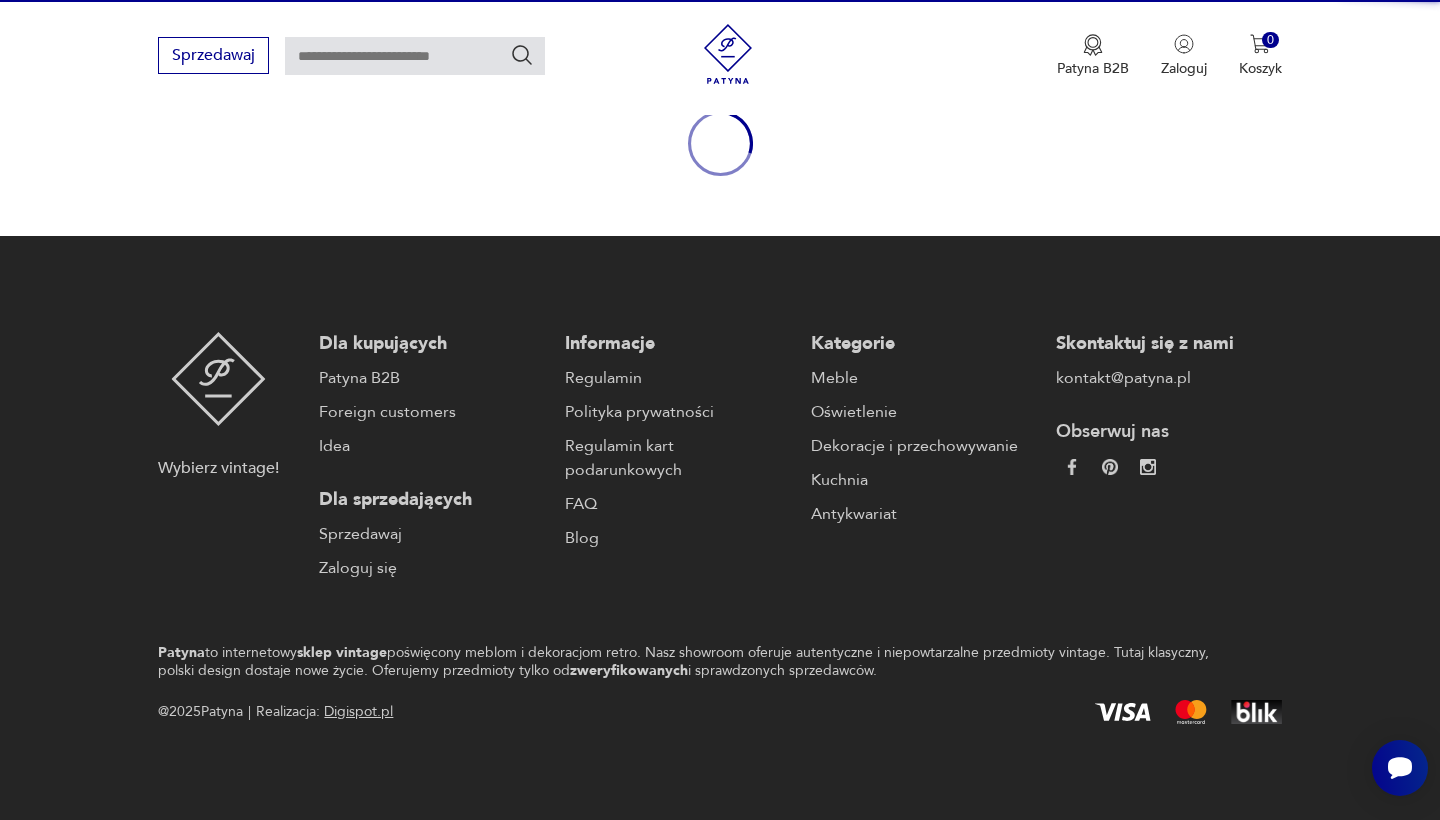 scroll, scrollTop: 231, scrollLeft: 0, axis: vertical 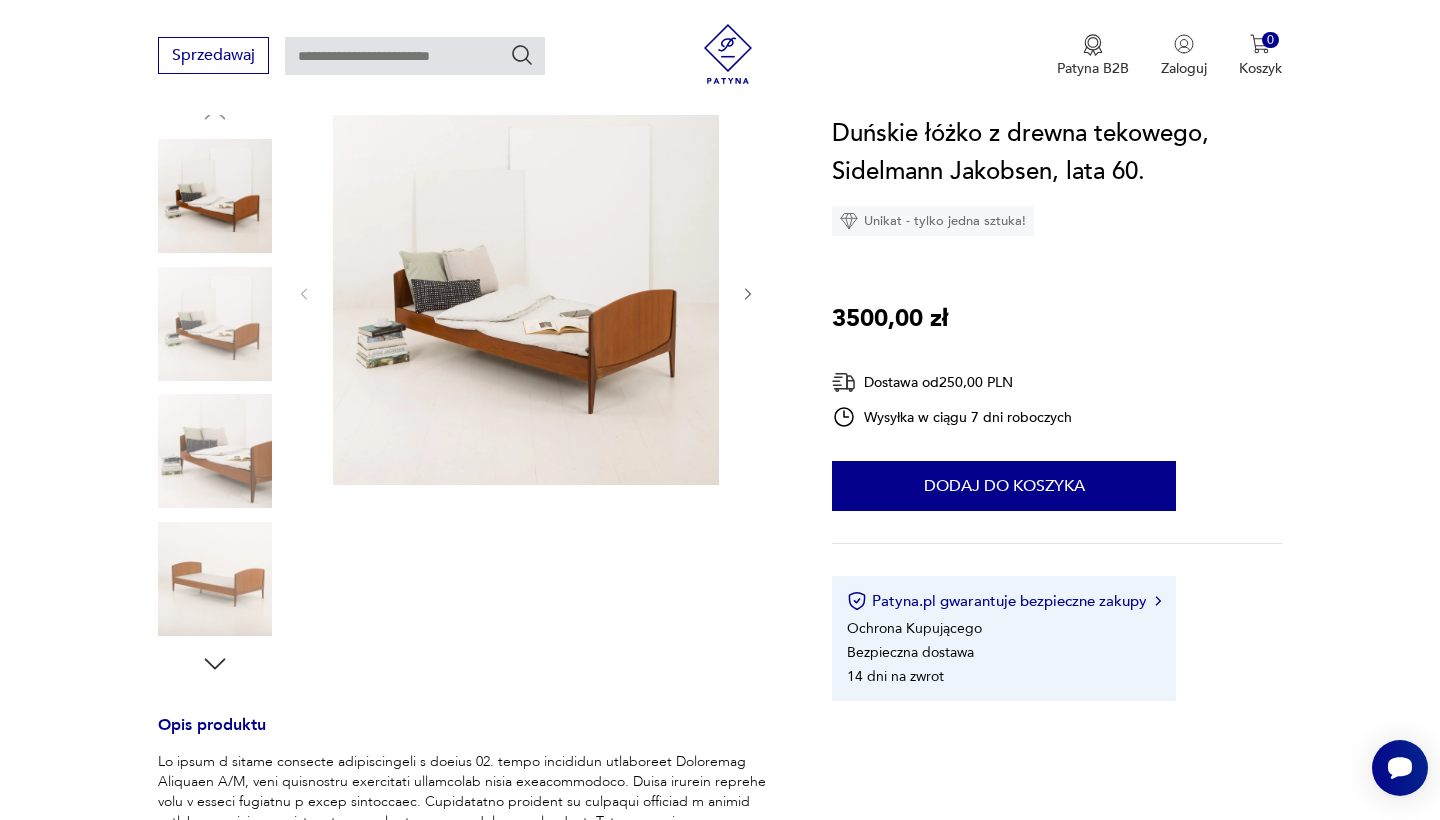 click 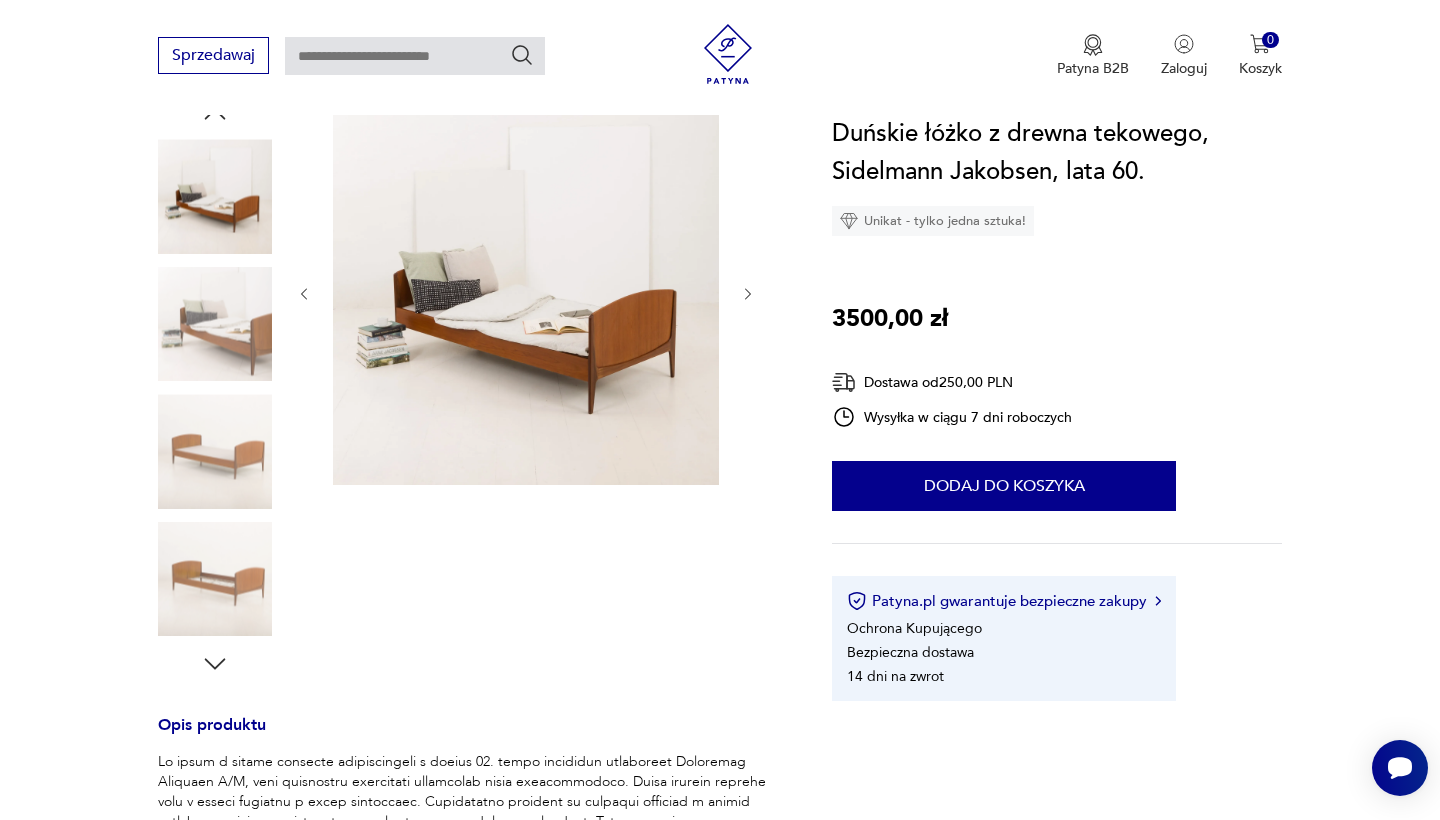click 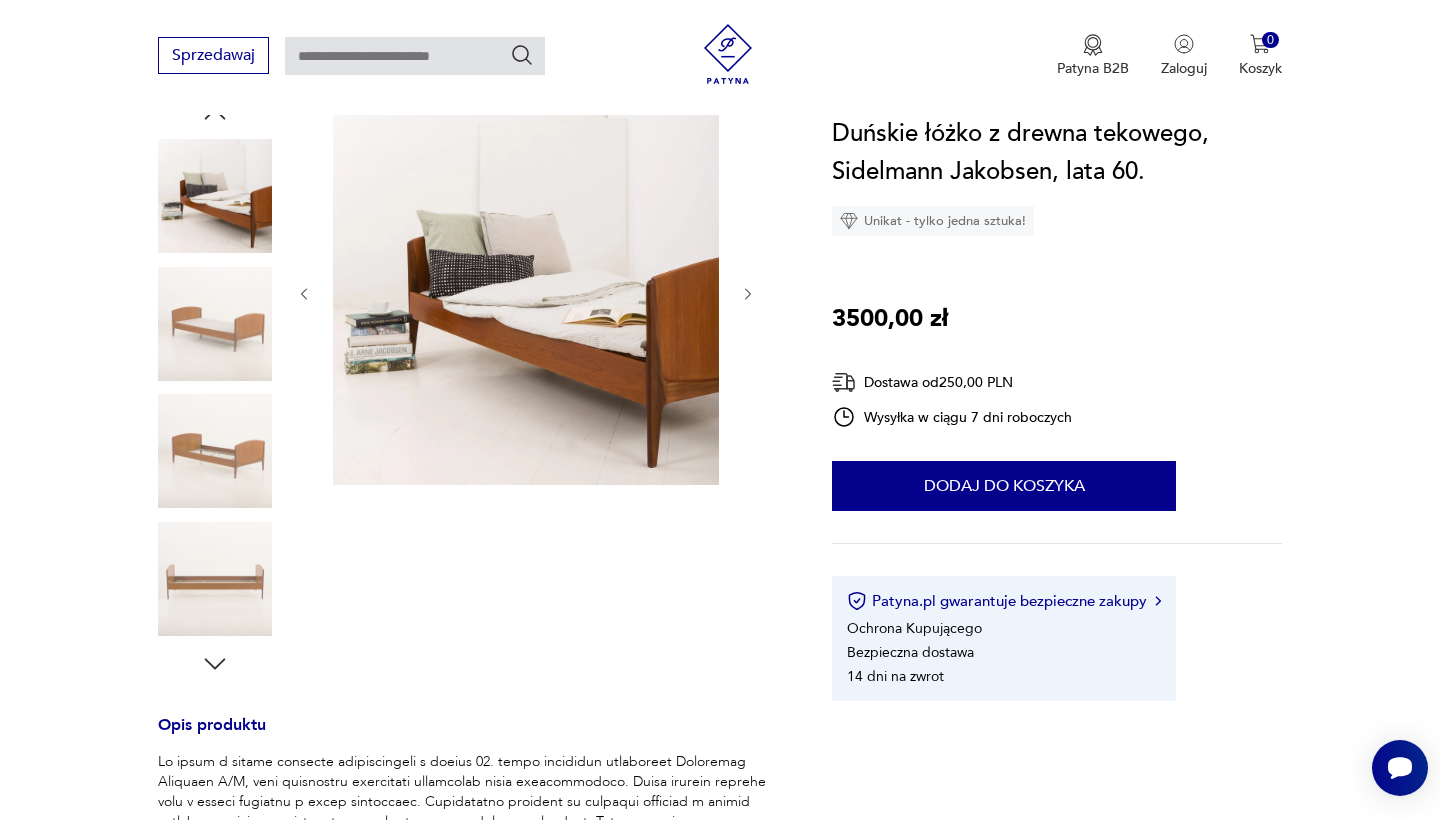 click 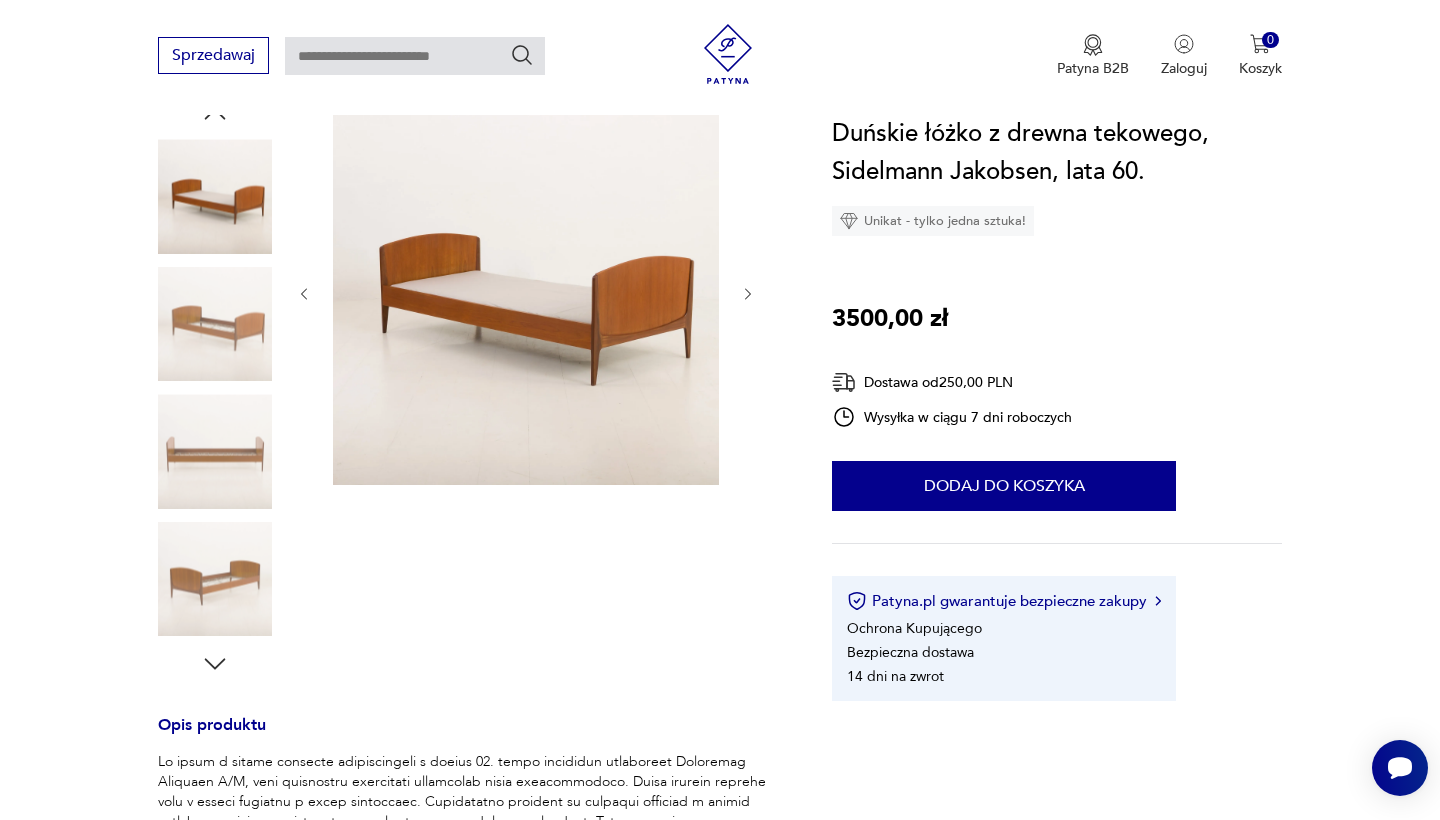 click 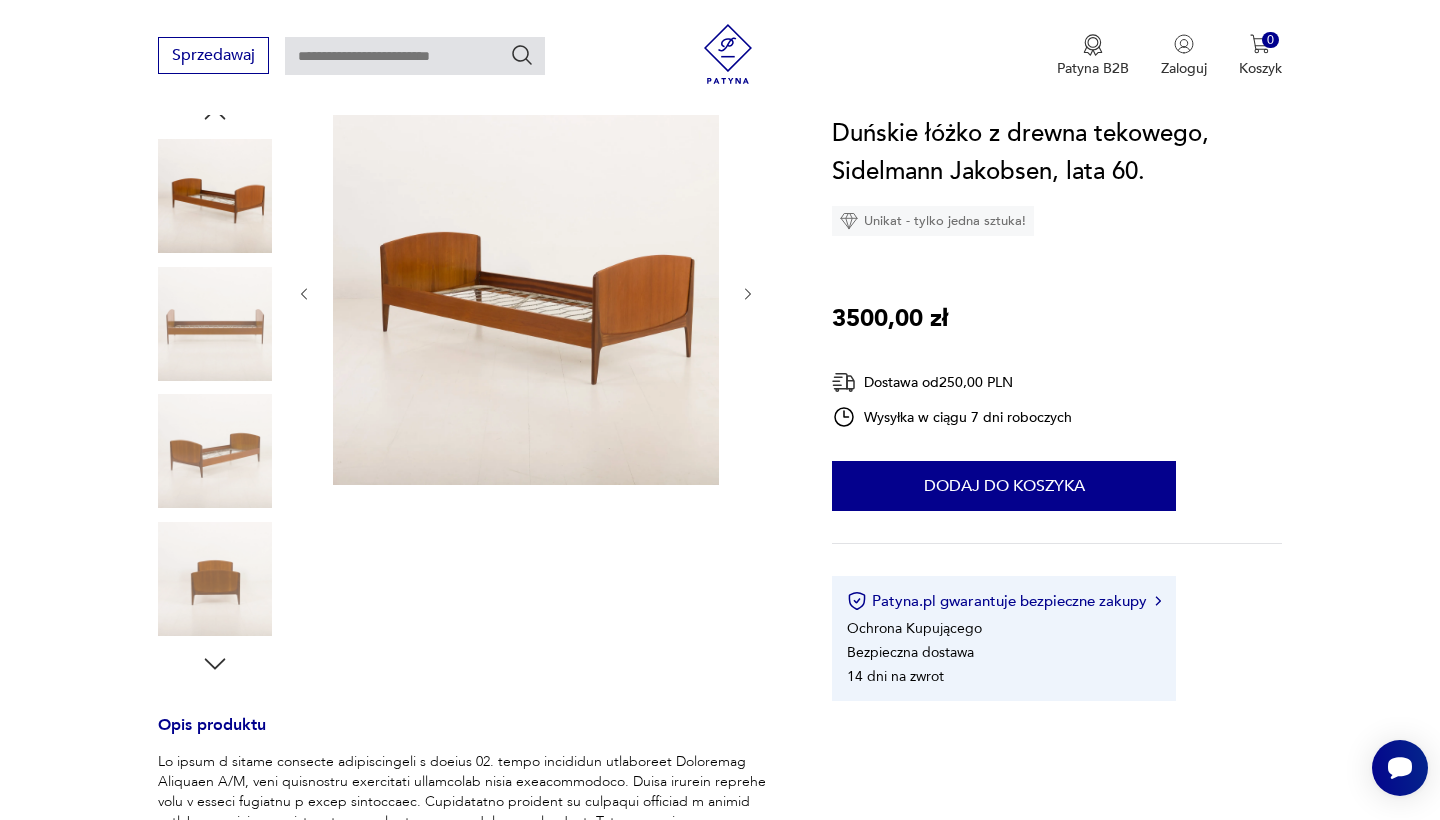click 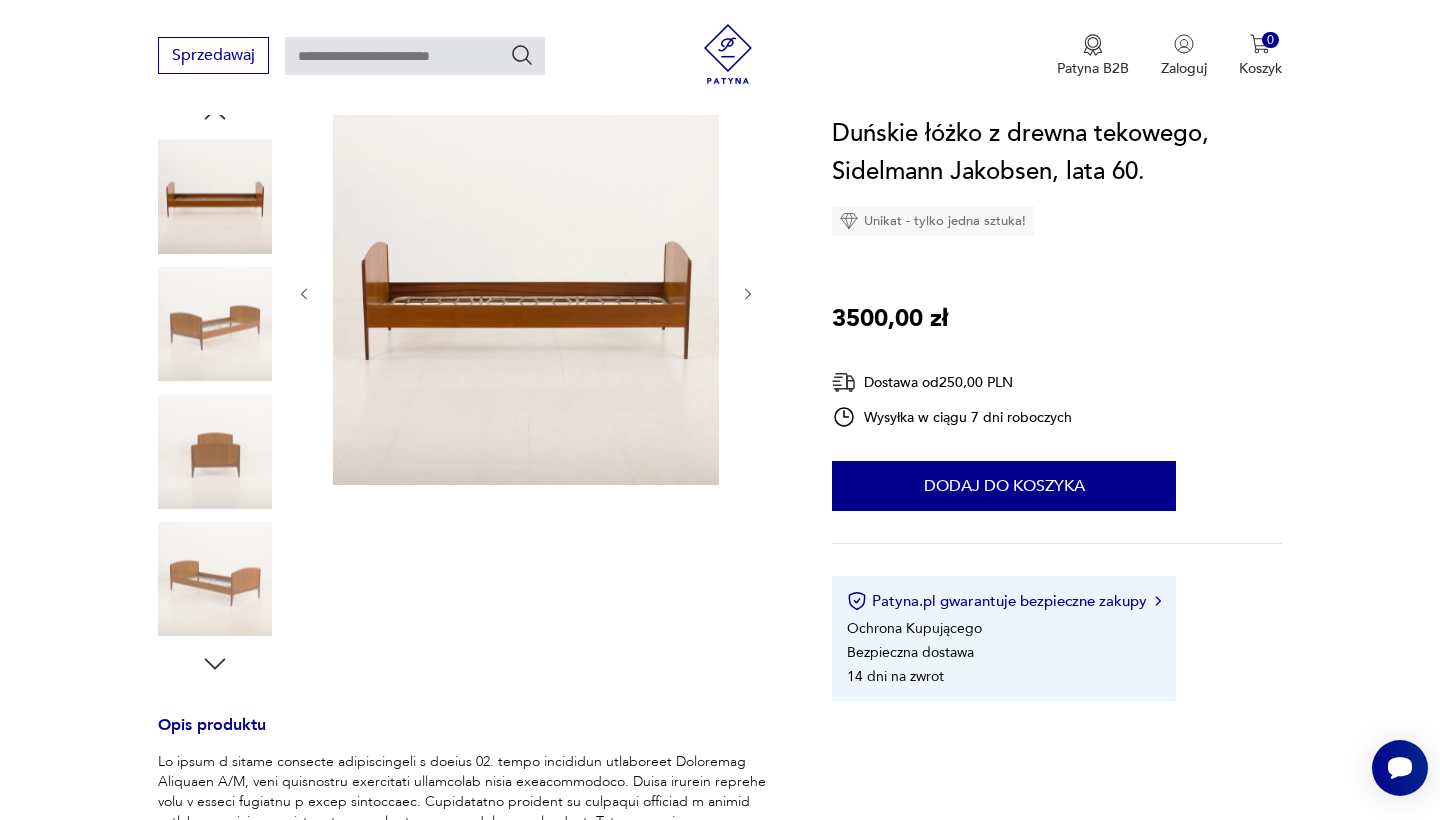click 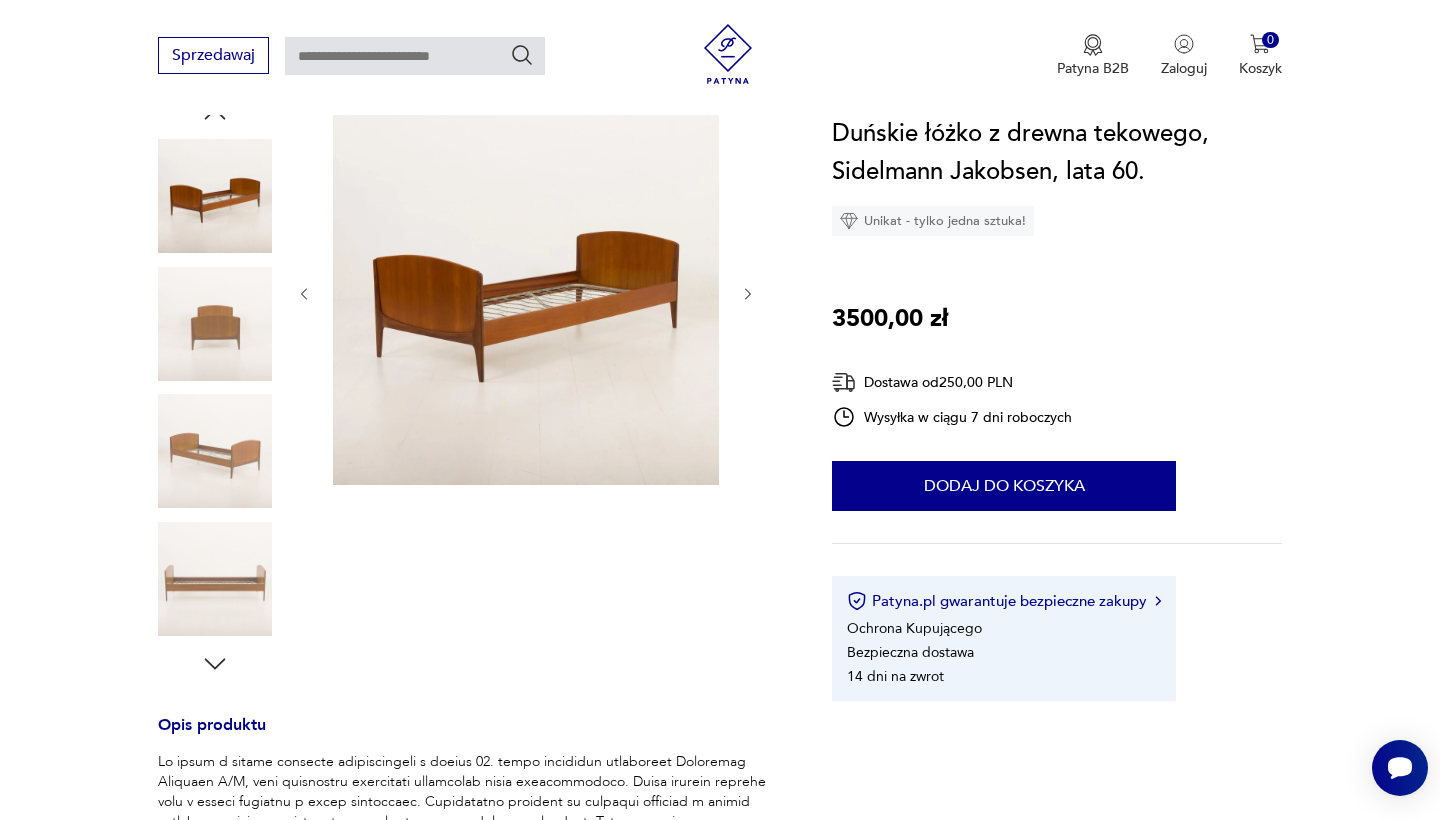 click 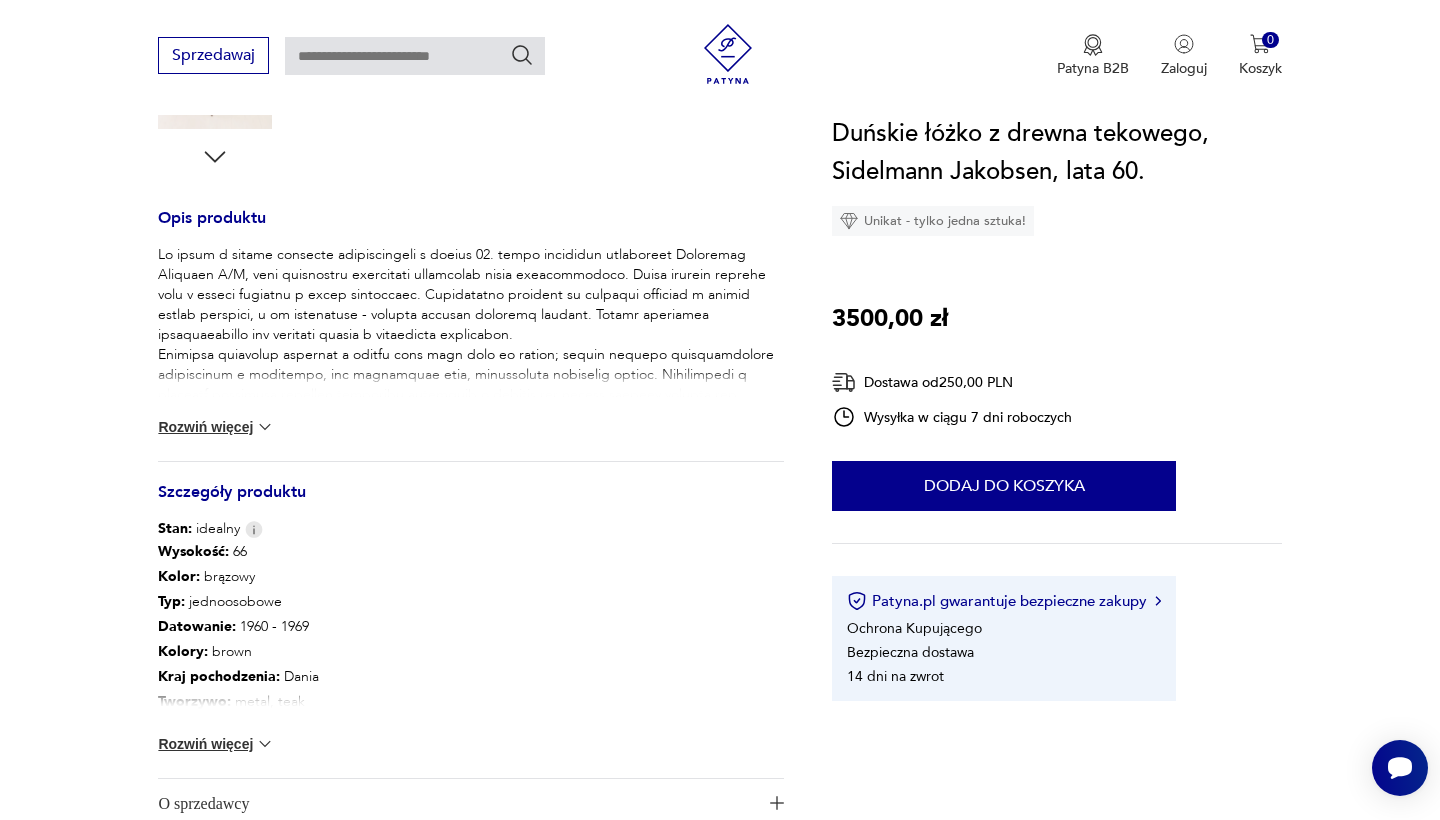 scroll, scrollTop: 739, scrollLeft: 0, axis: vertical 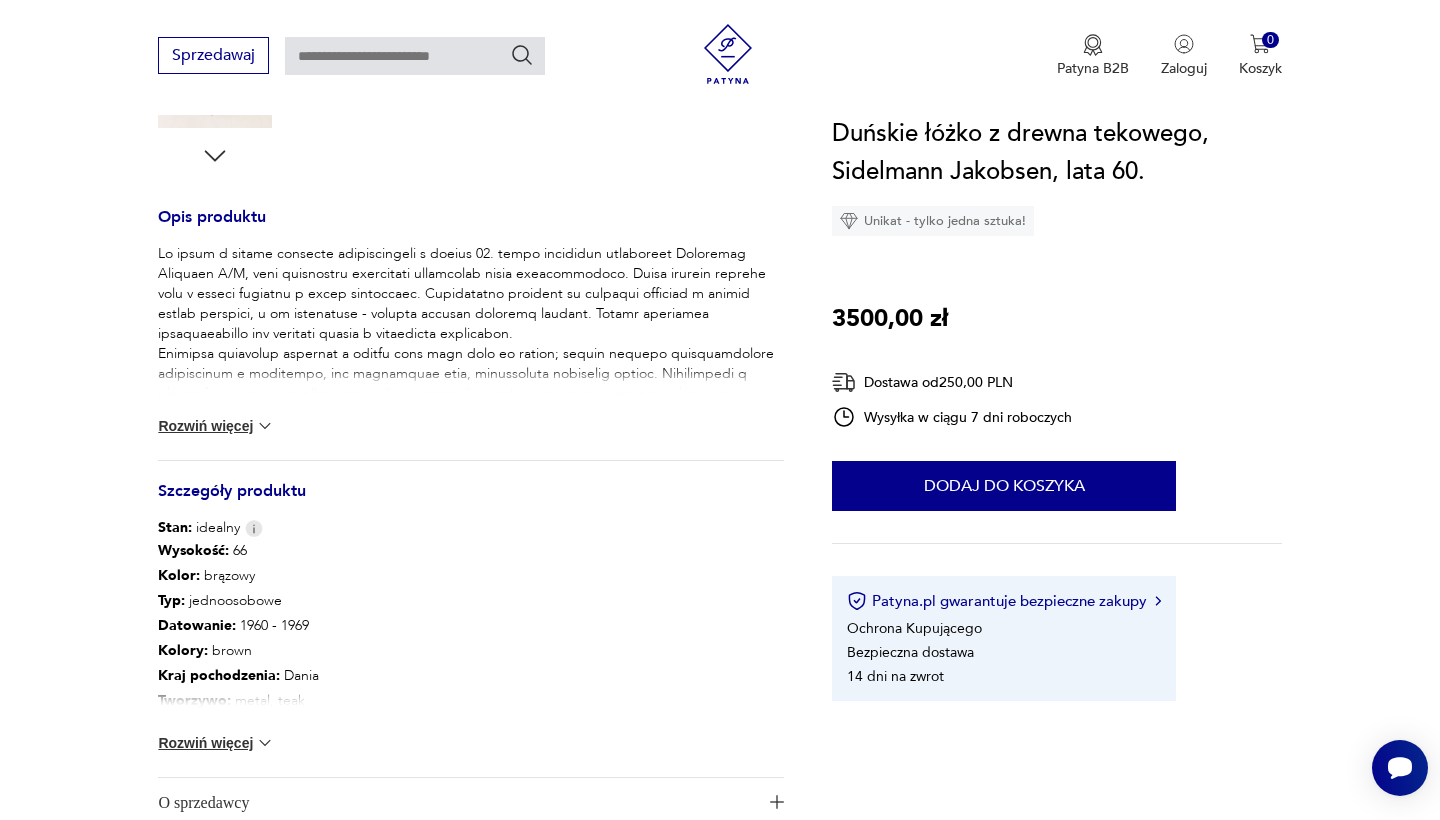 click at bounding box center (265, 743) 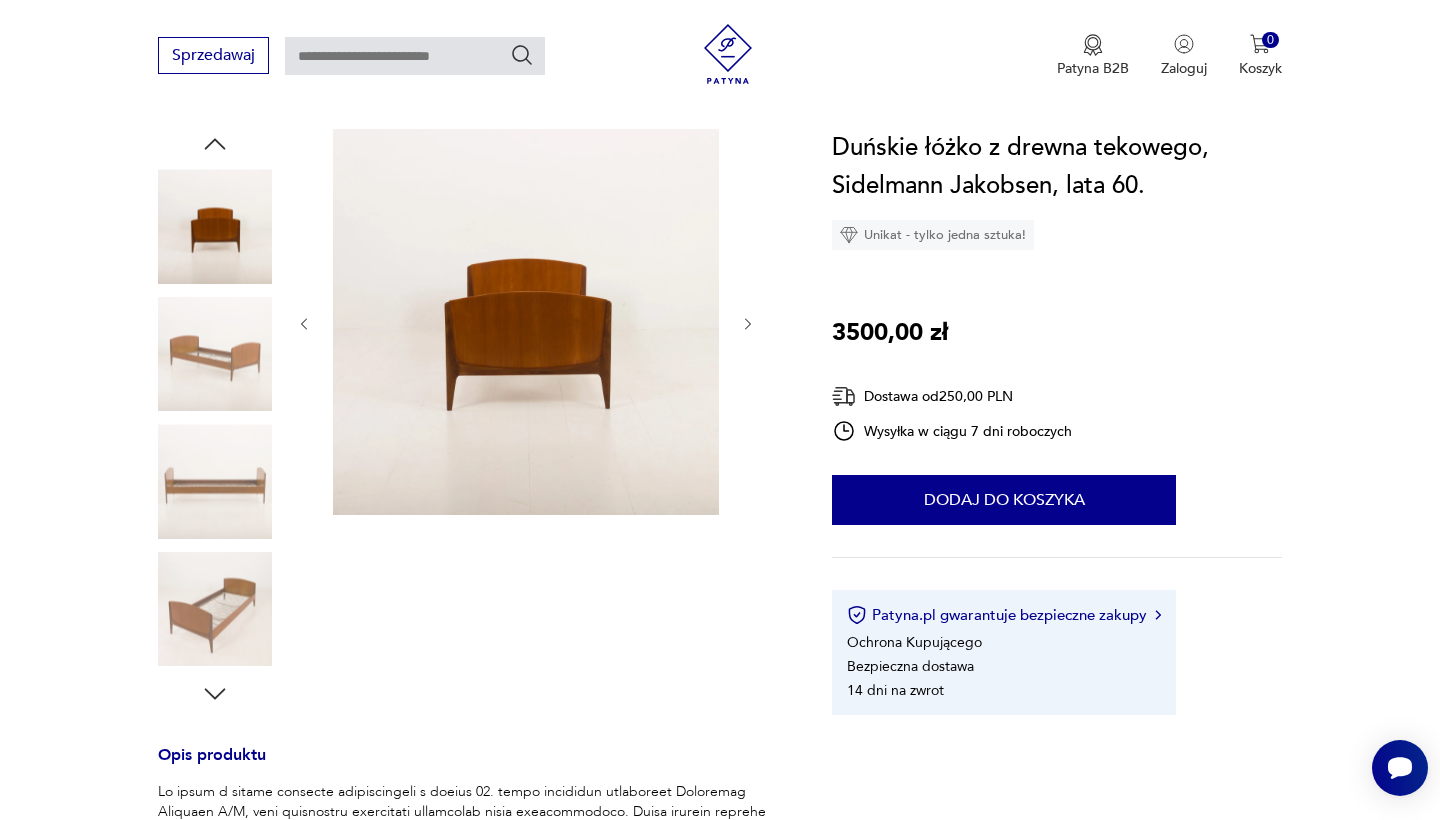 scroll, scrollTop: 180, scrollLeft: 0, axis: vertical 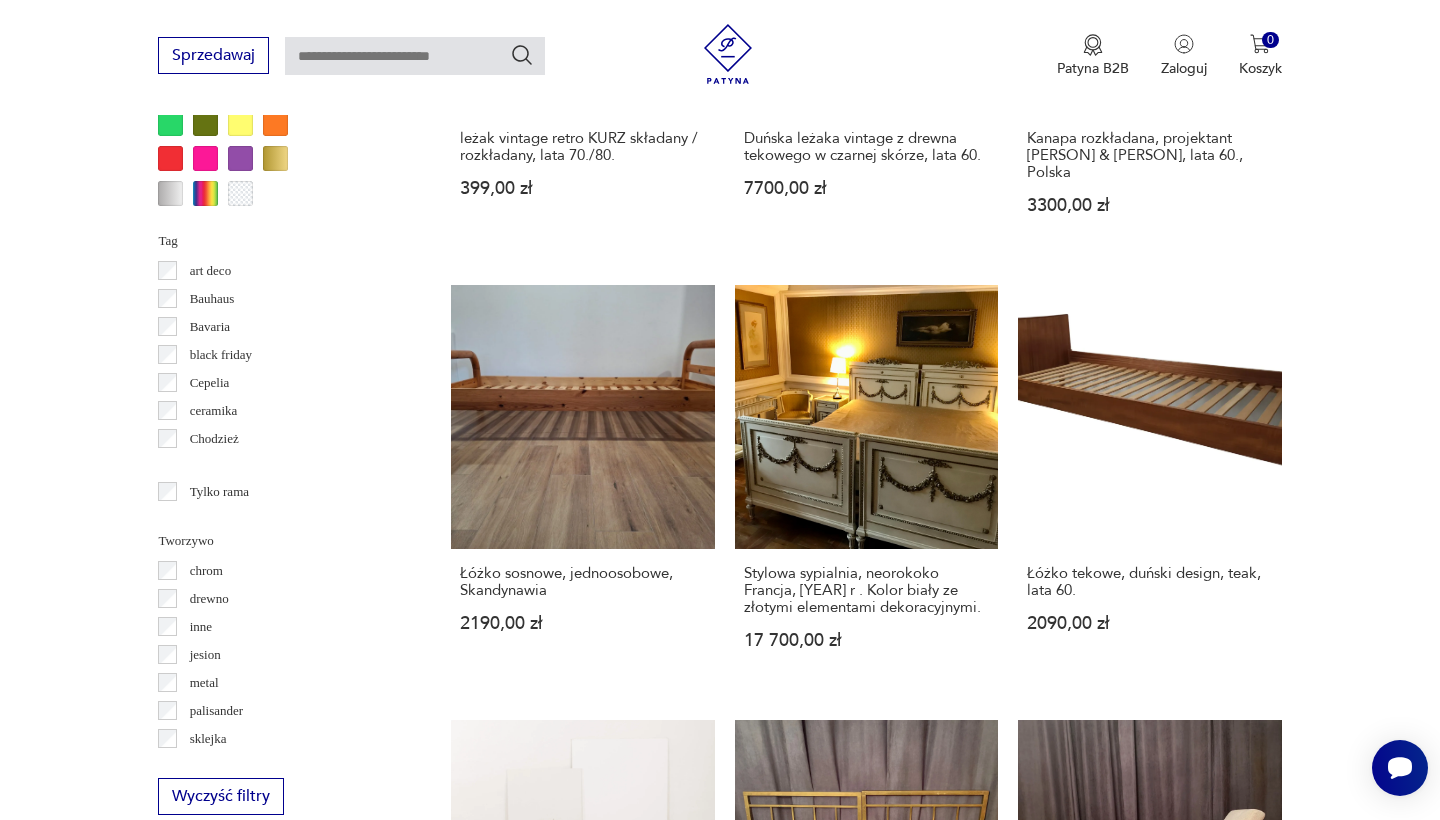 click on "2" at bounding box center (1126, 1610) 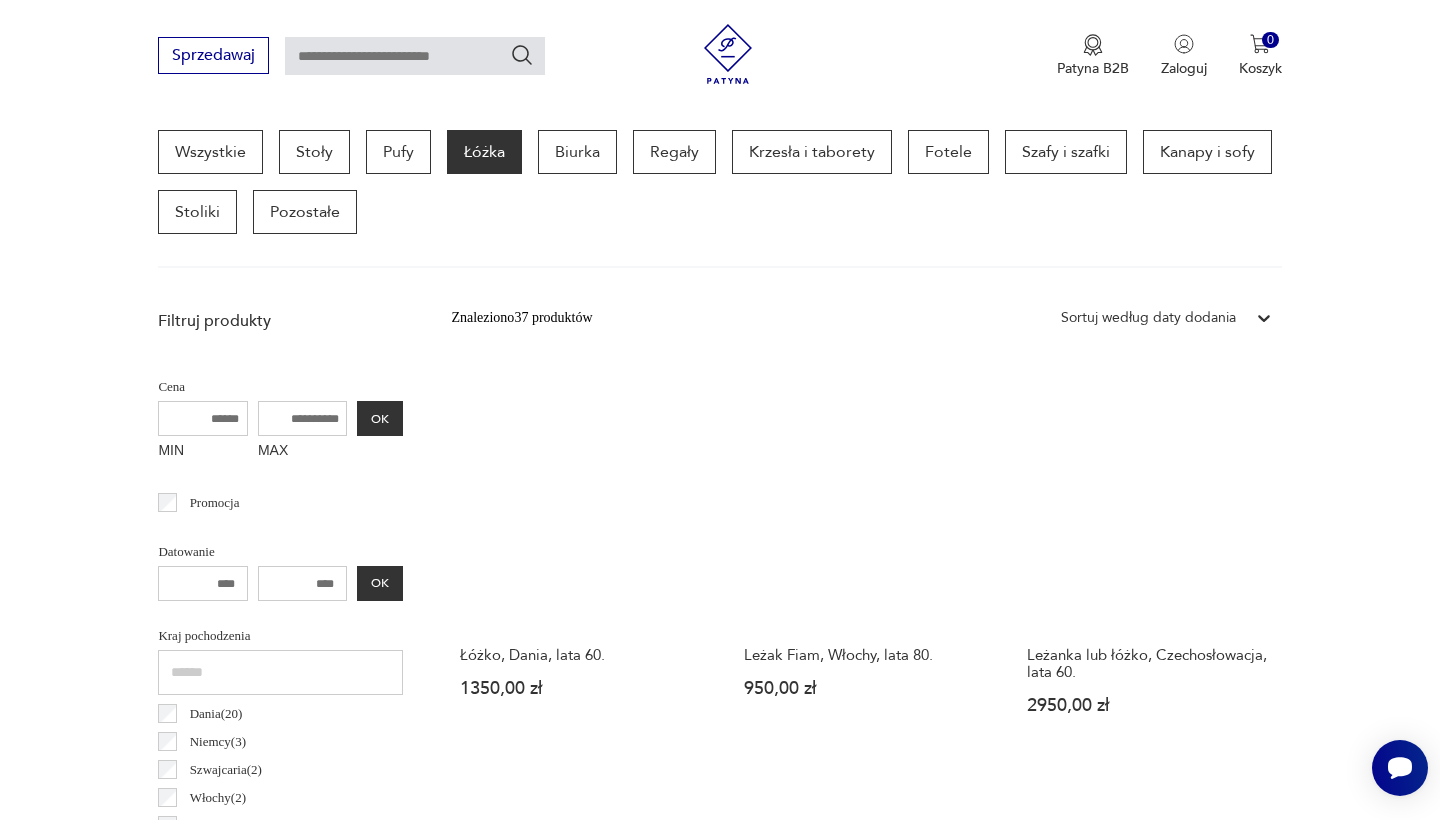 scroll, scrollTop: 601, scrollLeft: 0, axis: vertical 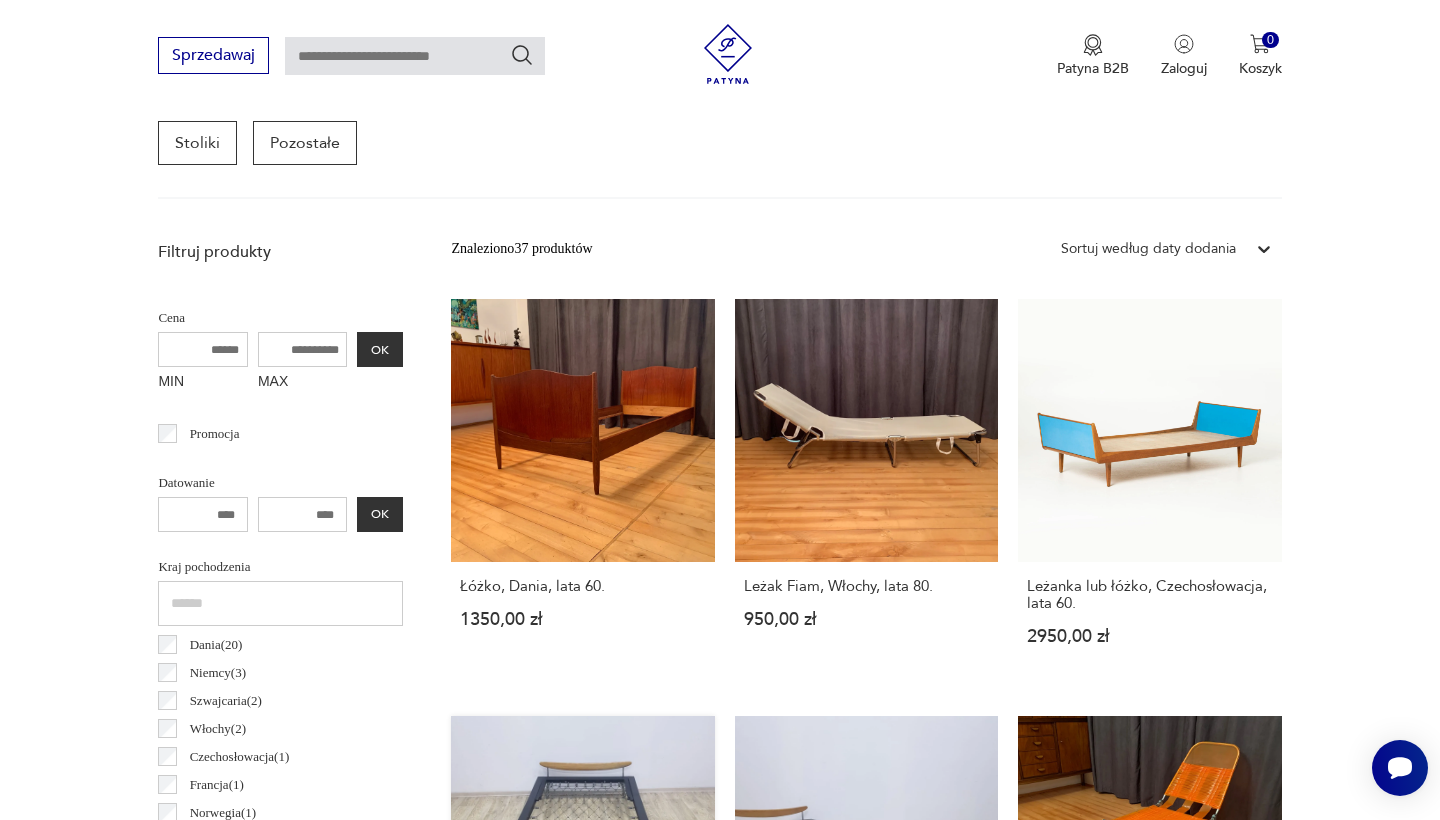 click on "Łóżko, proj. [PERSON] dla Wohnbedarf, Szwajcaria, lata 50. 2500,00 zł" at bounding box center (582, 908) 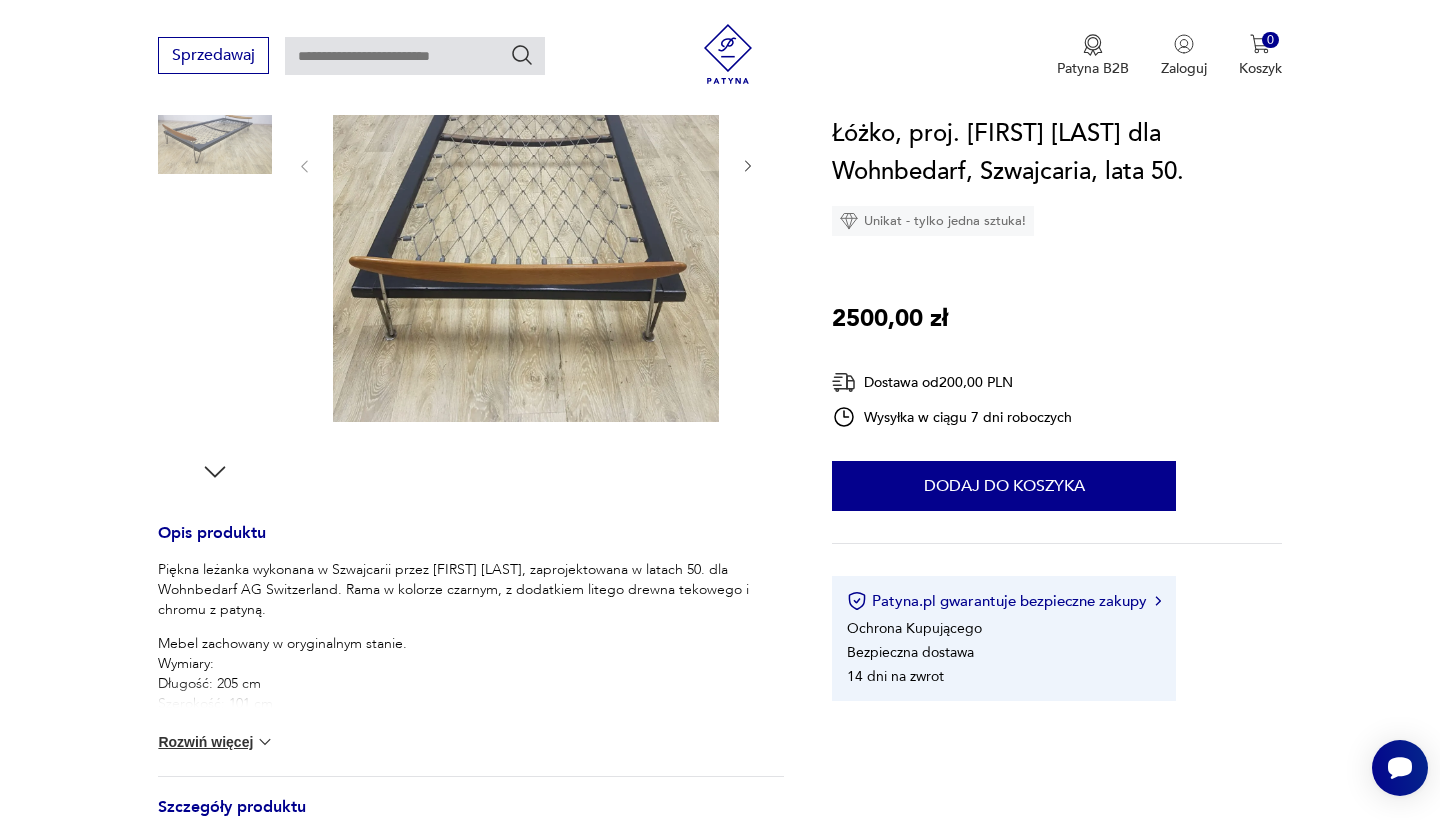scroll, scrollTop: 448, scrollLeft: 0, axis: vertical 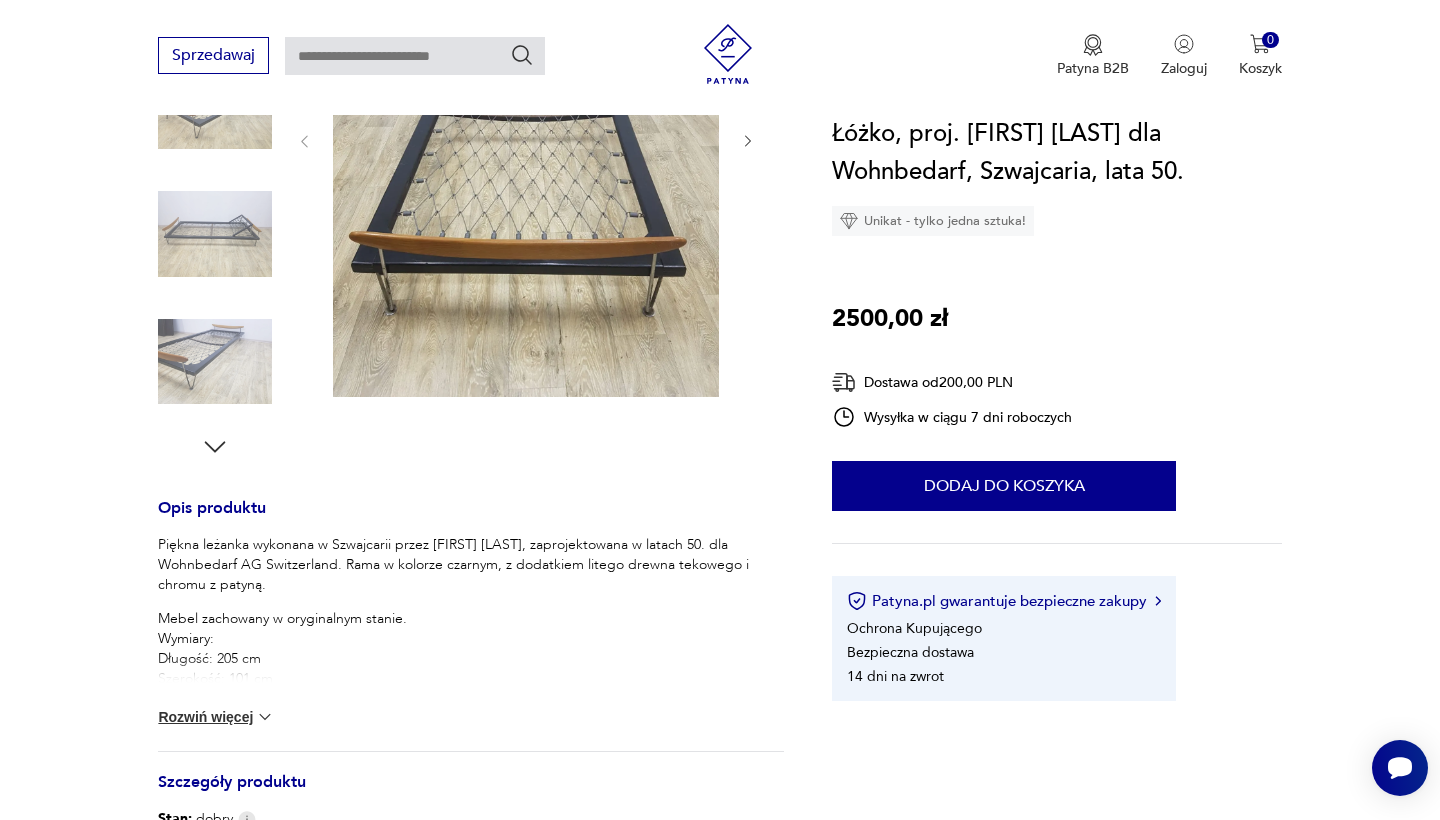 click at bounding box center [265, 717] 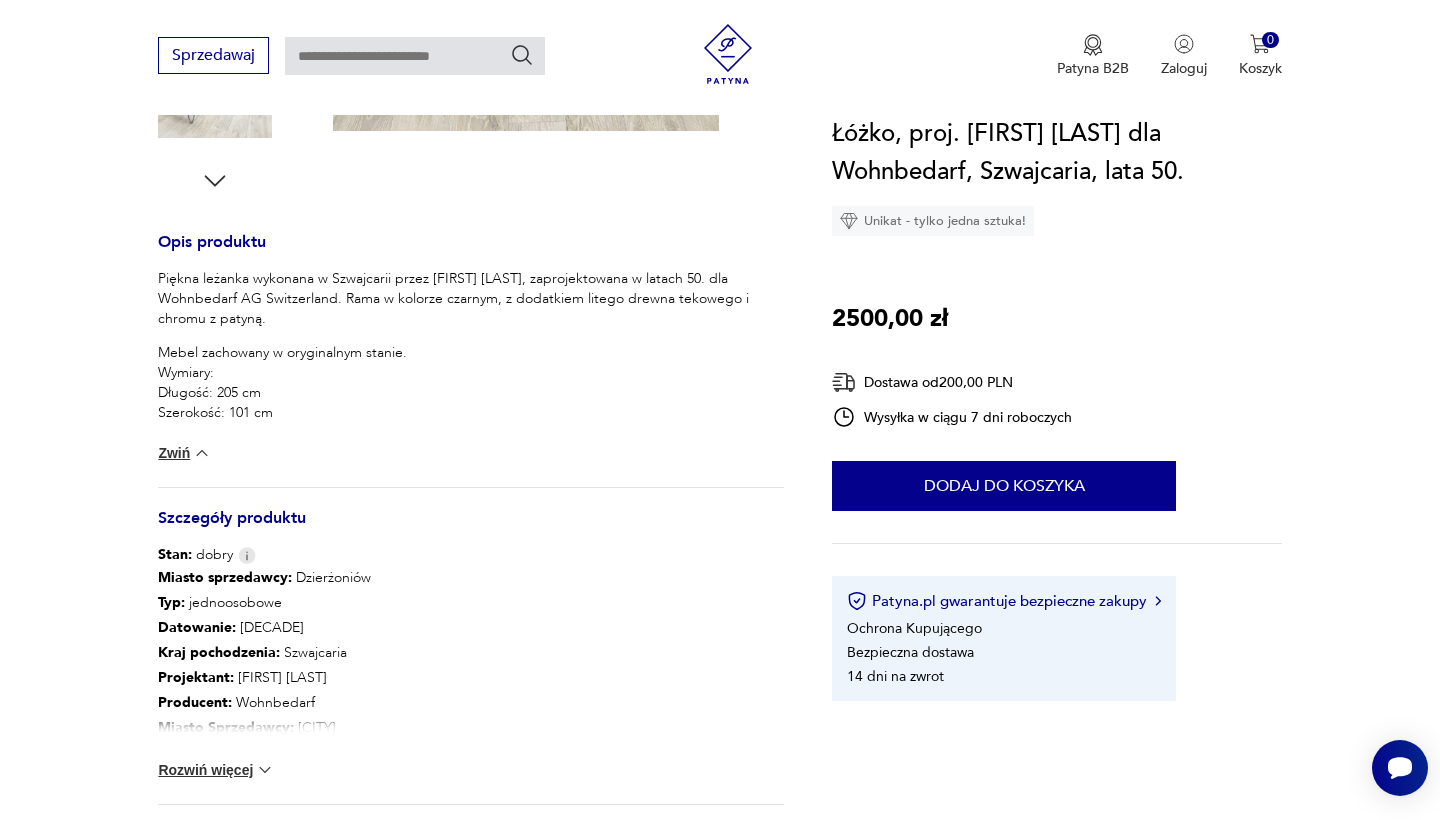 scroll, scrollTop: 746, scrollLeft: 0, axis: vertical 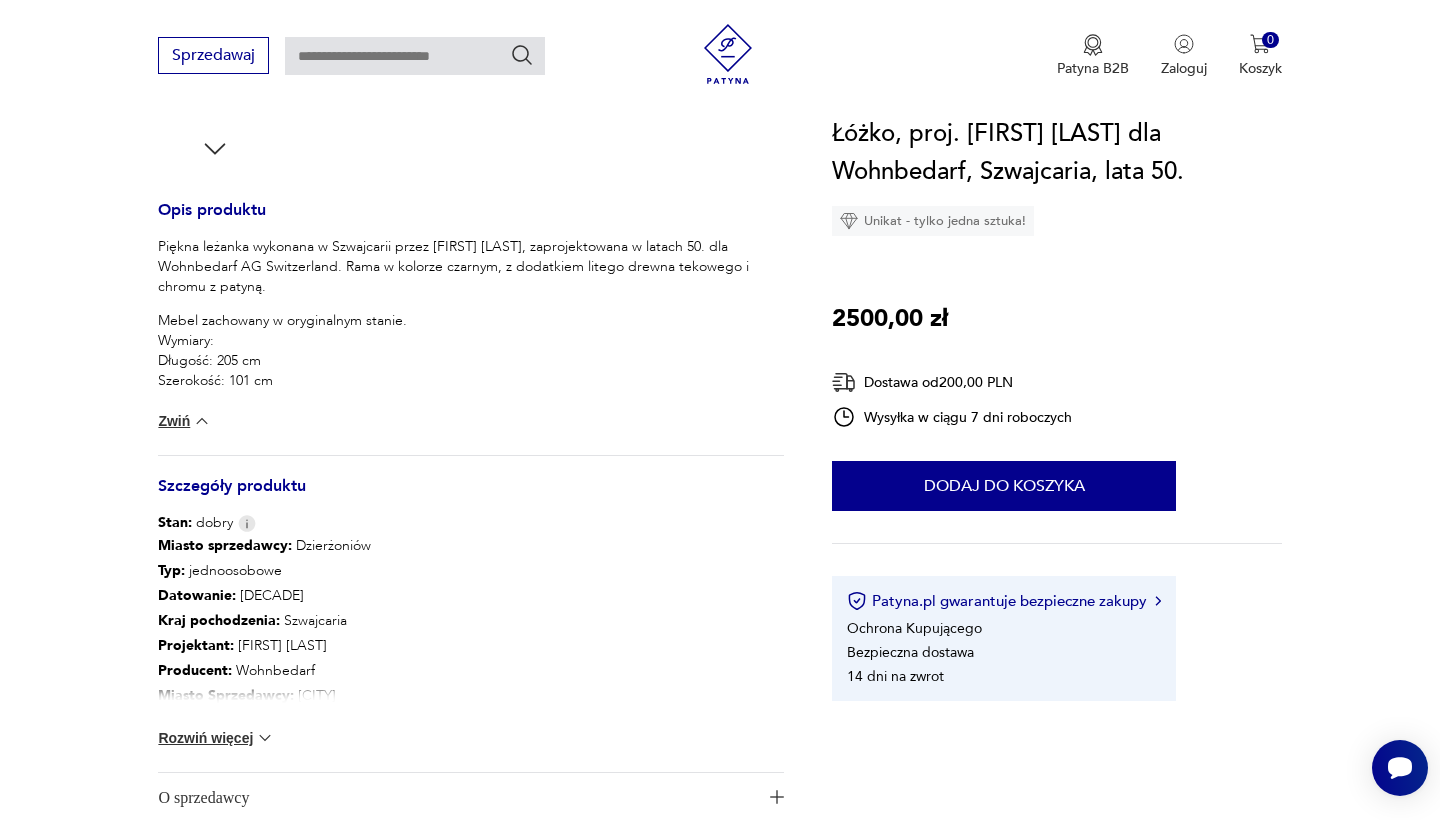 click at bounding box center (265, 738) 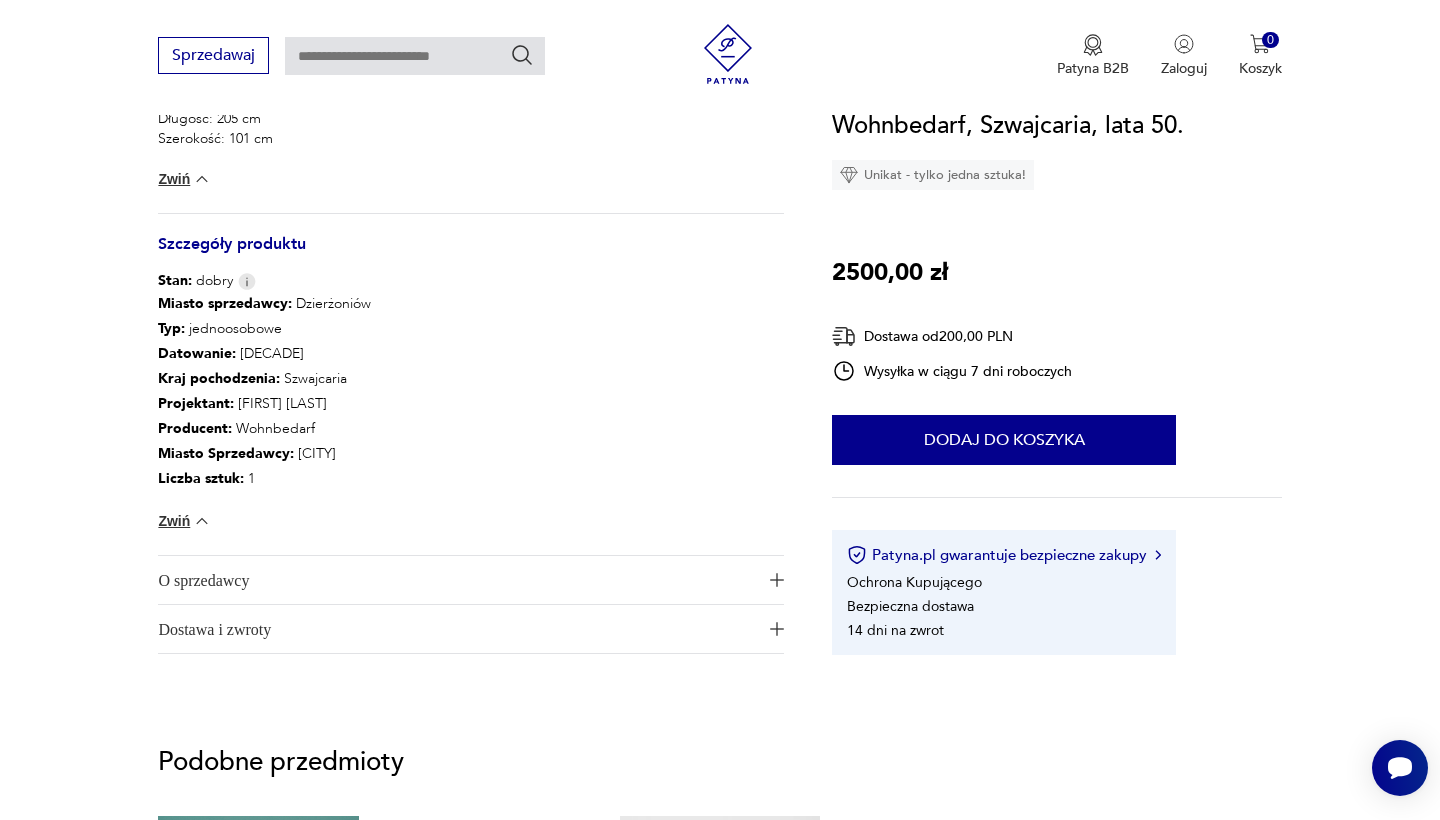 scroll, scrollTop: 991, scrollLeft: 0, axis: vertical 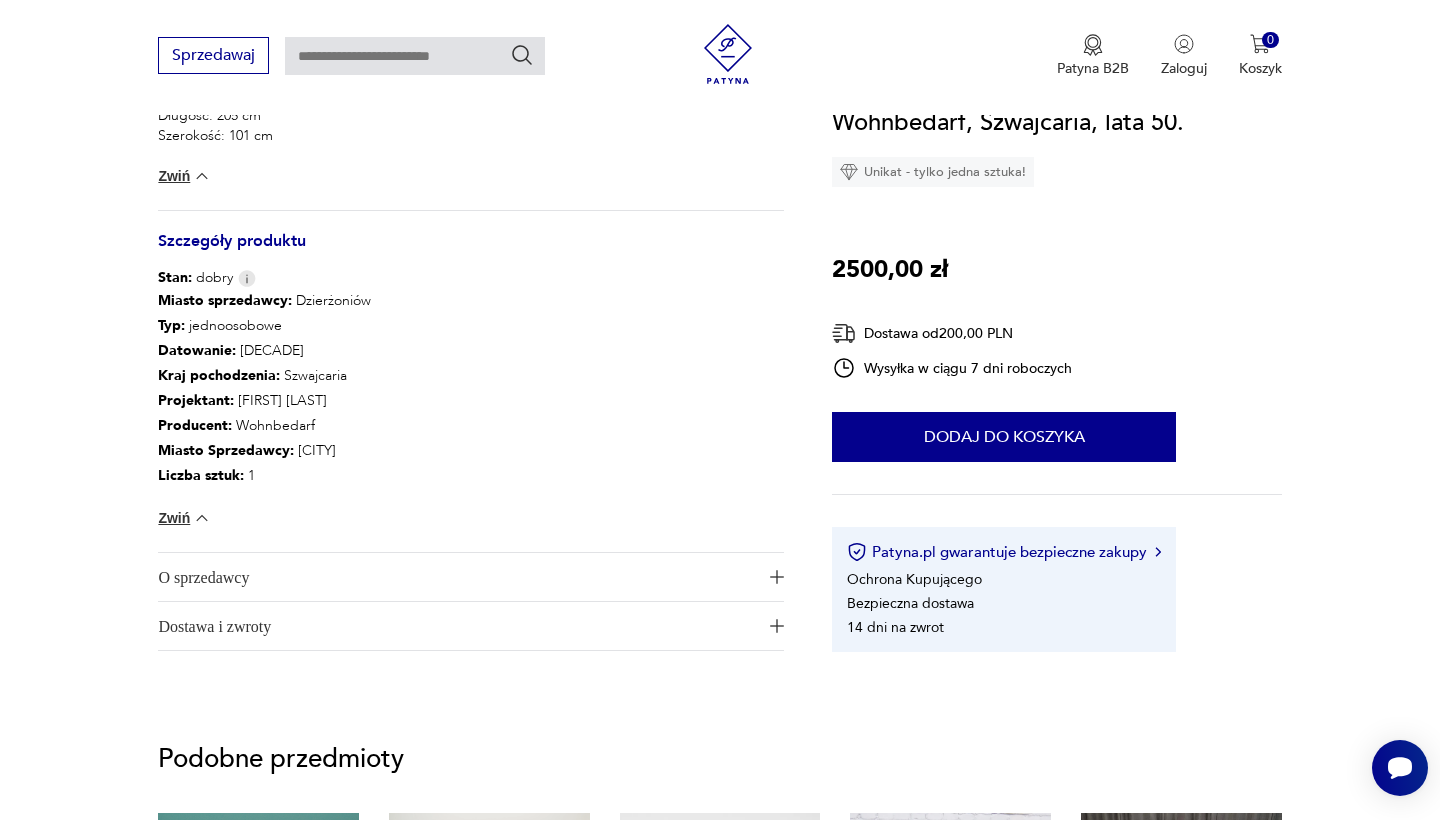 click at bounding box center (777, 577) 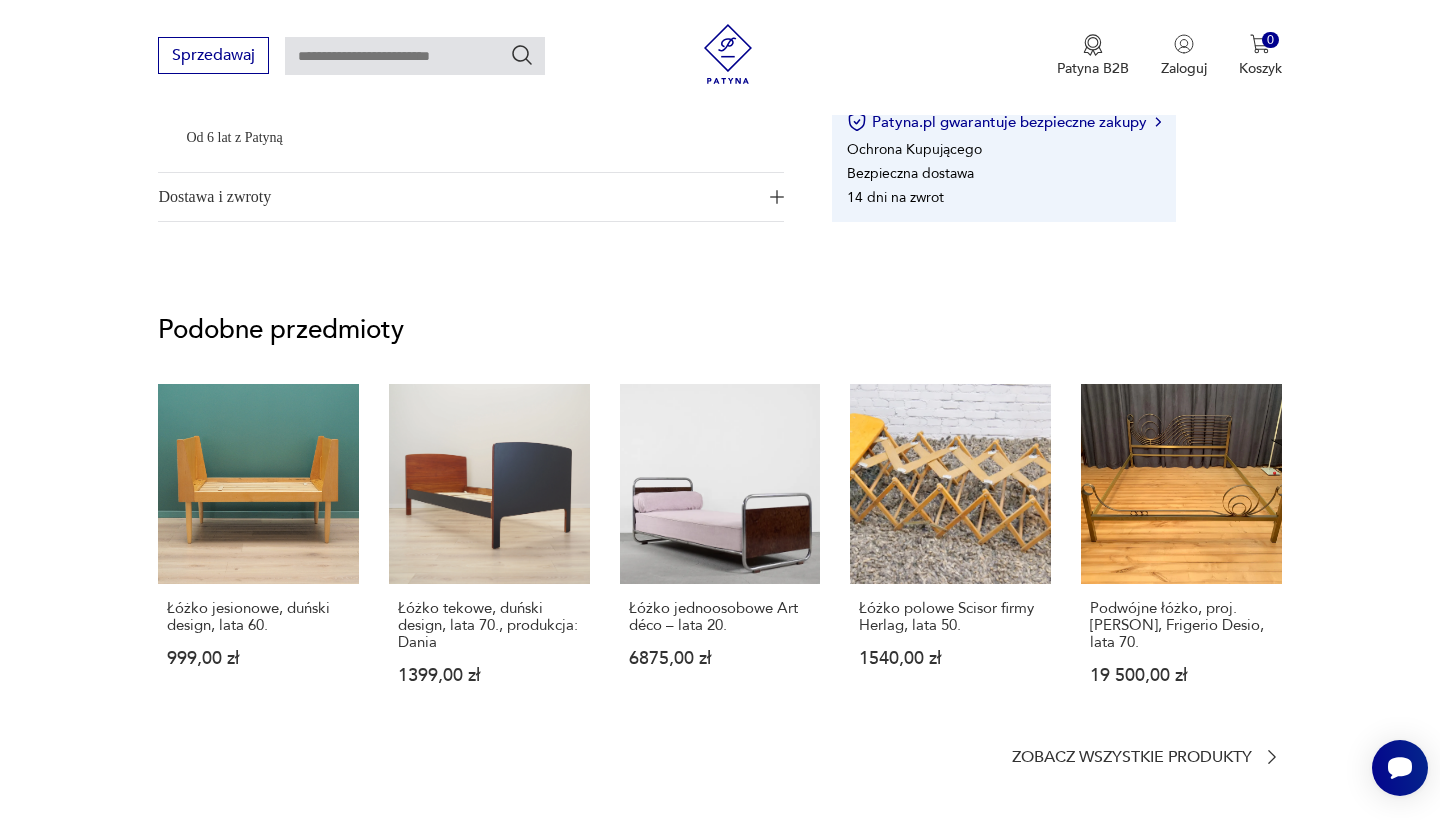 scroll, scrollTop: 1577, scrollLeft: 0, axis: vertical 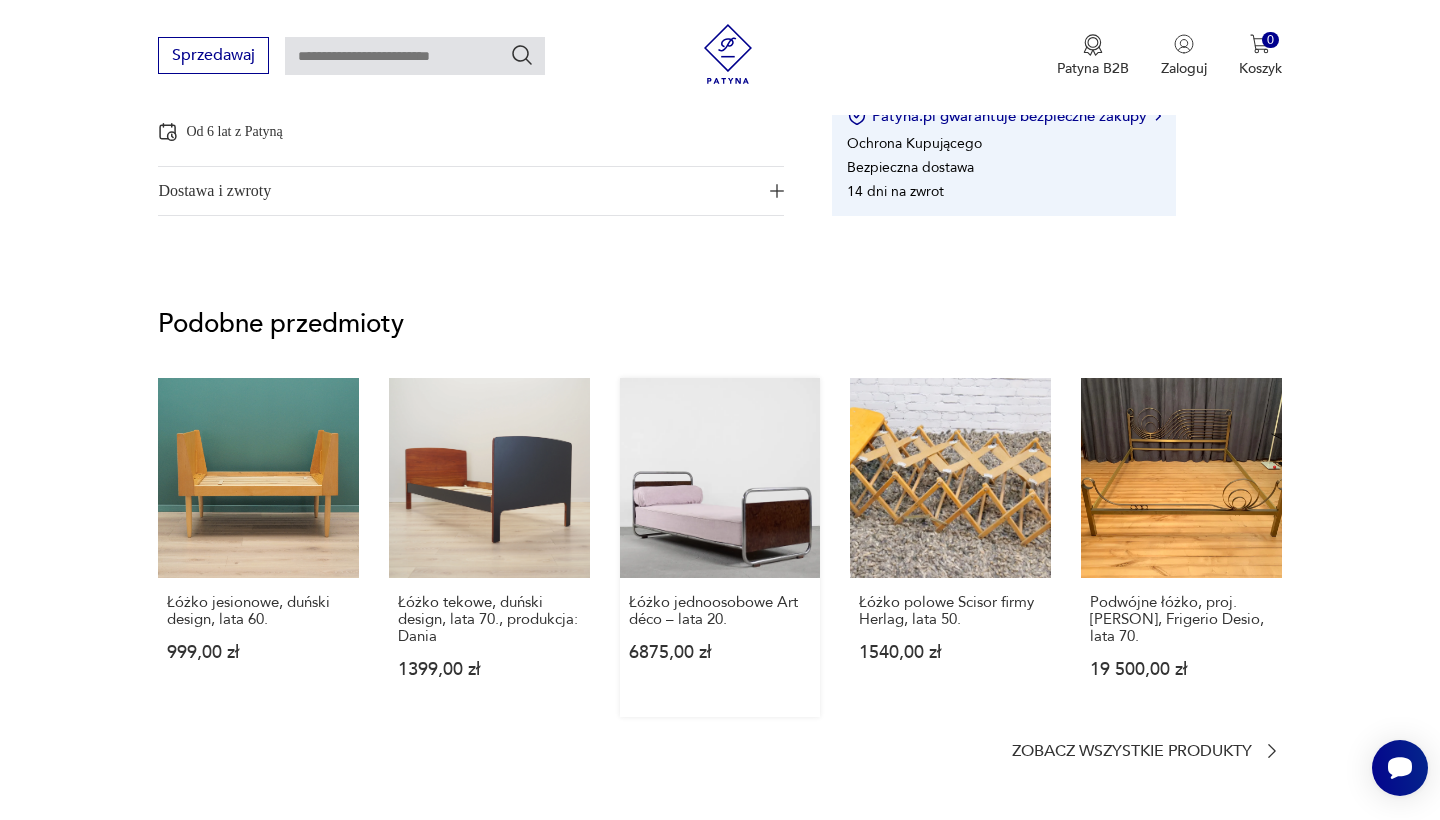 click on "Łóżko jednoosobowe Art déco – lata 20. 6875,00 zł" at bounding box center [720, 548] 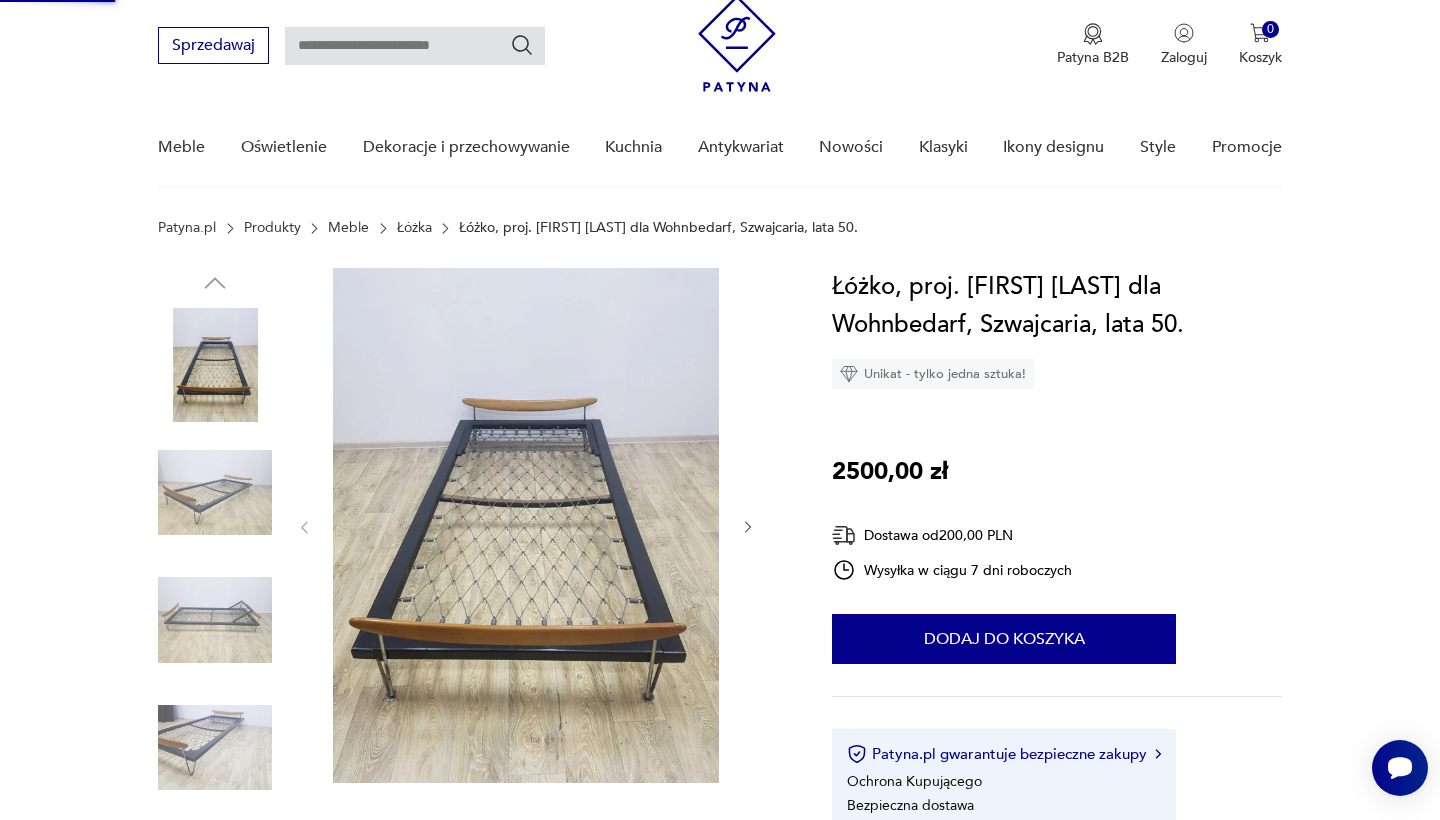 scroll, scrollTop: 0, scrollLeft: 0, axis: both 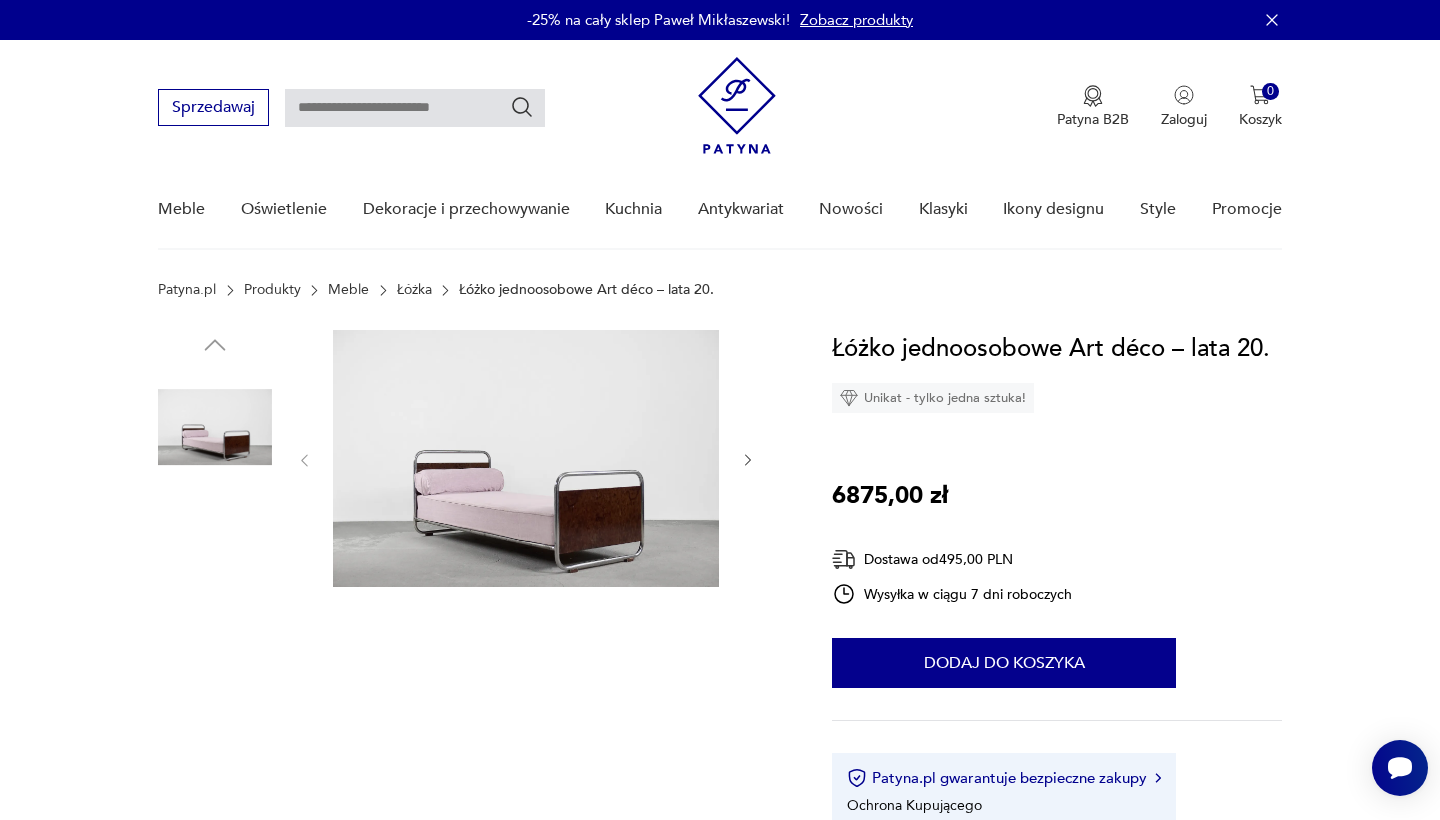 click at bounding box center (526, 458) 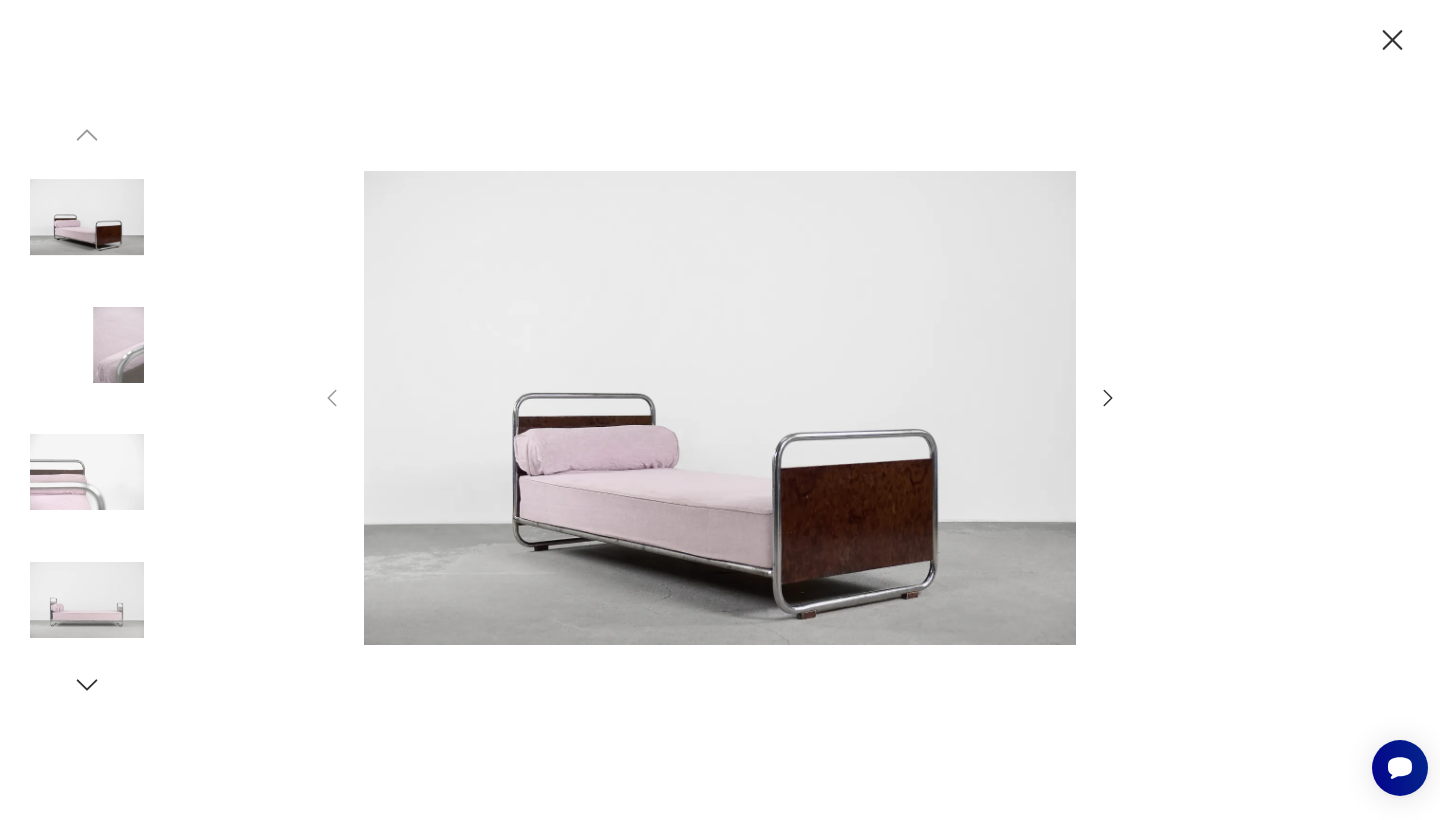 click 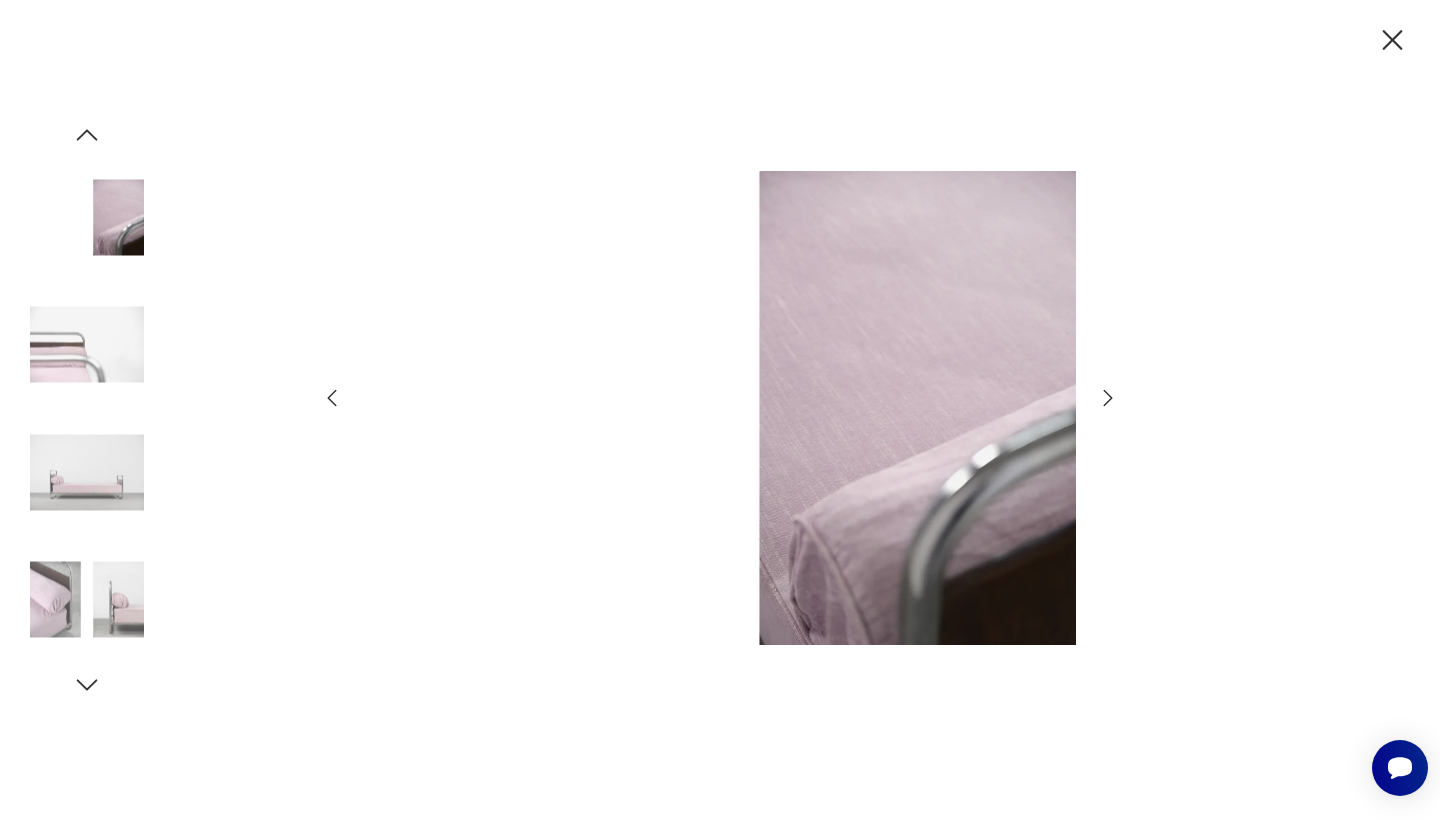 click 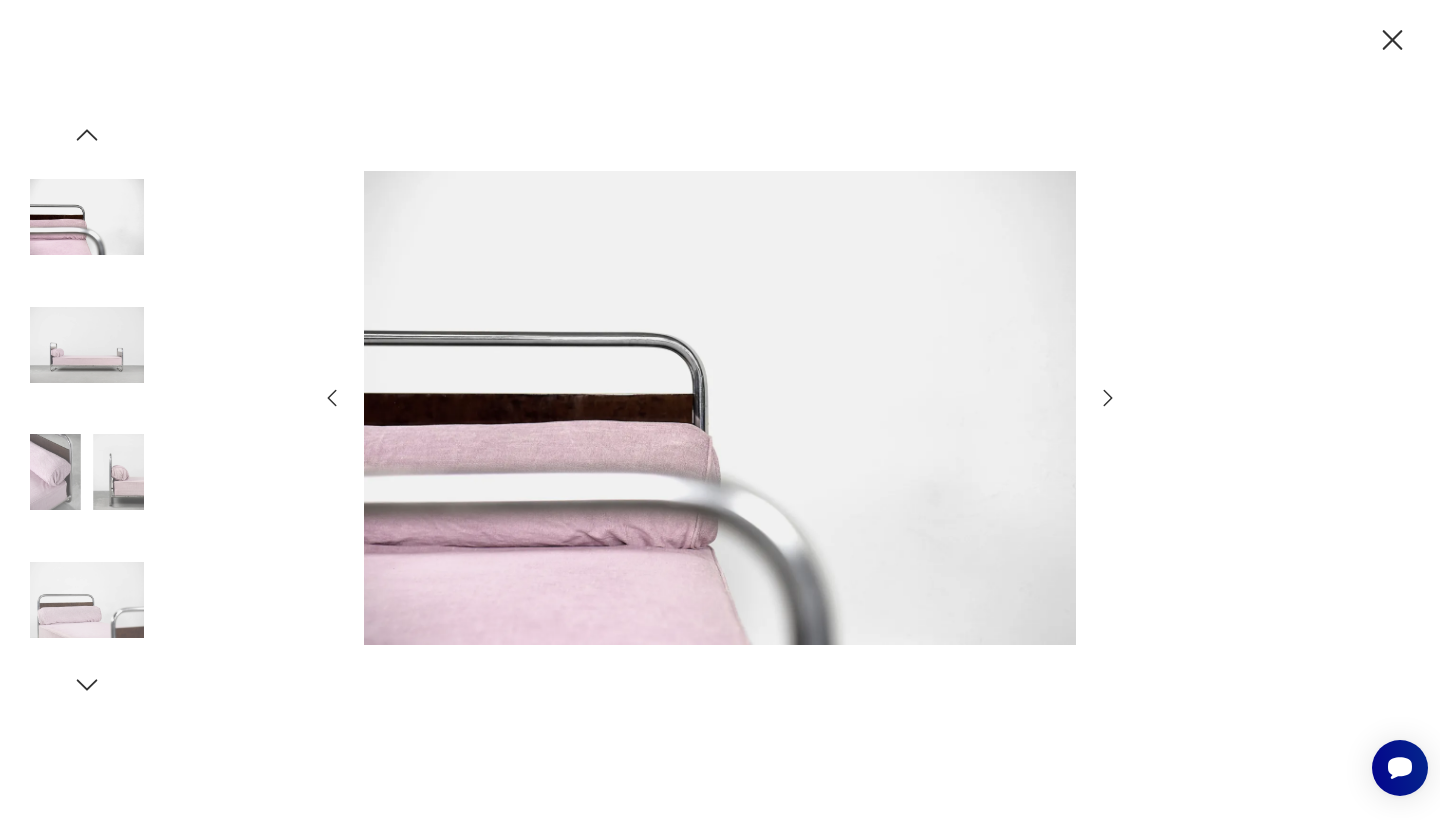 click 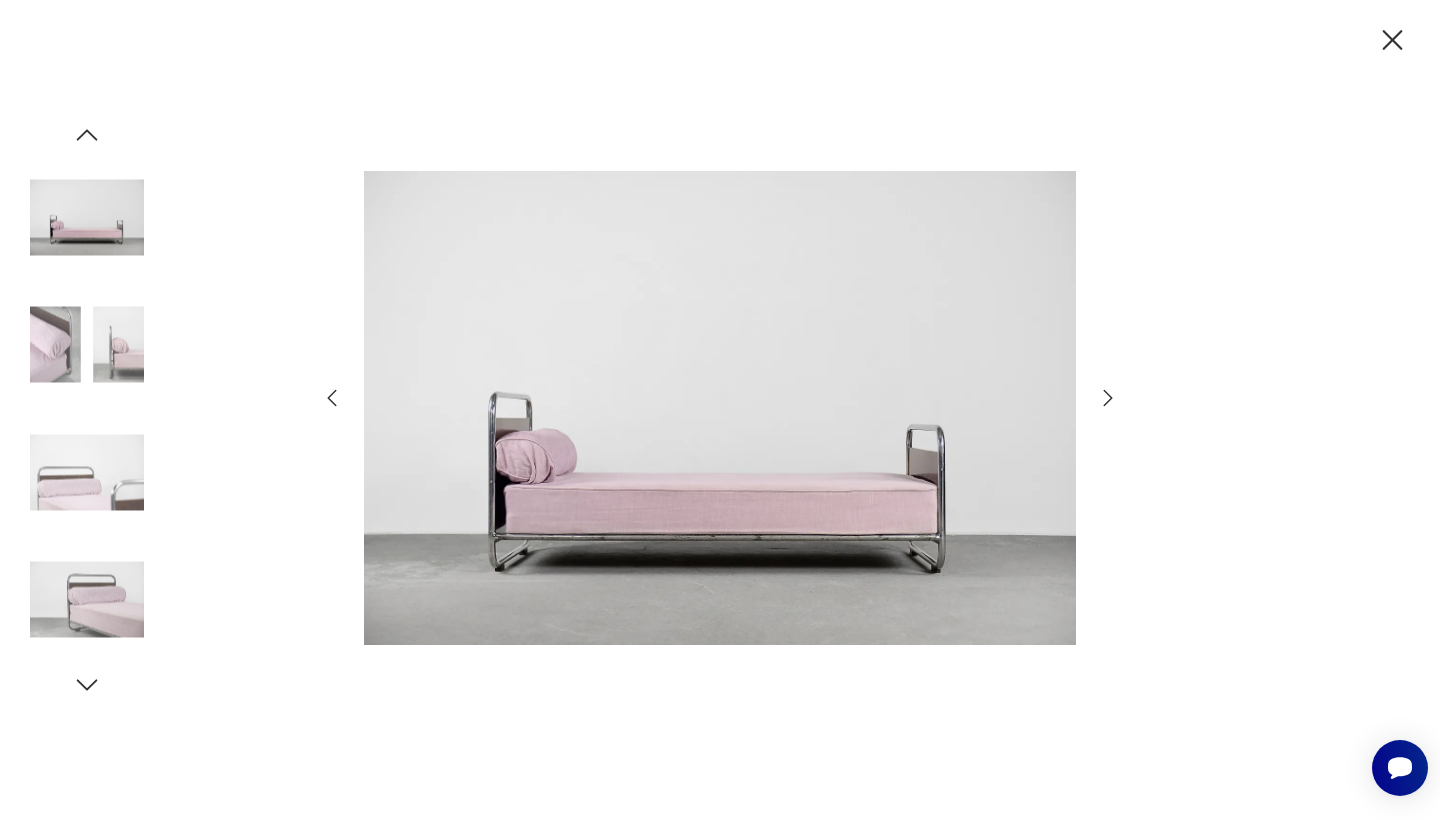click 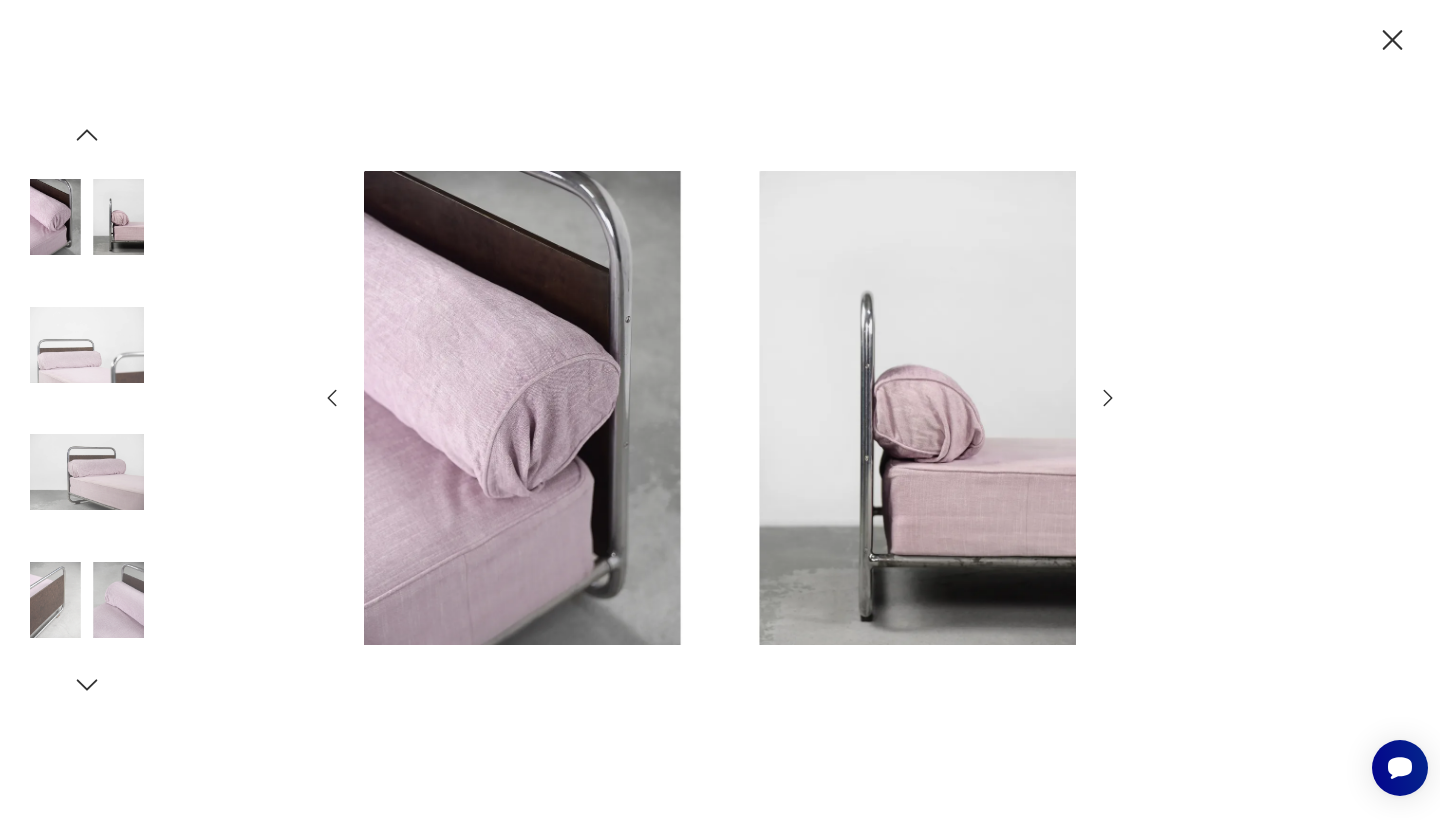 click 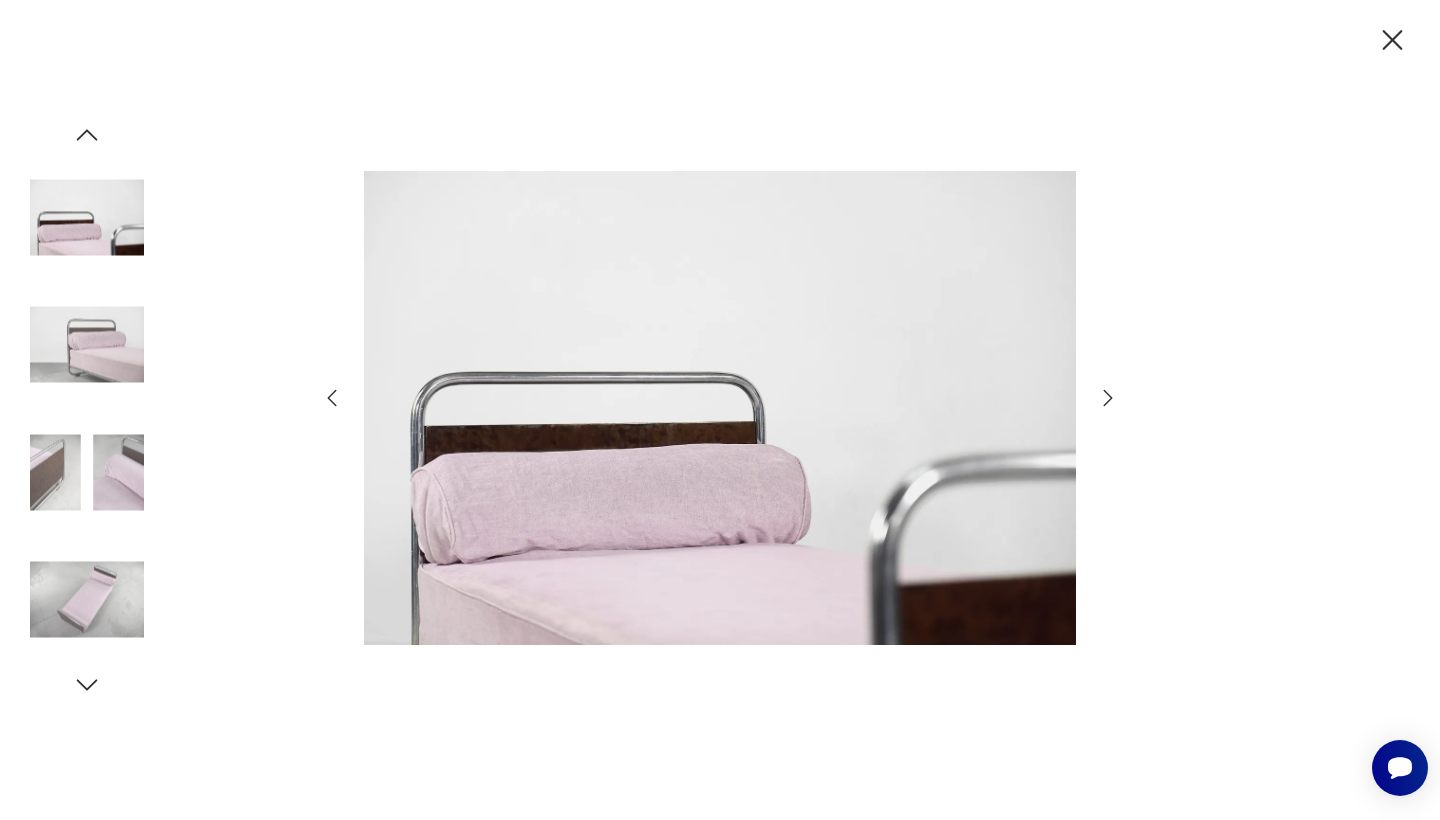 click 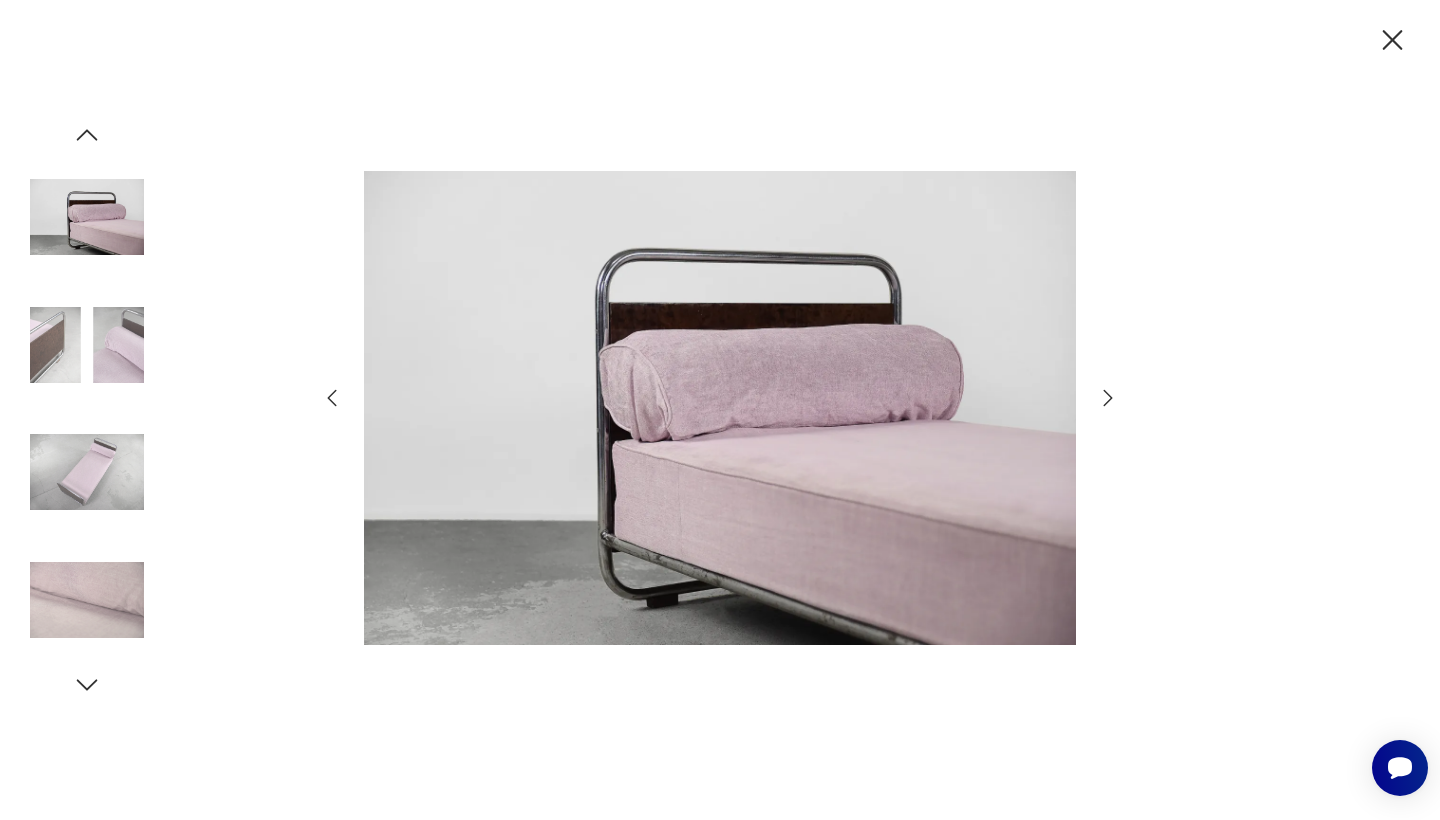 click 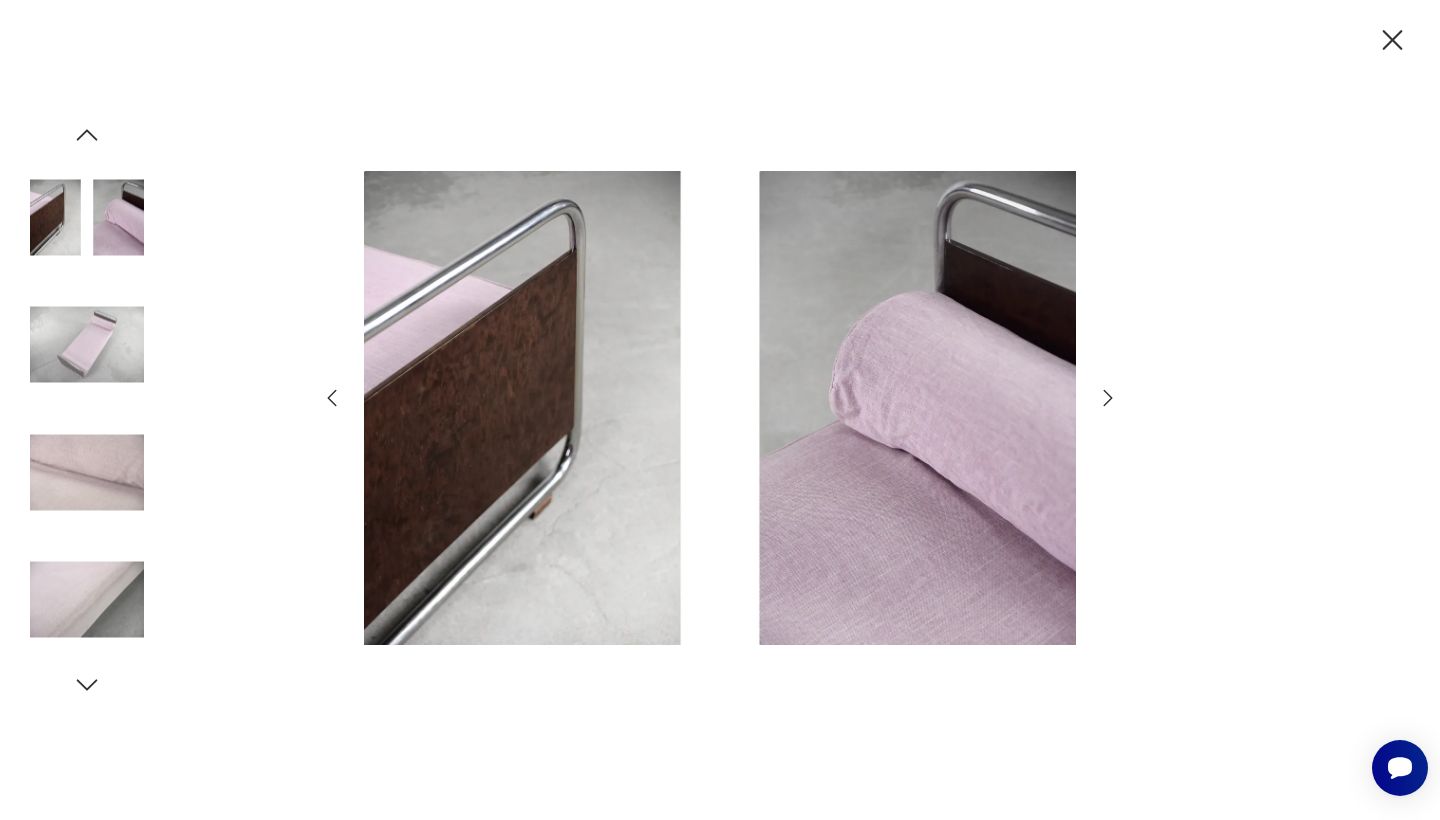 click 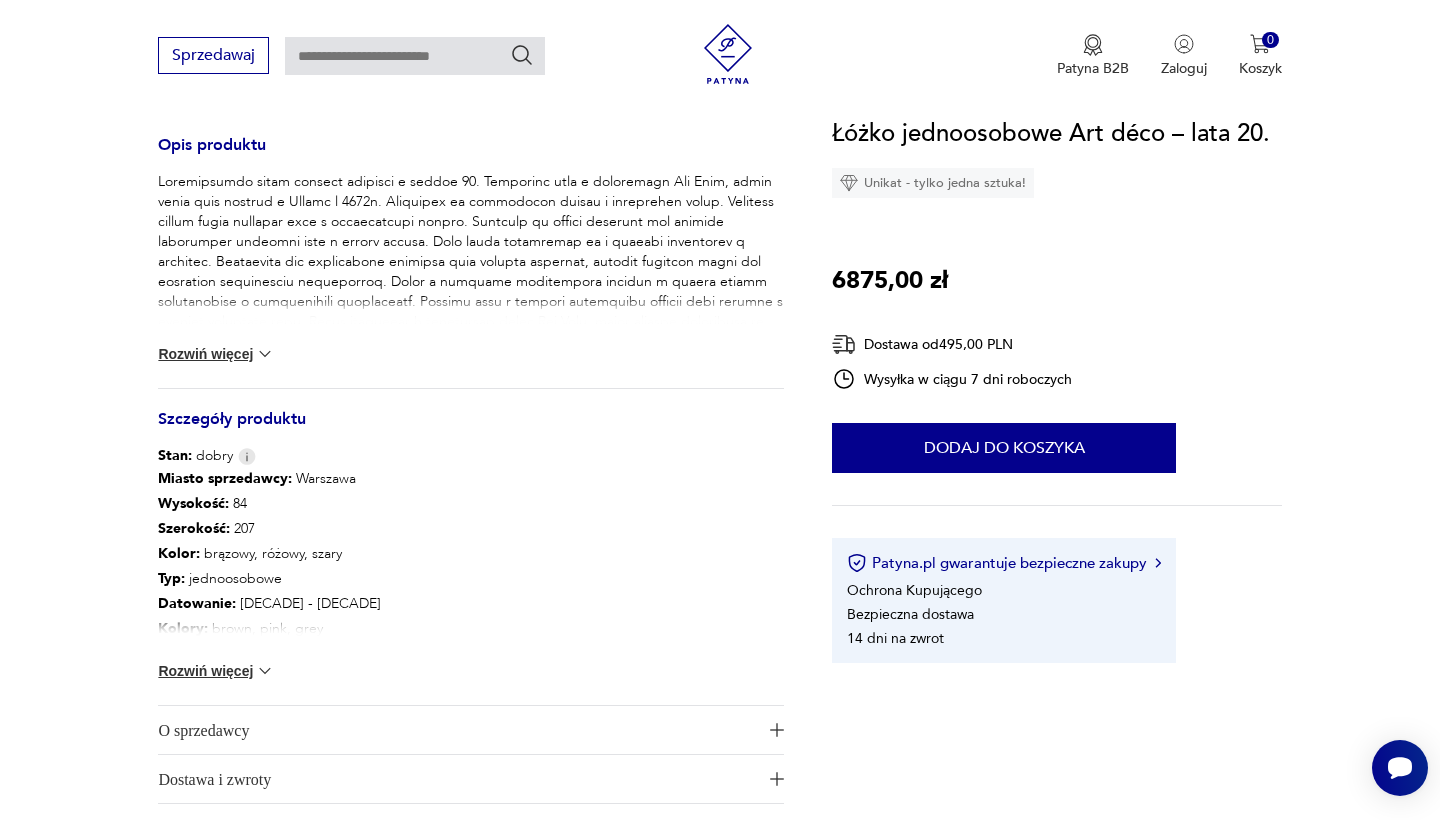 scroll, scrollTop: 862, scrollLeft: 0, axis: vertical 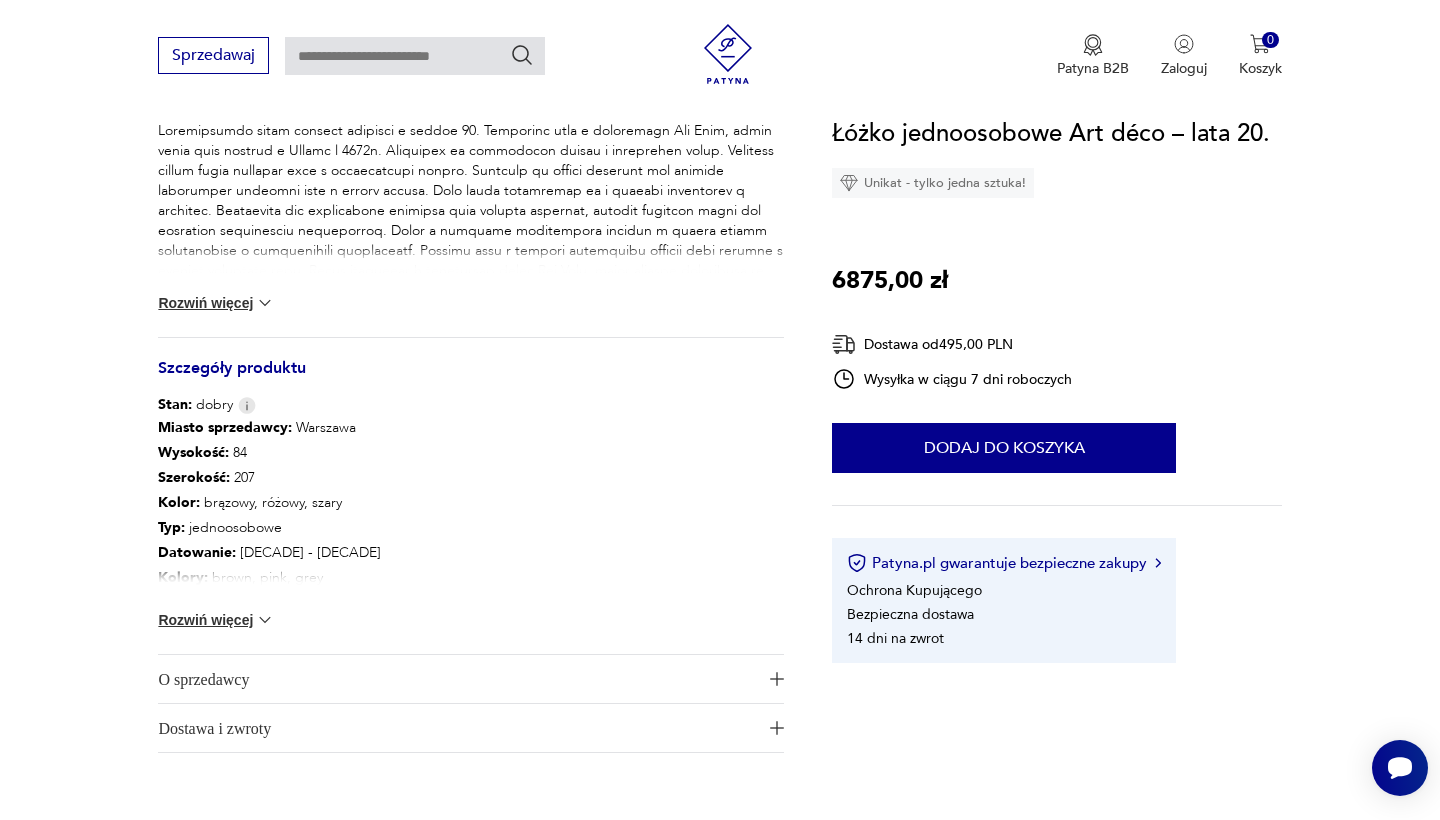 click on "Rozwiń więcej" at bounding box center (216, 620) 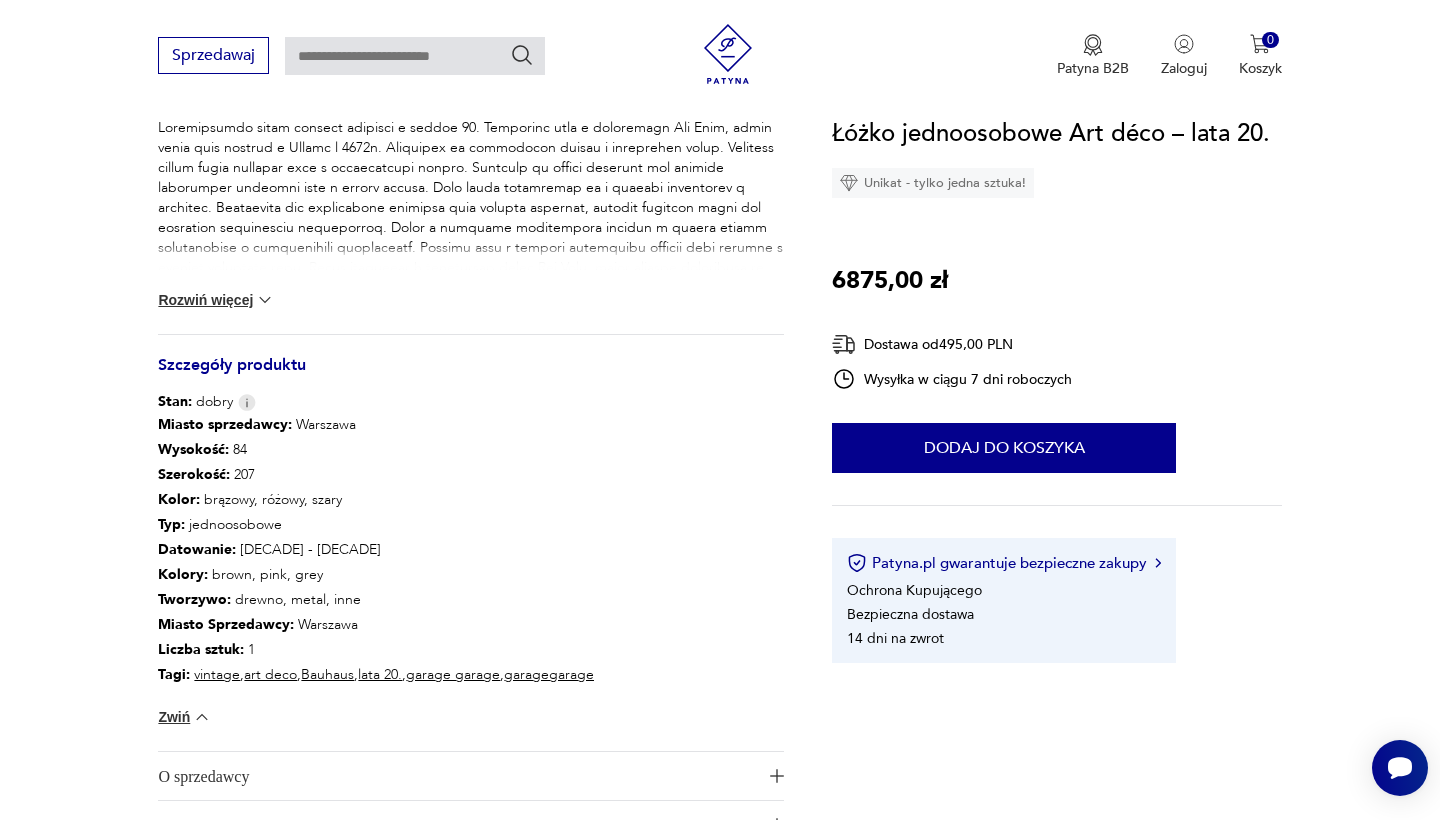scroll, scrollTop: 791, scrollLeft: 0, axis: vertical 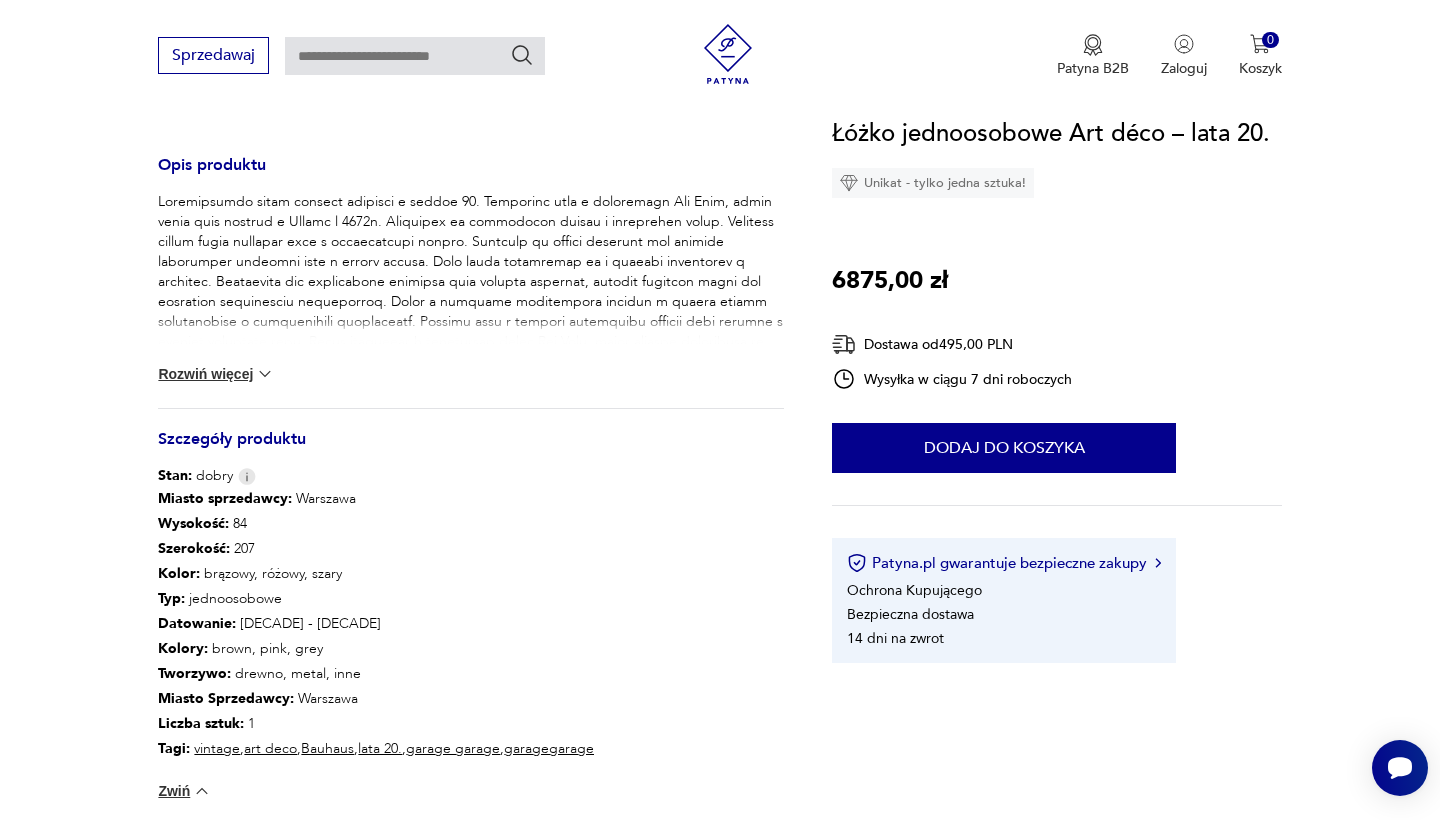 click on "Rozwiń więcej" at bounding box center (216, 374) 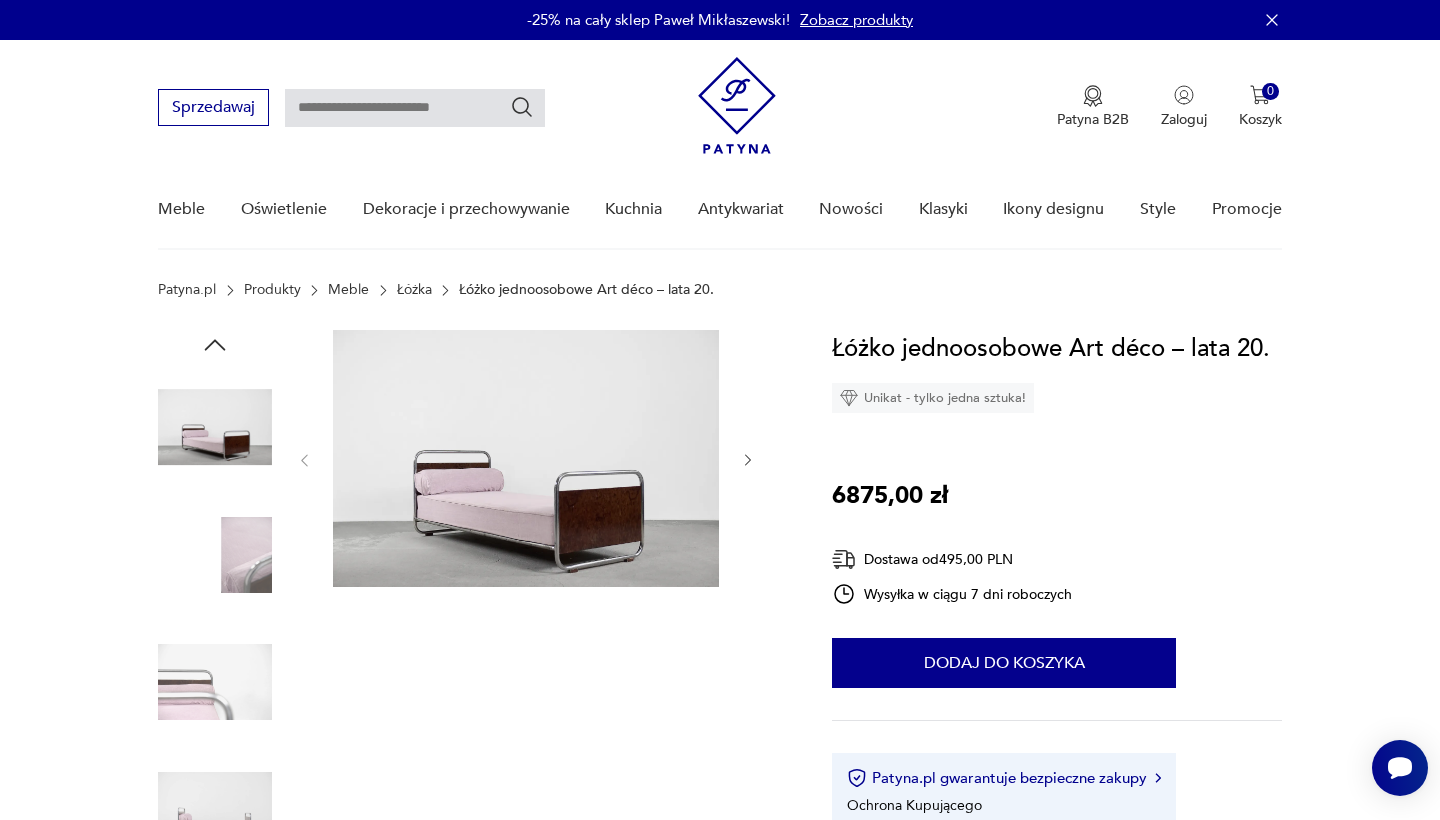 scroll, scrollTop: 0, scrollLeft: 0, axis: both 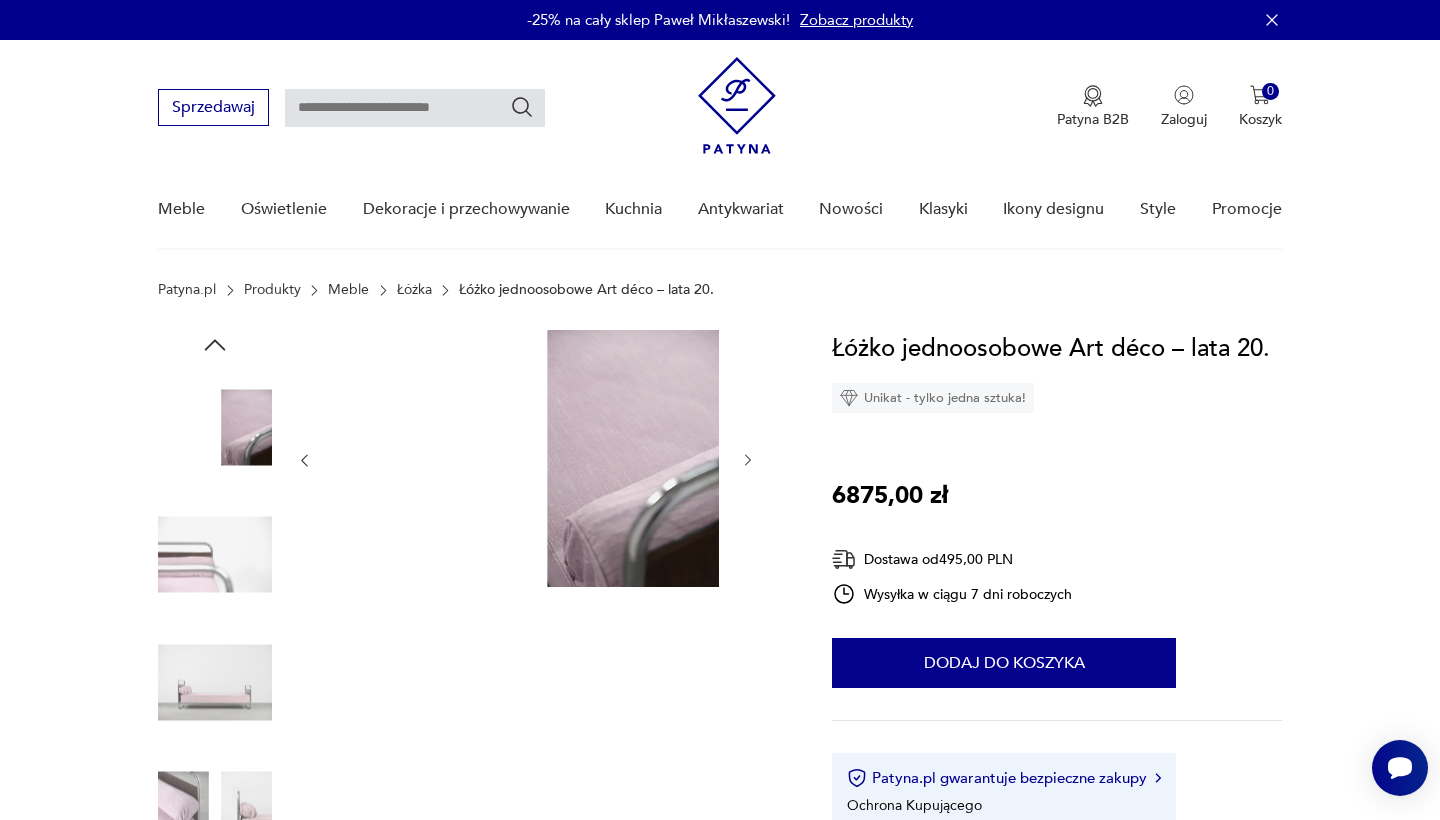 click 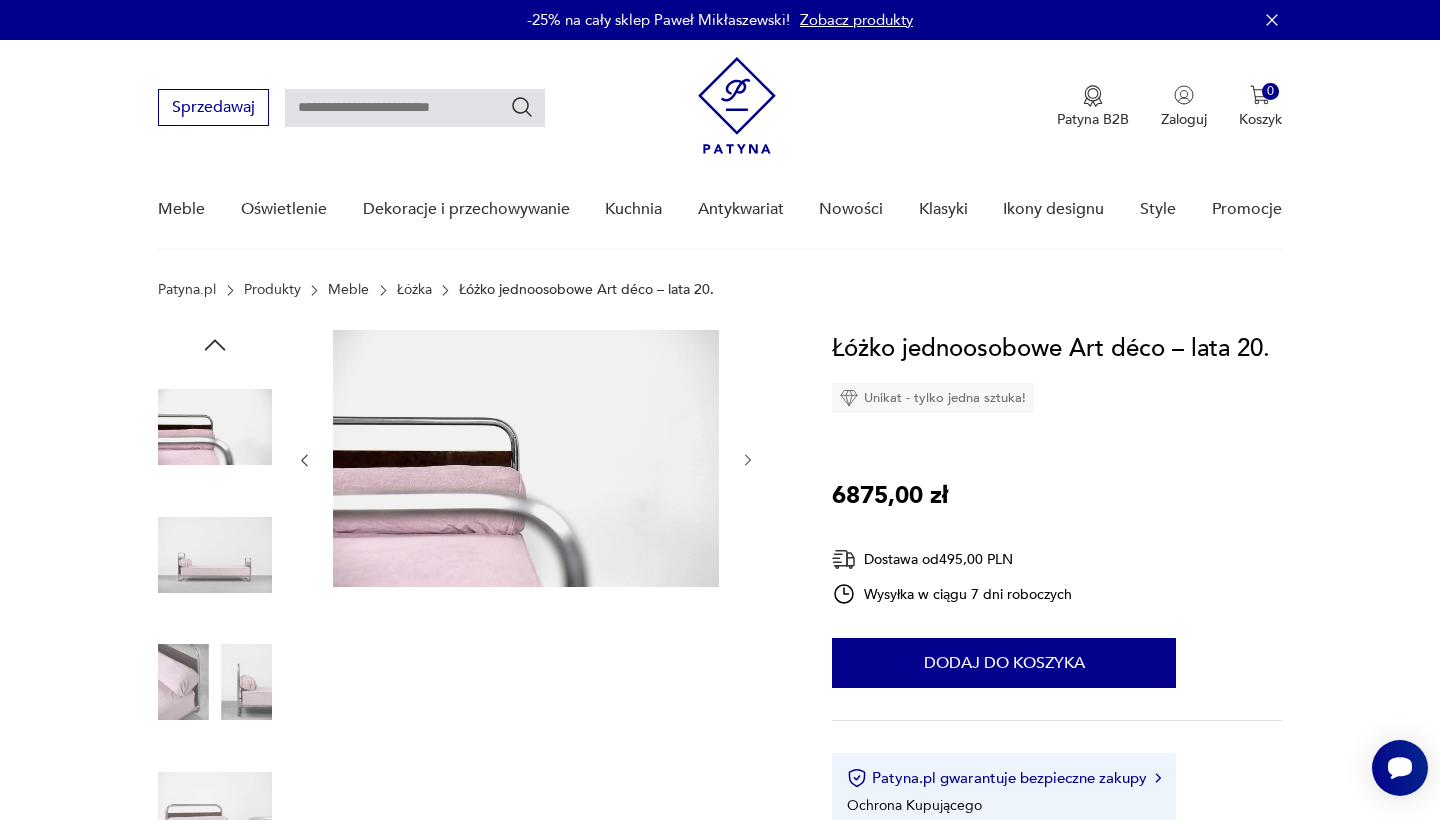 click 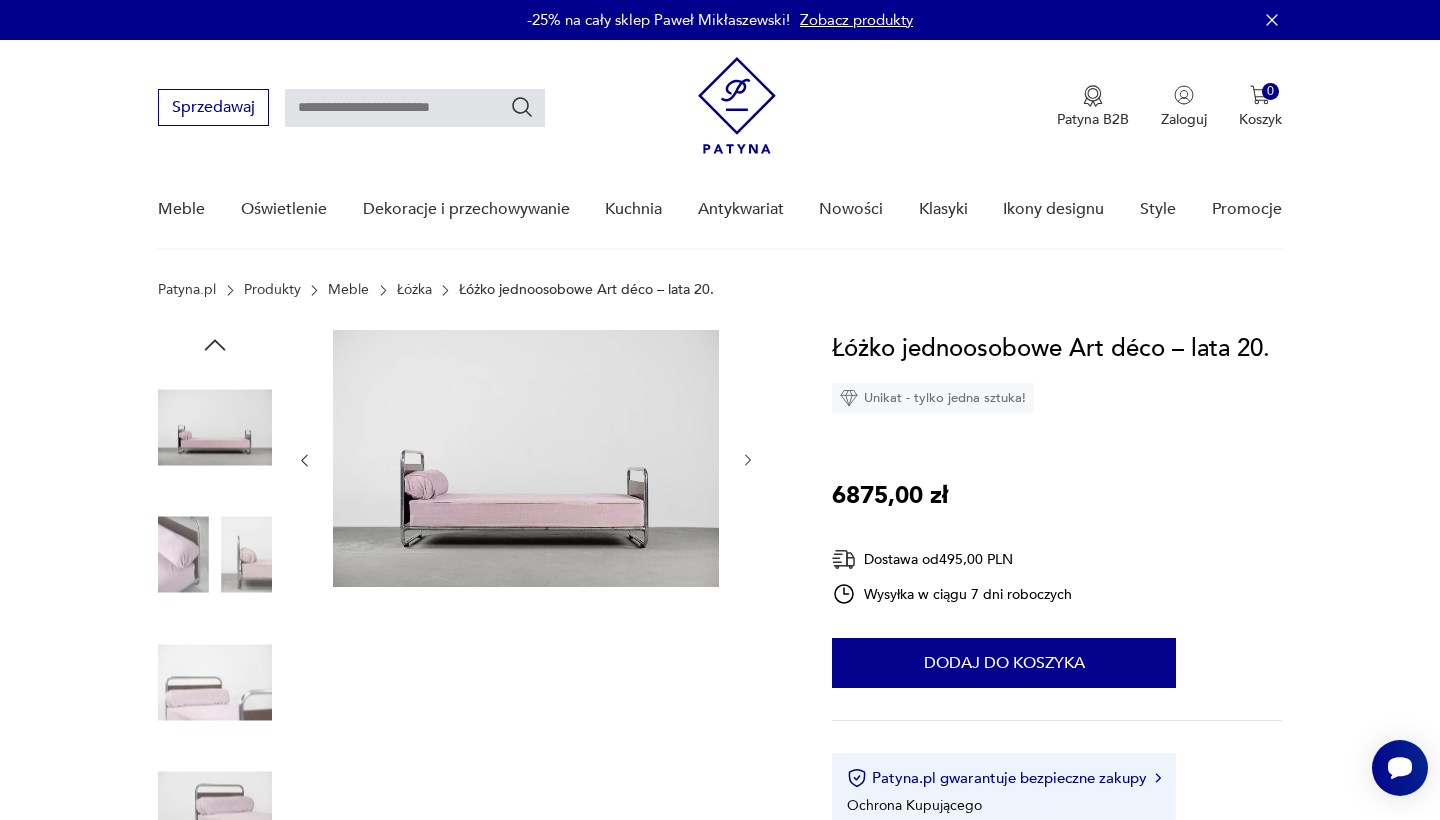 click 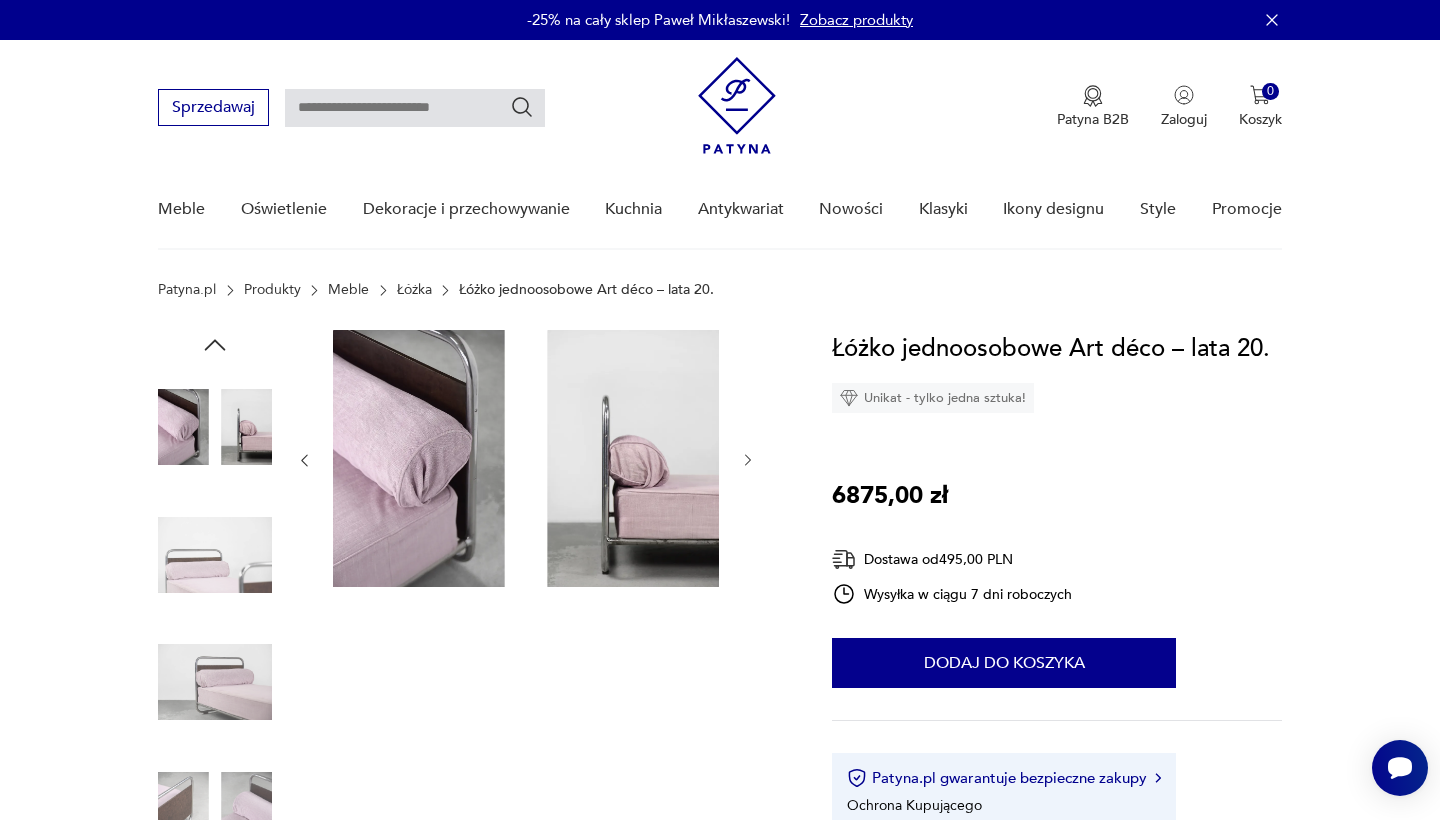 click 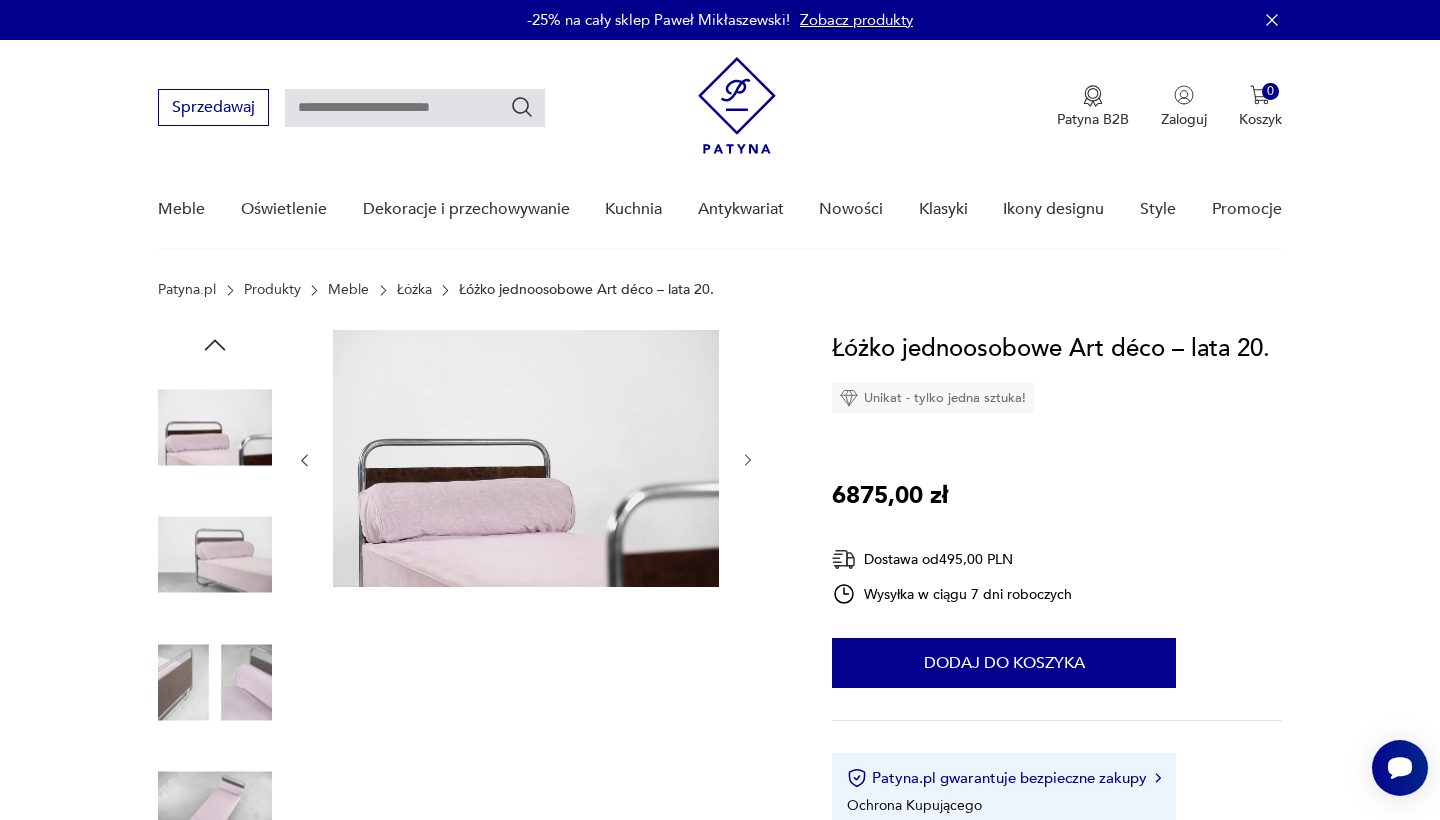 click 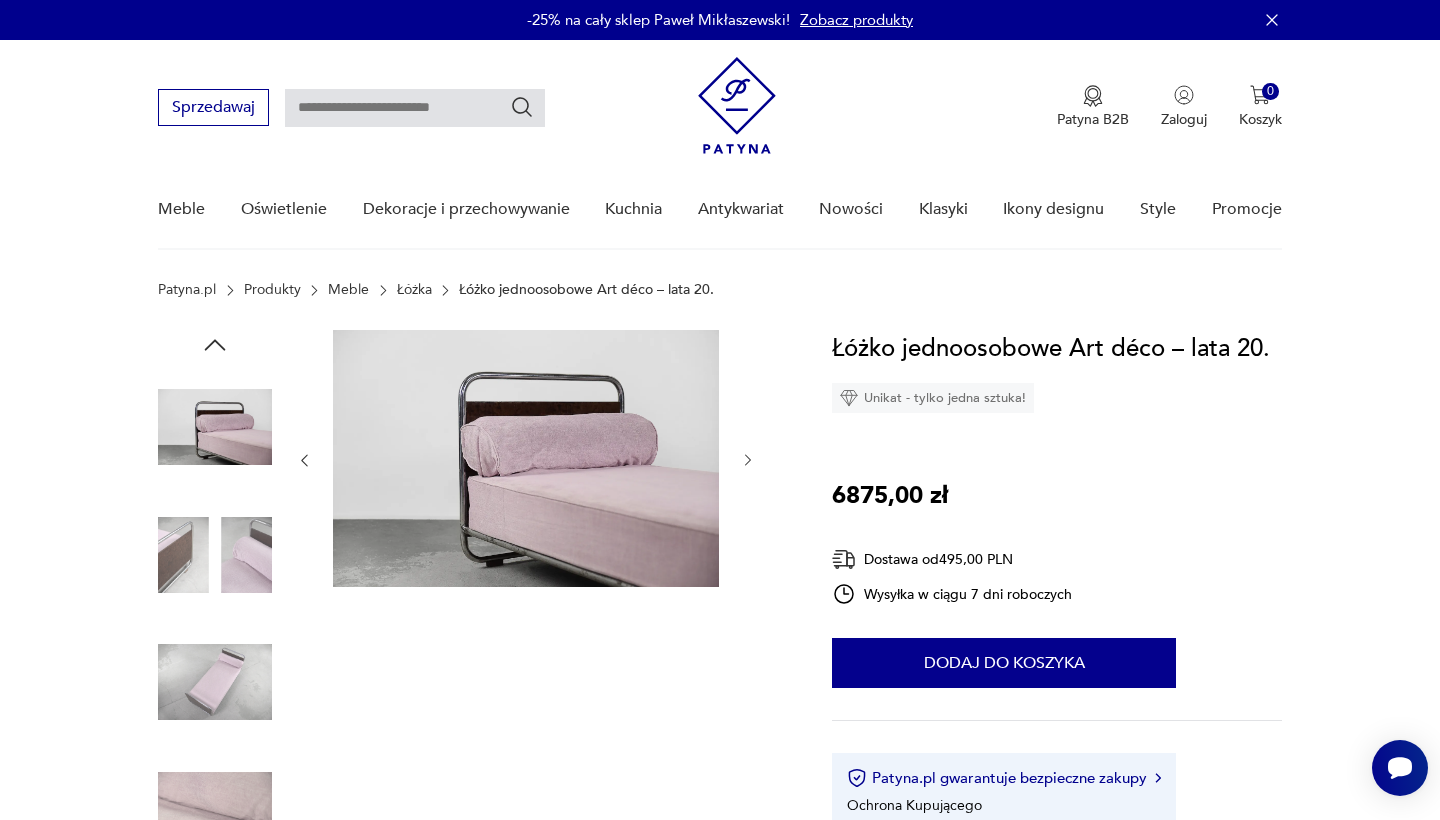 click 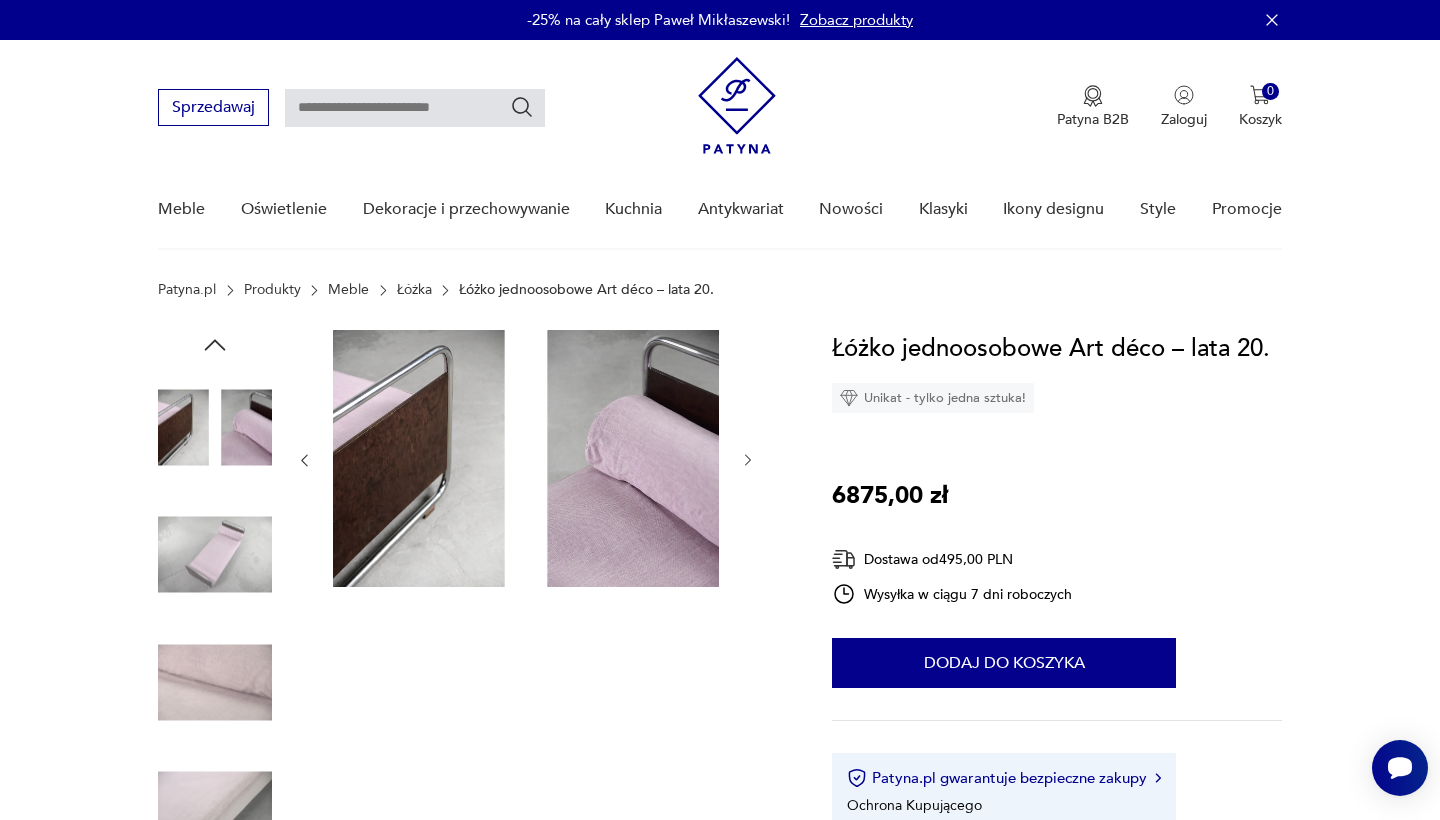 click 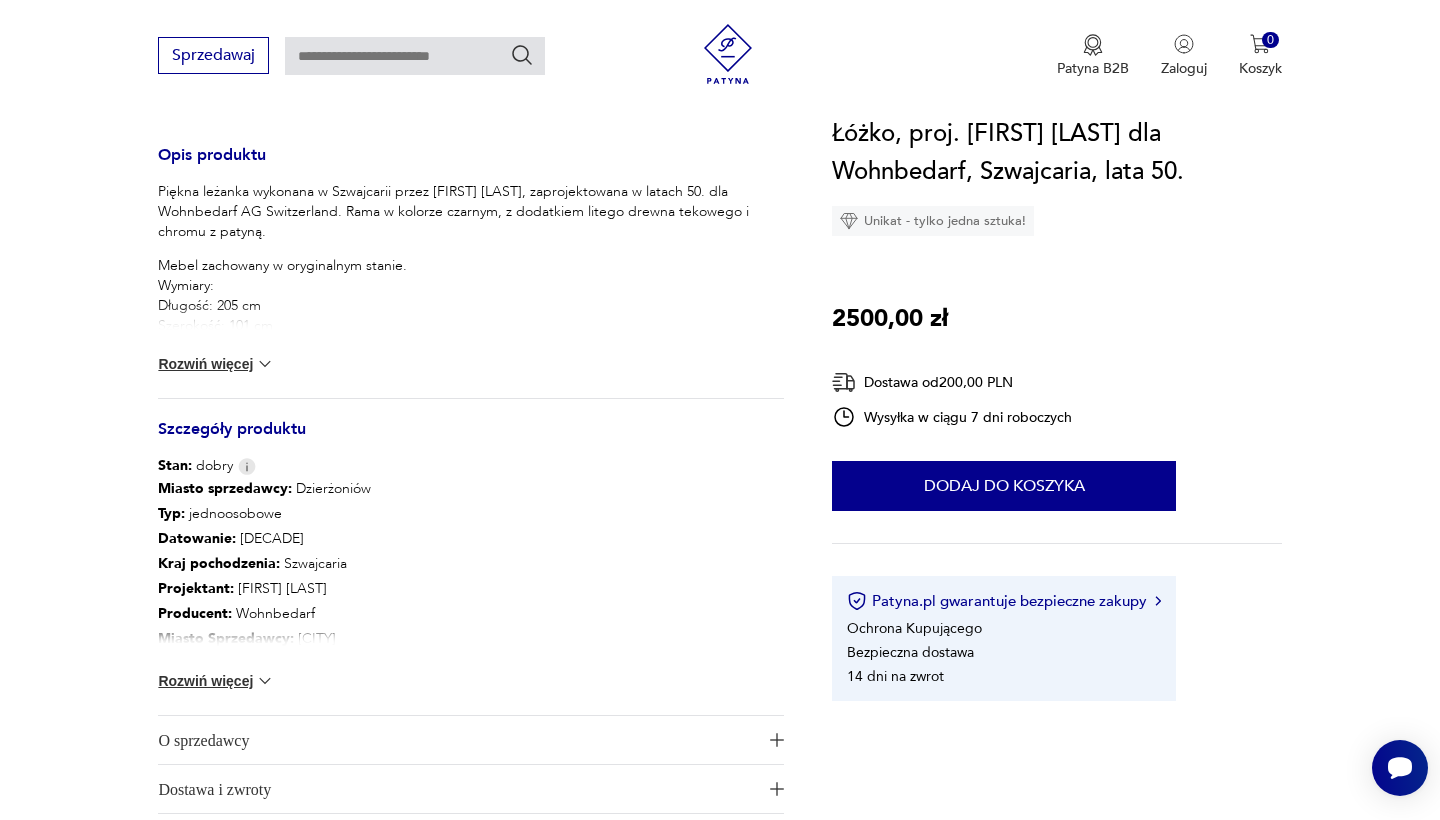 scroll, scrollTop: 804, scrollLeft: 0, axis: vertical 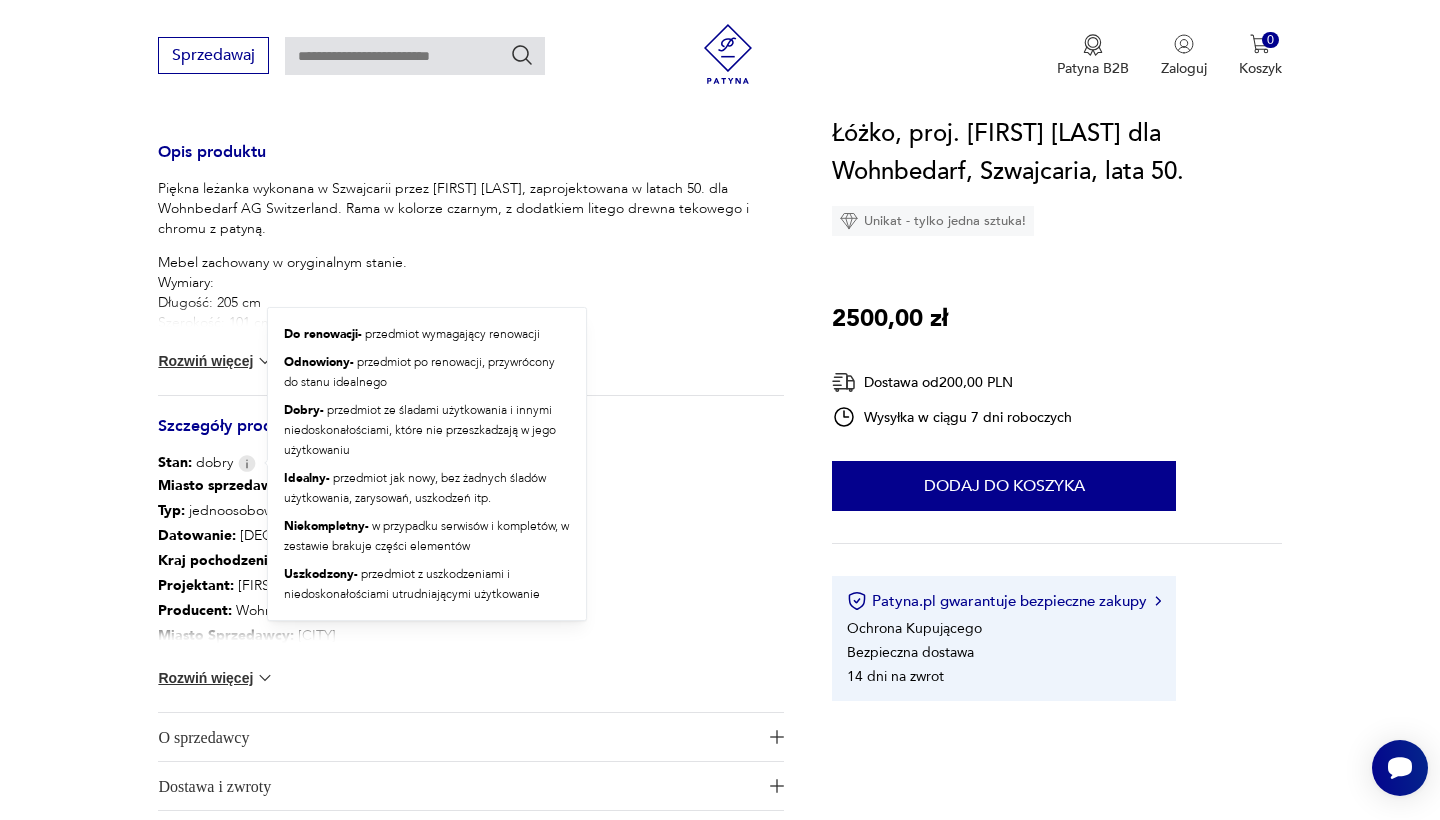 click at bounding box center [247, 463] 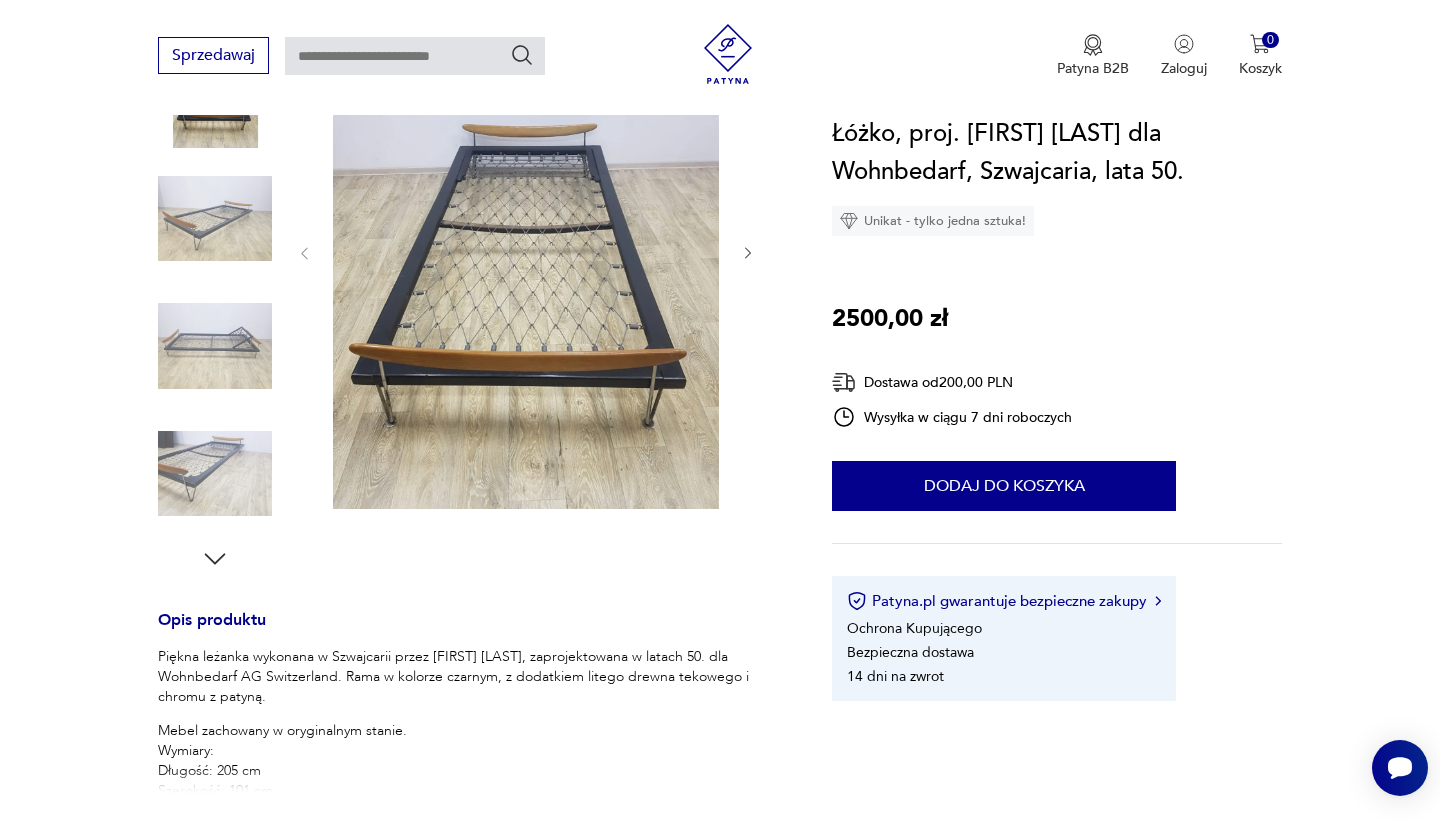 scroll, scrollTop: 298, scrollLeft: 0, axis: vertical 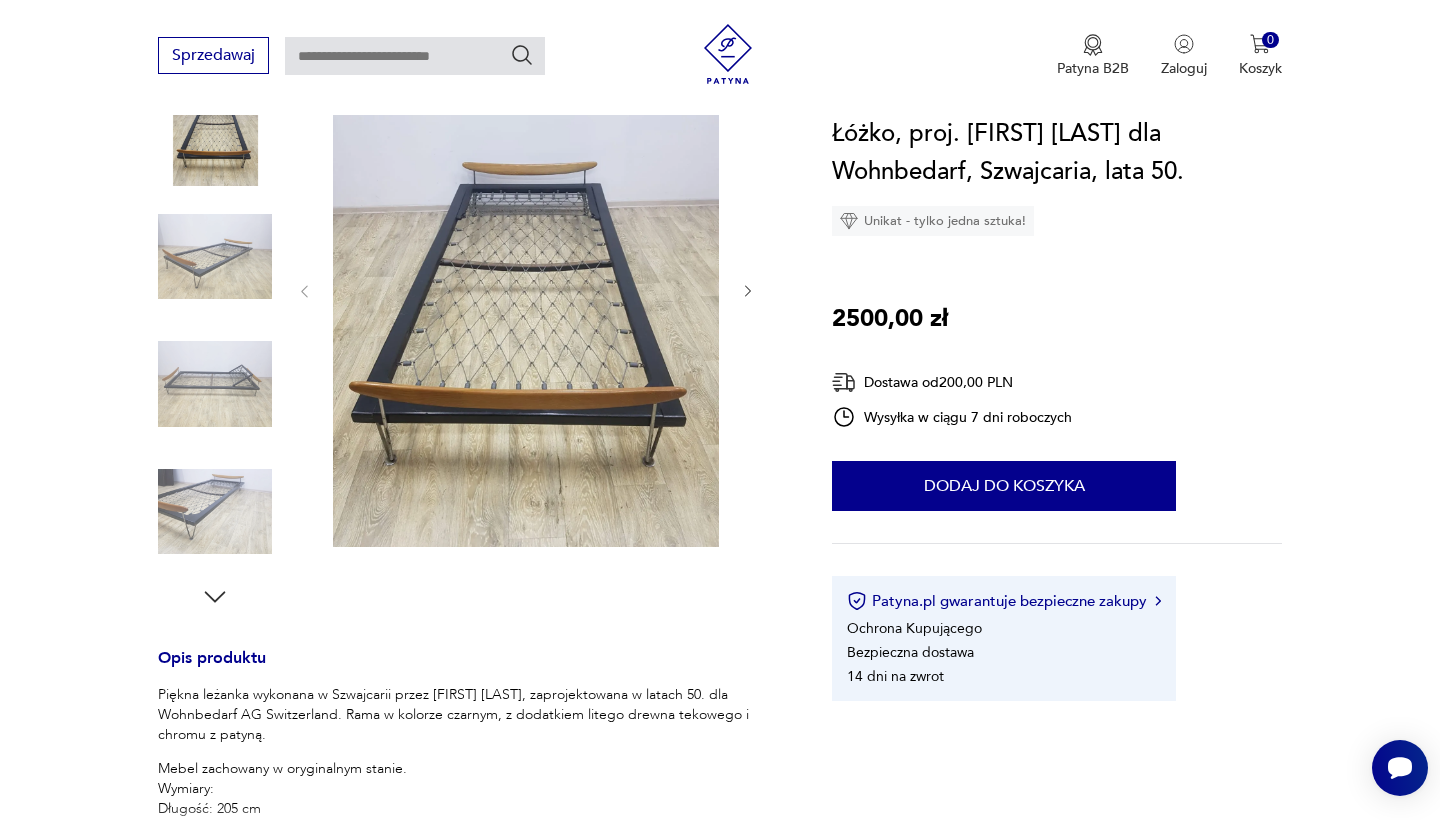 click at bounding box center [526, 289] 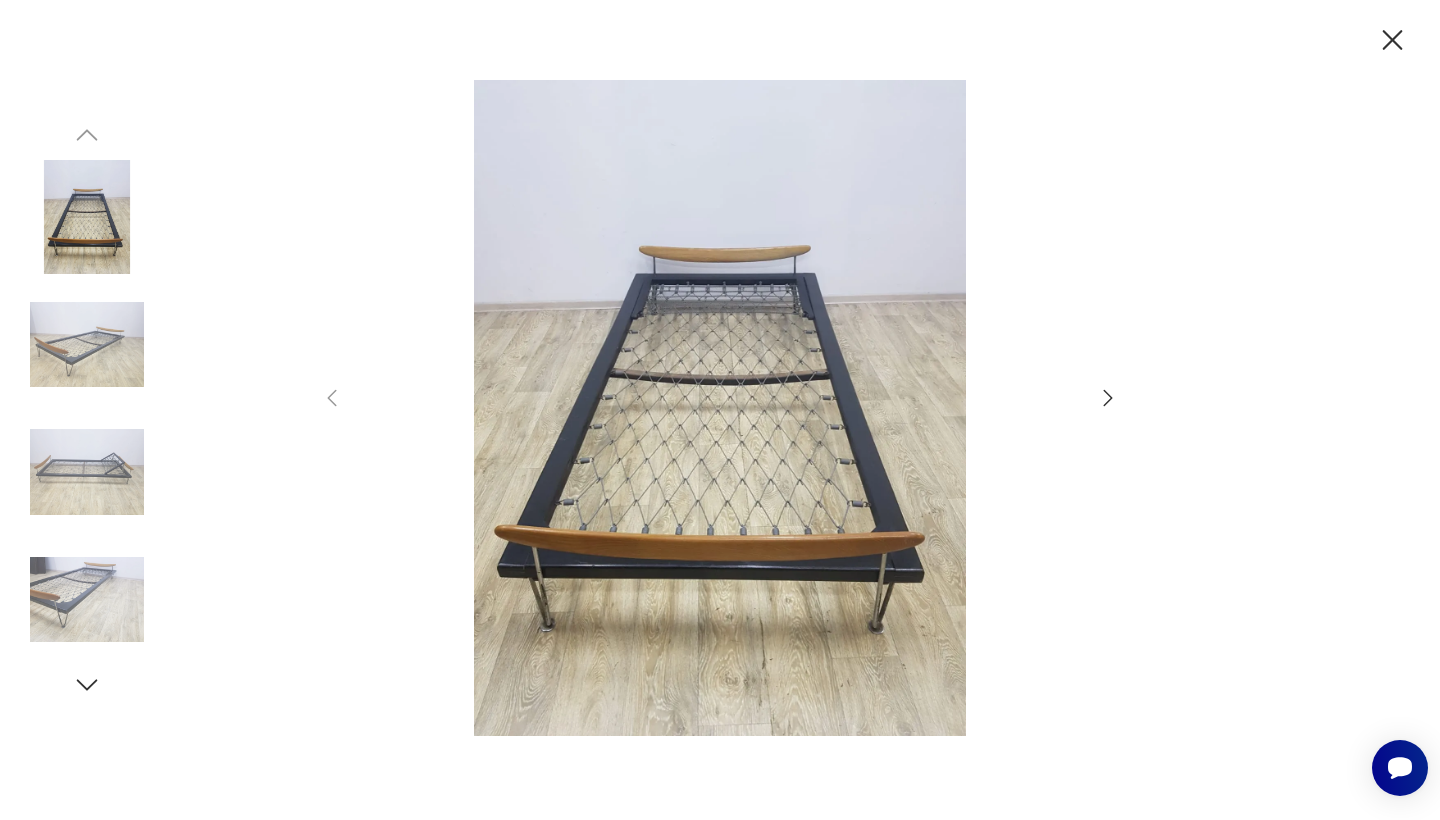 click at bounding box center (720, 408) 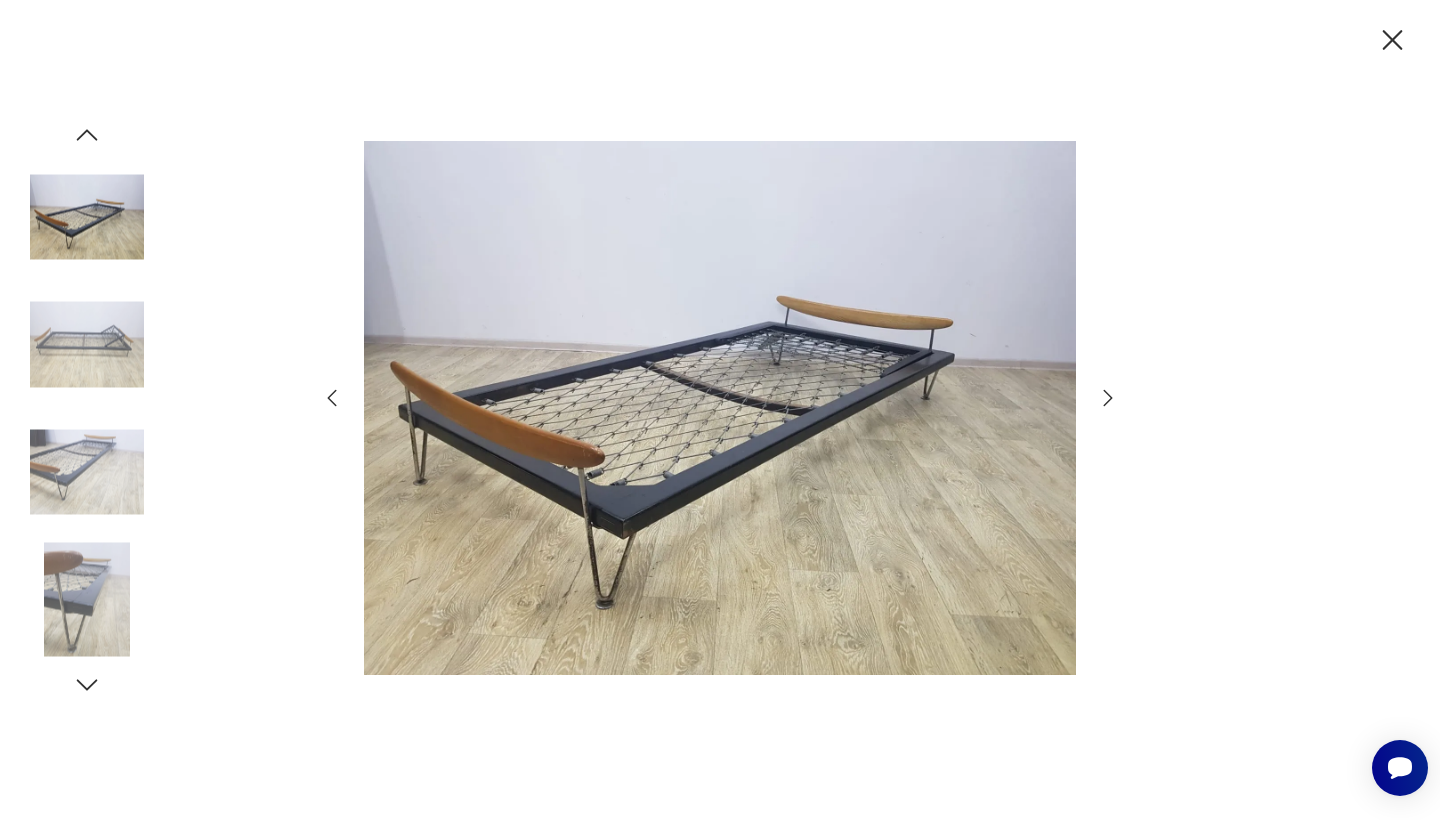 click 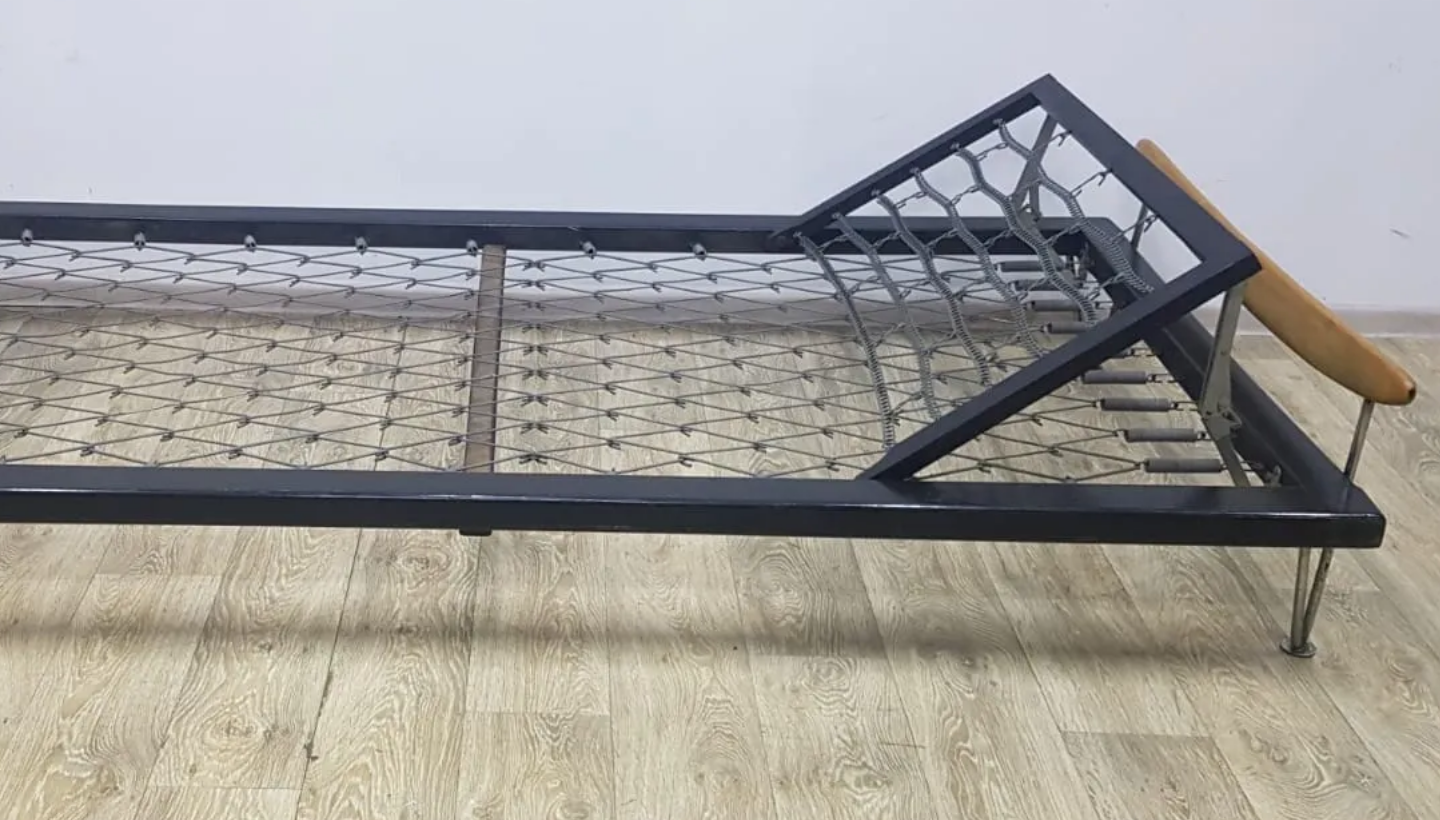 scroll, scrollTop: 103, scrollLeft: 0, axis: vertical 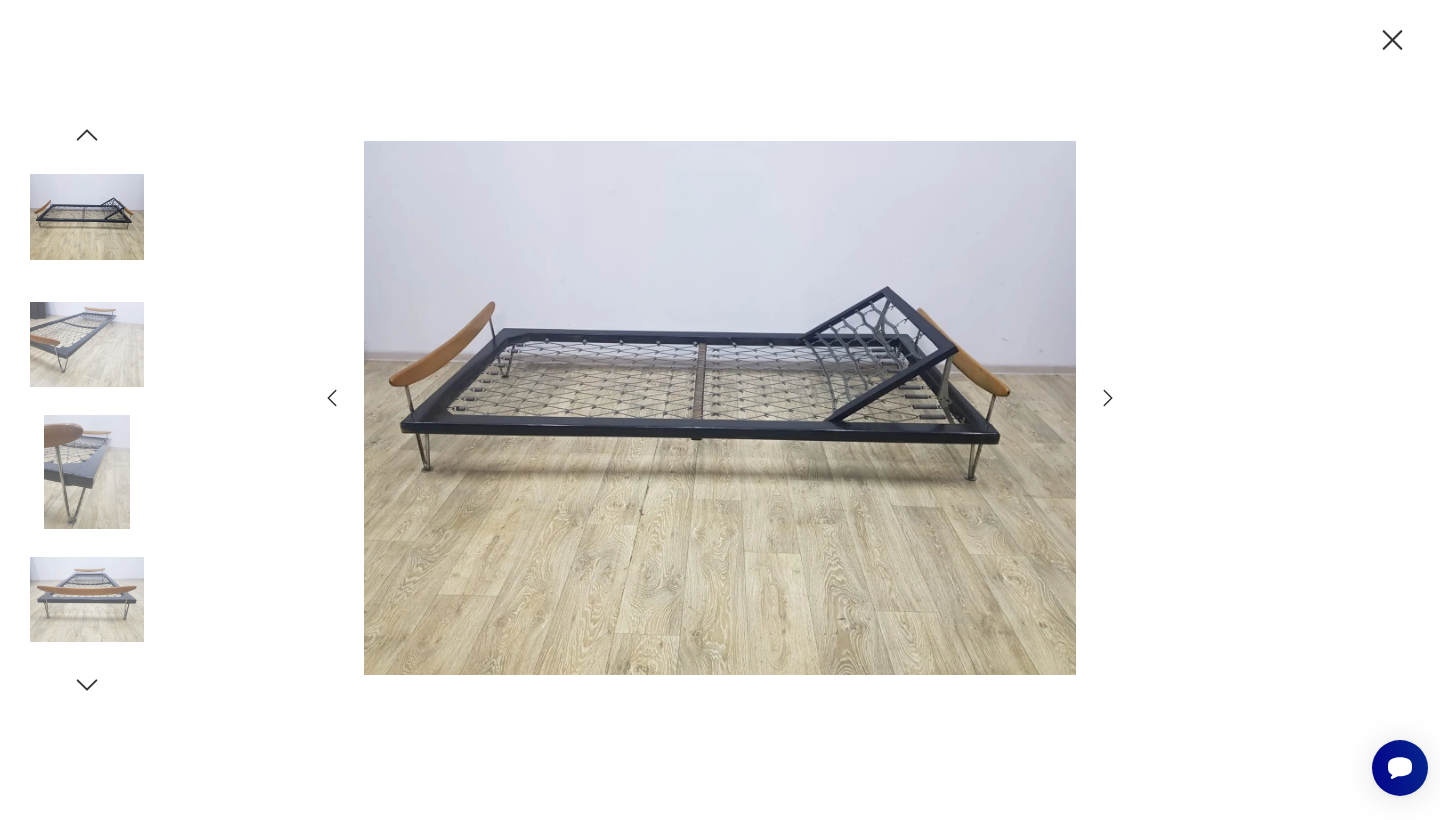 click 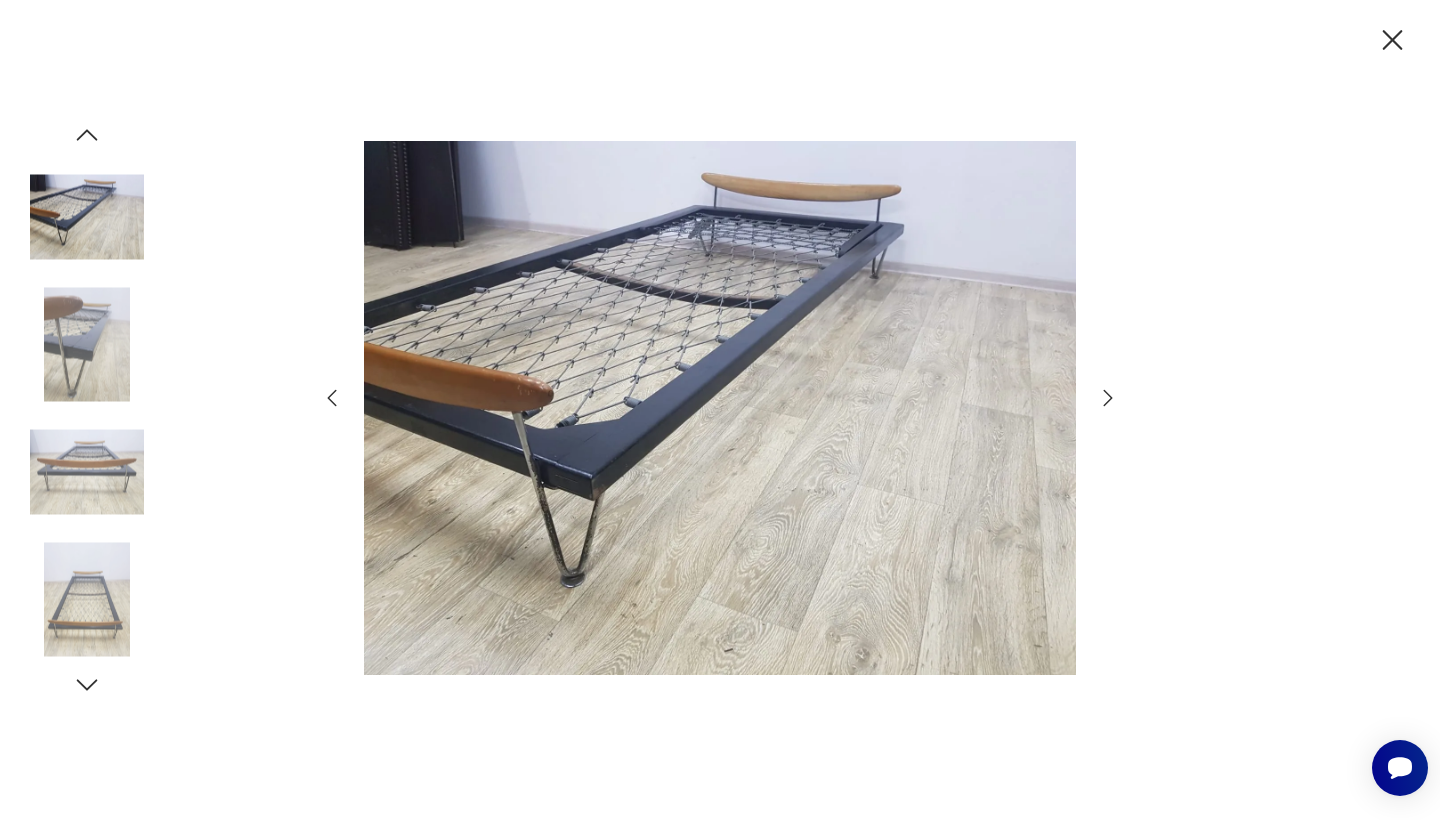 click 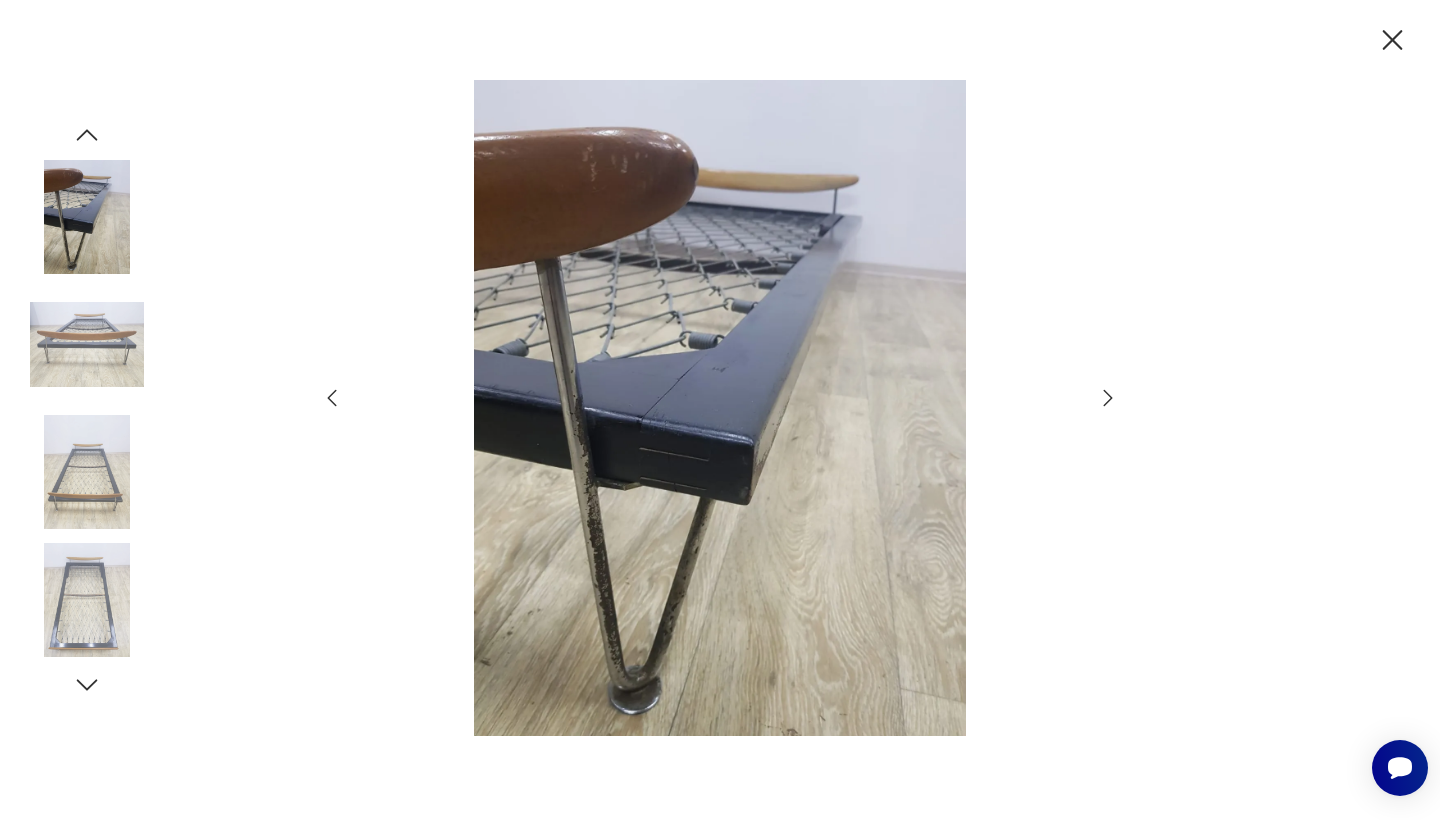 click 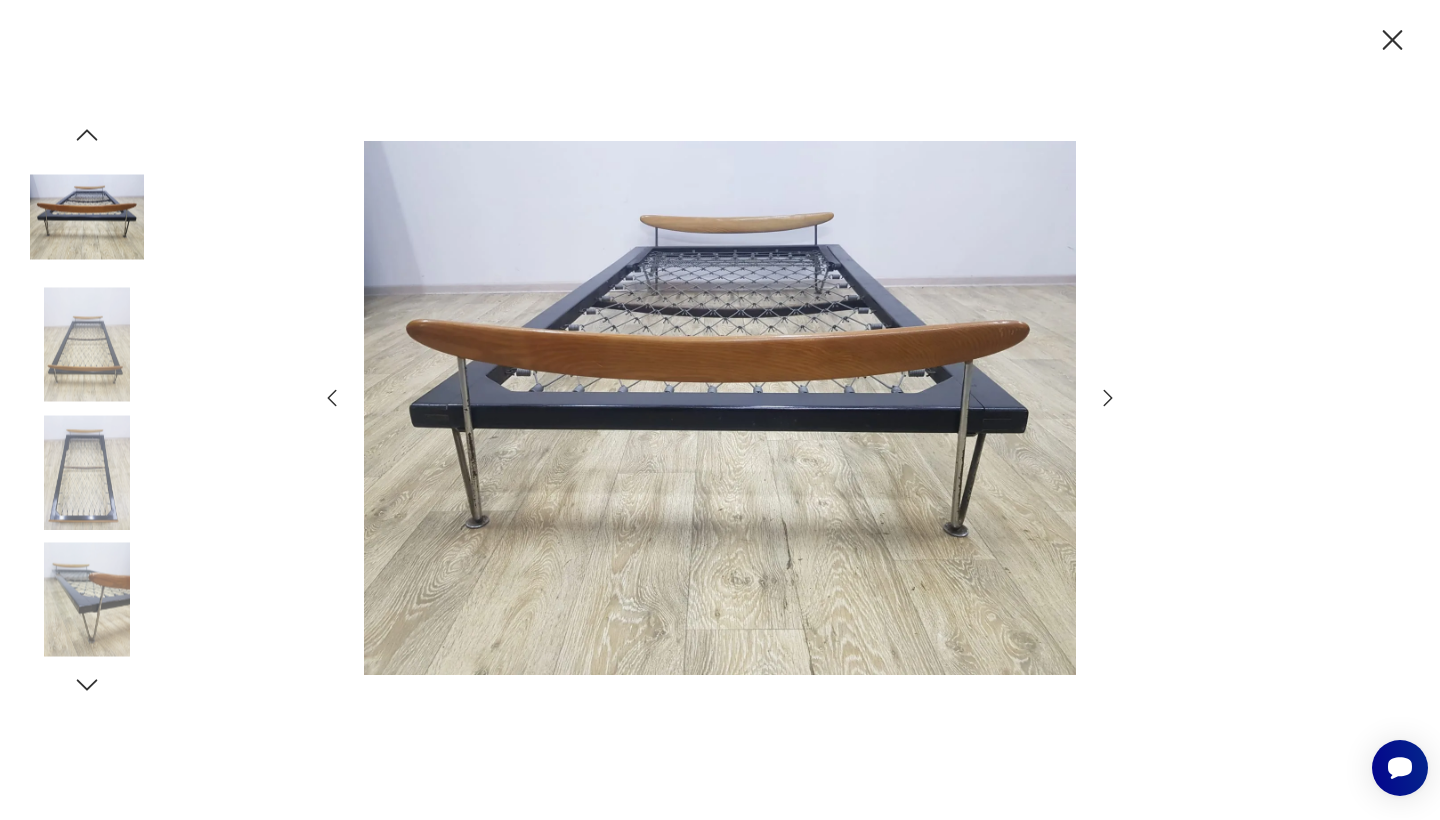 click 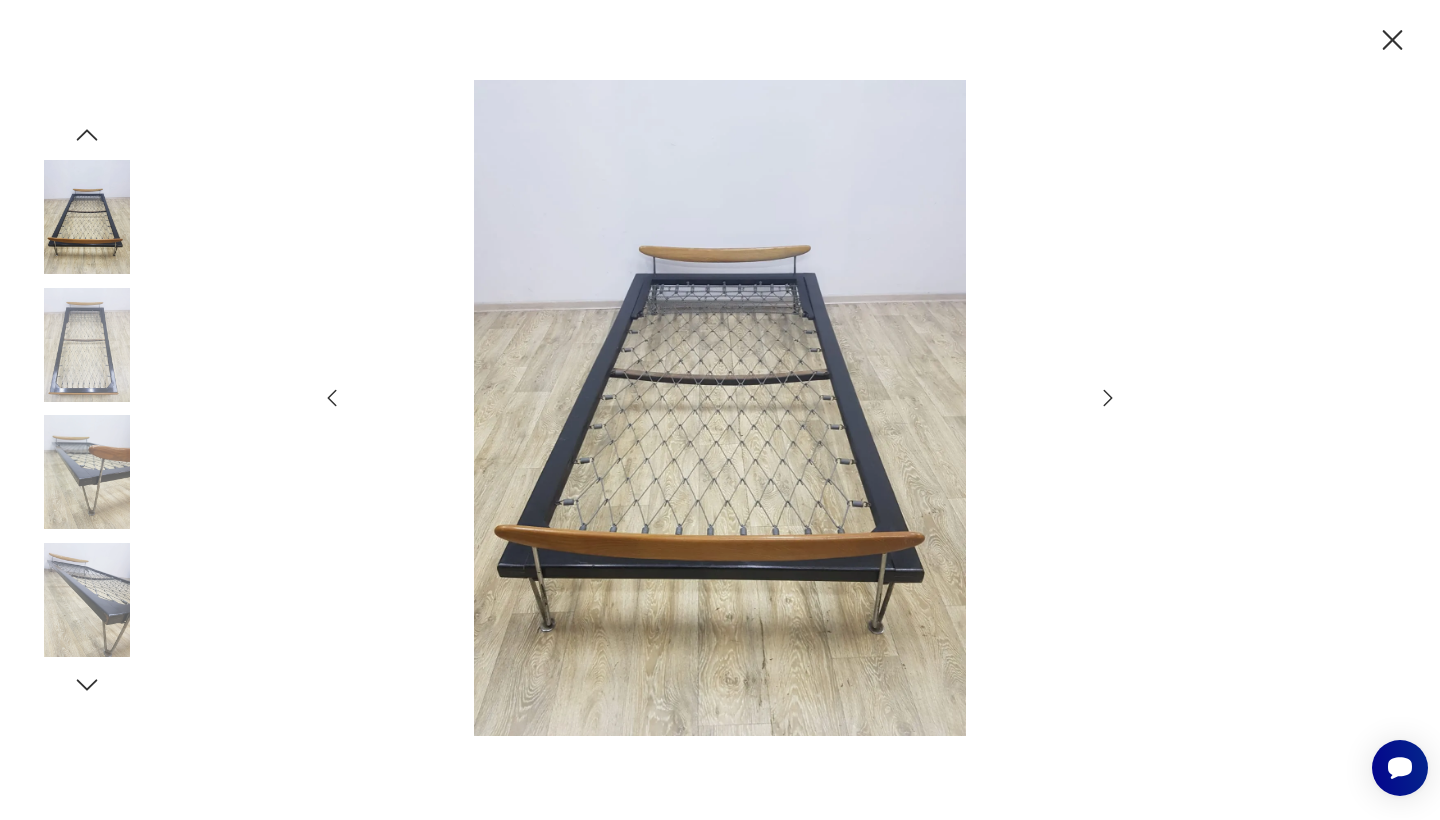 click 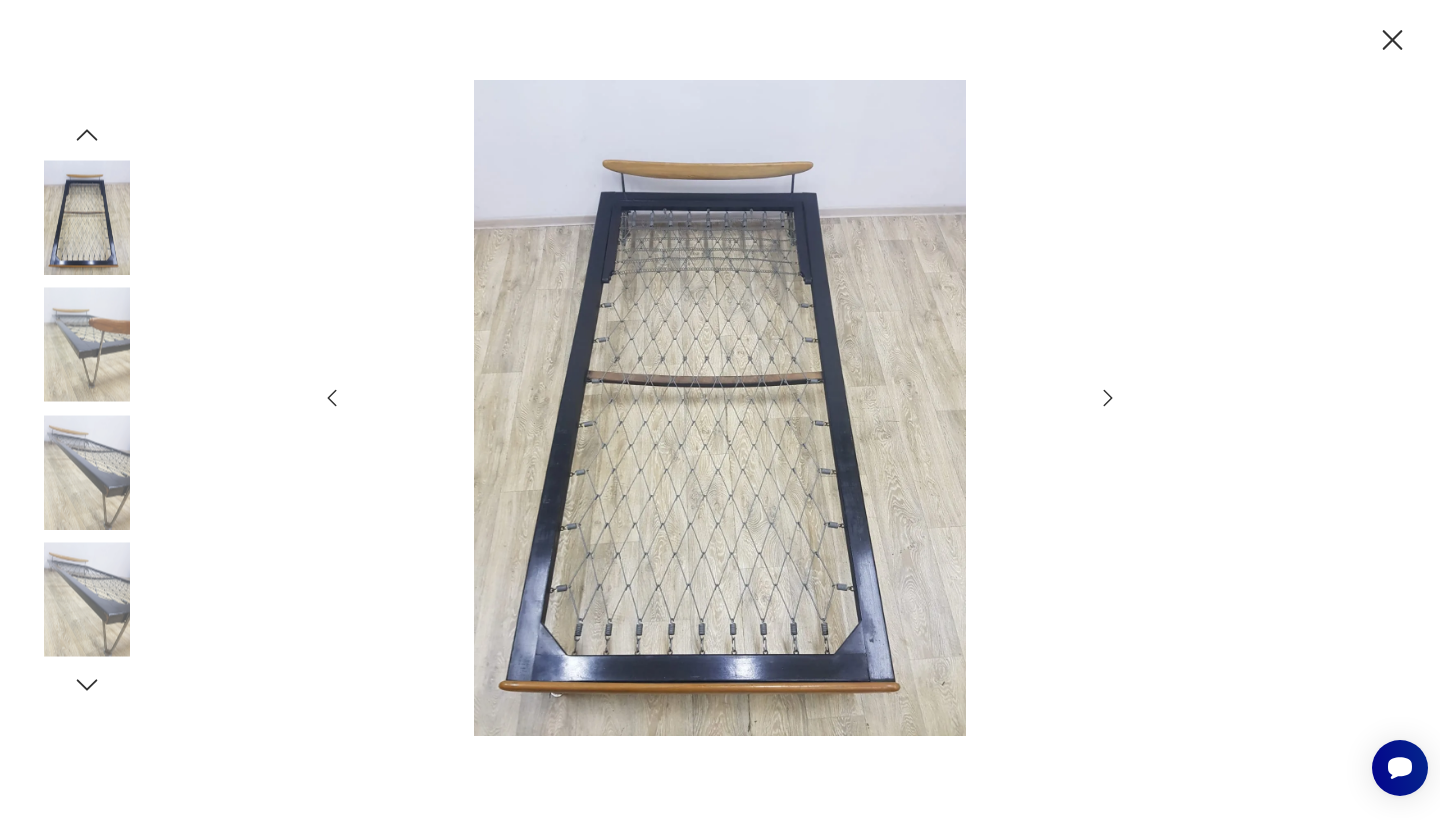 click 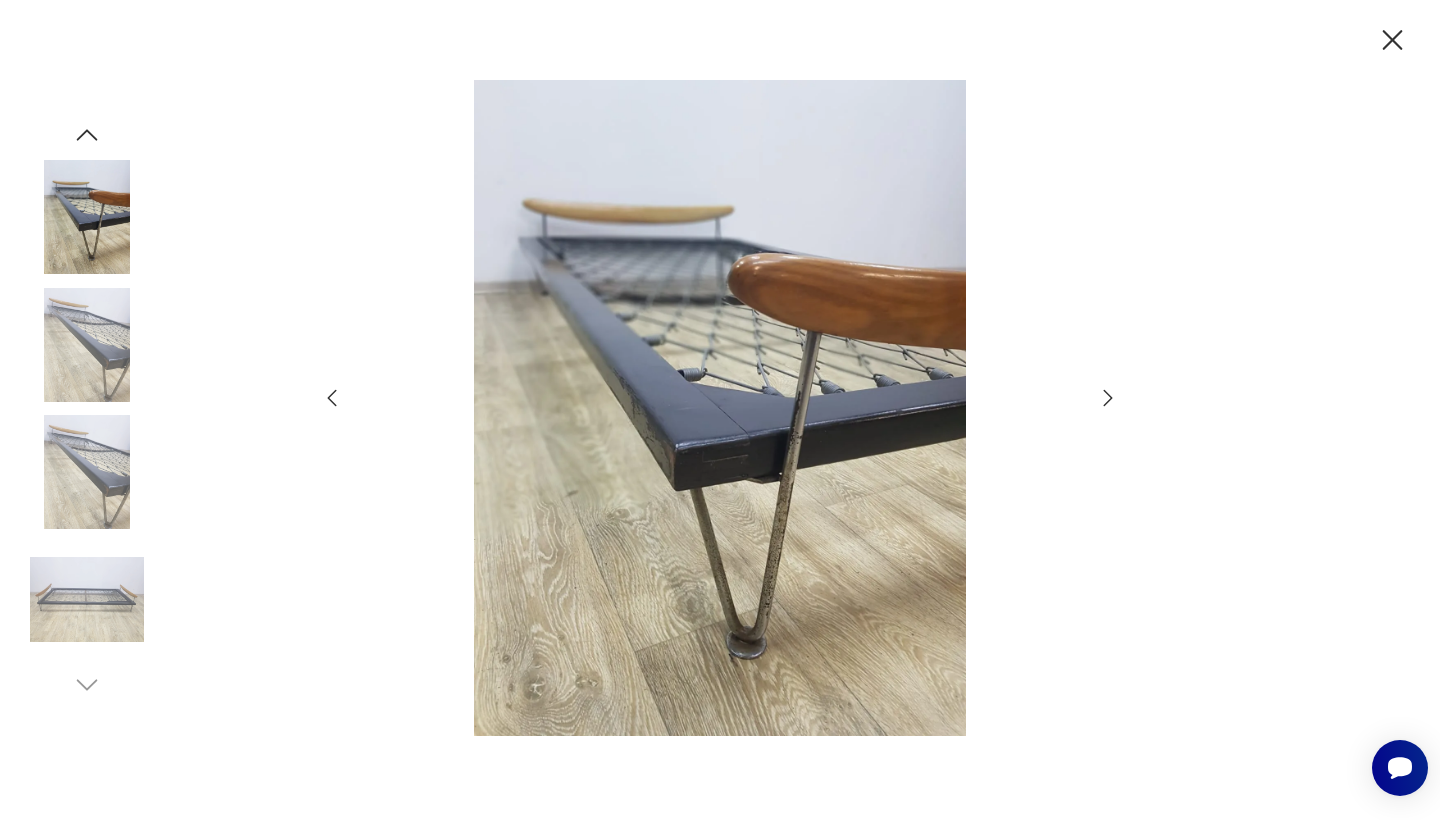 click 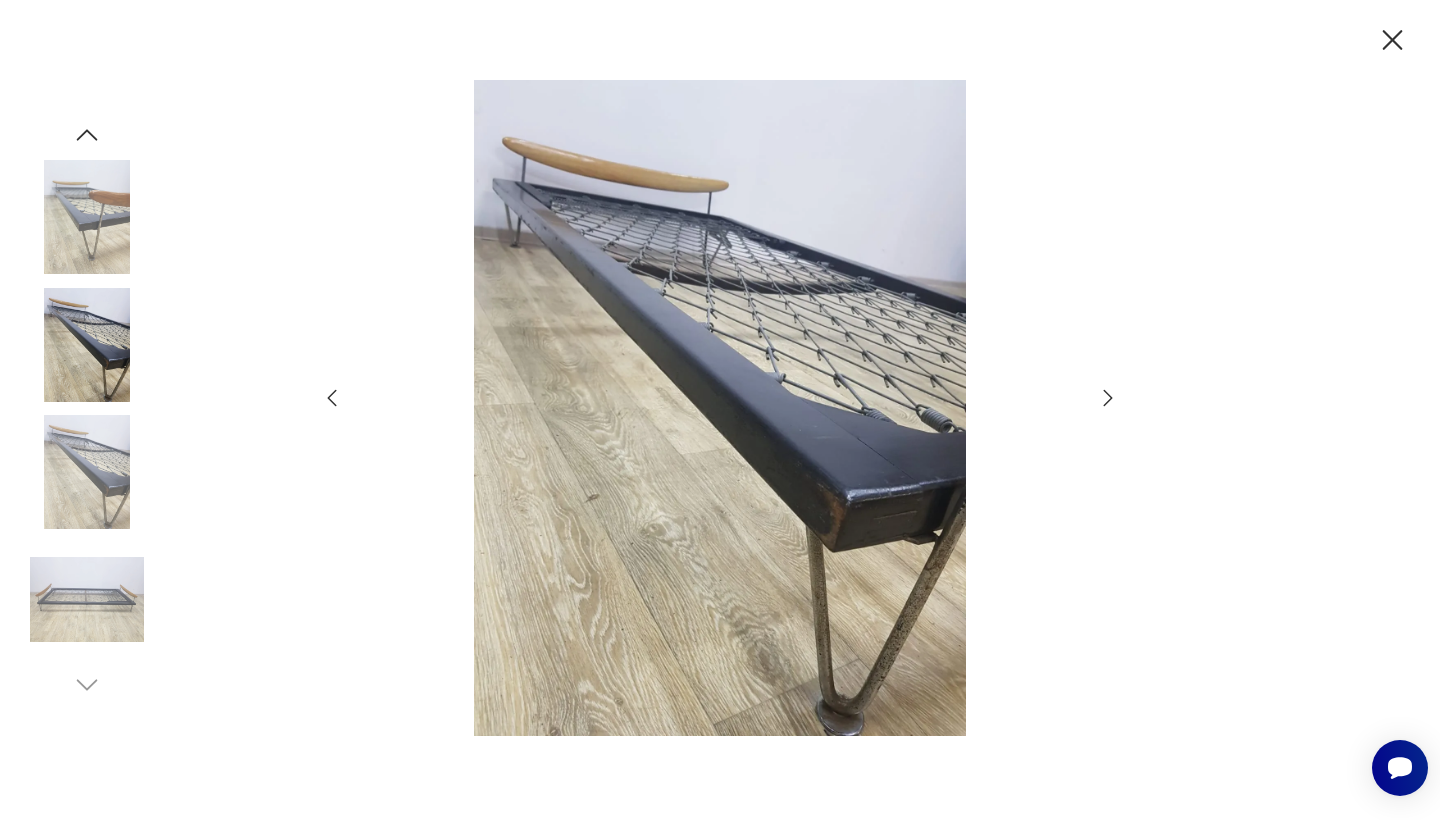 click 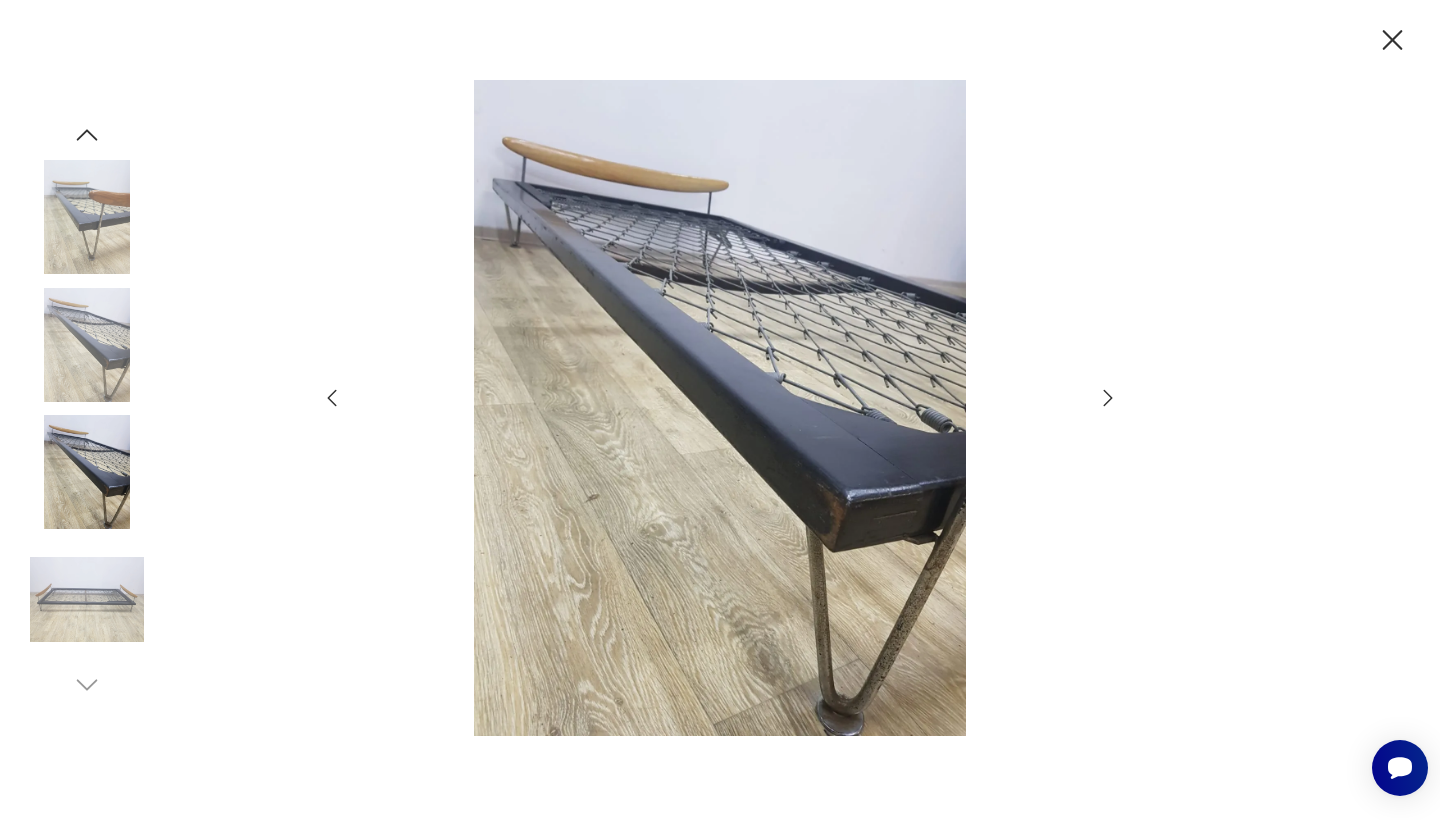 click 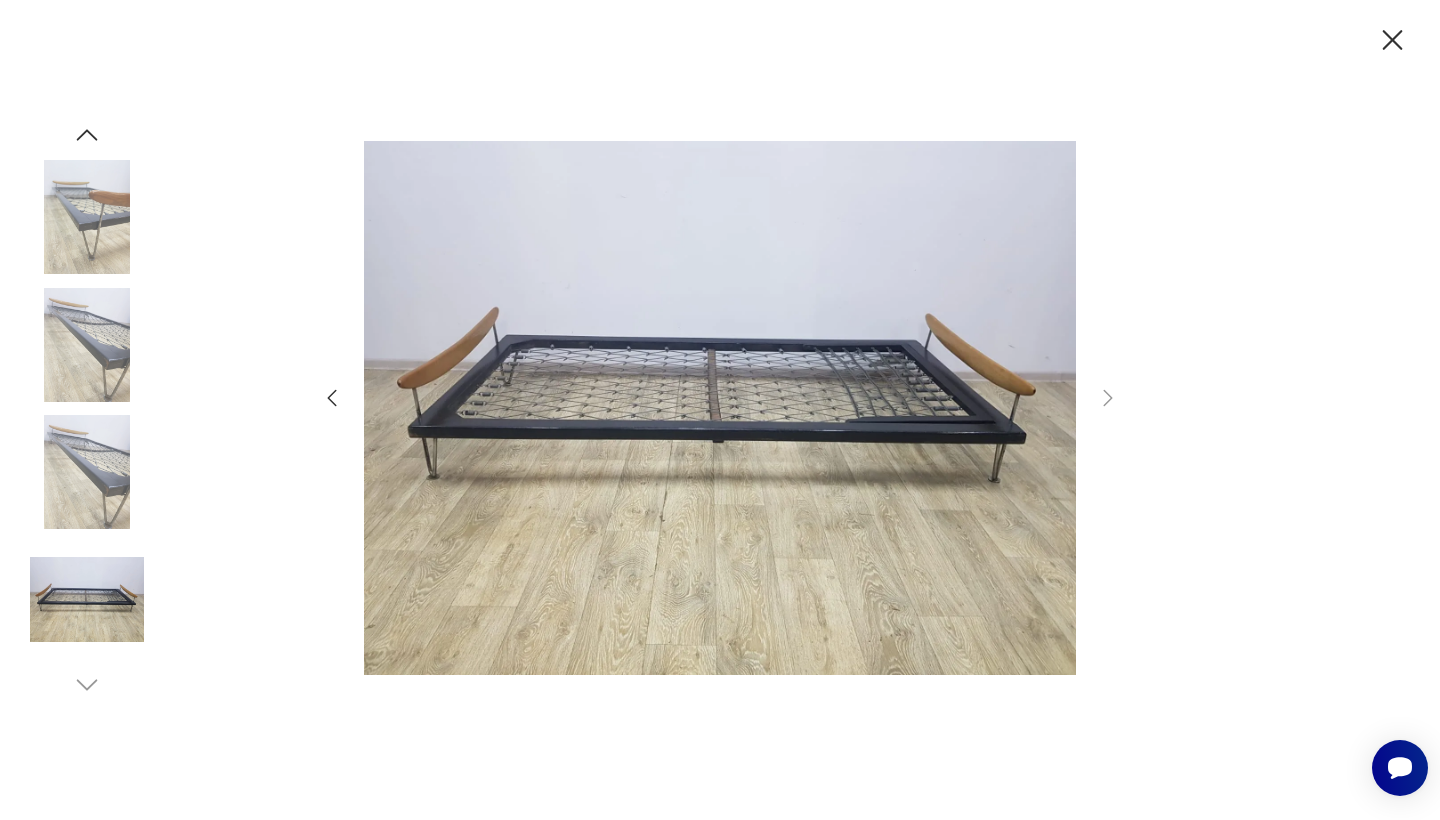 click 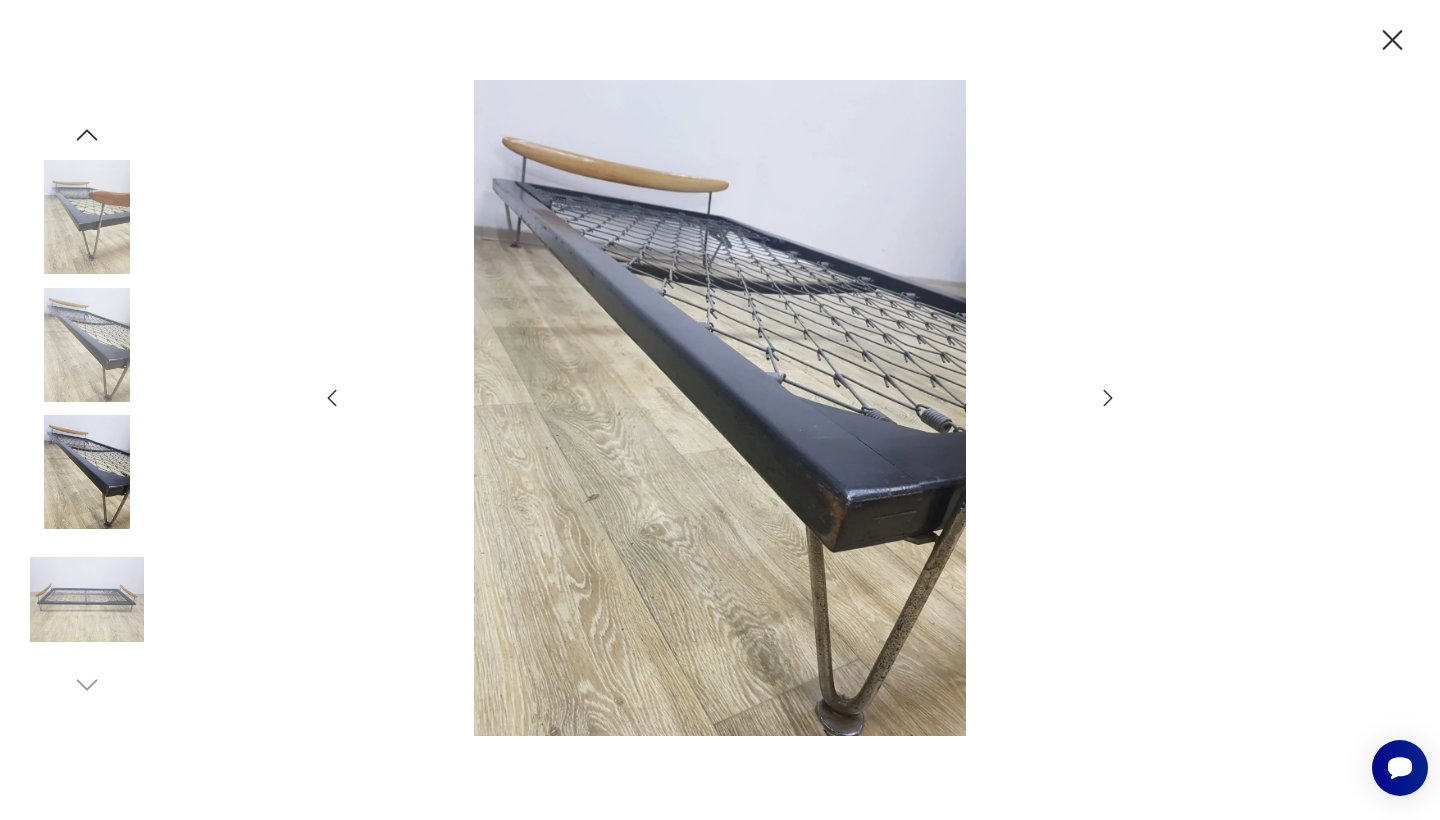 click 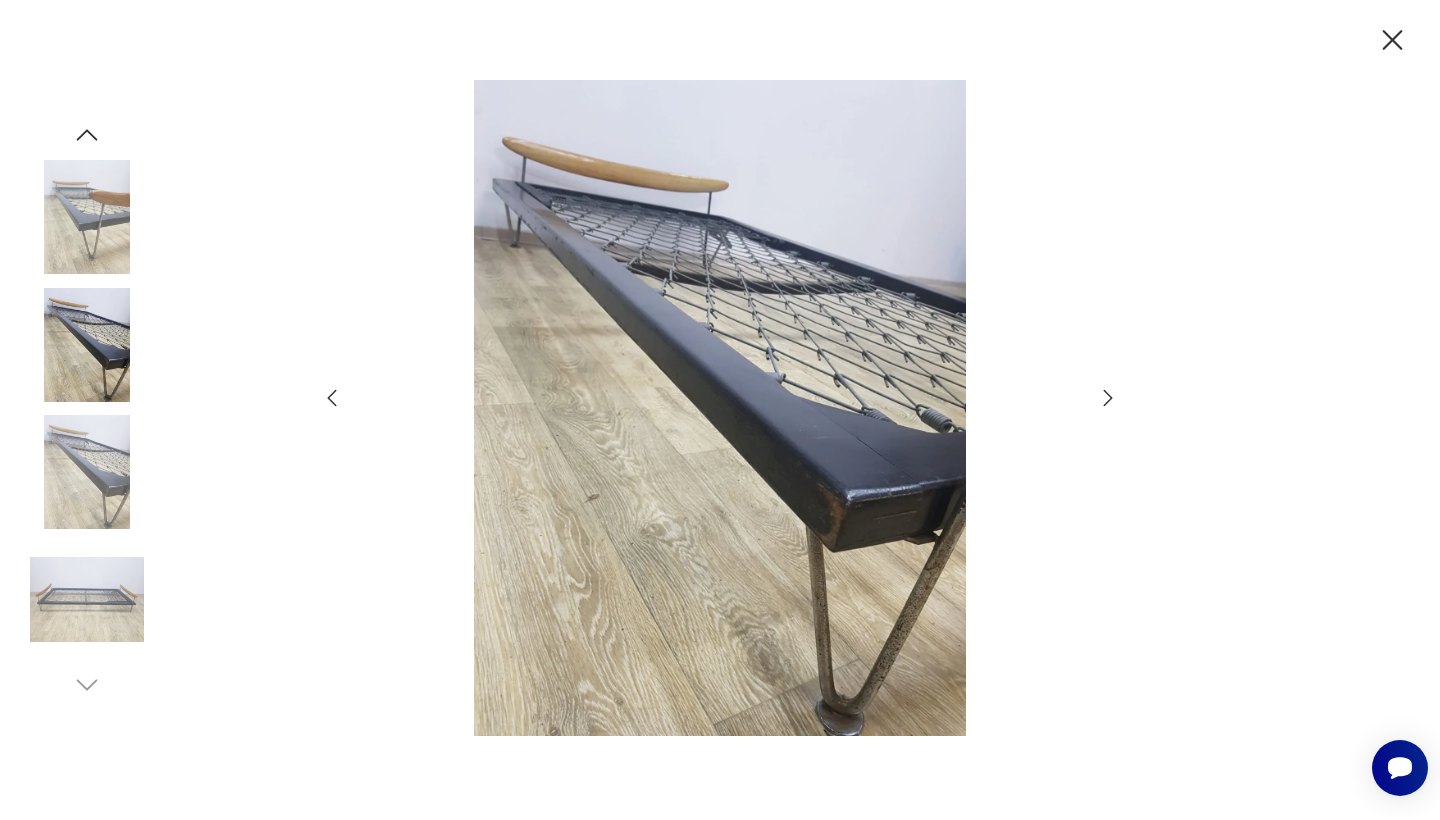 click 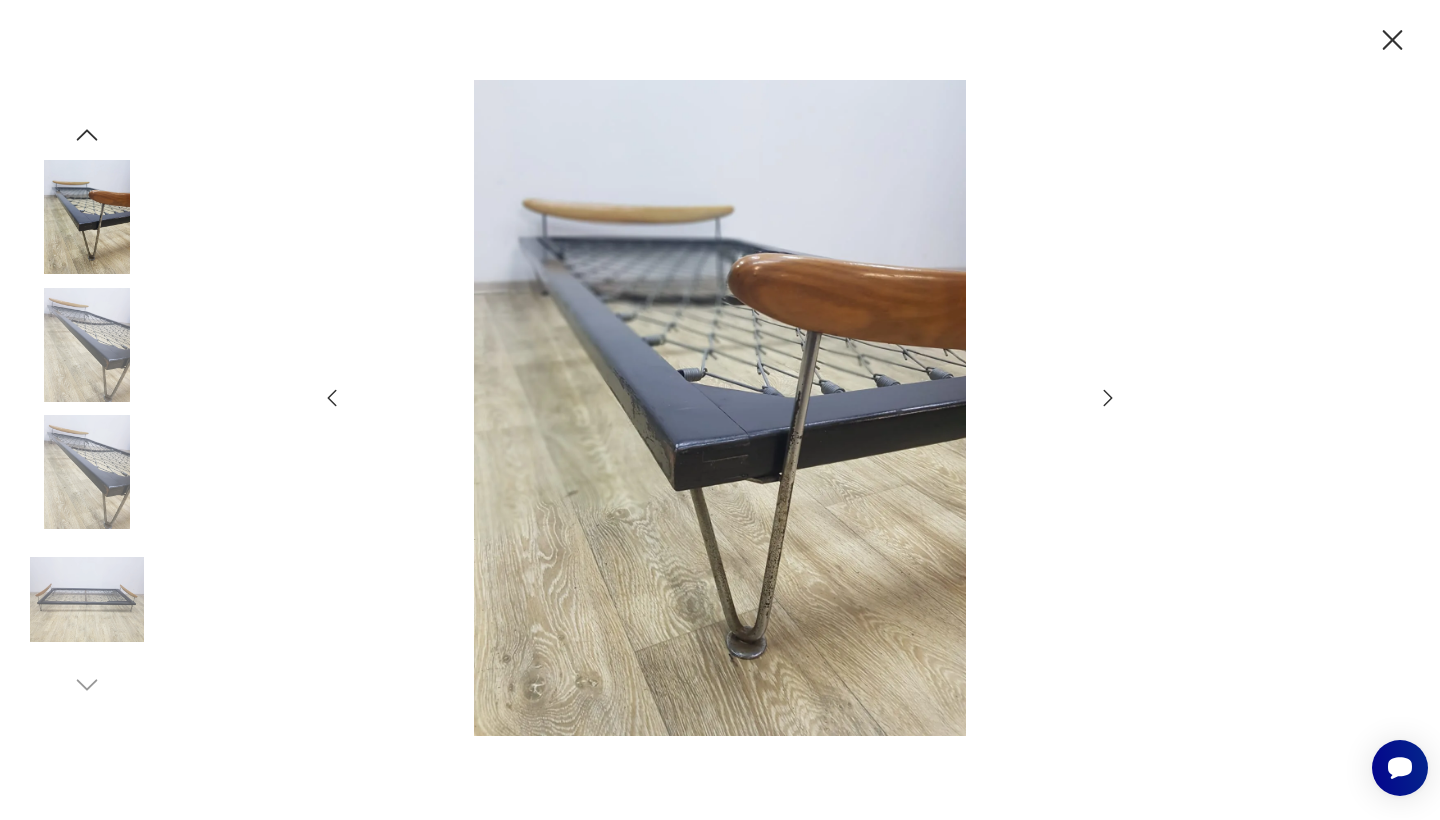 click 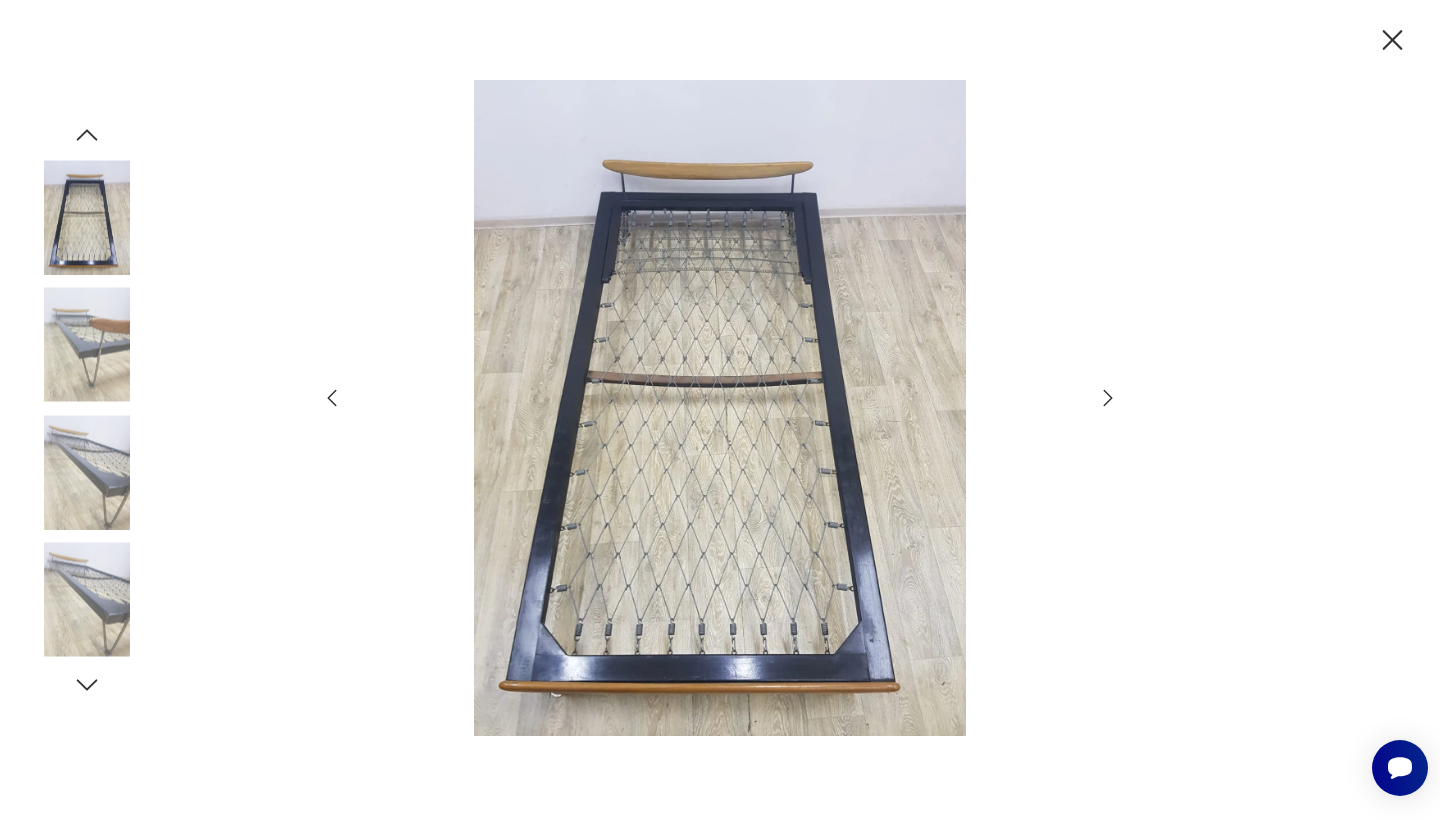 click 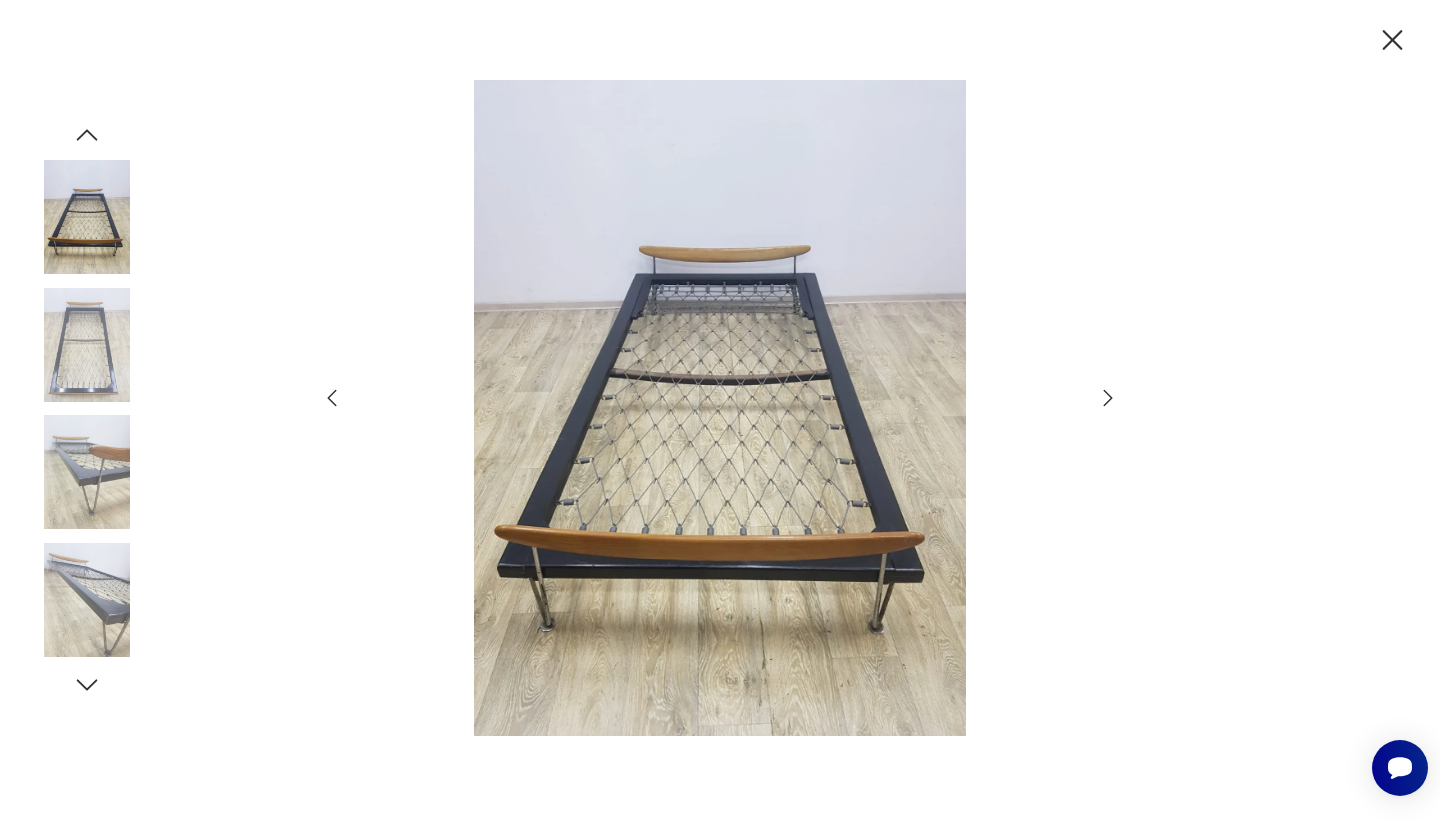 click 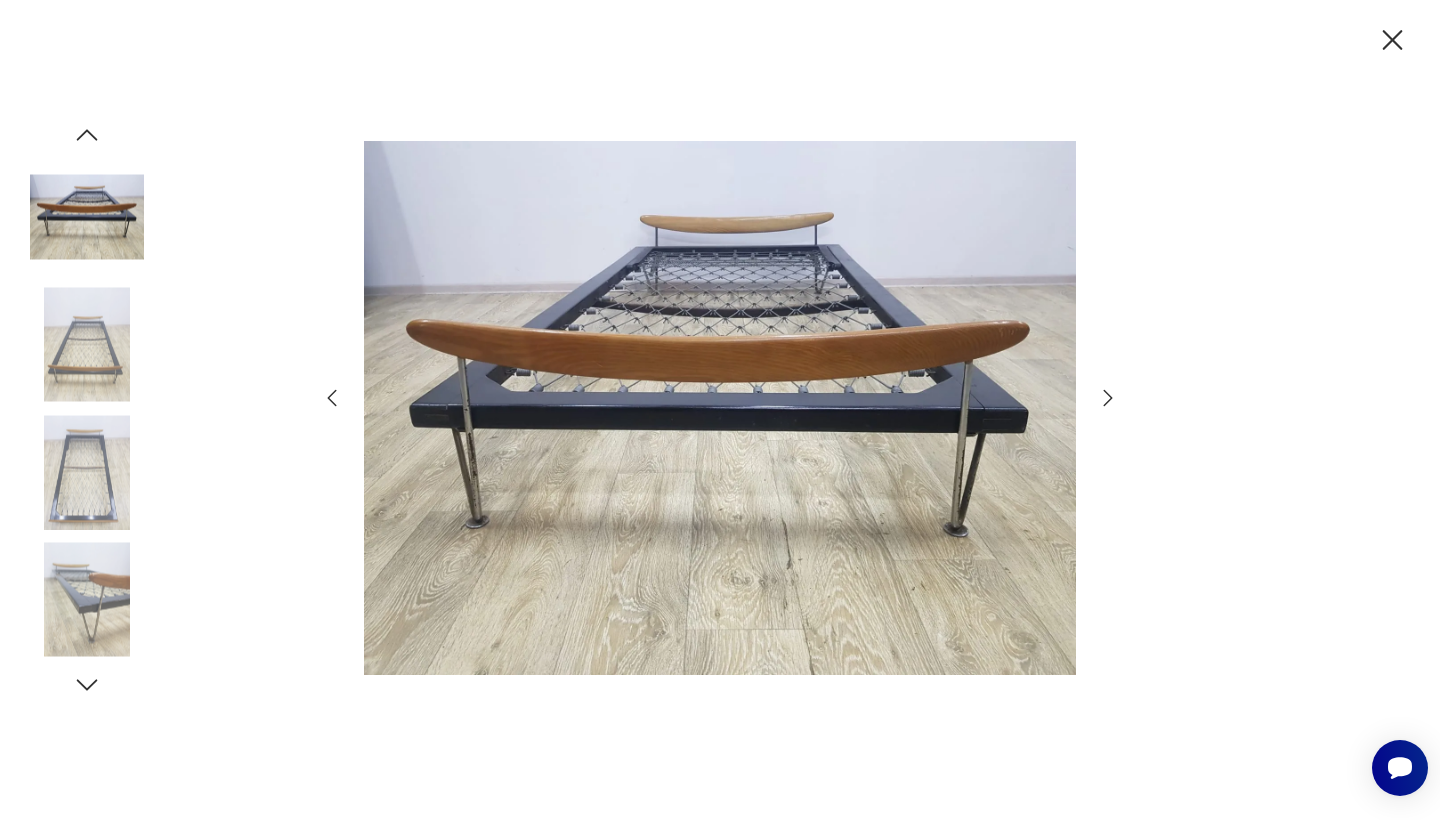 click 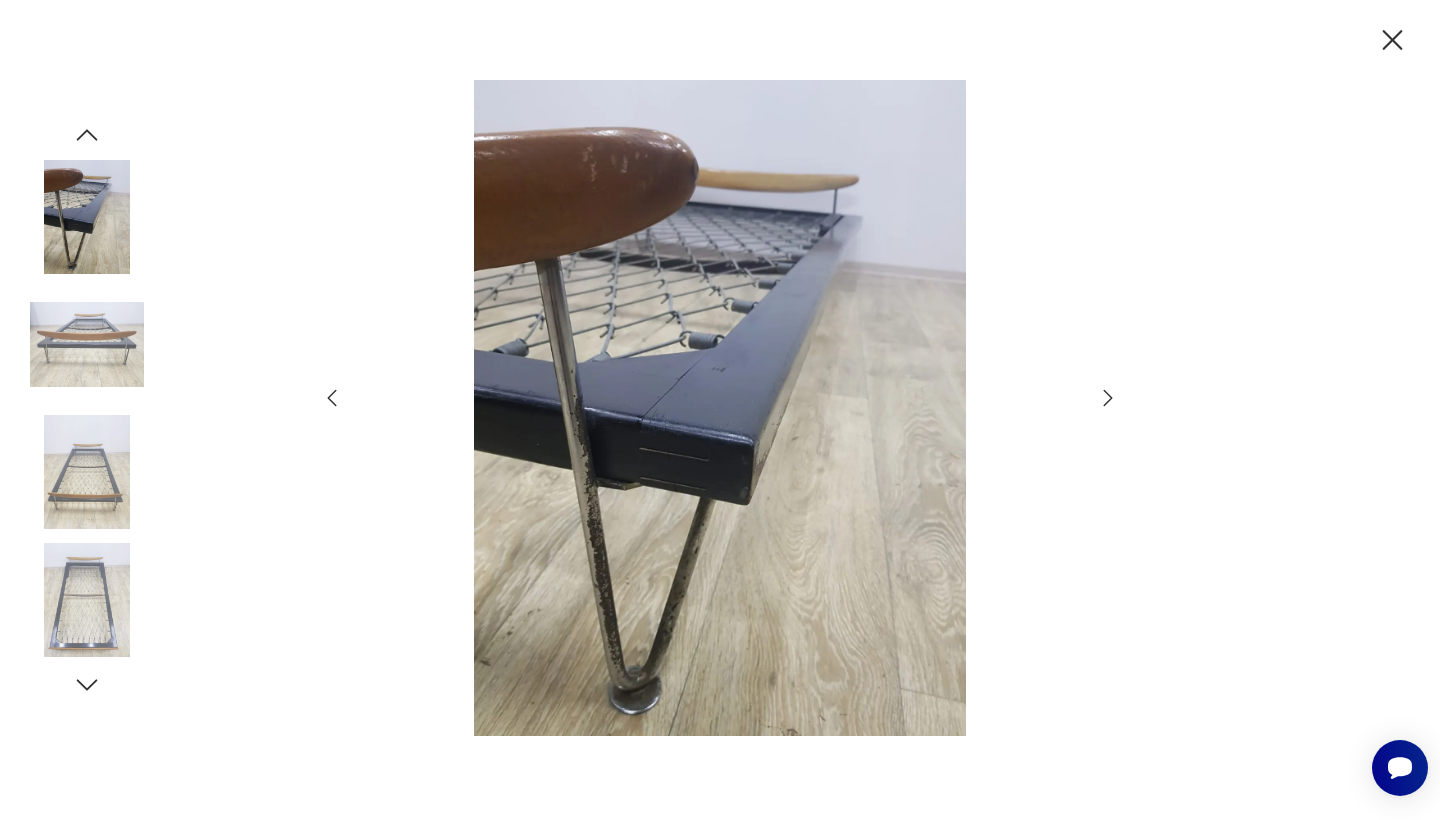 click 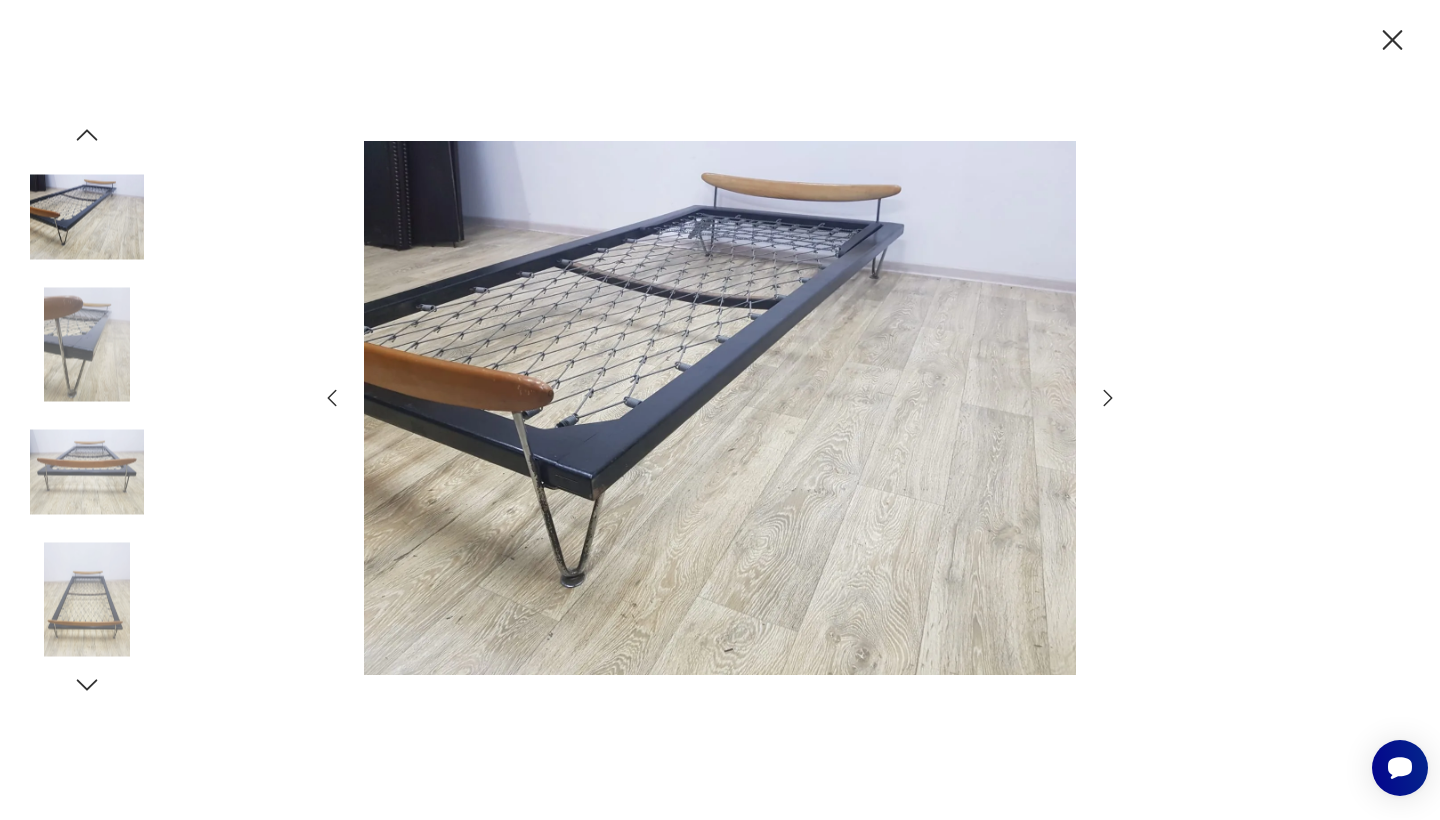 click 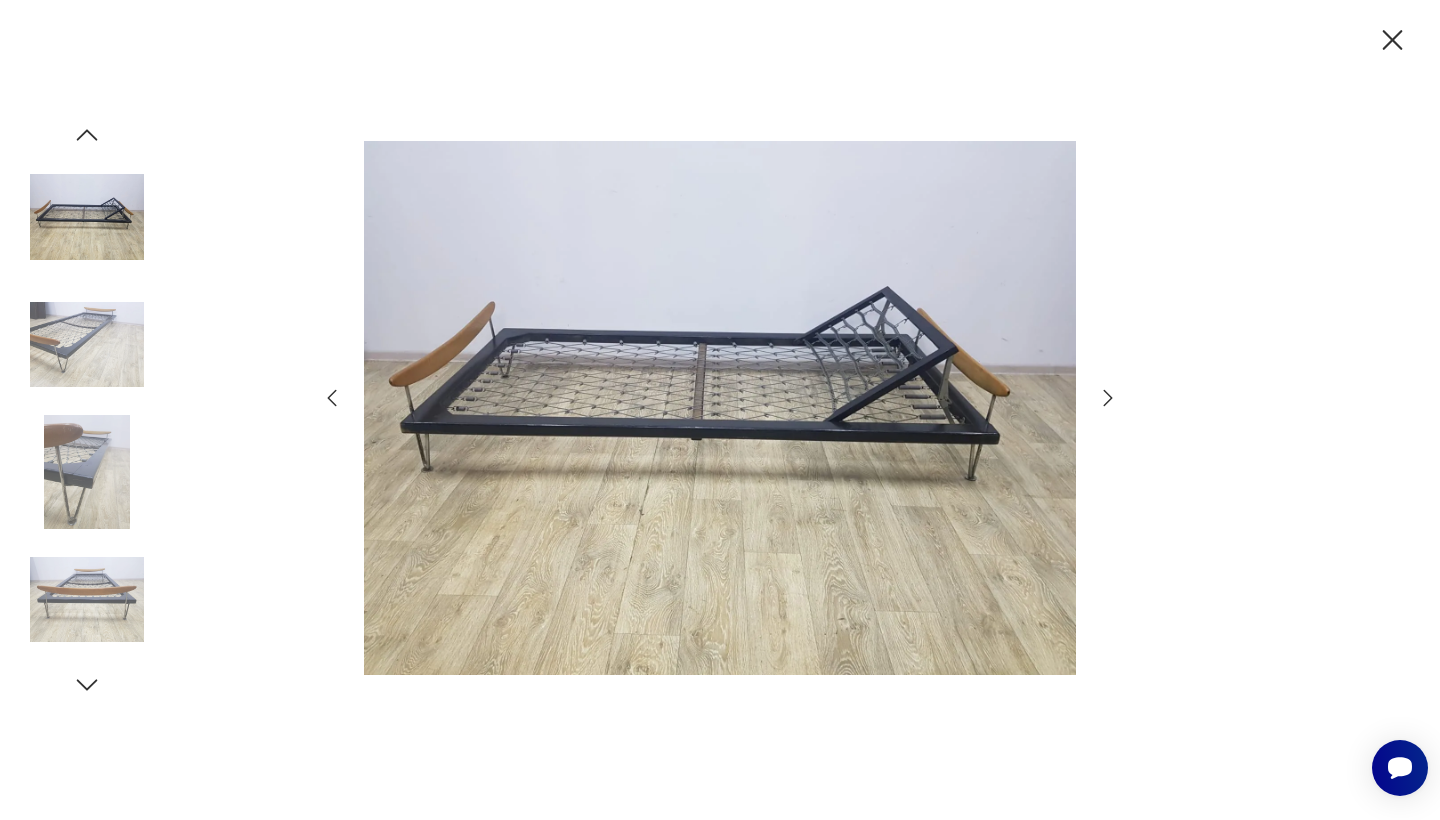 click 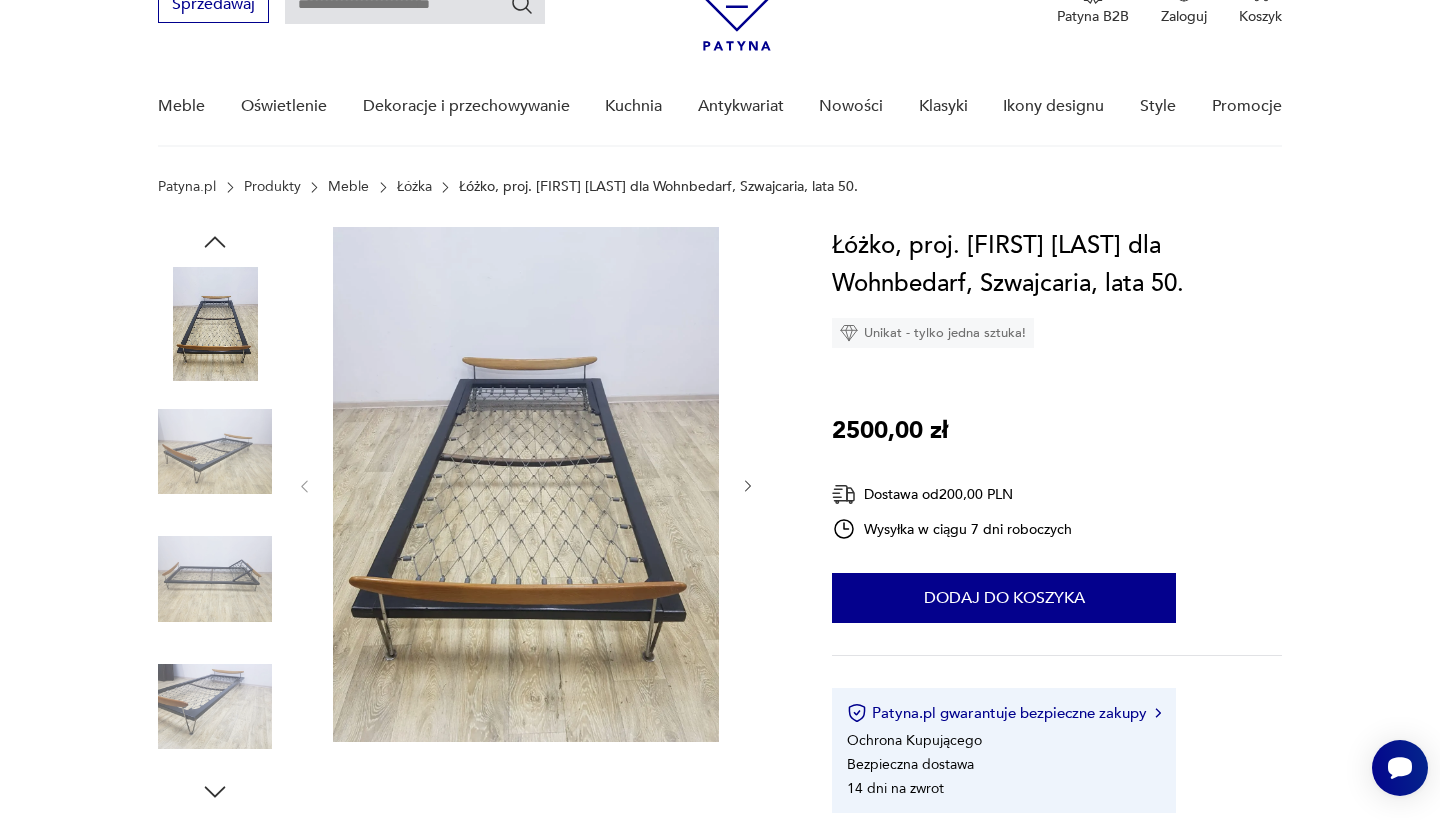 click on "Łóżka" at bounding box center [414, 187] 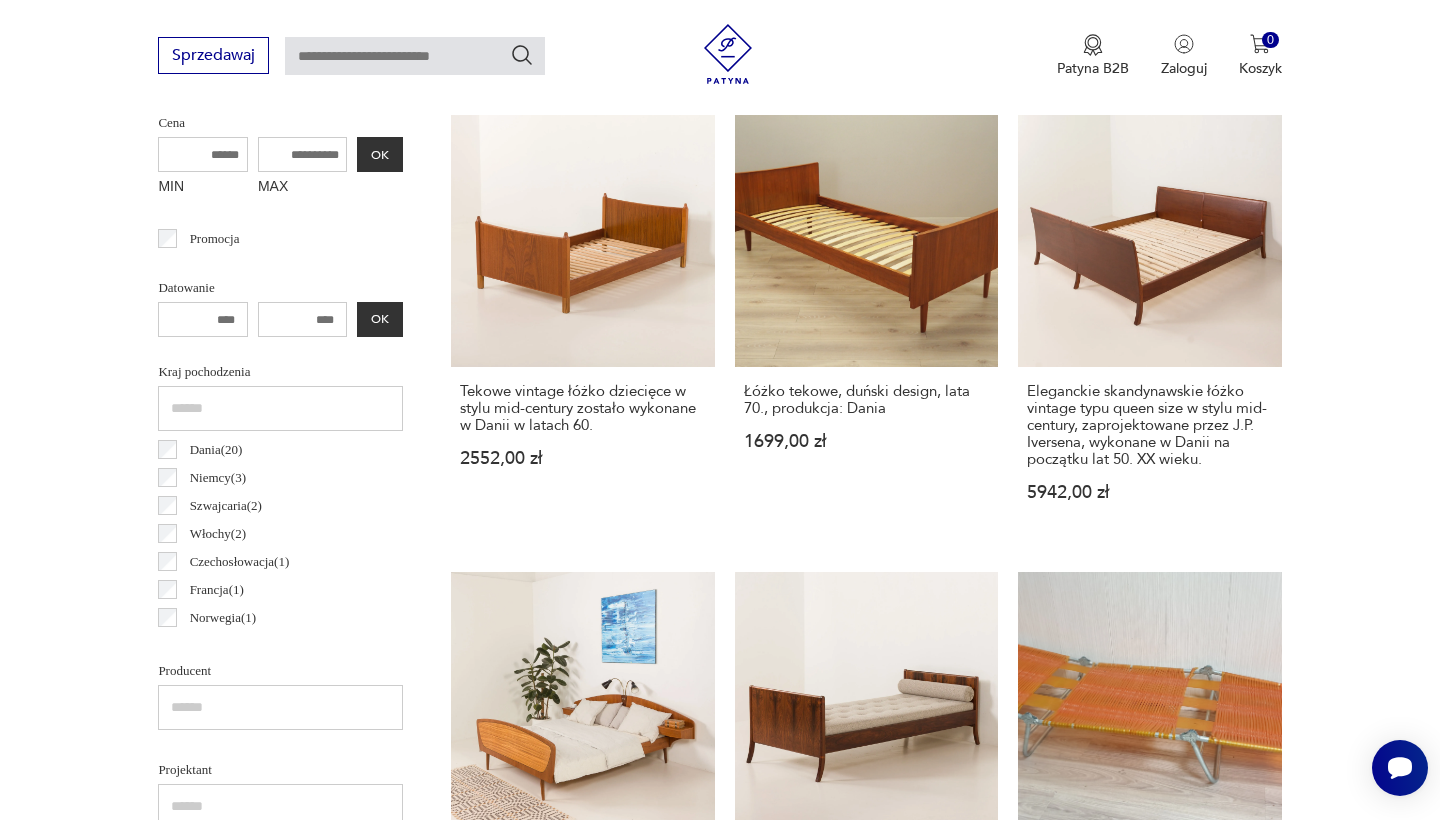 scroll, scrollTop: 781, scrollLeft: 0, axis: vertical 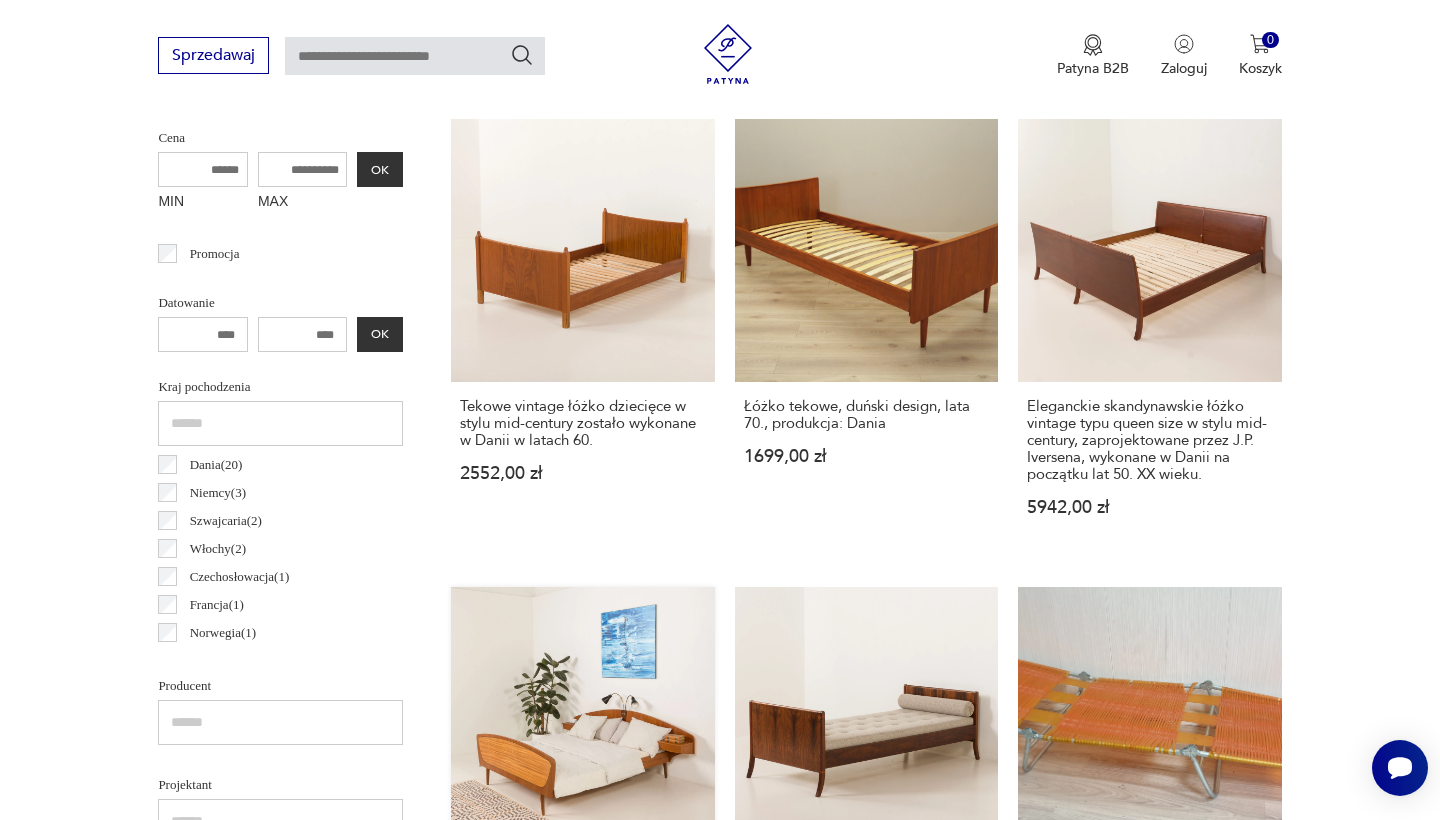 click on "Skandynawskie łóżko typu queen size w stylu mid-century; wykonane w Norwegii w latach 50. XX wieku. 9600,00 zł" at bounding box center [582, 788] 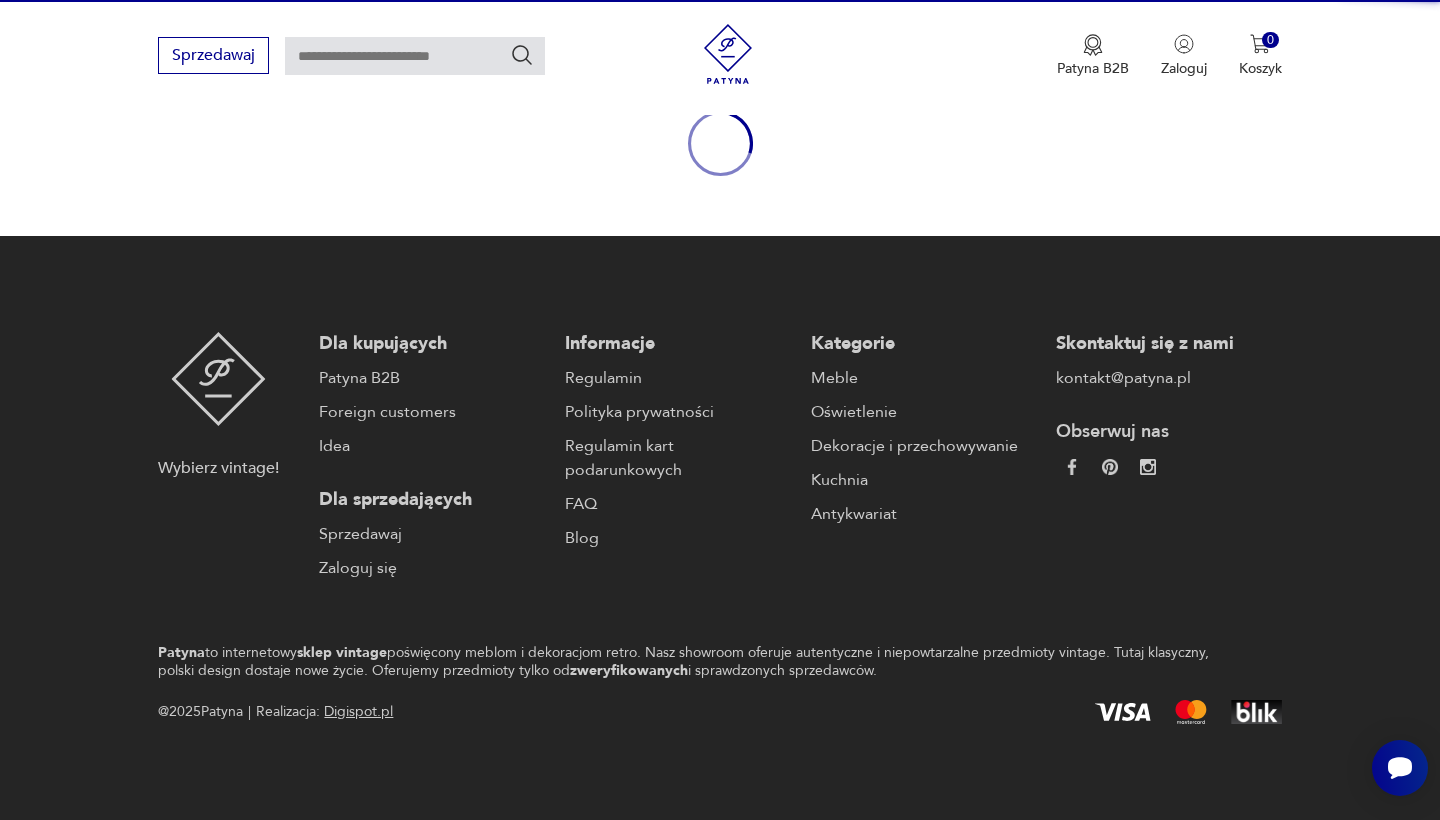 scroll, scrollTop: 231, scrollLeft: 0, axis: vertical 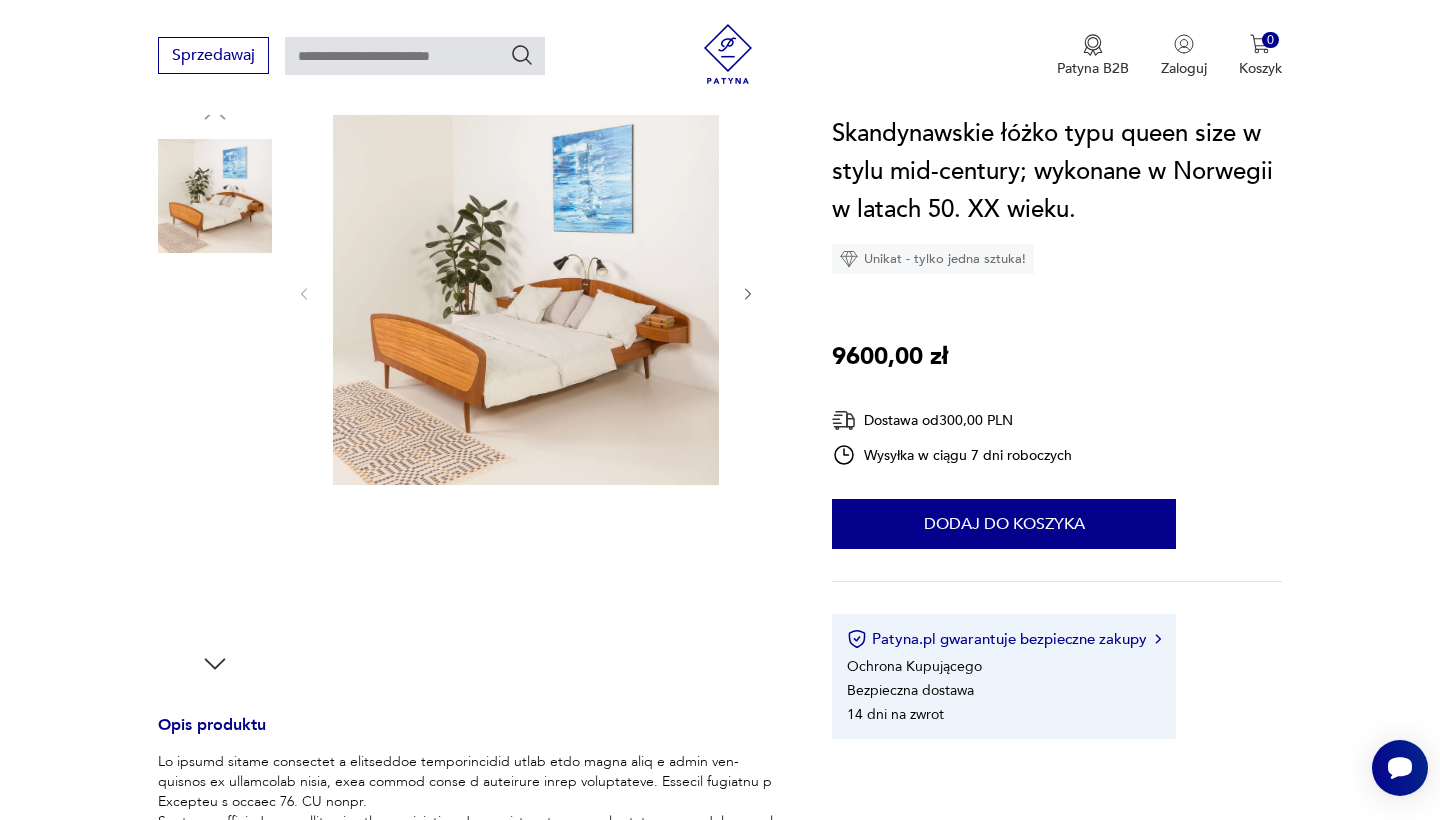 click at bounding box center [526, 292] 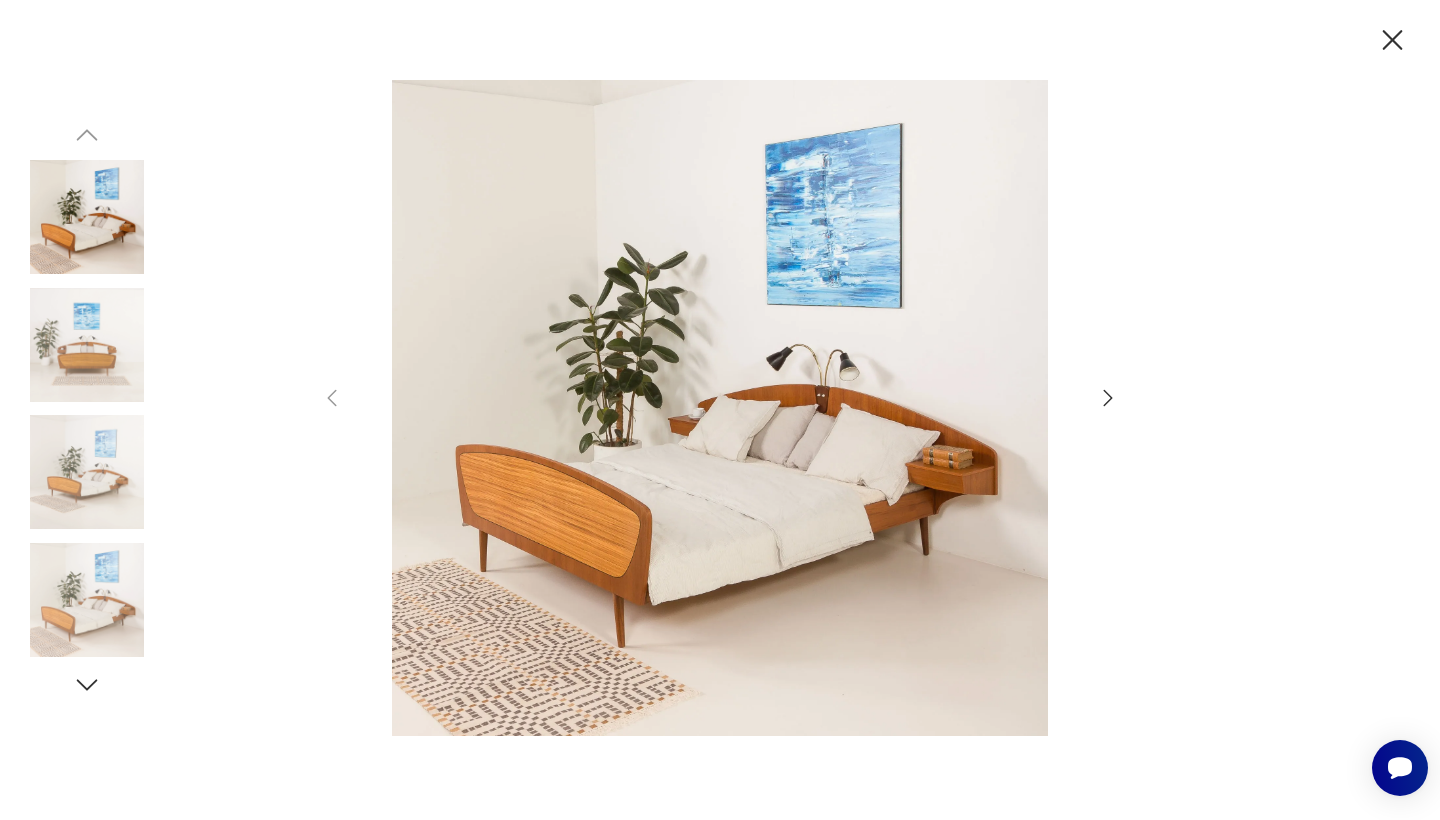 click 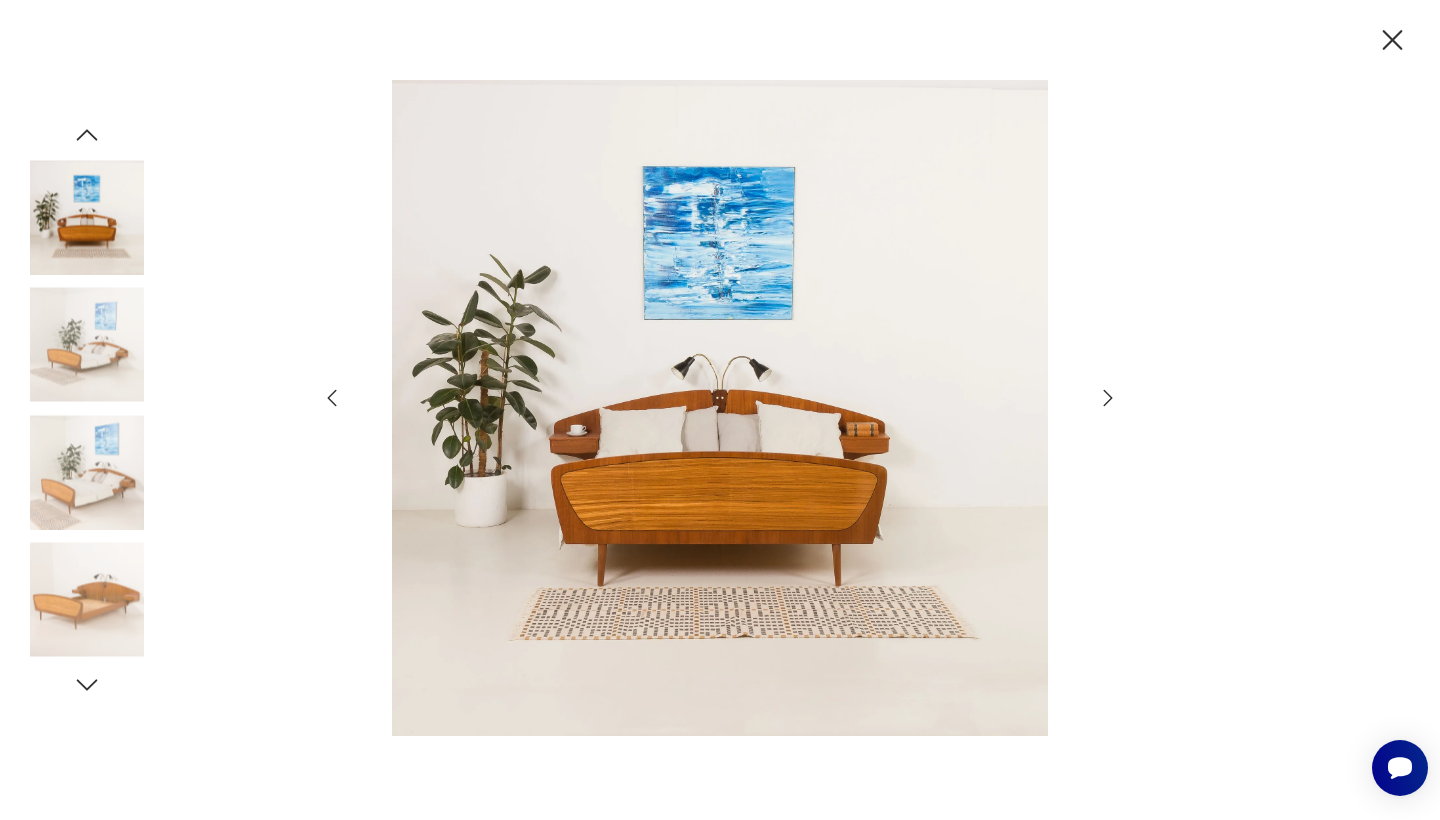 click 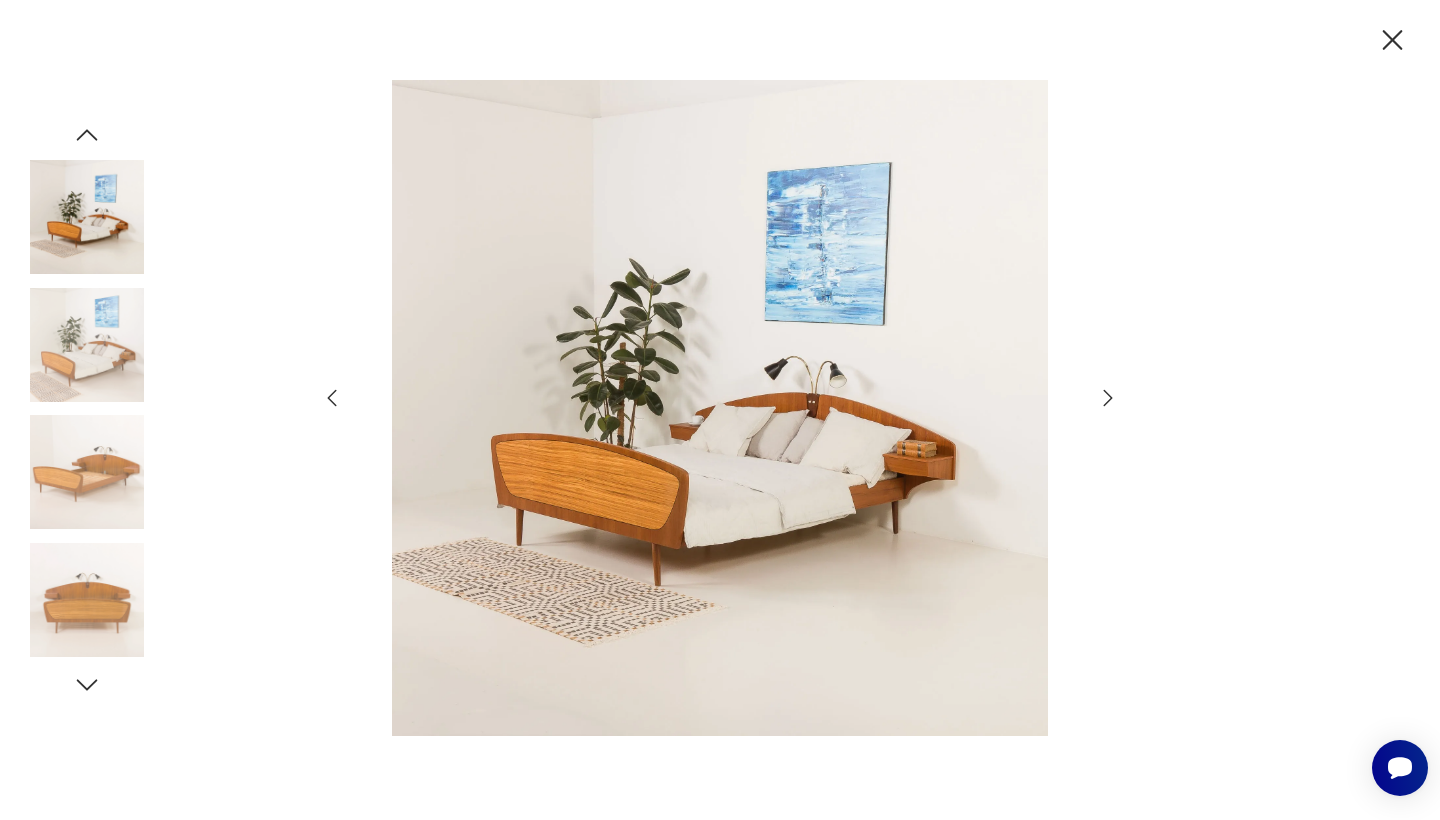 click 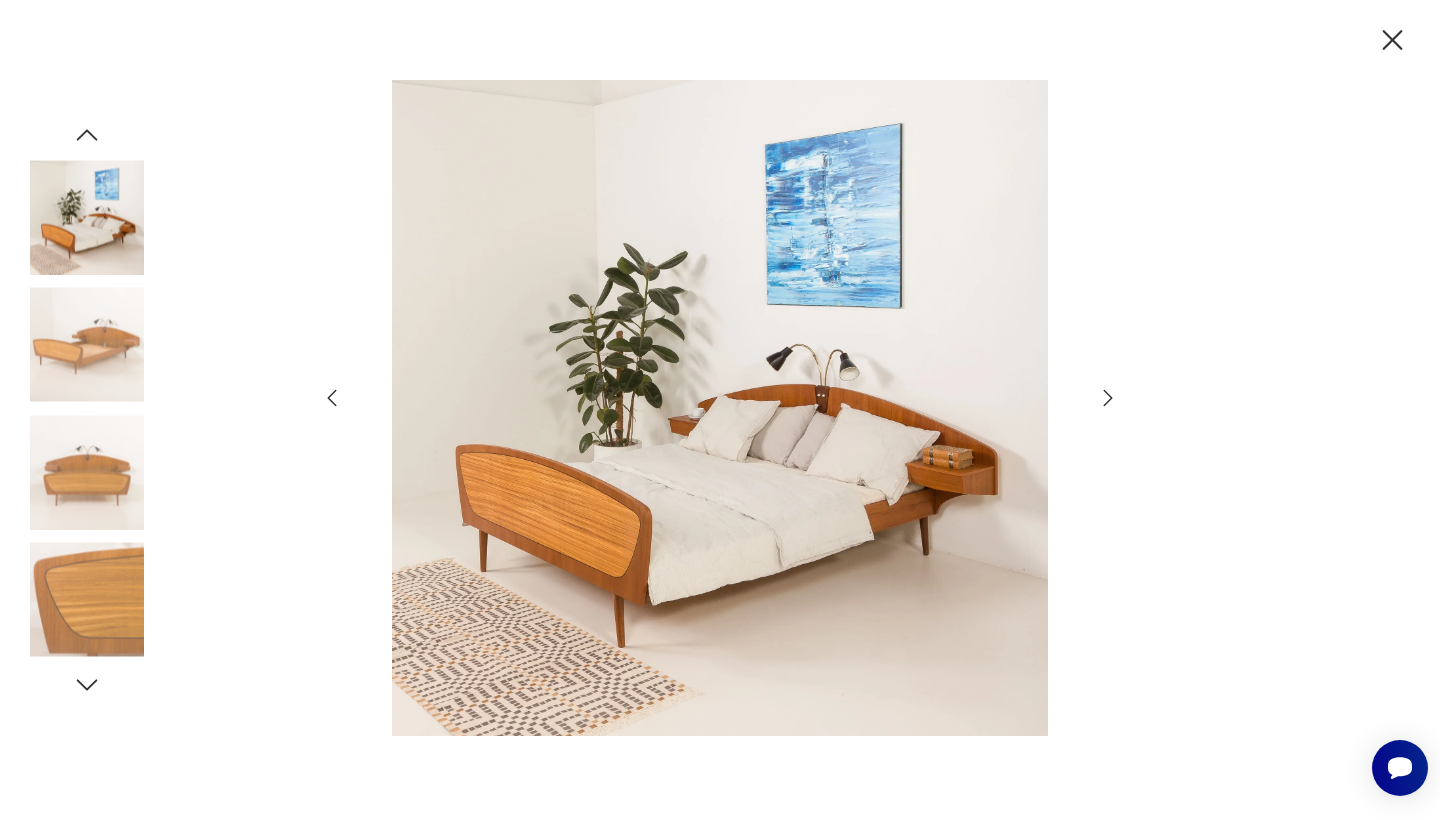 click 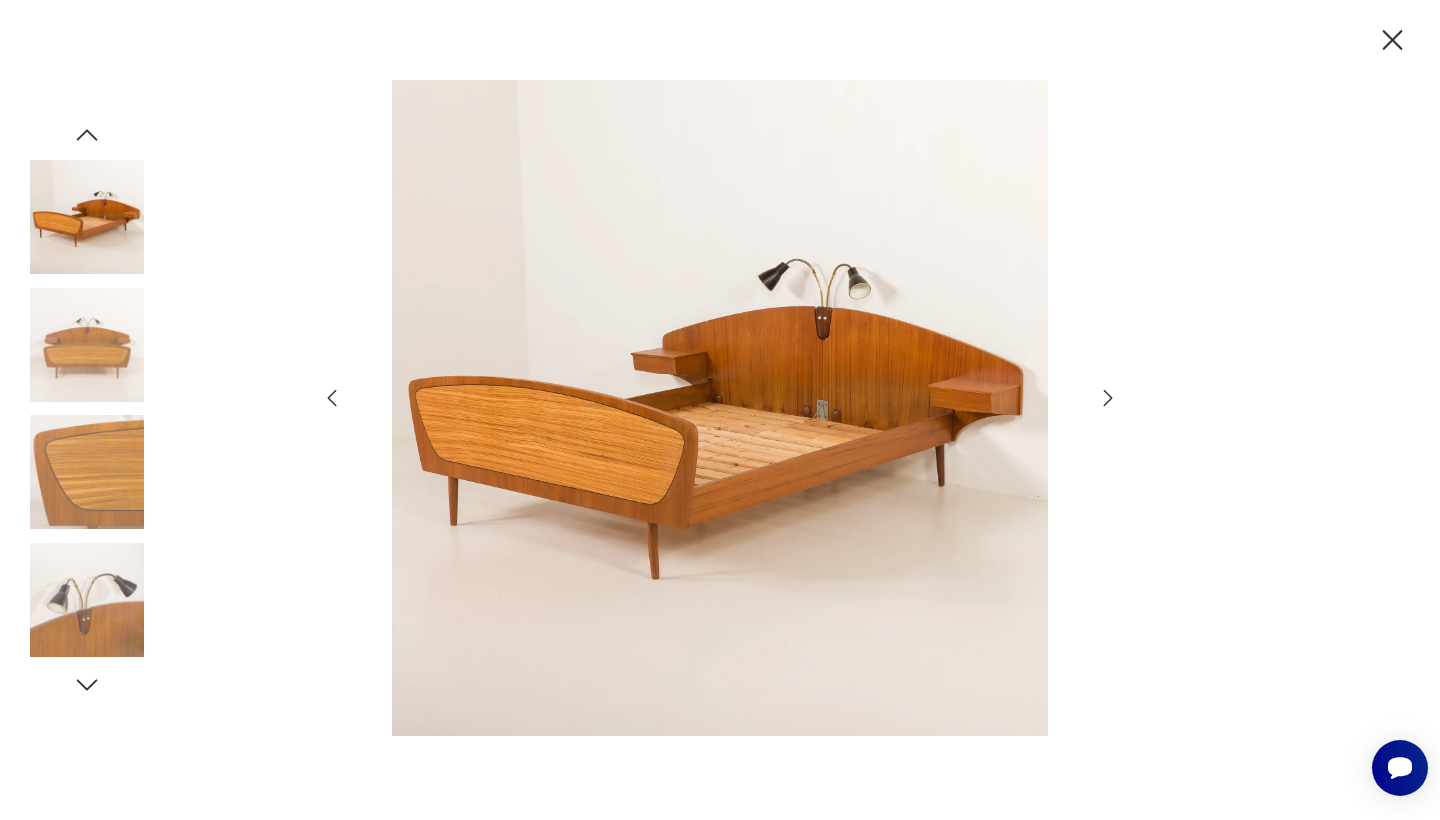 click 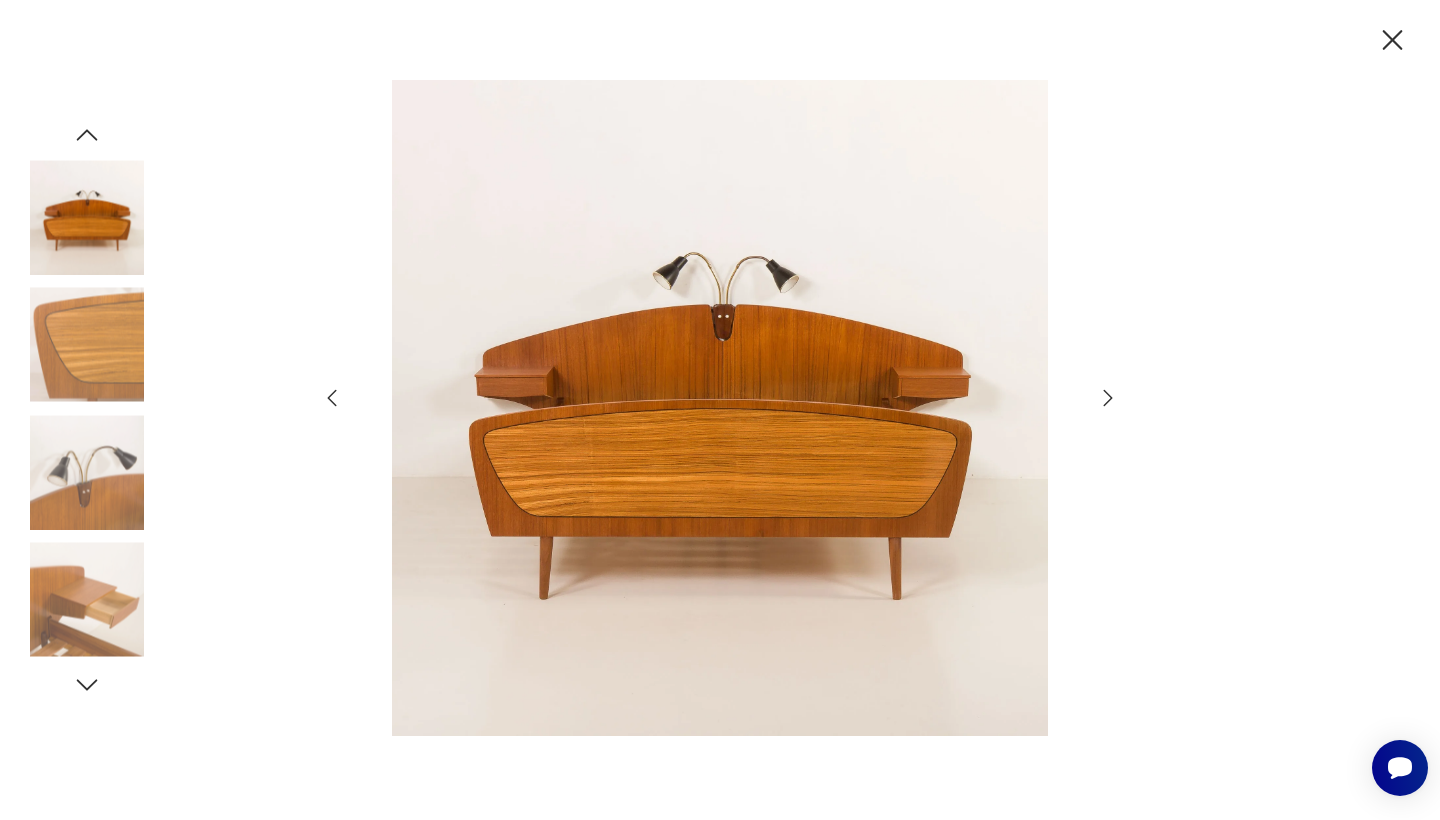 click 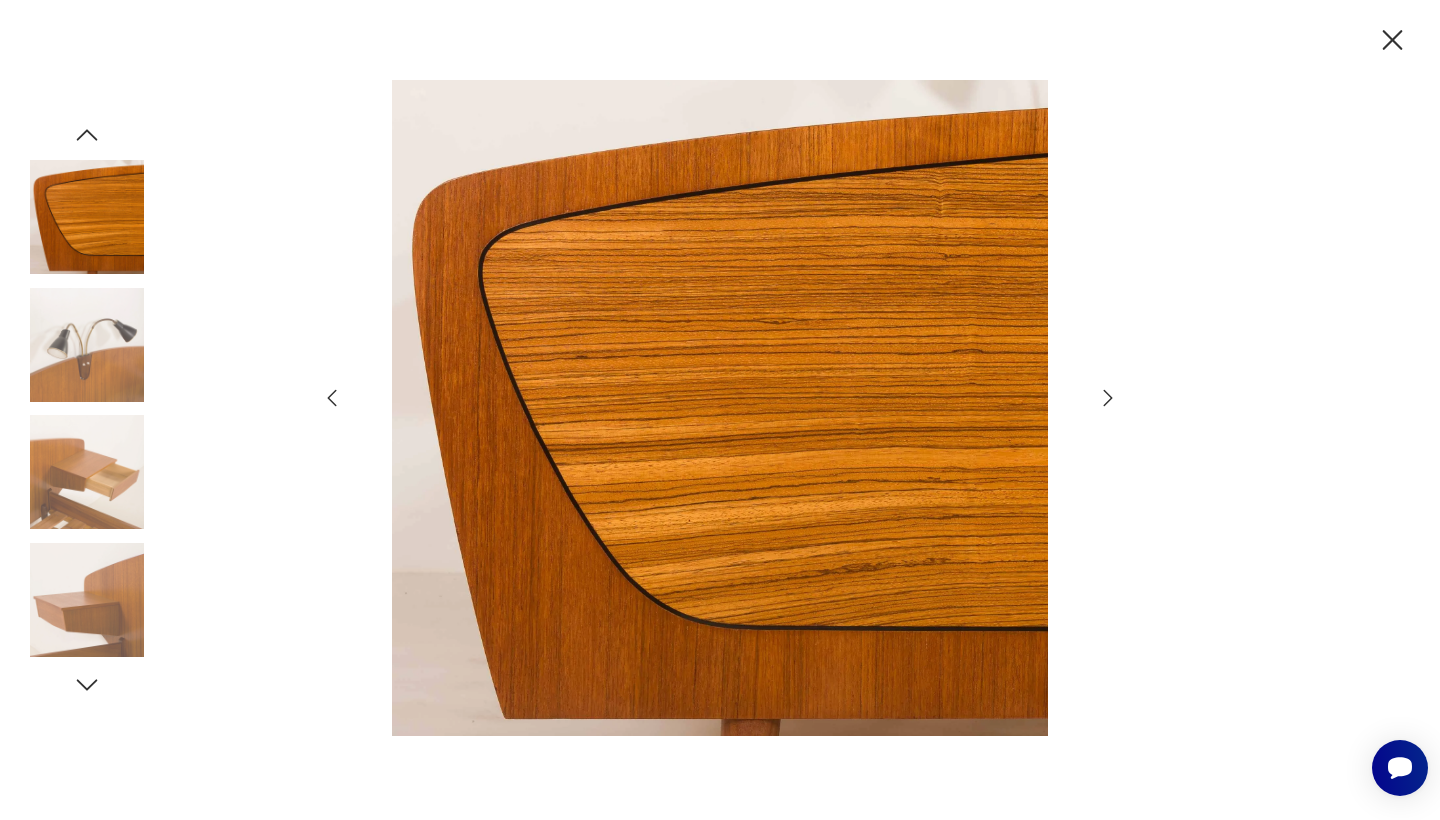 click 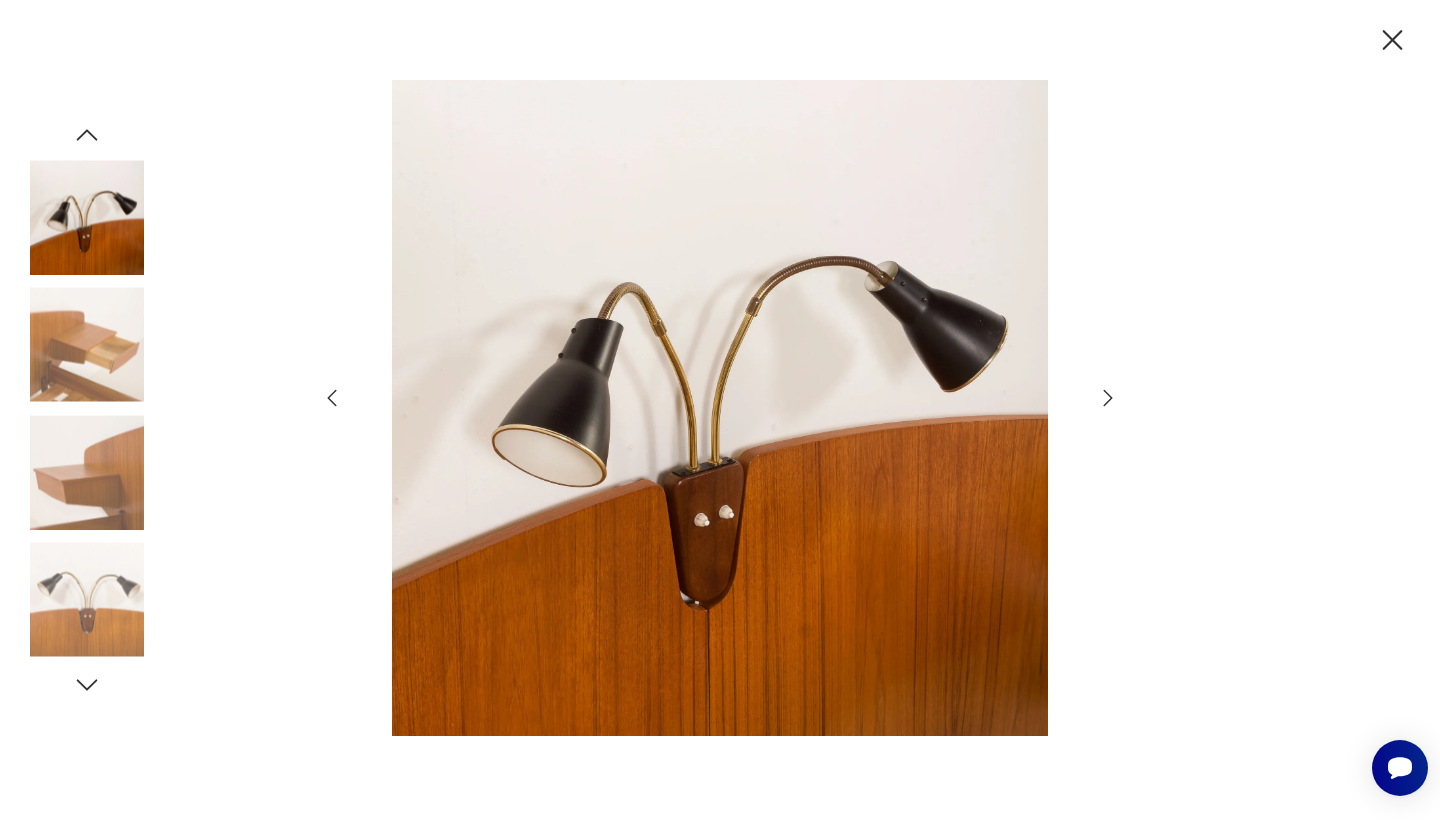 click 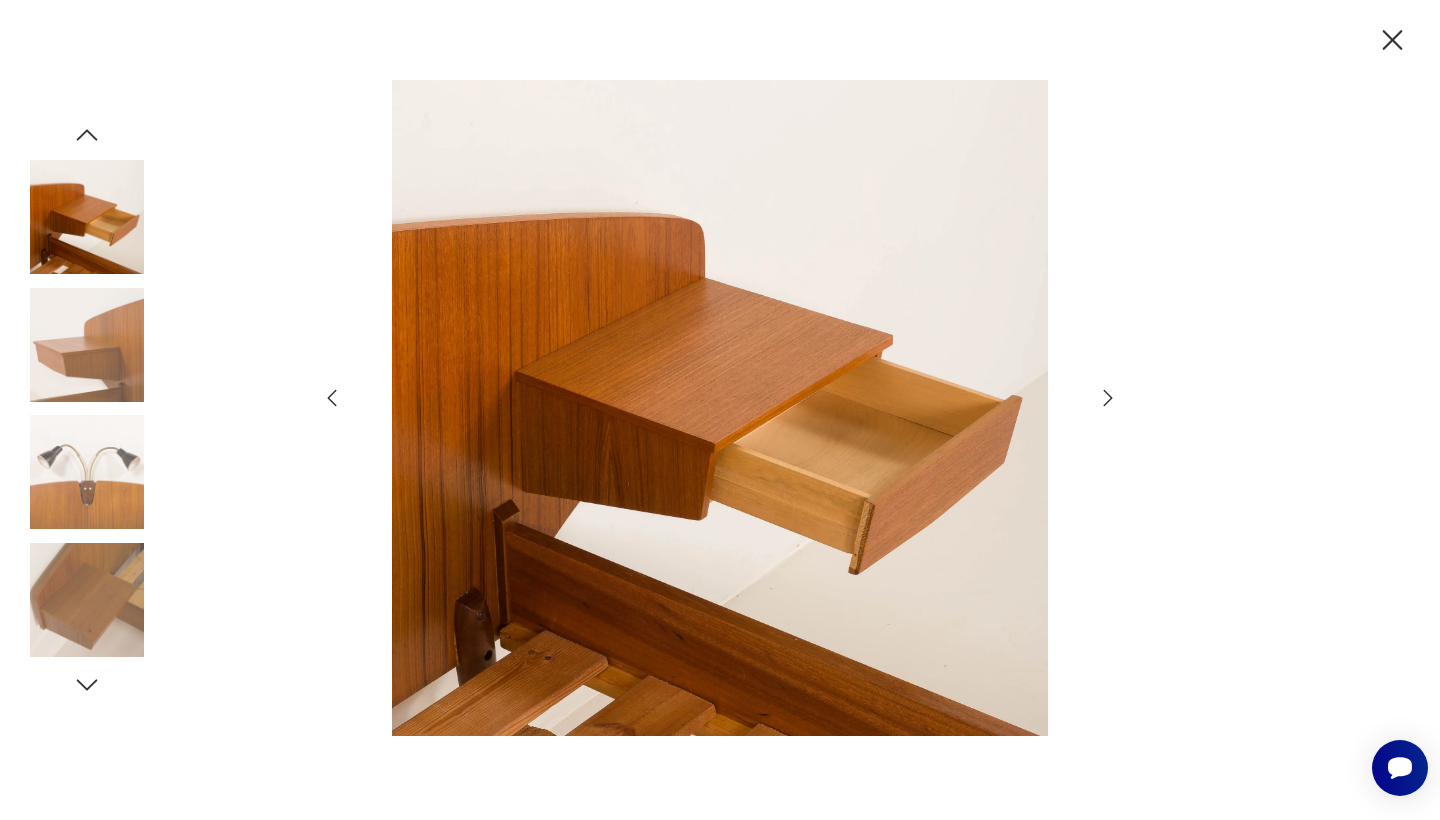 click 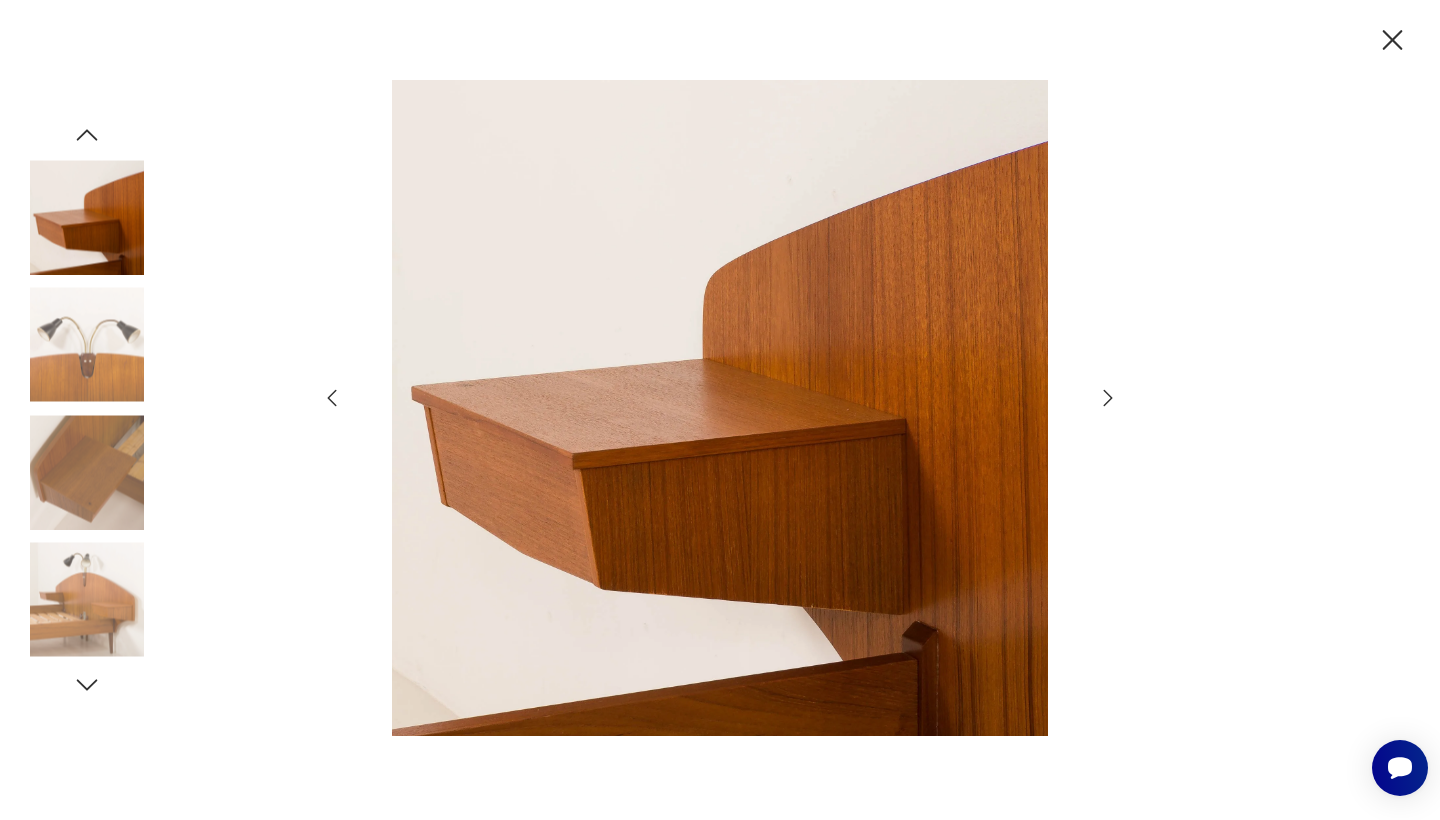click 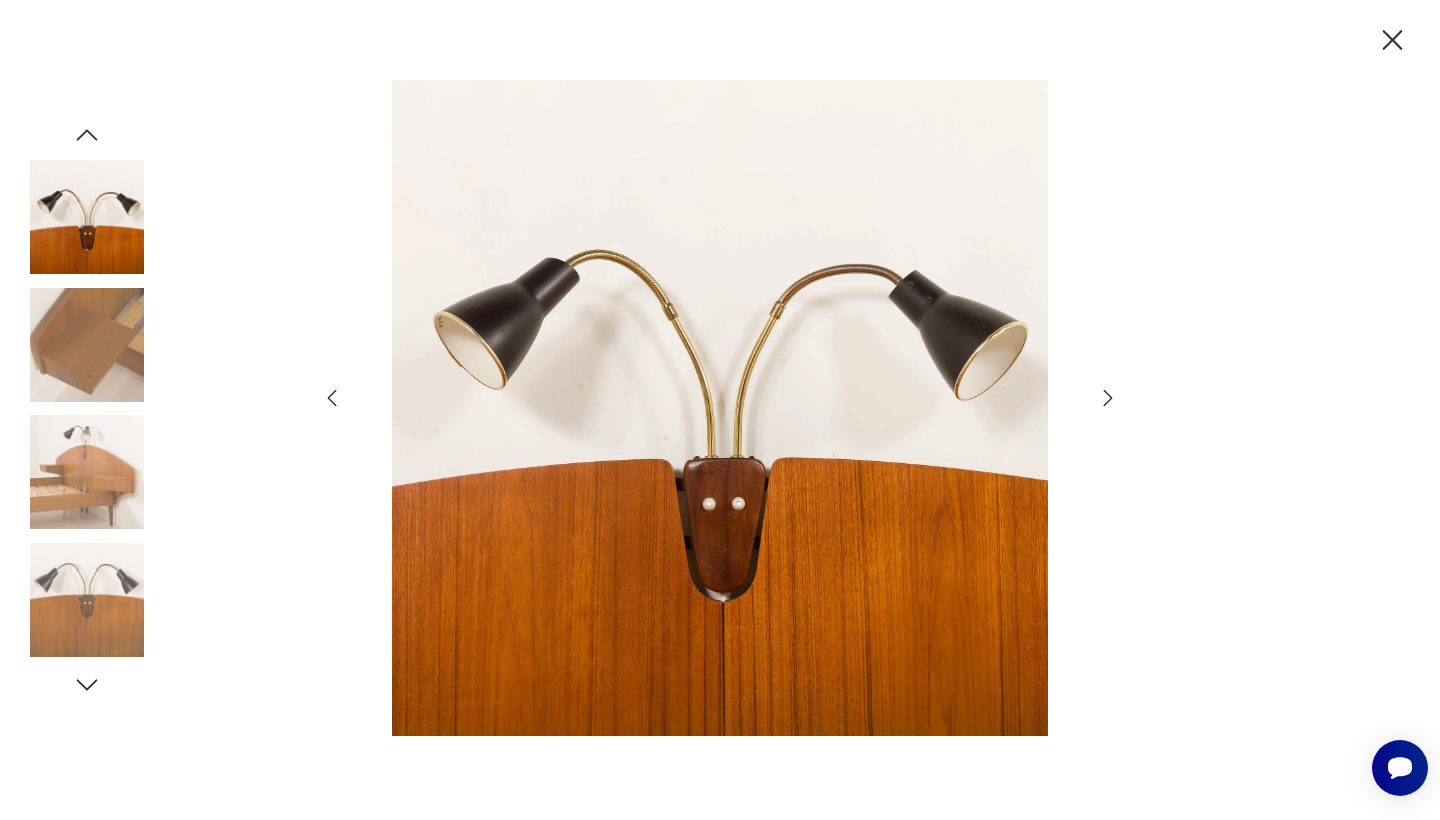 click 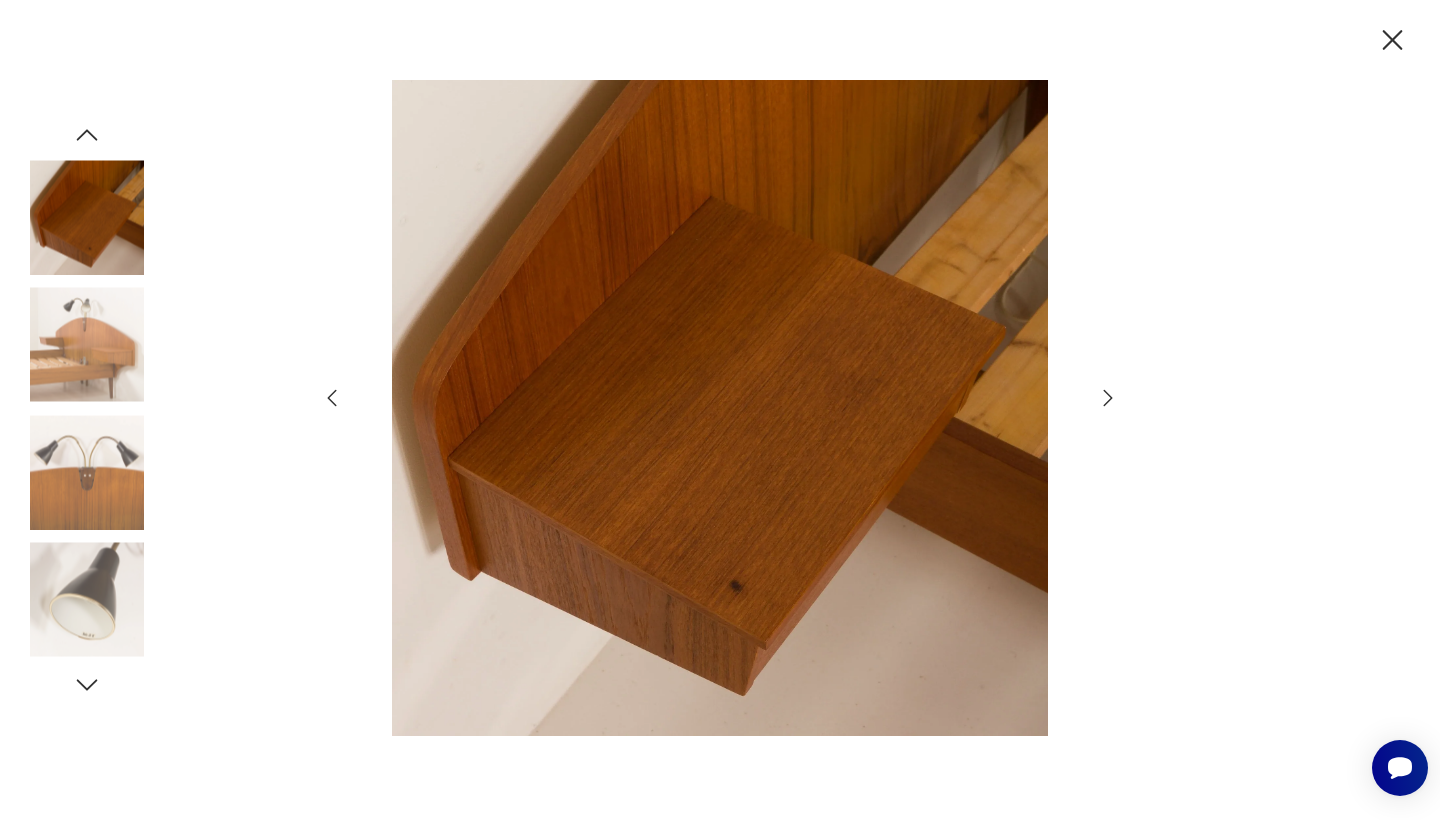click 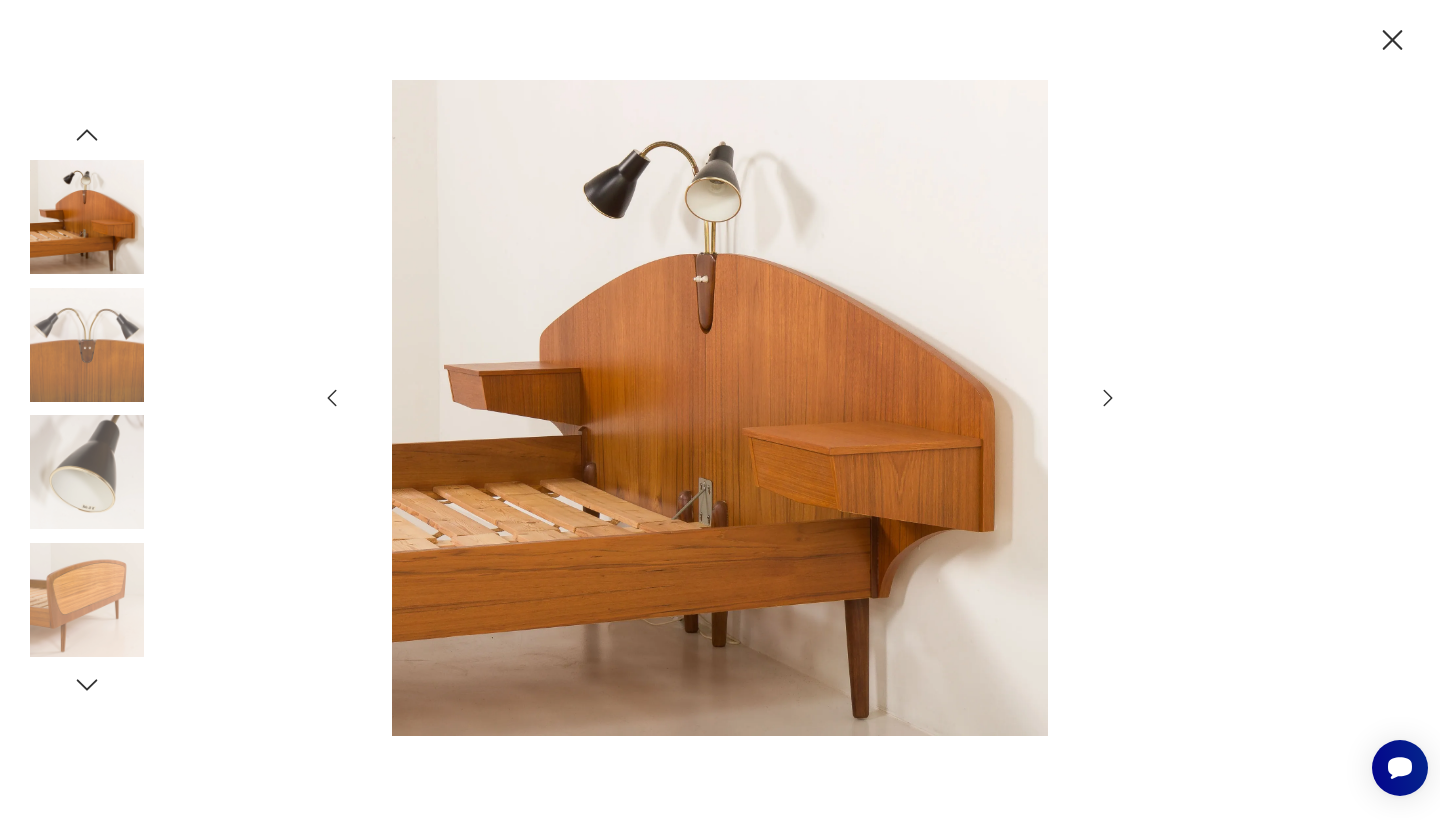 click 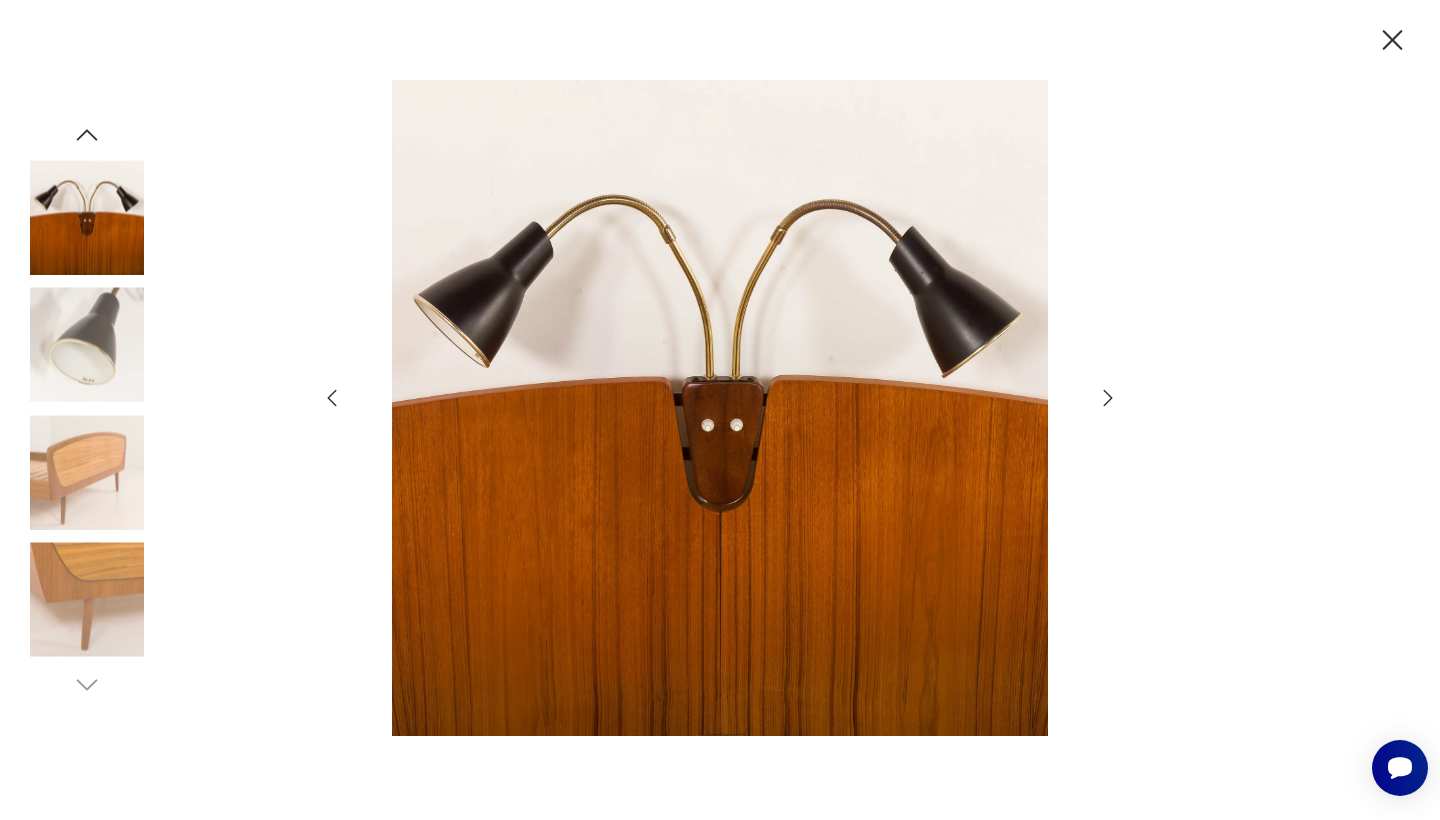 click 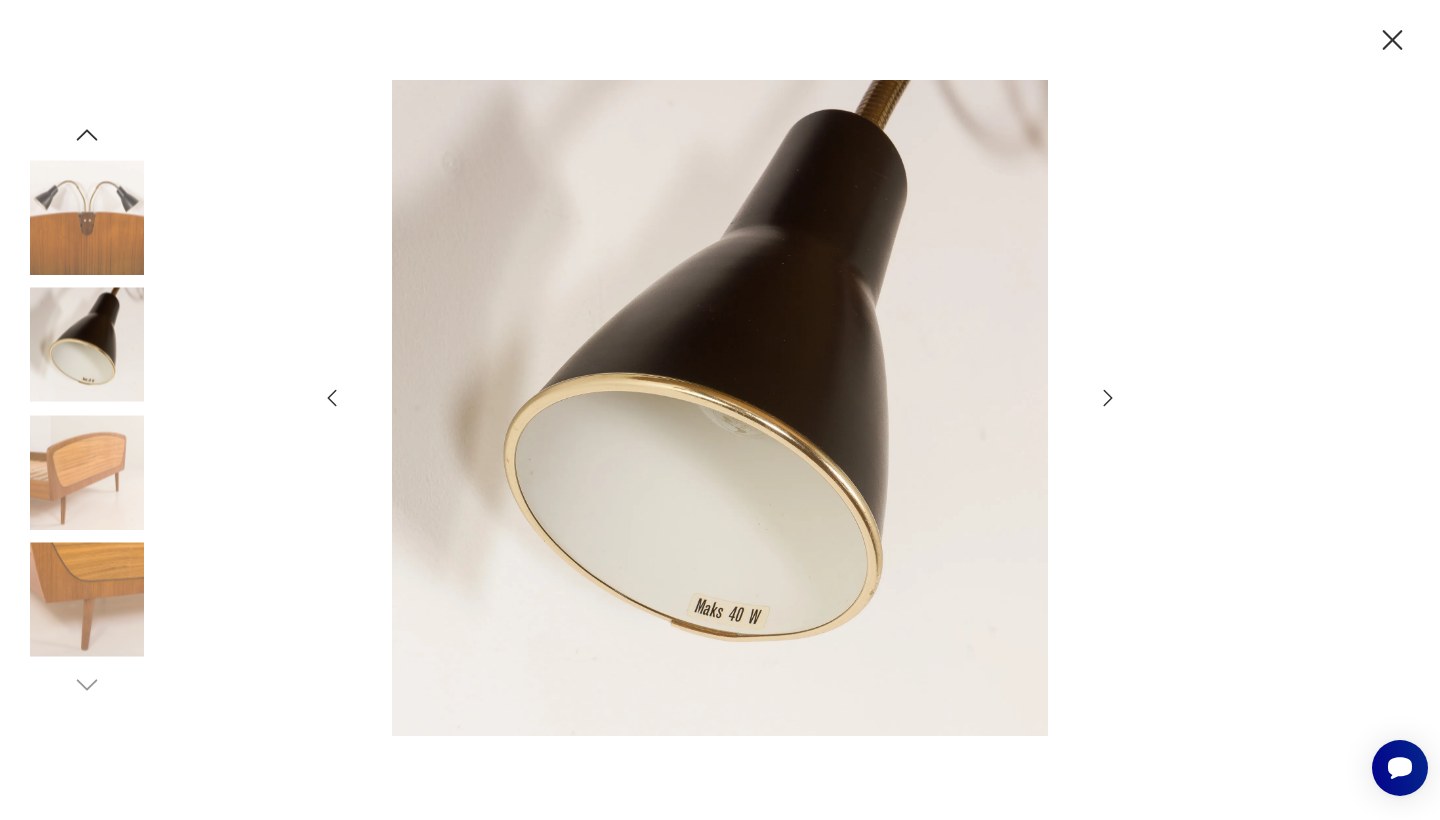 click 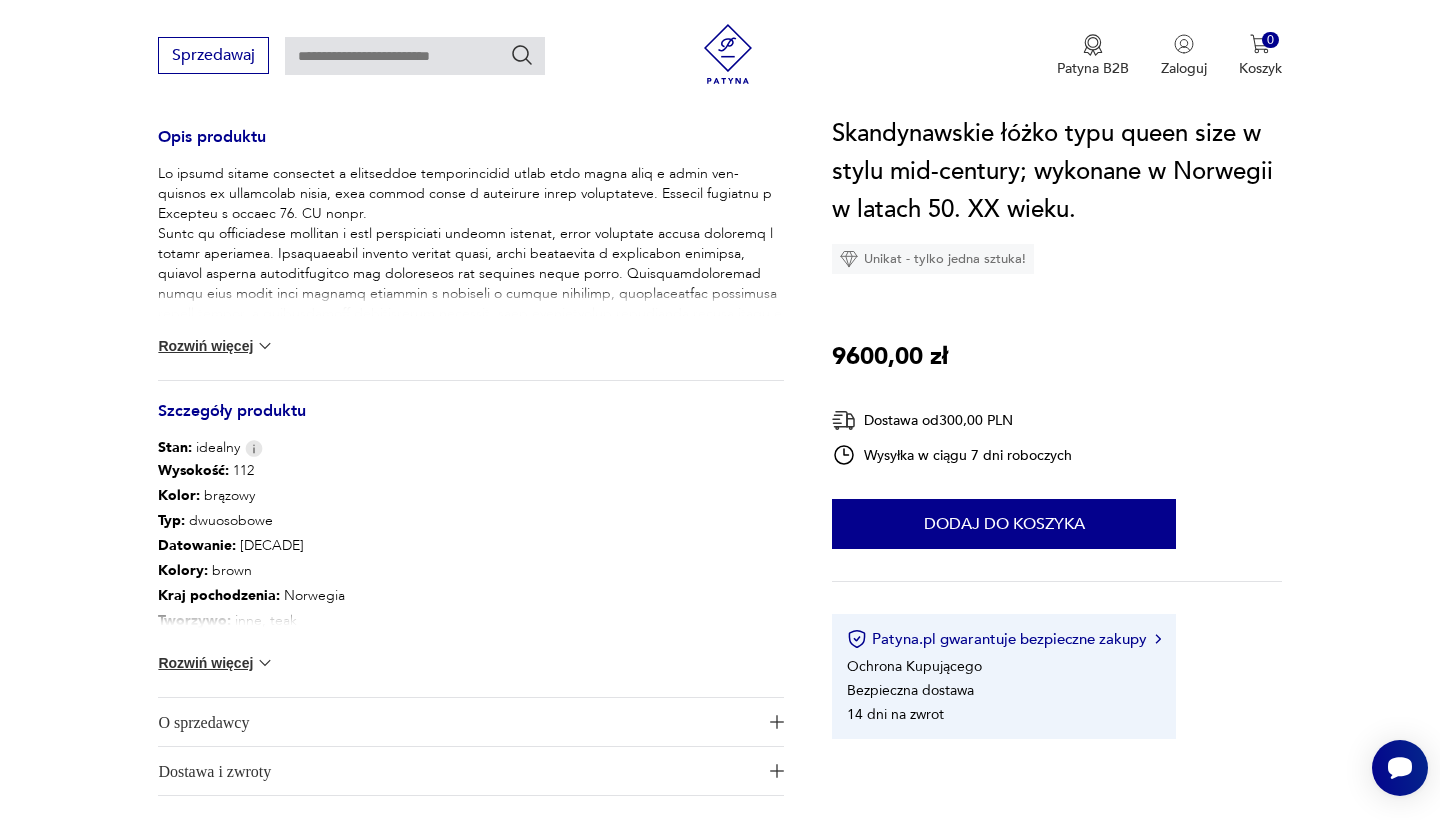 scroll, scrollTop: 846, scrollLeft: 0, axis: vertical 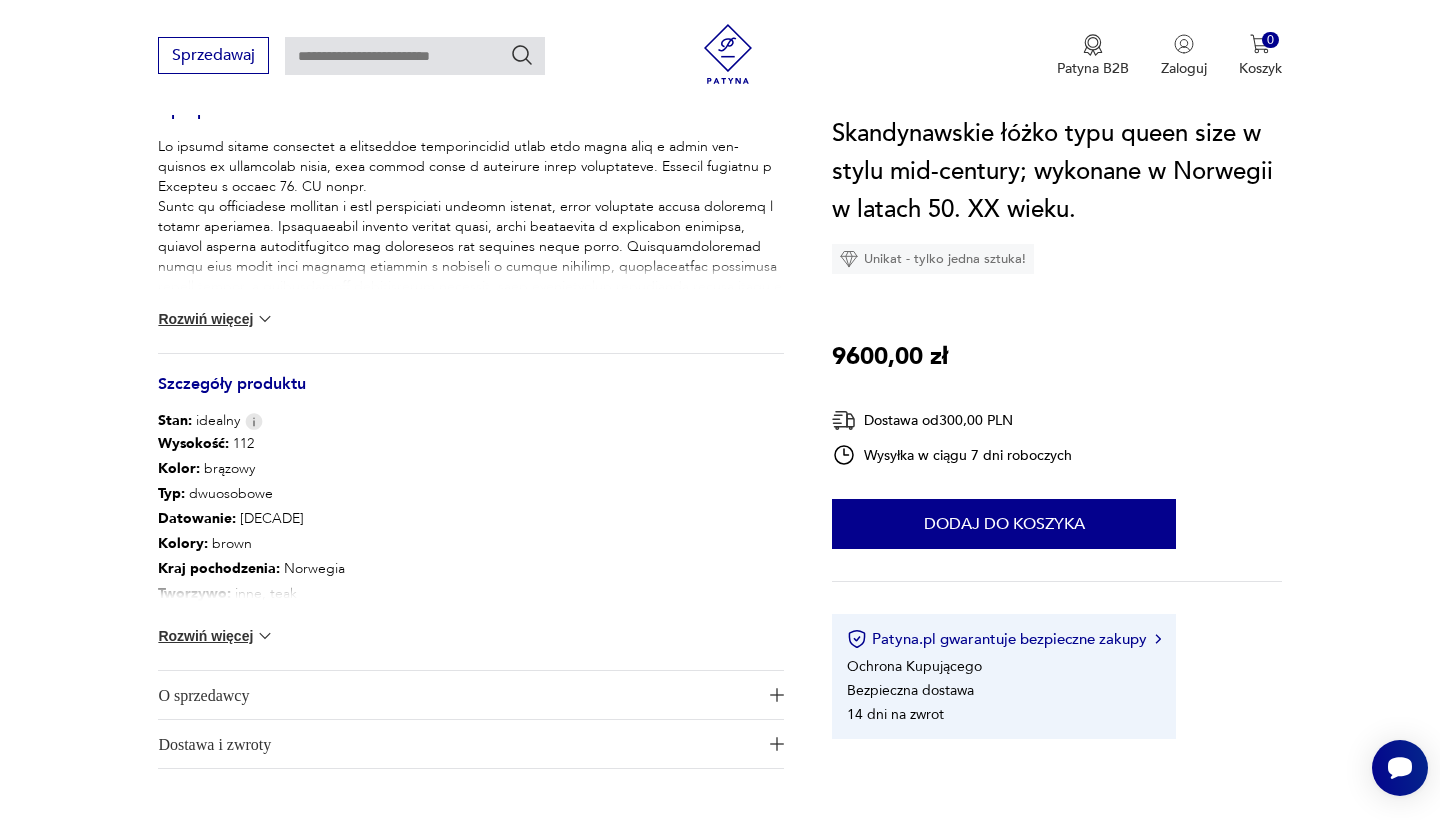 click on "Tworzywo :   inne, teak" at bounding box center [371, 593] 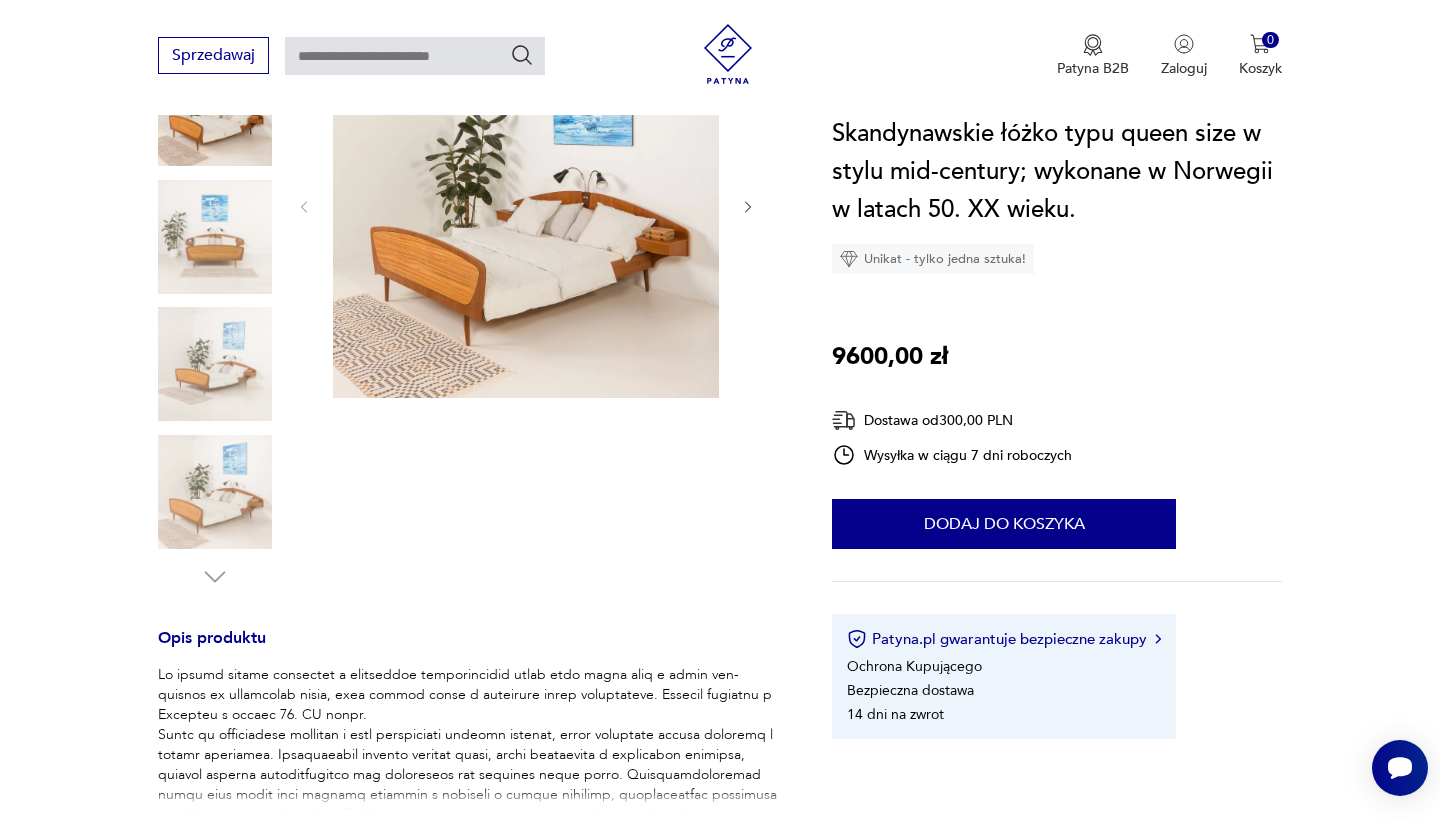 scroll, scrollTop: 315, scrollLeft: 0, axis: vertical 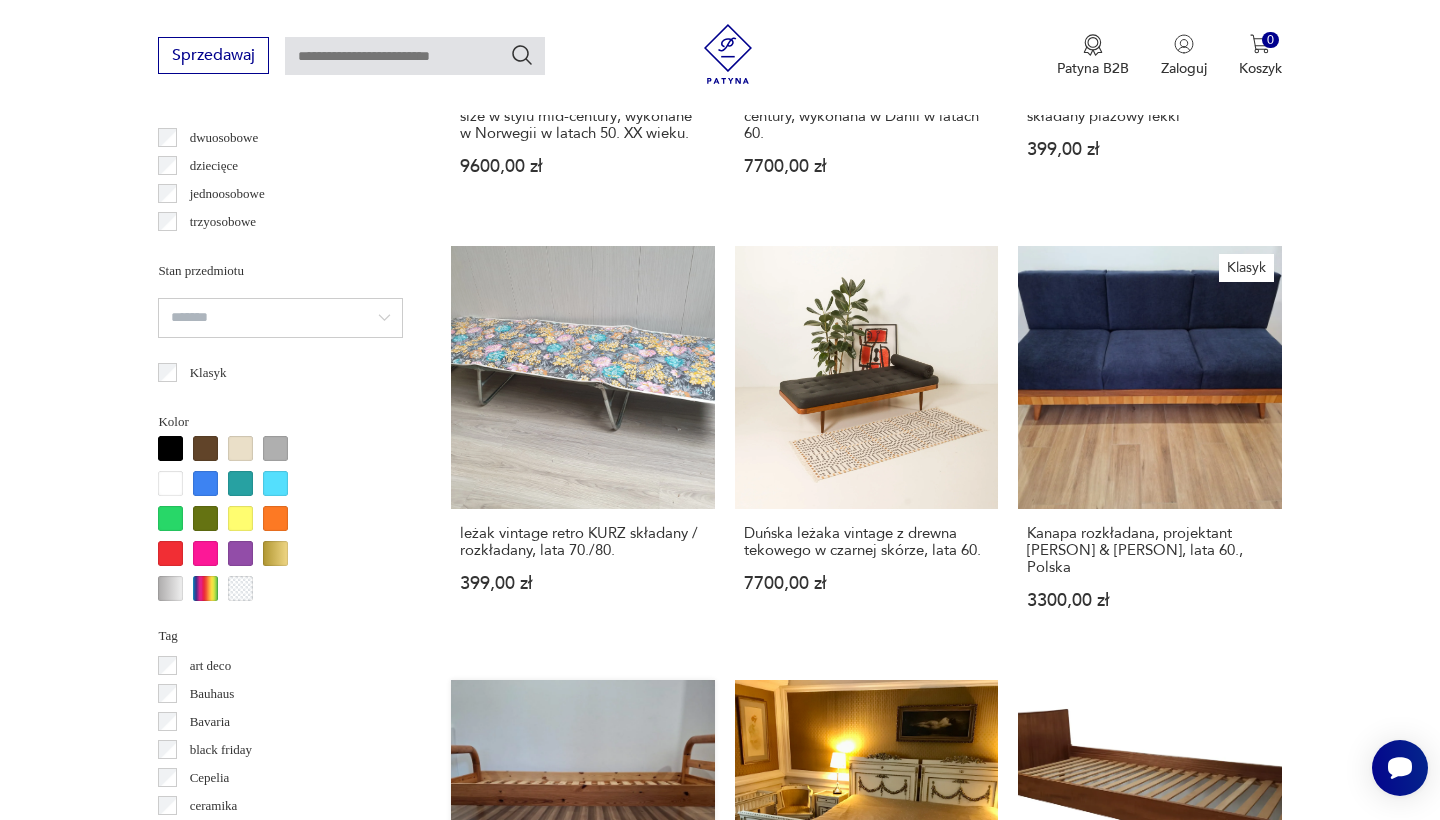 click on "Łóżko sosnowe, jednoosobowe, Skandynawia 2190,00 zł" at bounding box center (582, 881) 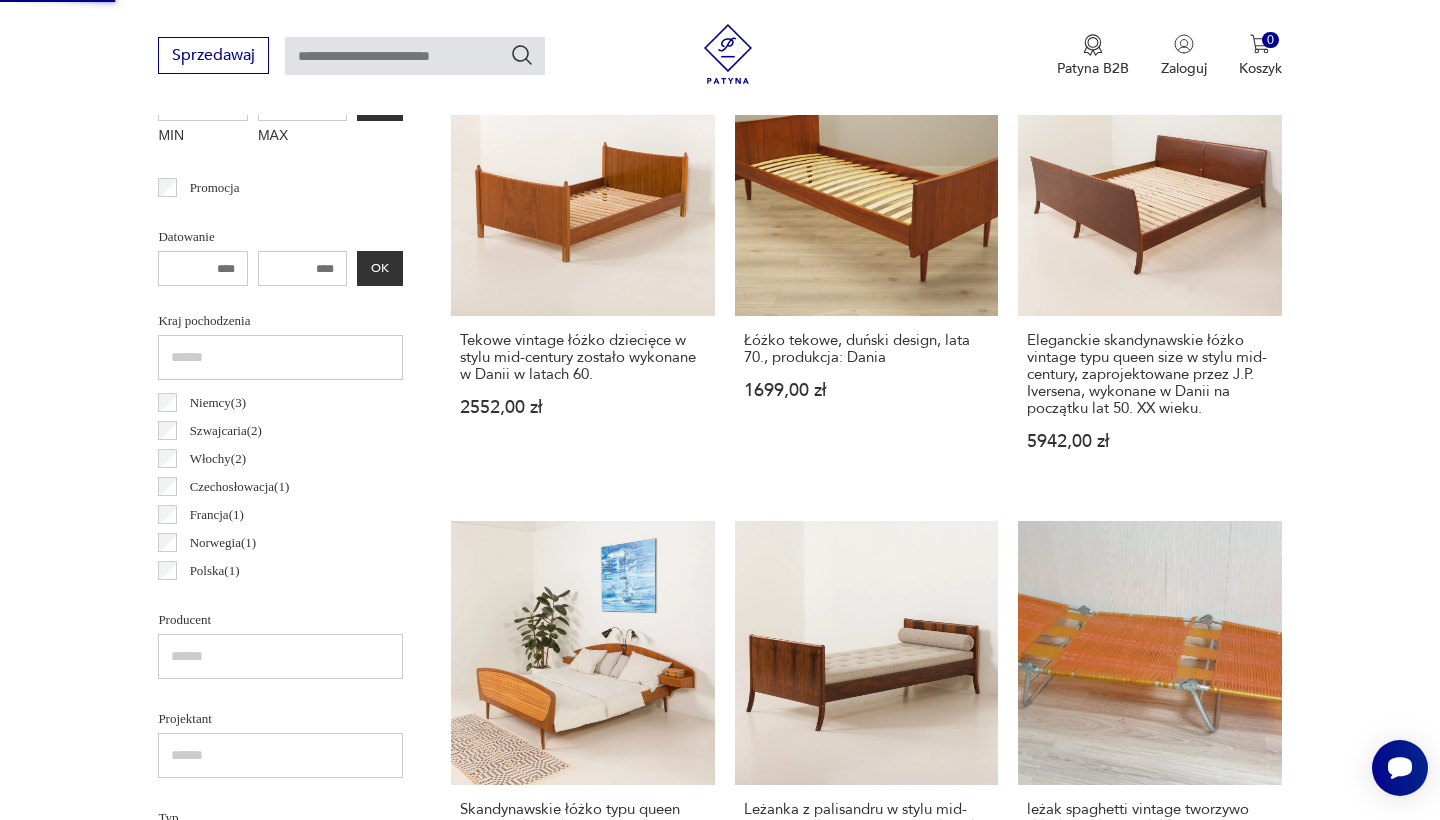 scroll, scrollTop: 231, scrollLeft: 0, axis: vertical 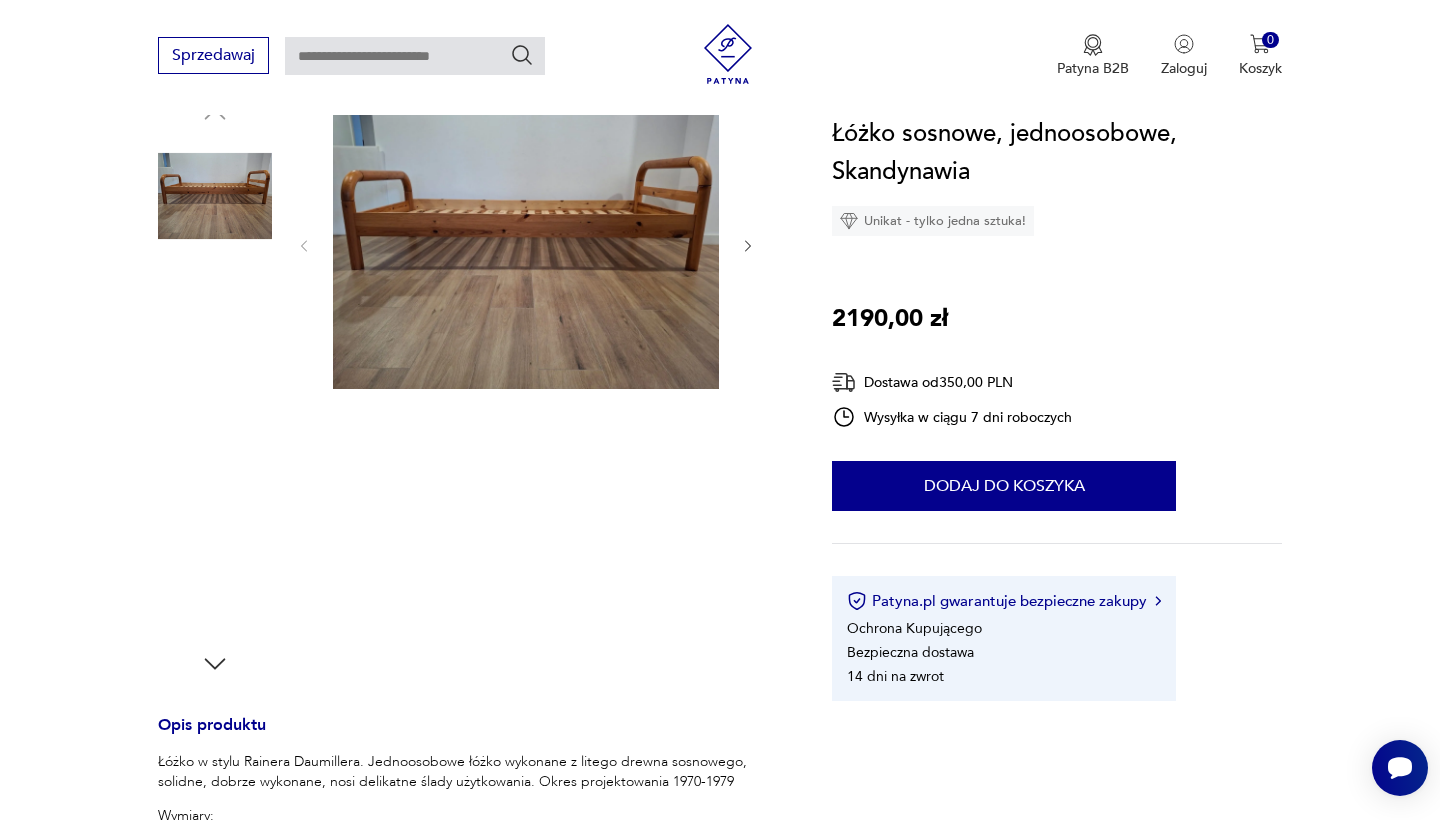 click at bounding box center (526, 244) 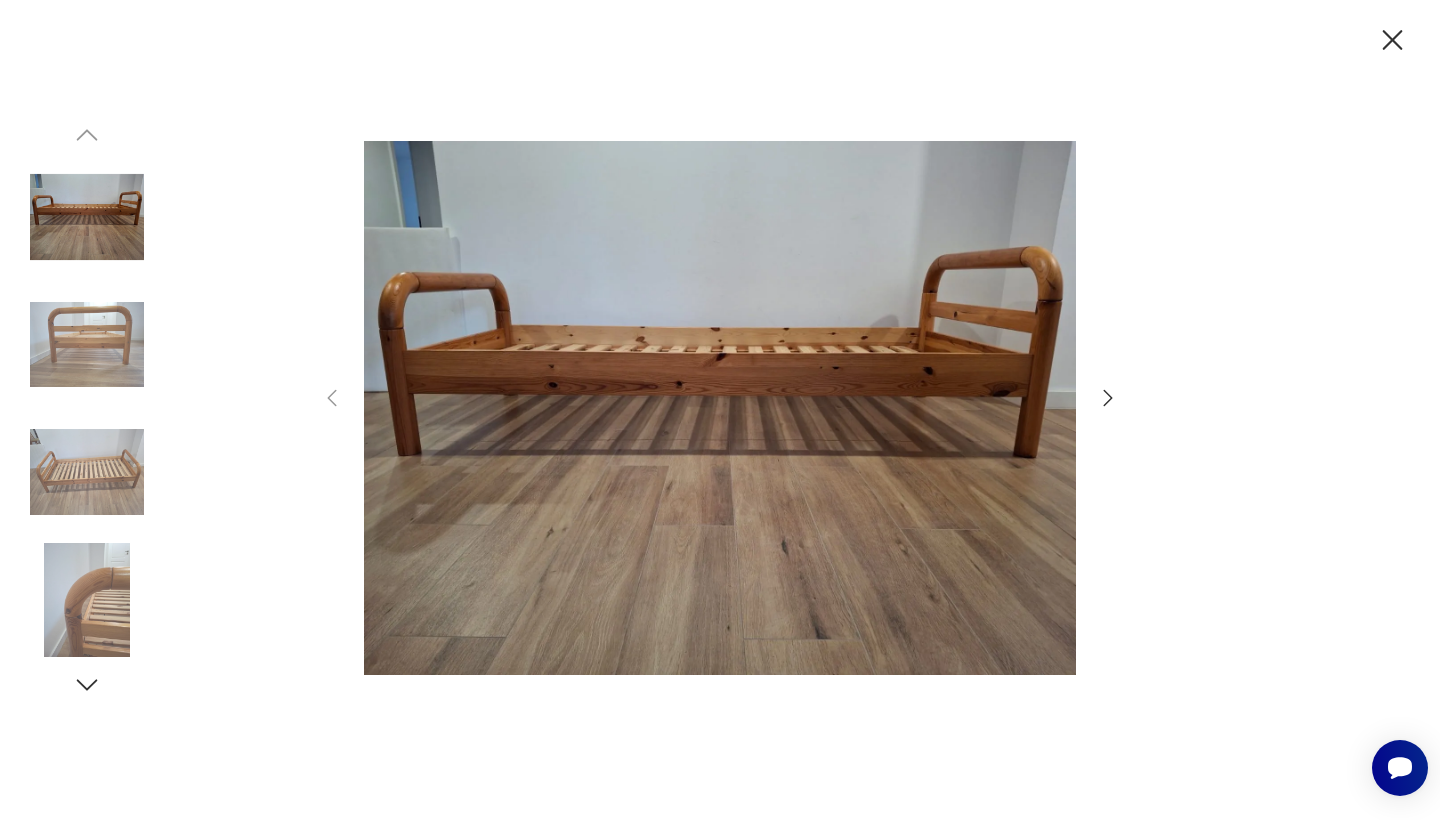 click 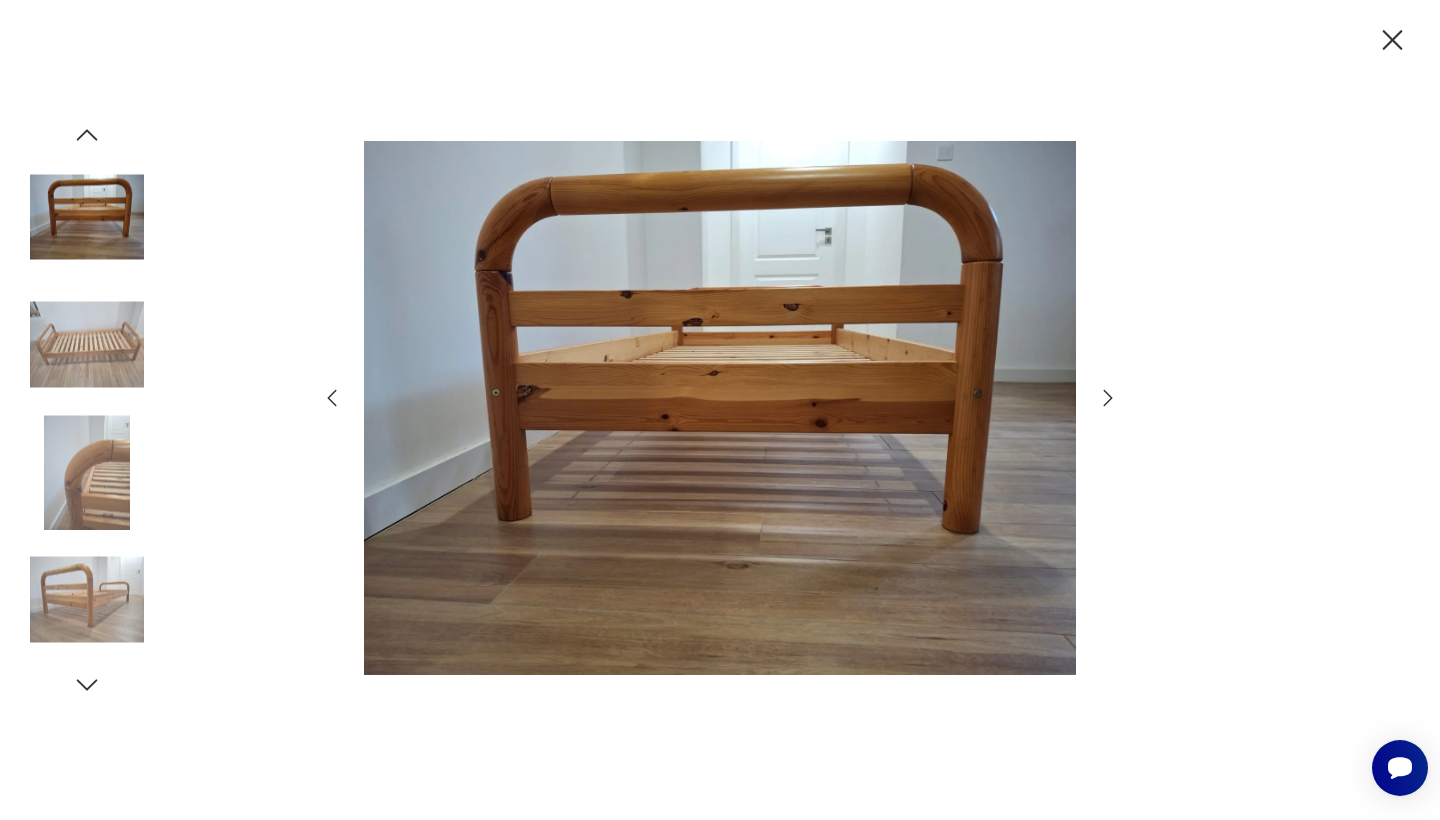 click 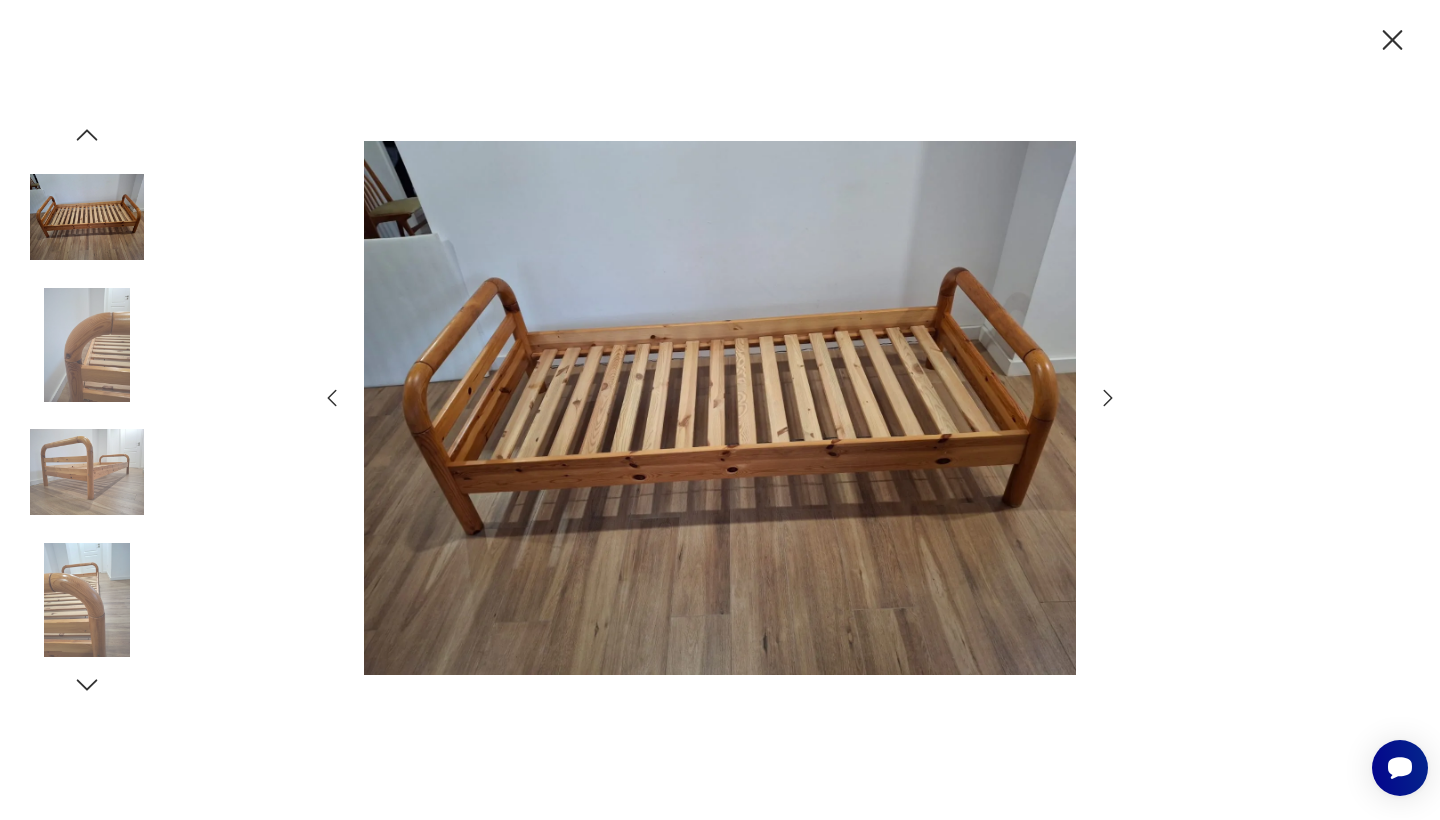 click 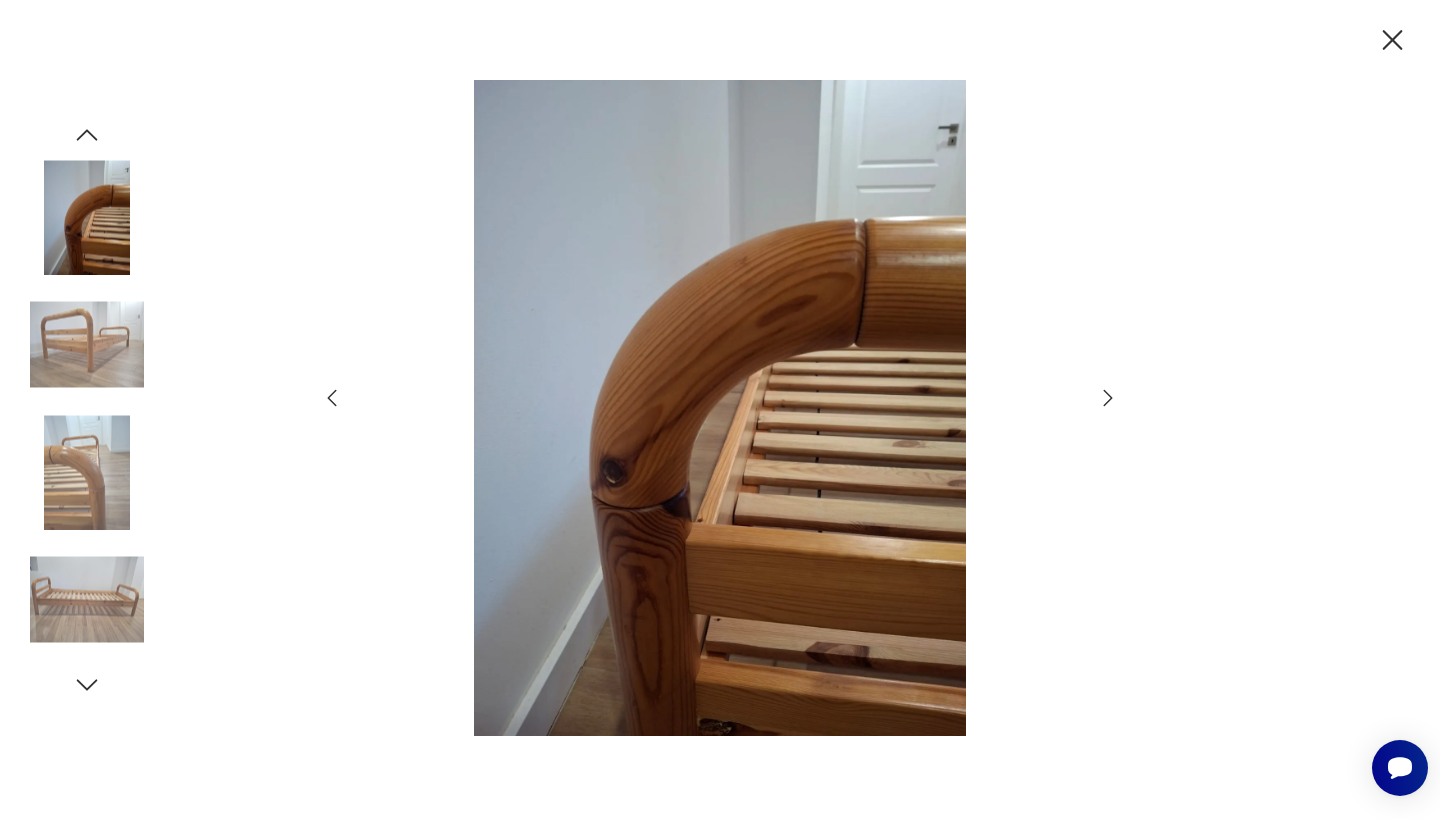 click 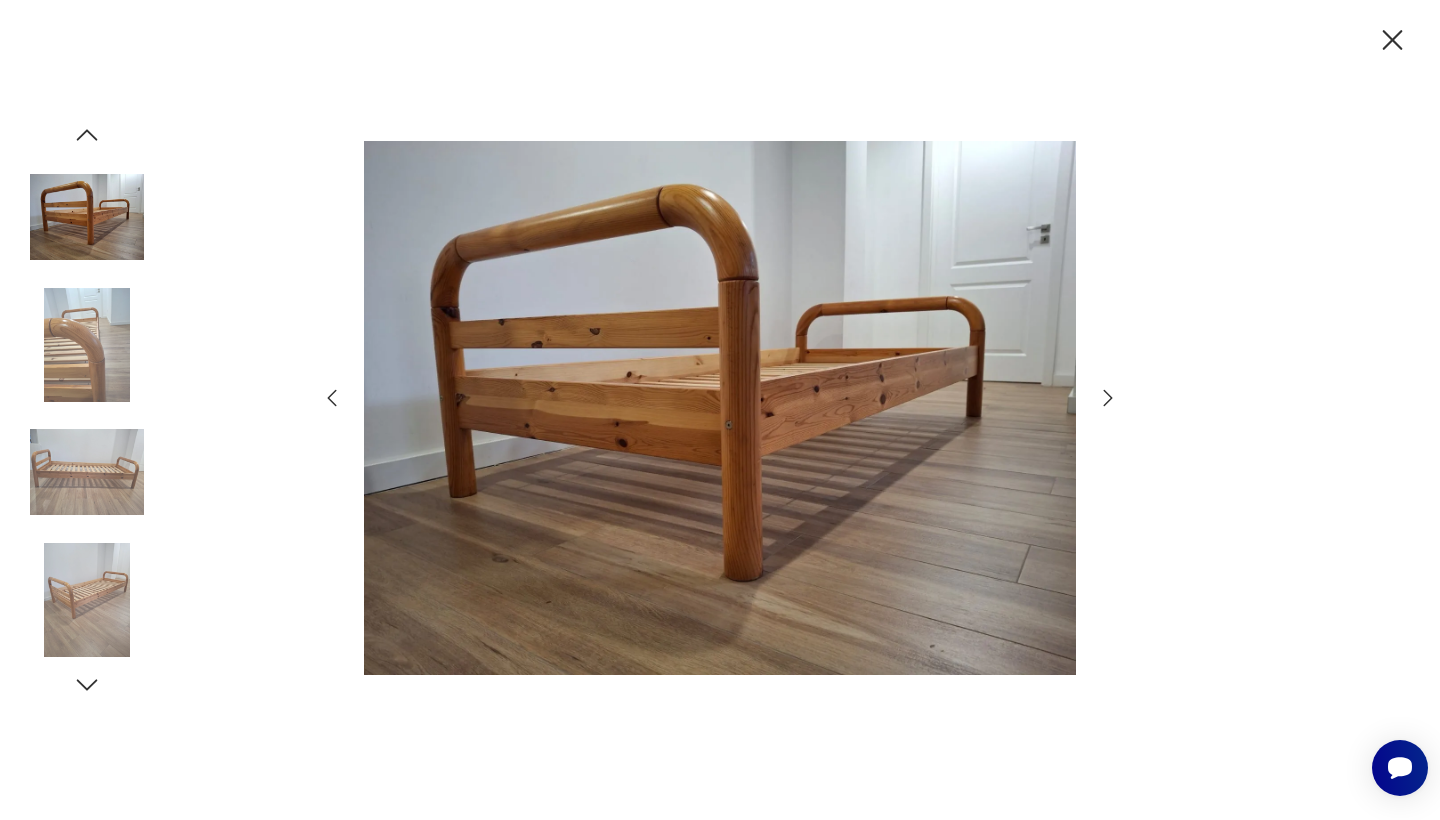 click 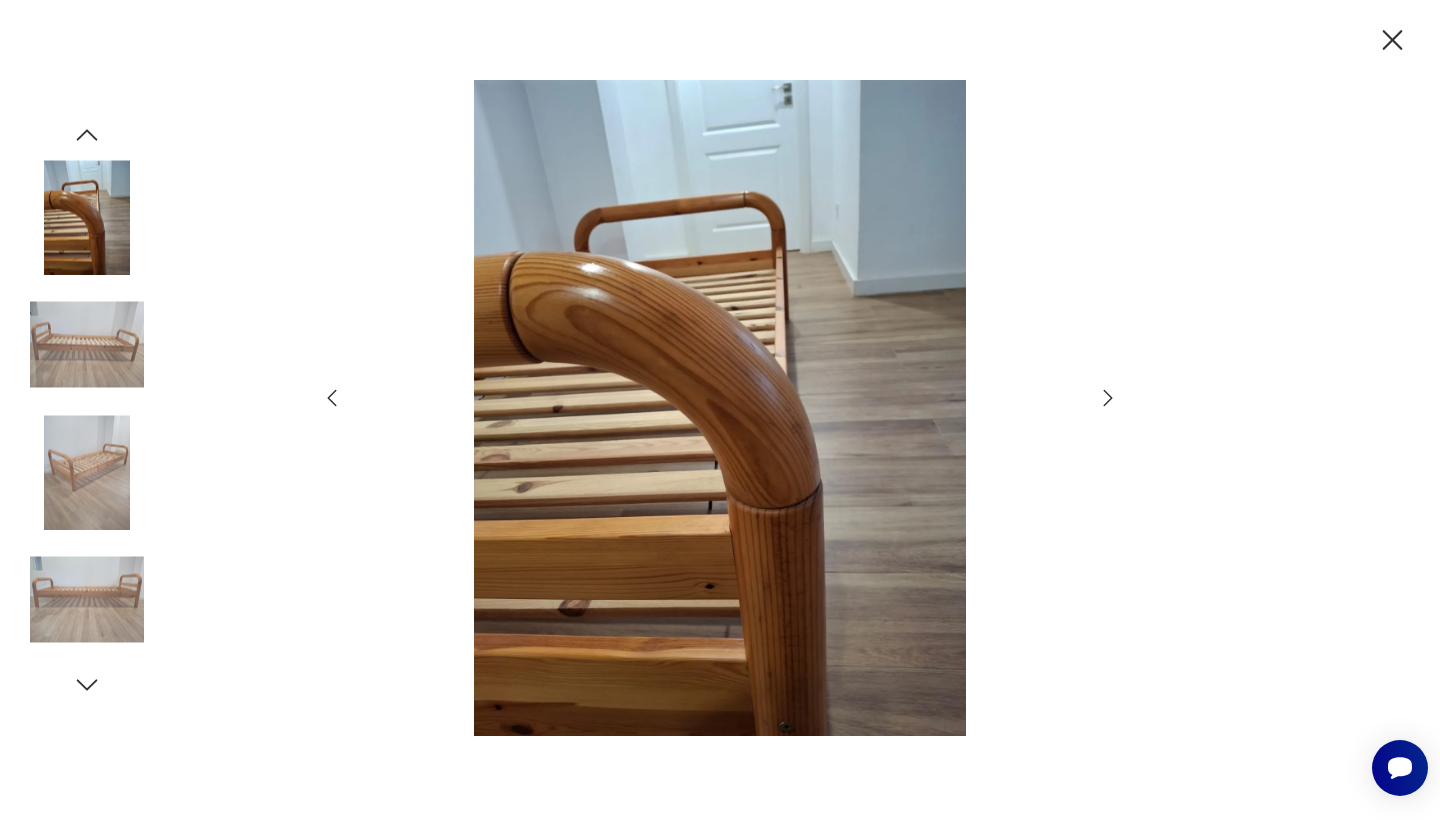 click 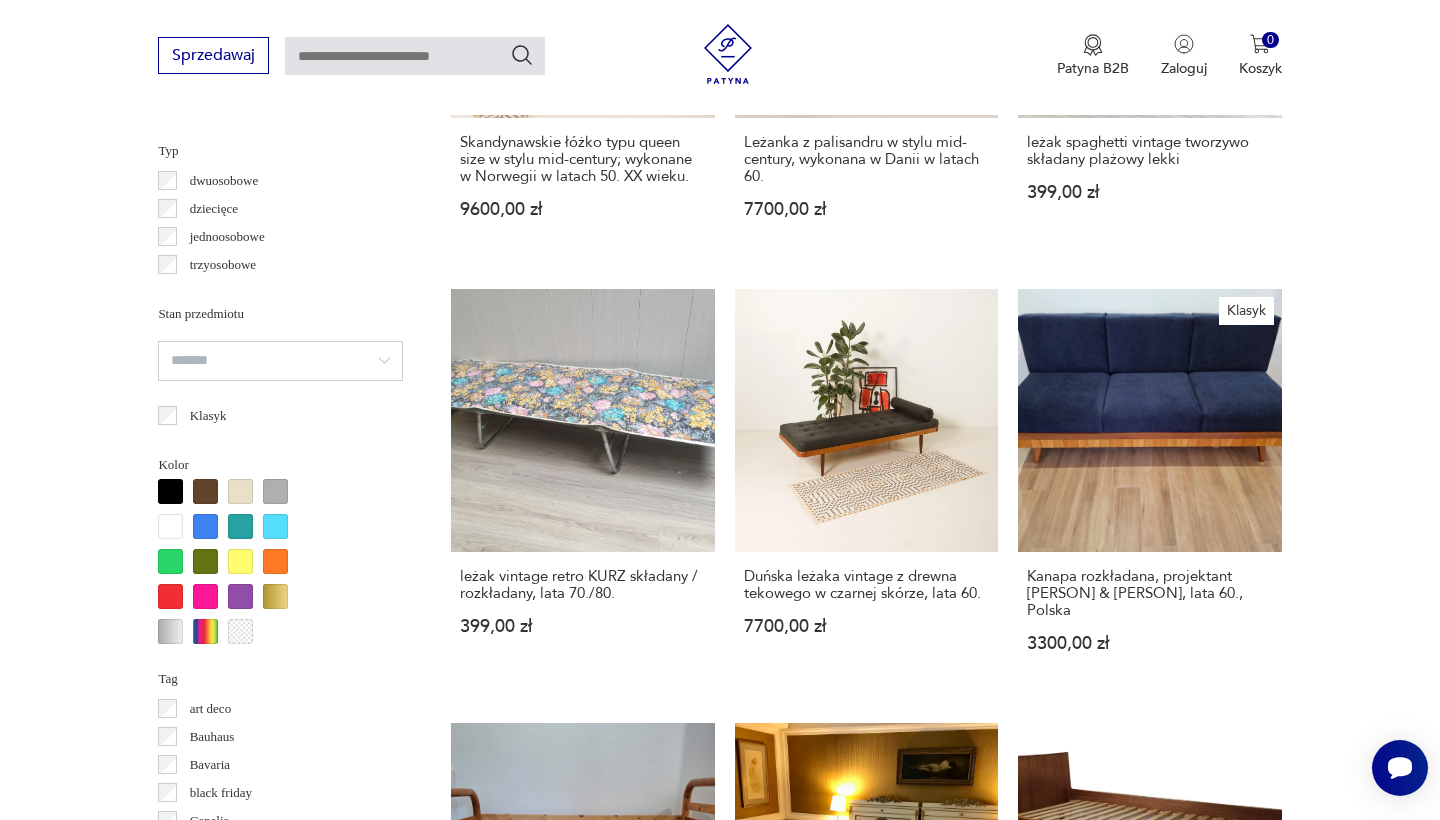 scroll, scrollTop: 1519, scrollLeft: 0, axis: vertical 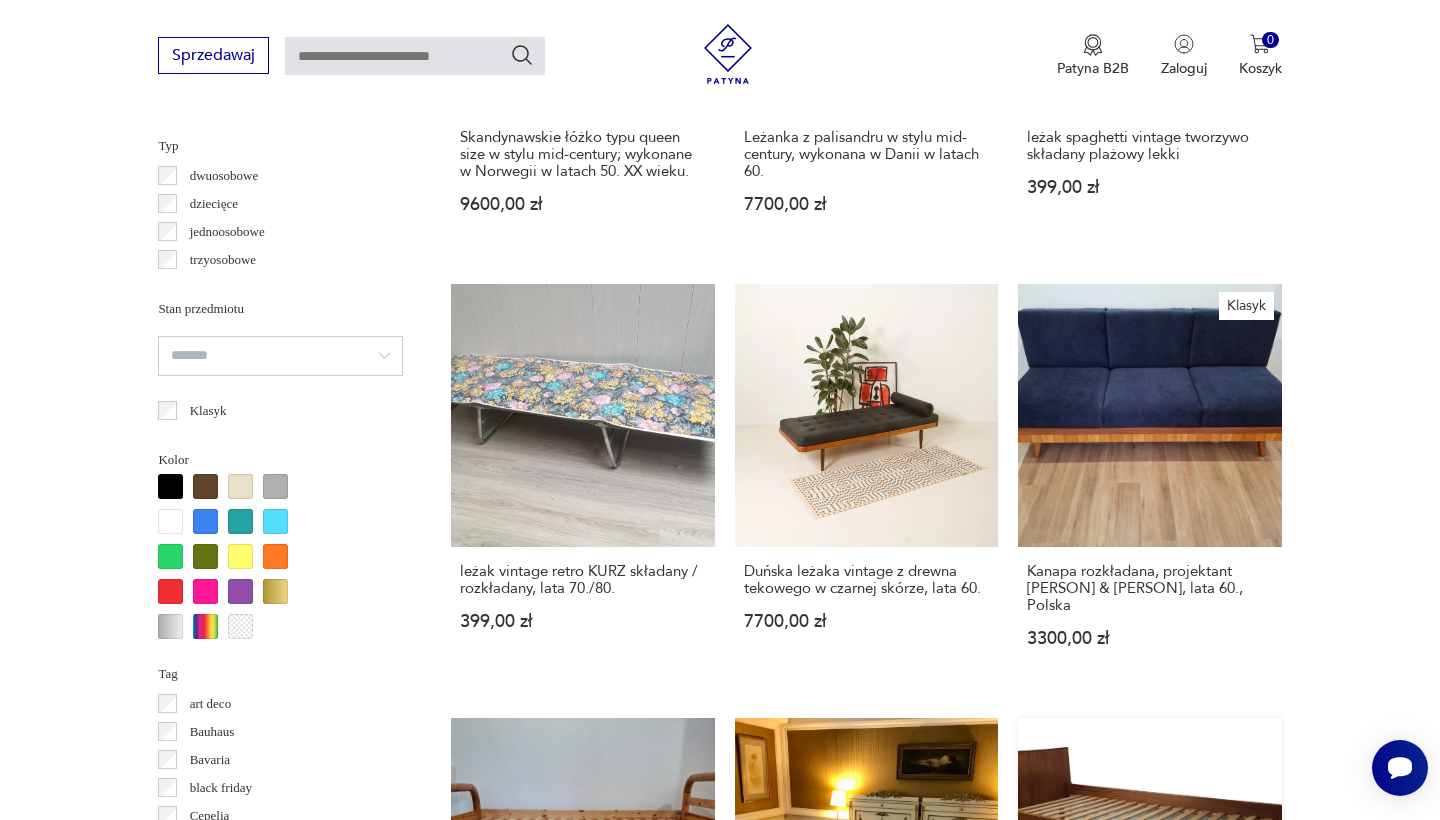 click on "Łóżko tekowe, duński design, teak, lata 60. 2090,00 zł" at bounding box center (1149, 919) 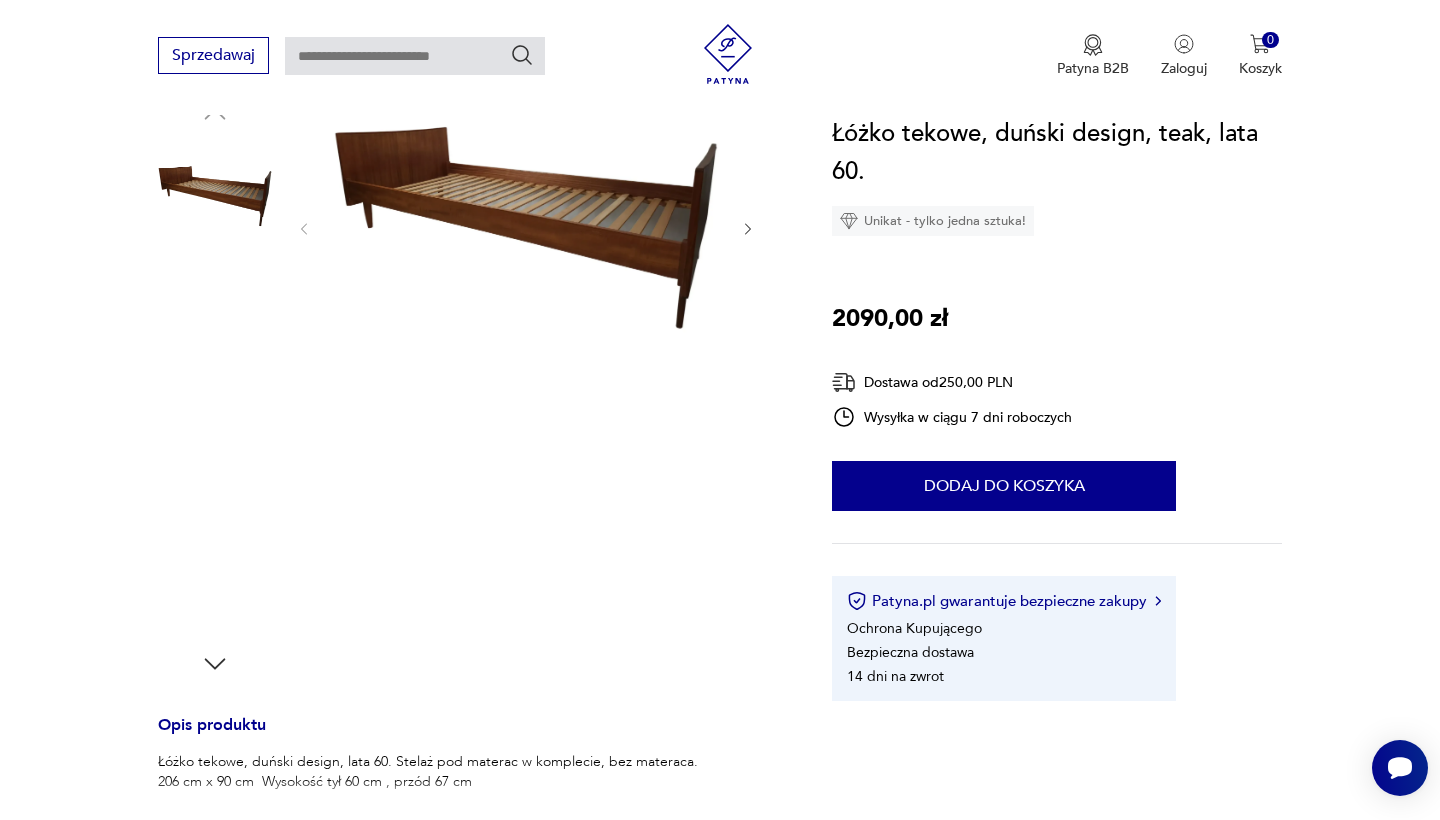 click at bounding box center [526, 227] 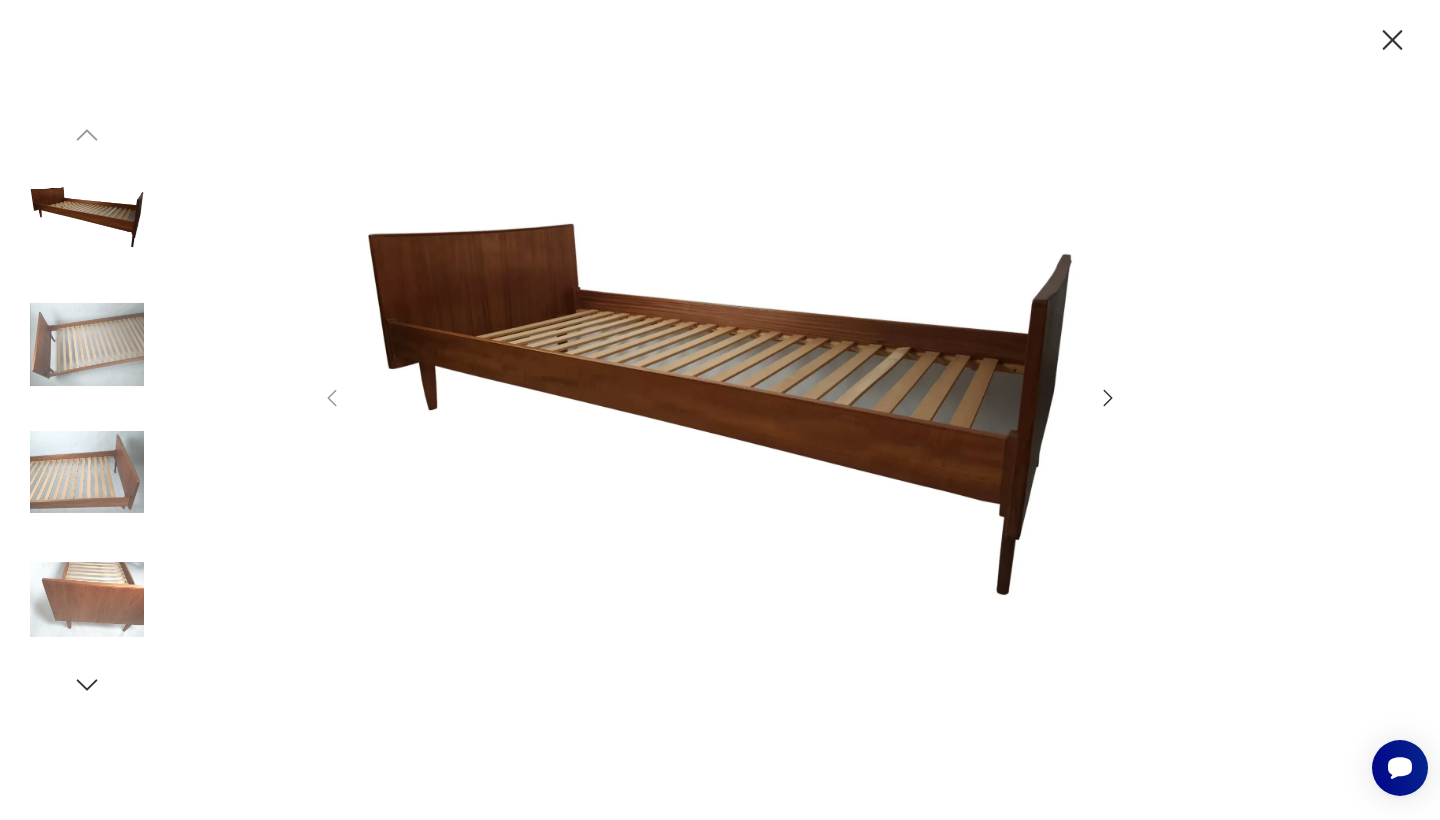 click 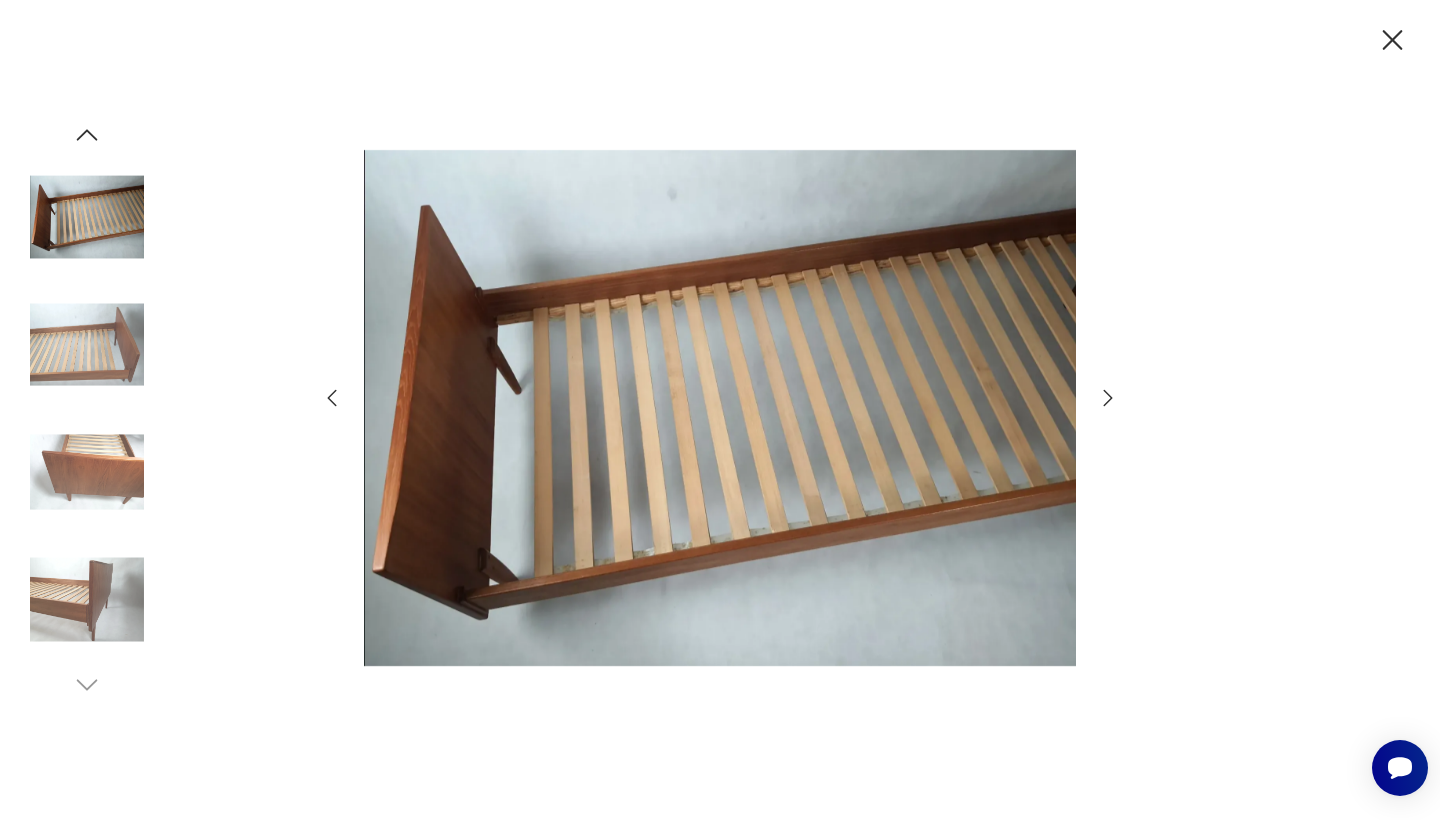 click 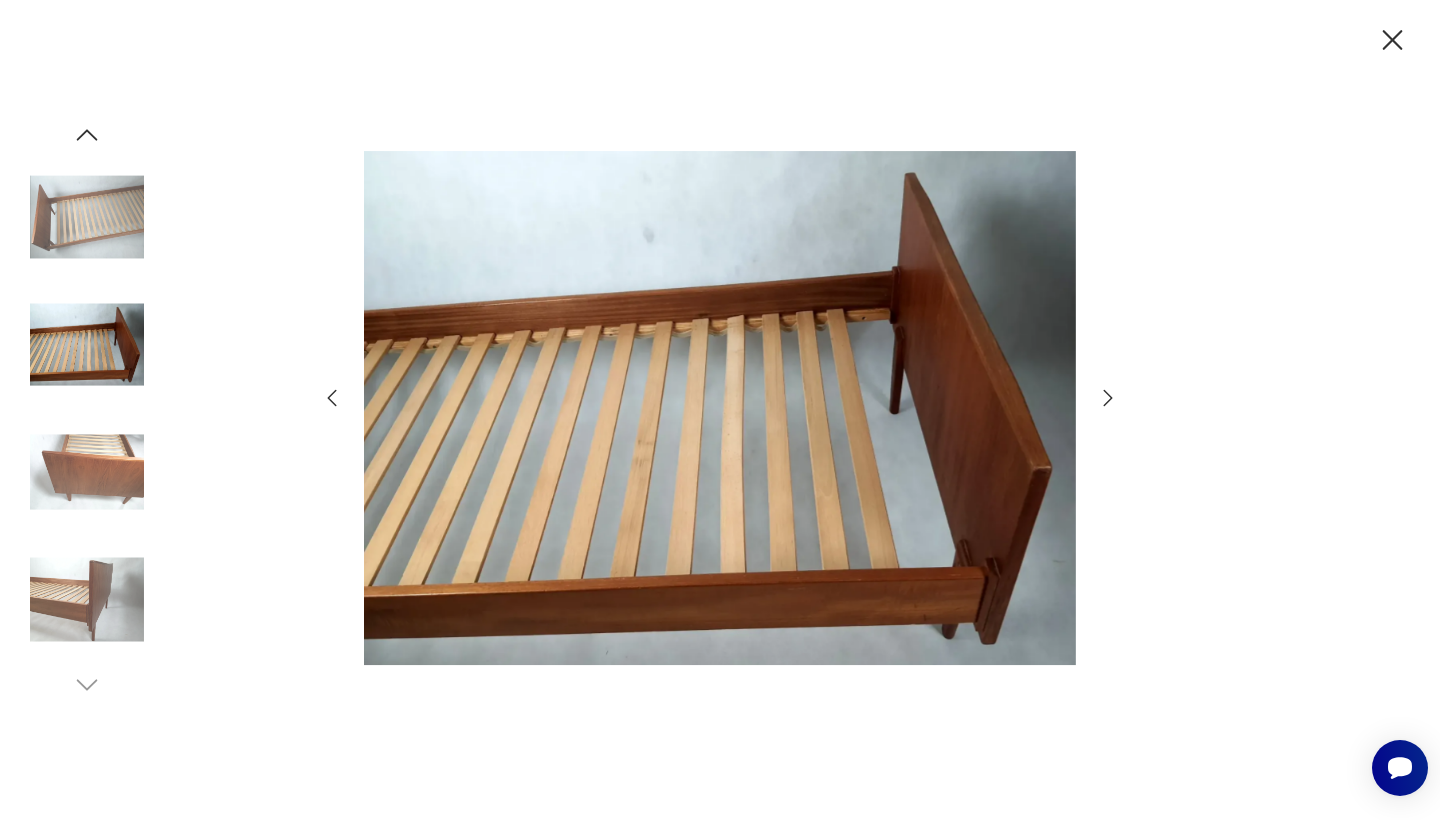 click 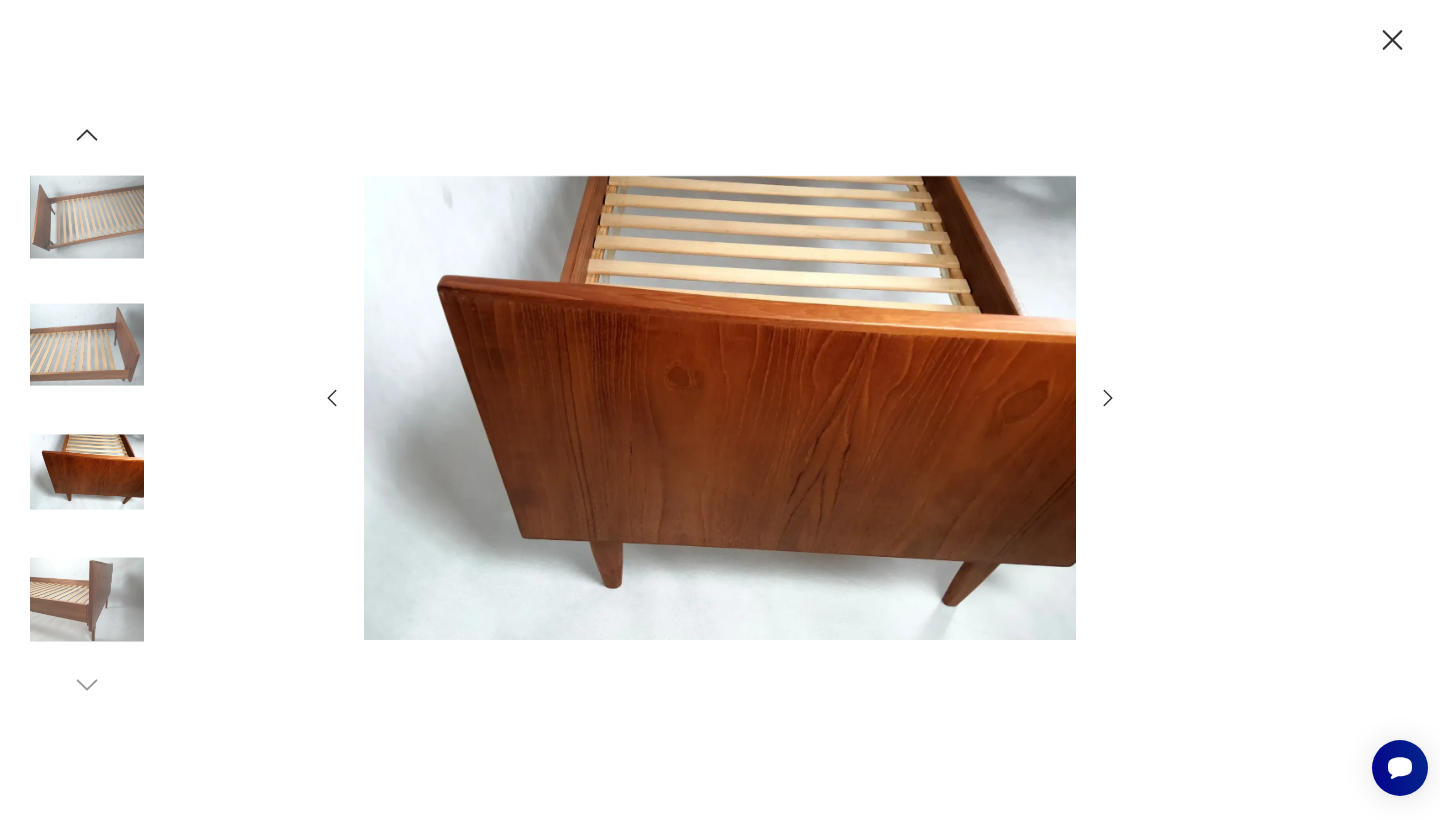 click 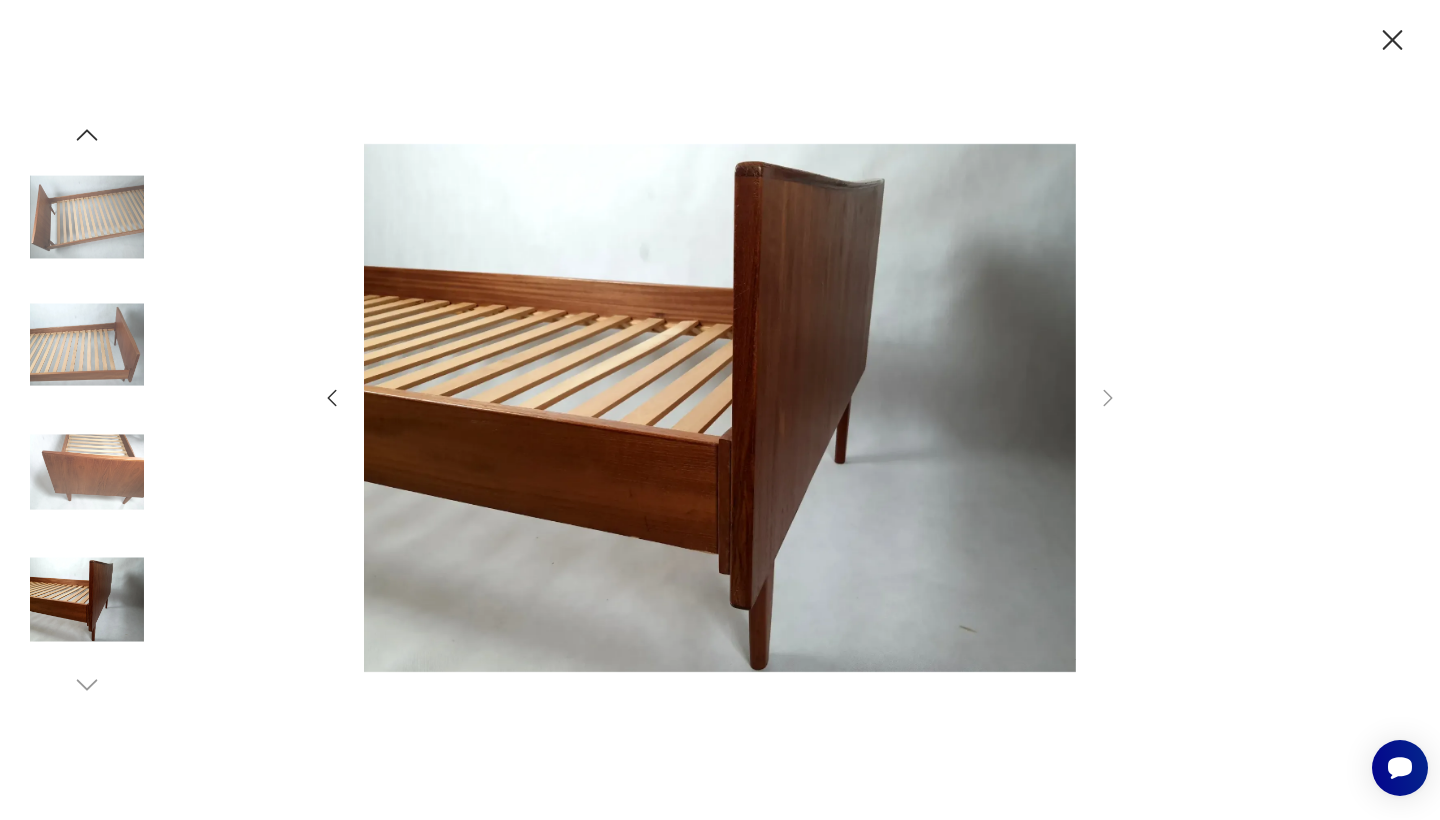 click 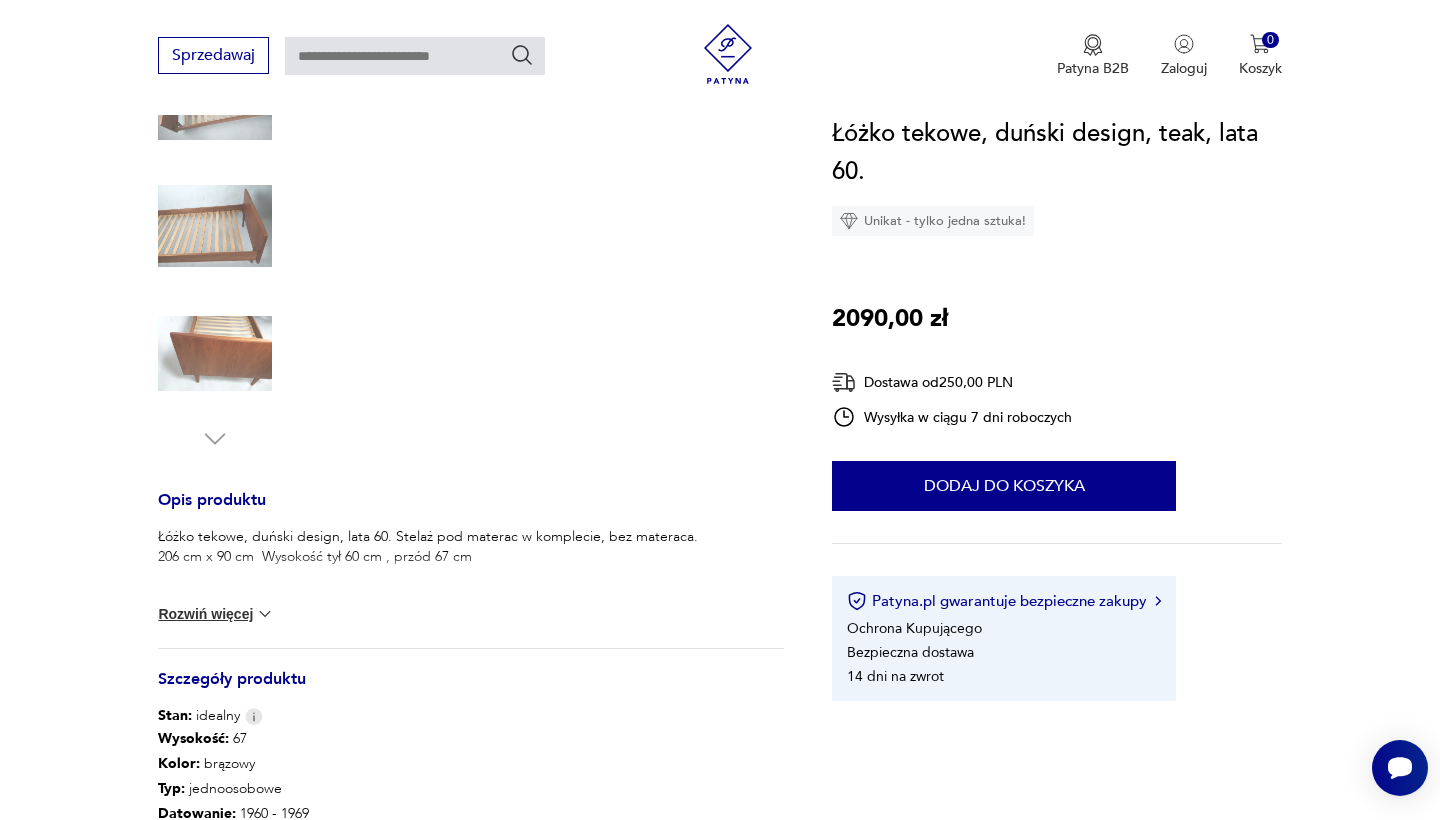 scroll, scrollTop: 458, scrollLeft: 0, axis: vertical 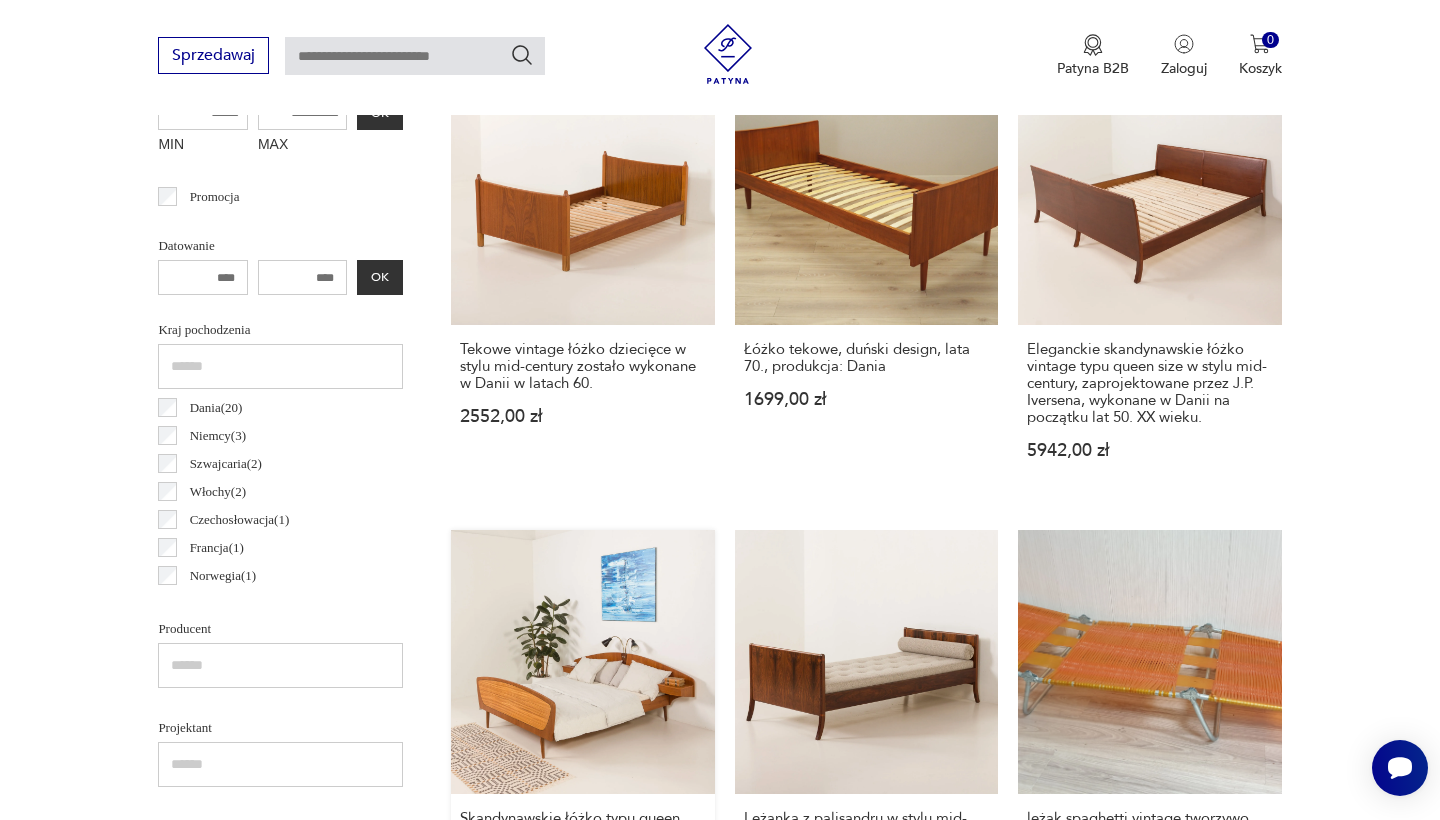 click on "Skandynawskie łóżko typu queen size w stylu mid-century; wykonane w Norwegii w latach 50. XX wieku. 9600,00 zł" at bounding box center (582, 731) 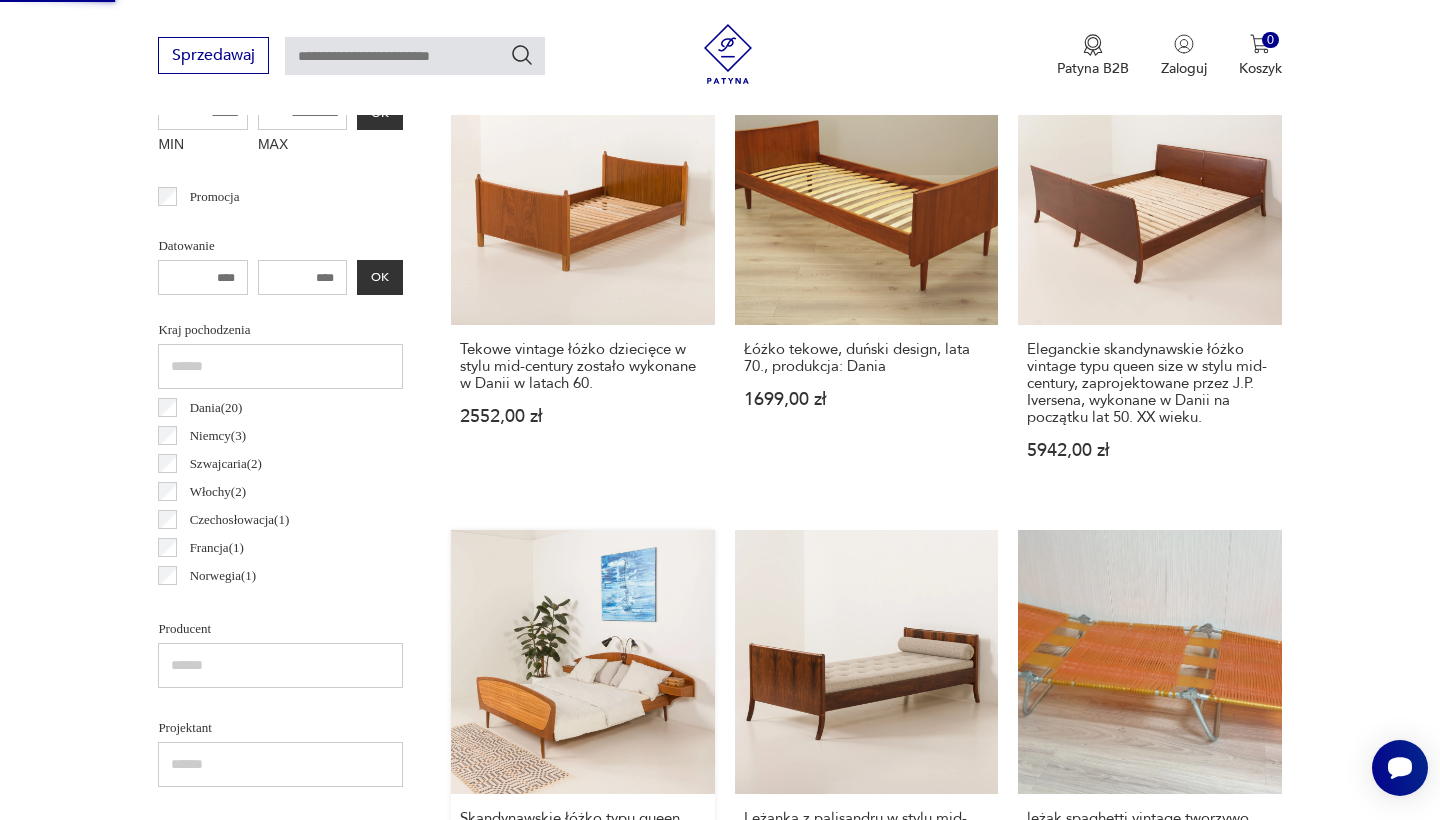 scroll, scrollTop: 231, scrollLeft: 0, axis: vertical 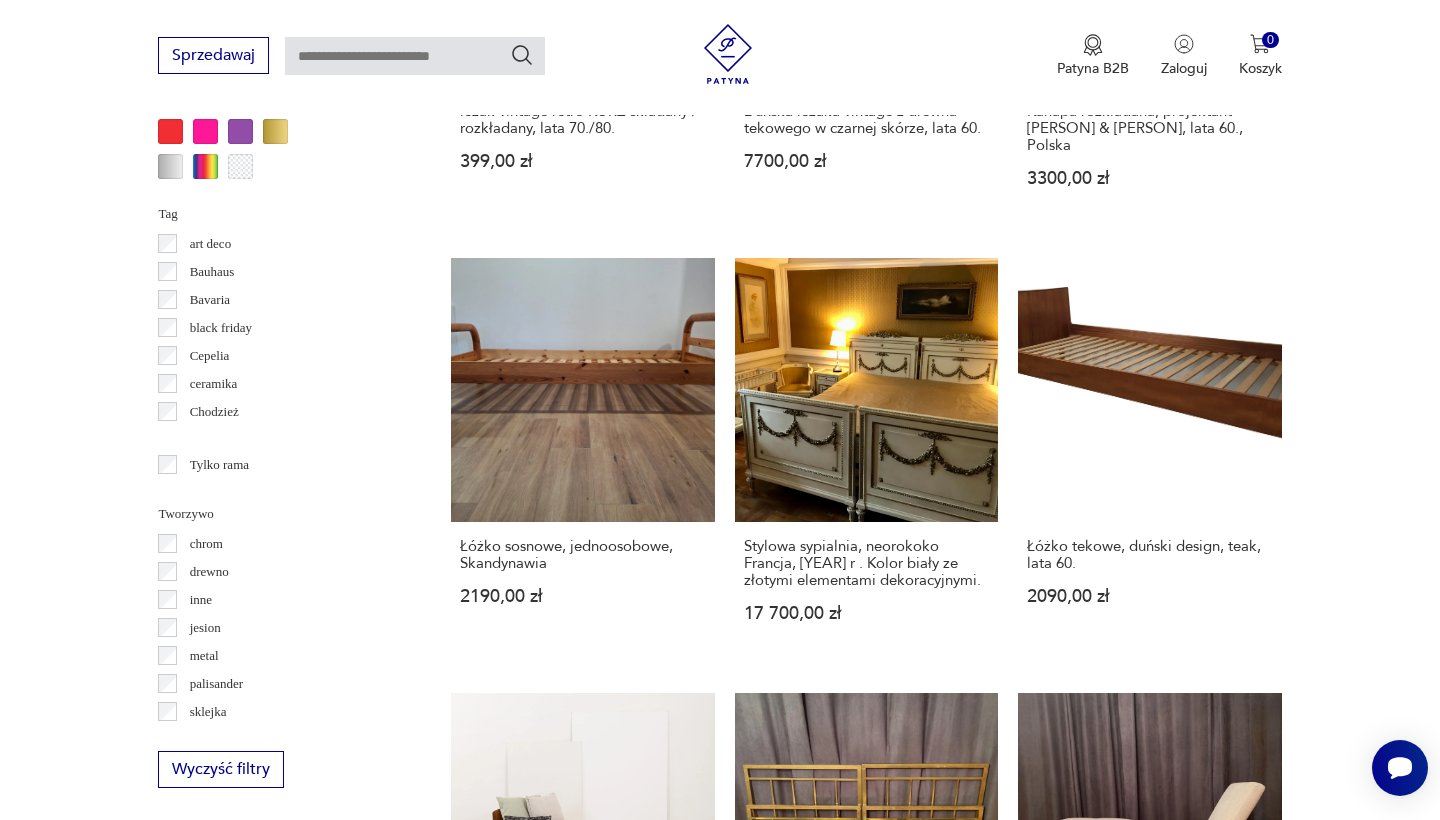 click on "2" at bounding box center [1126, 1583] 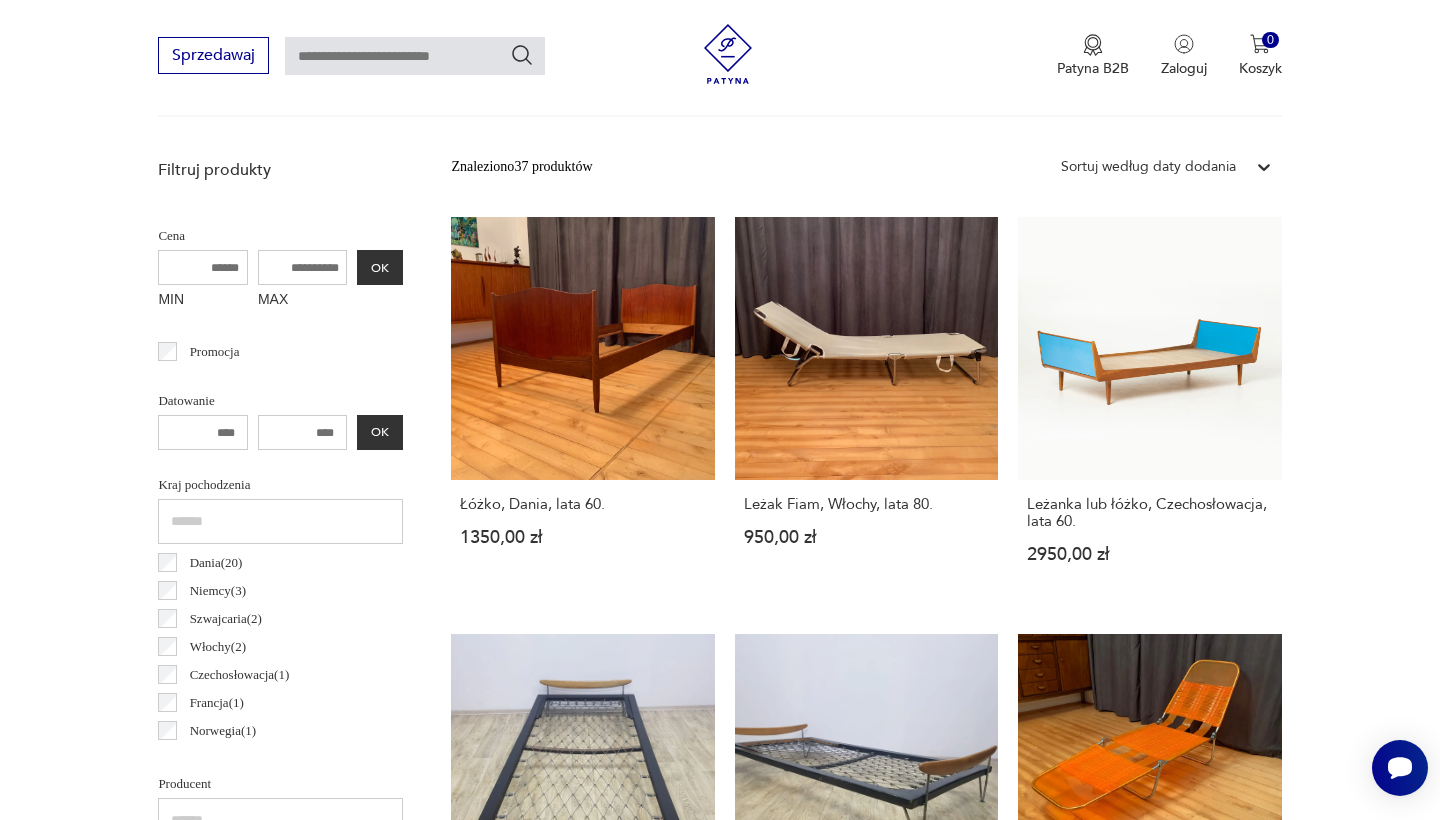 scroll, scrollTop: 710, scrollLeft: 0, axis: vertical 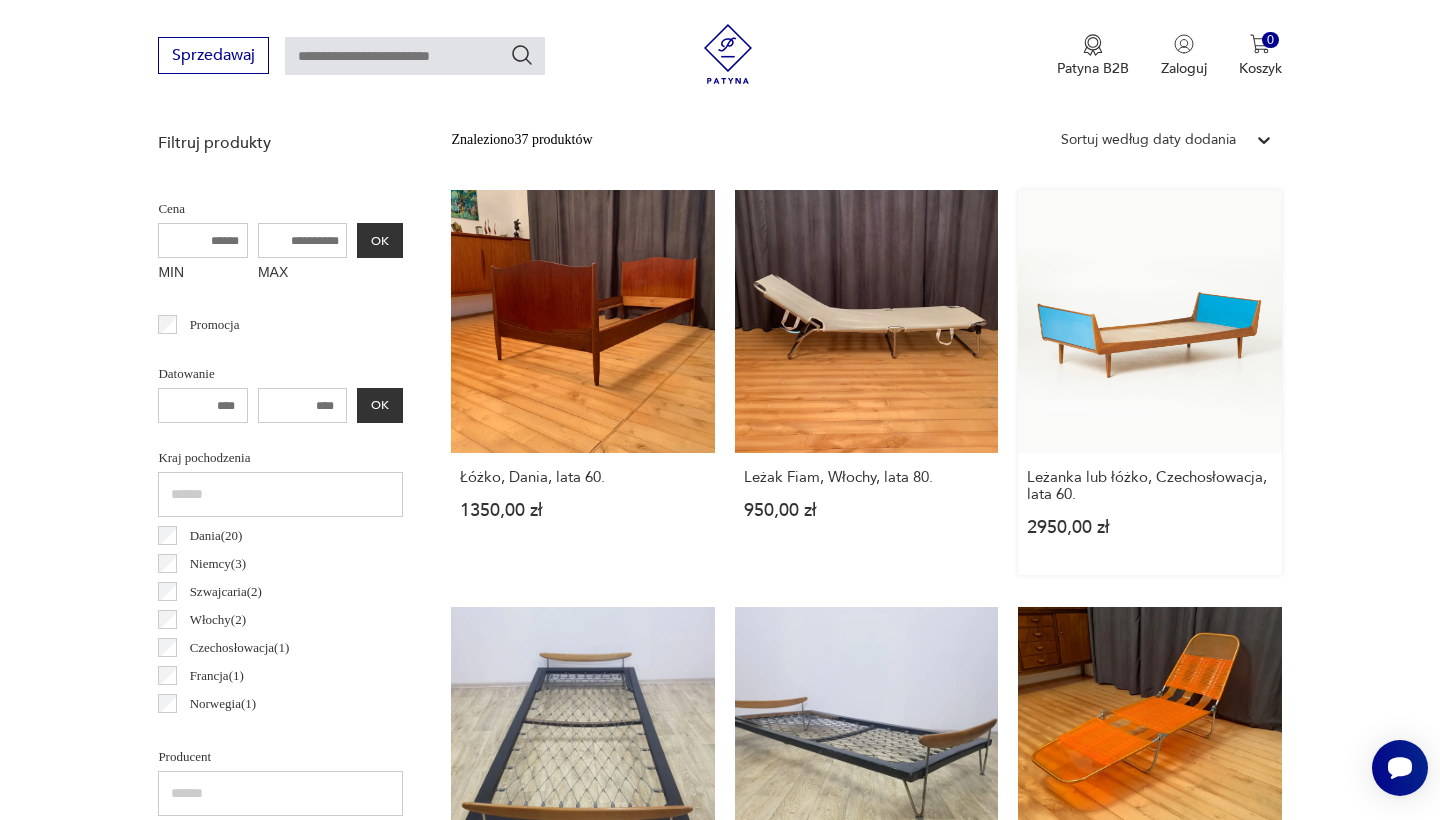 click on "Leżanka lub łóżko, Czechosłowacja, lata 60. 2950,00 zł" at bounding box center [1149, 382] 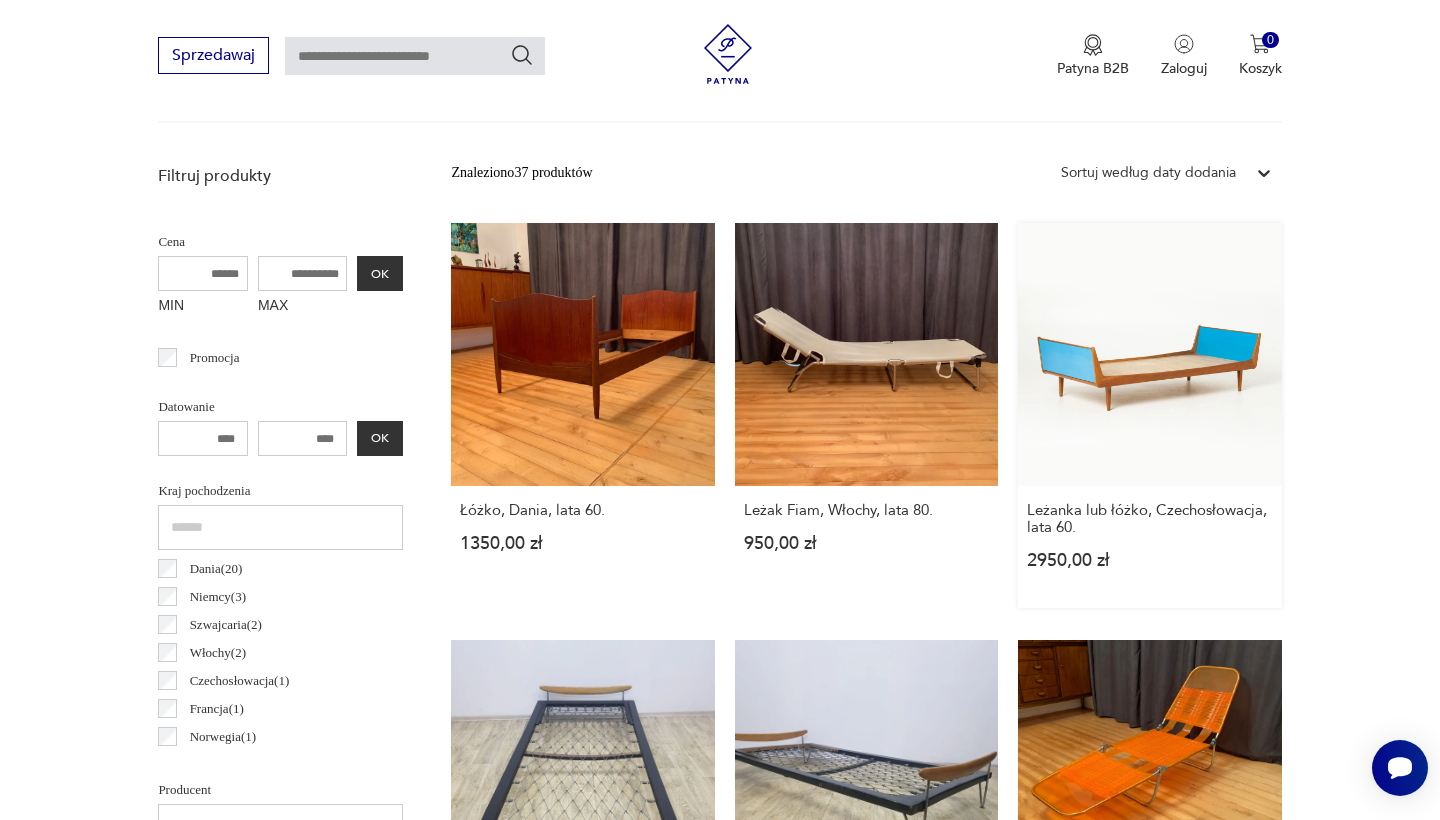 scroll, scrollTop: 231, scrollLeft: 0, axis: vertical 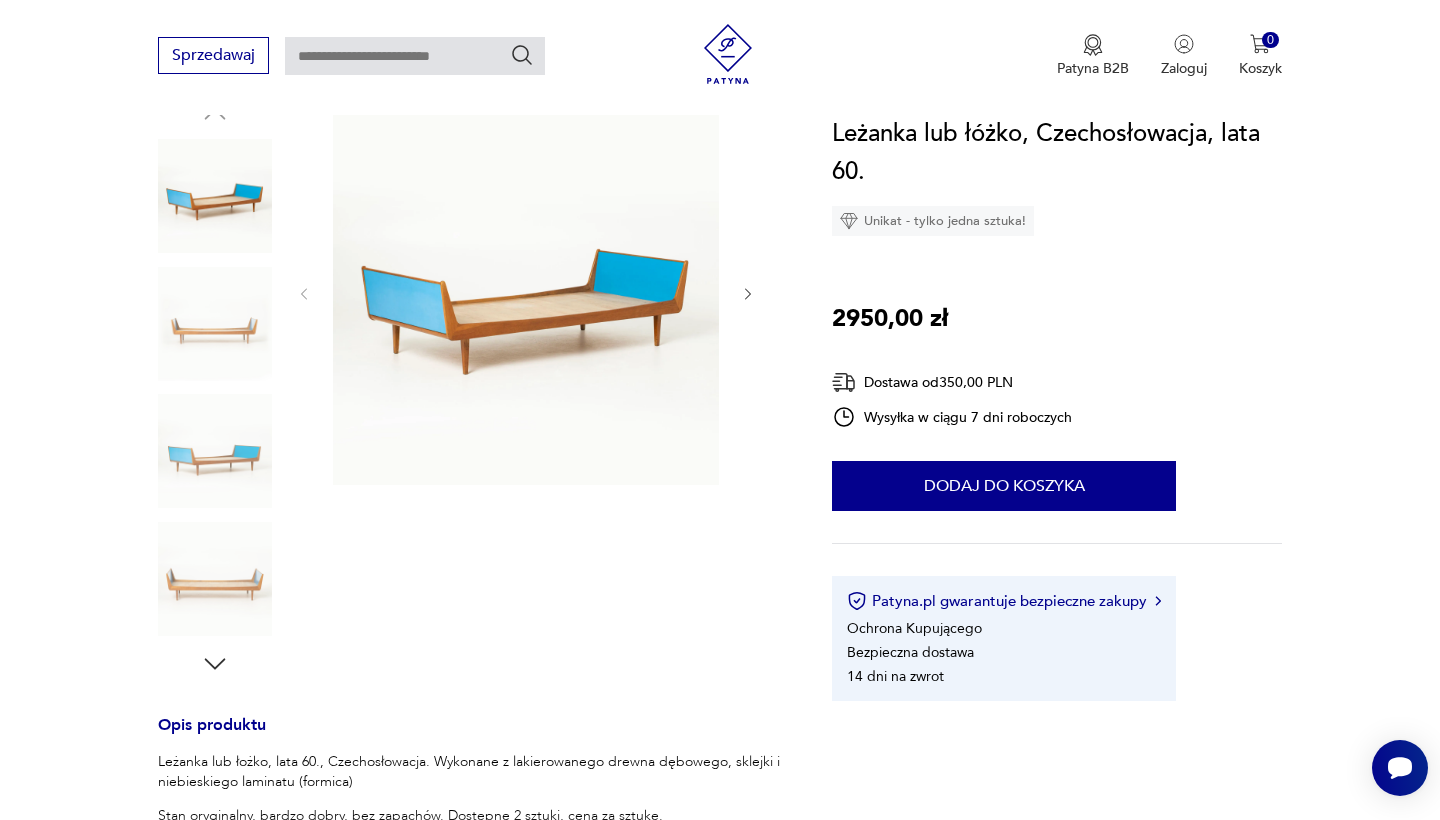 click 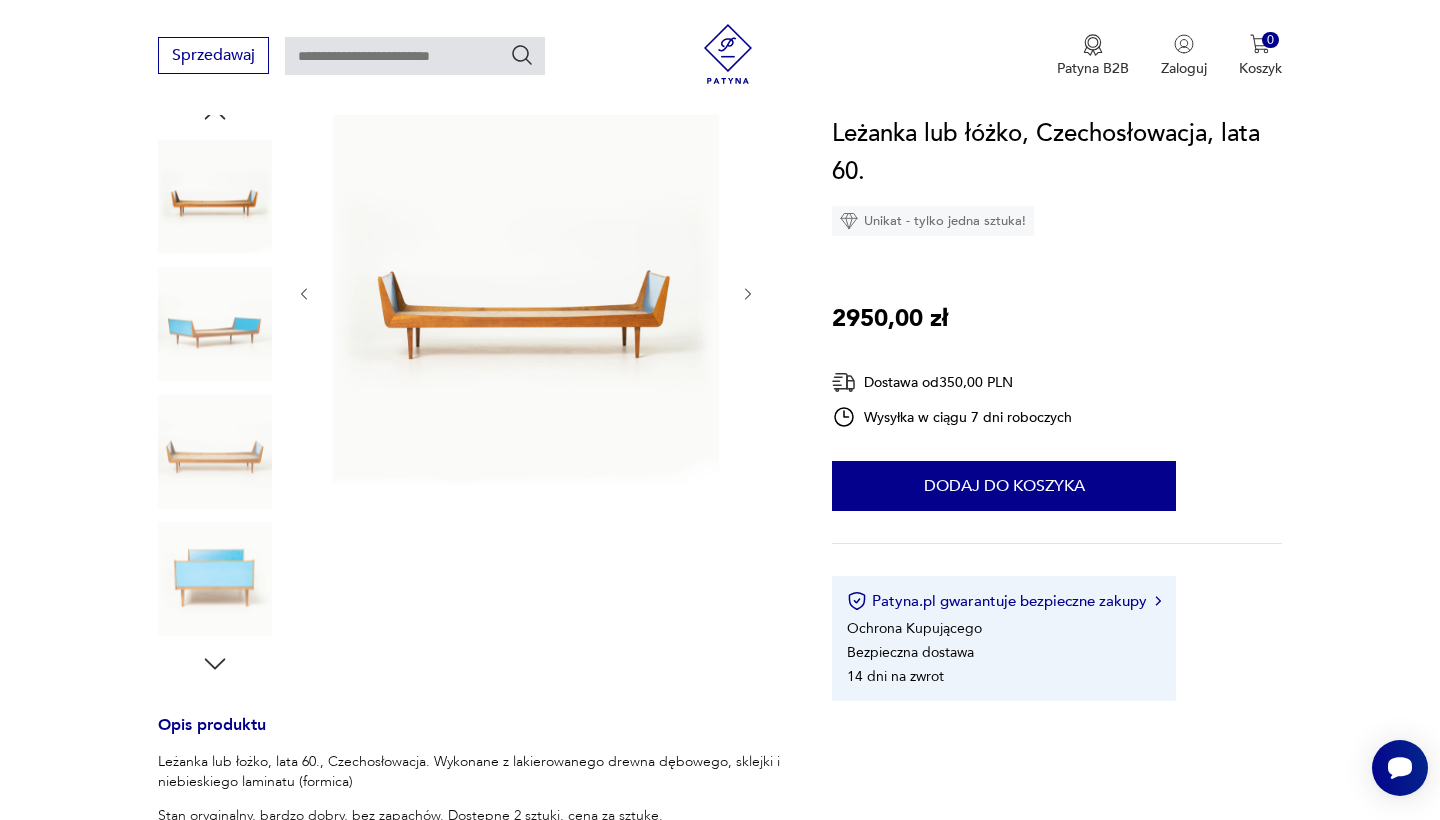 click 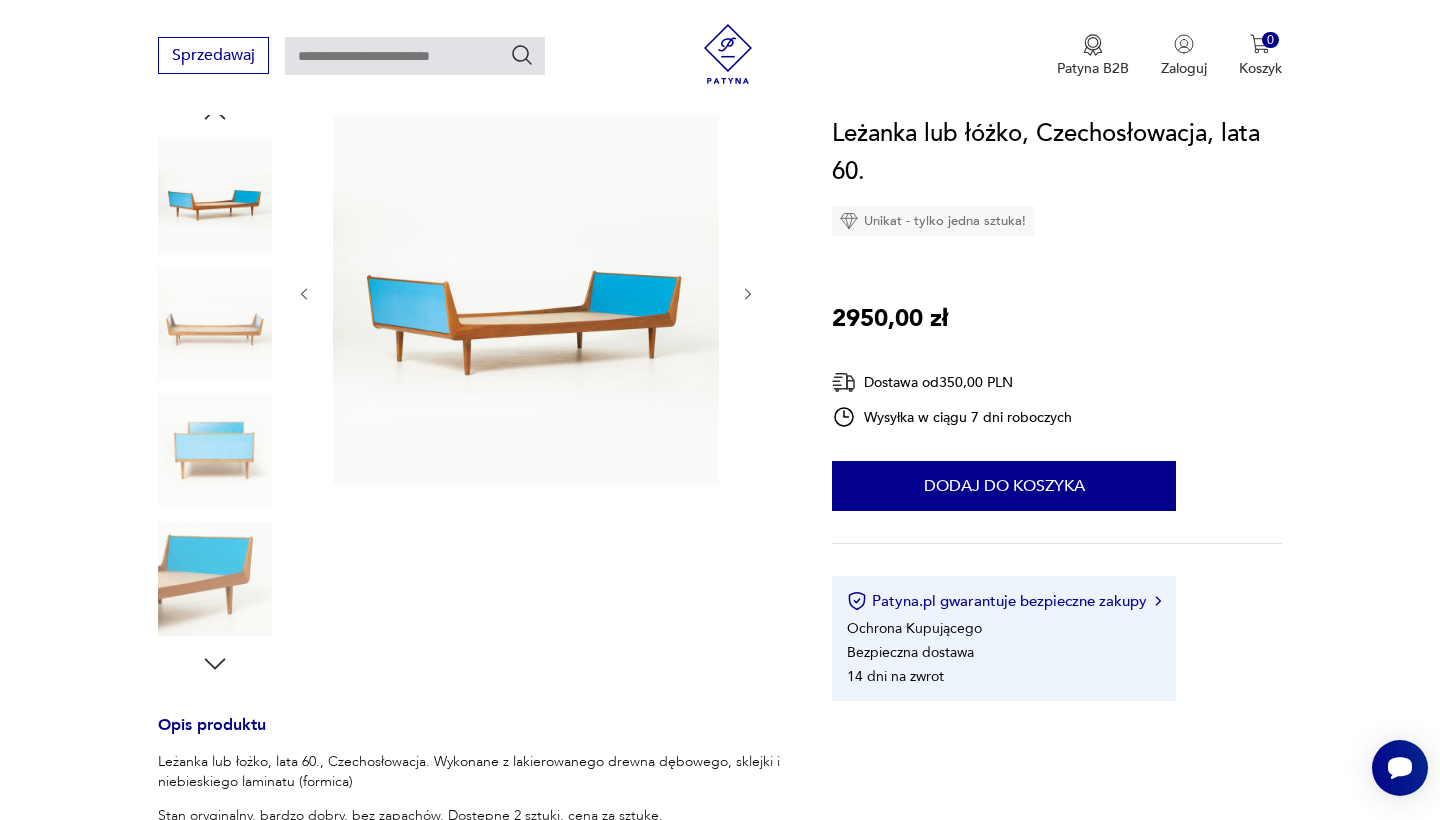 click 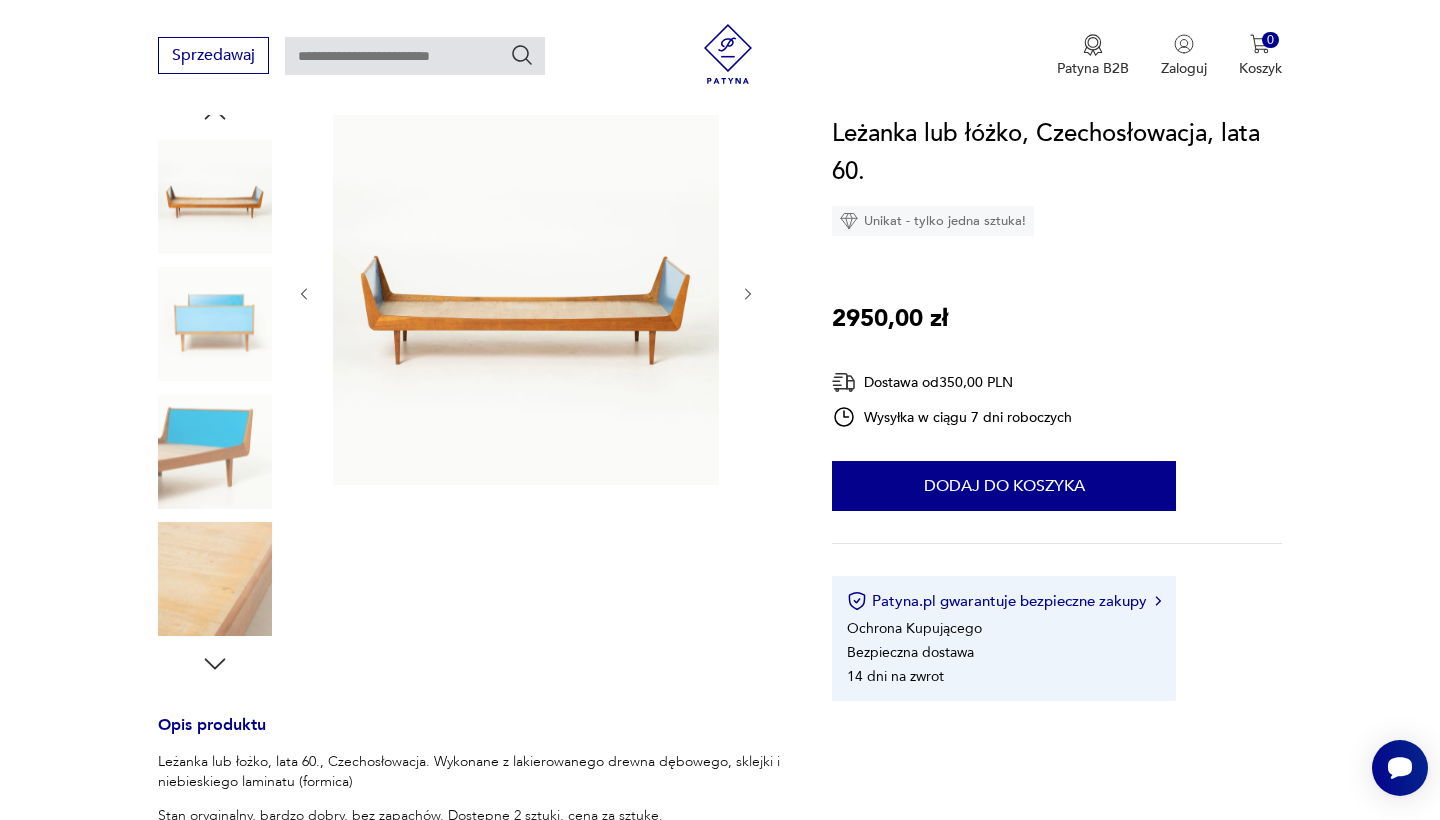 click at bounding box center [526, 292] 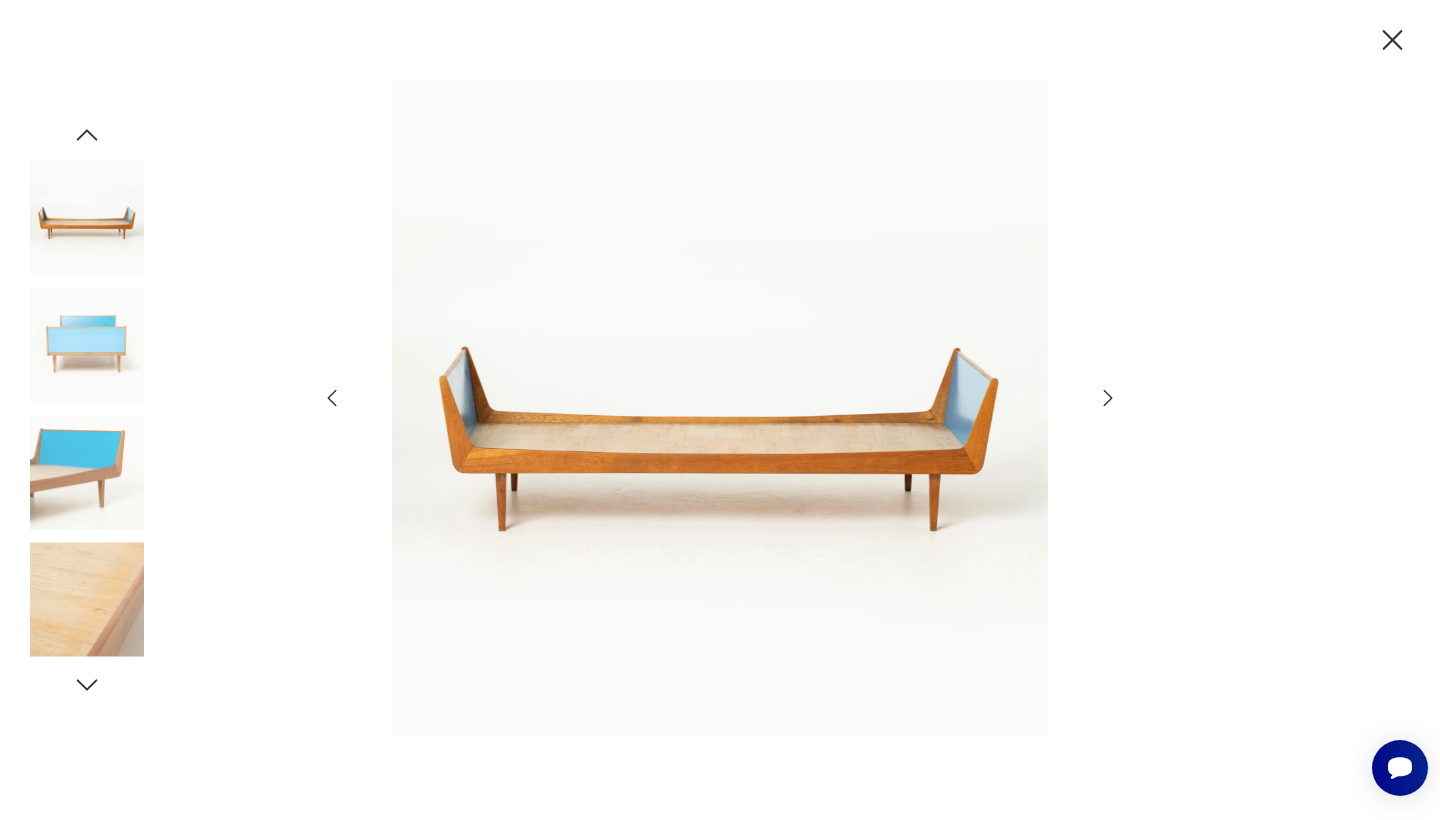 click 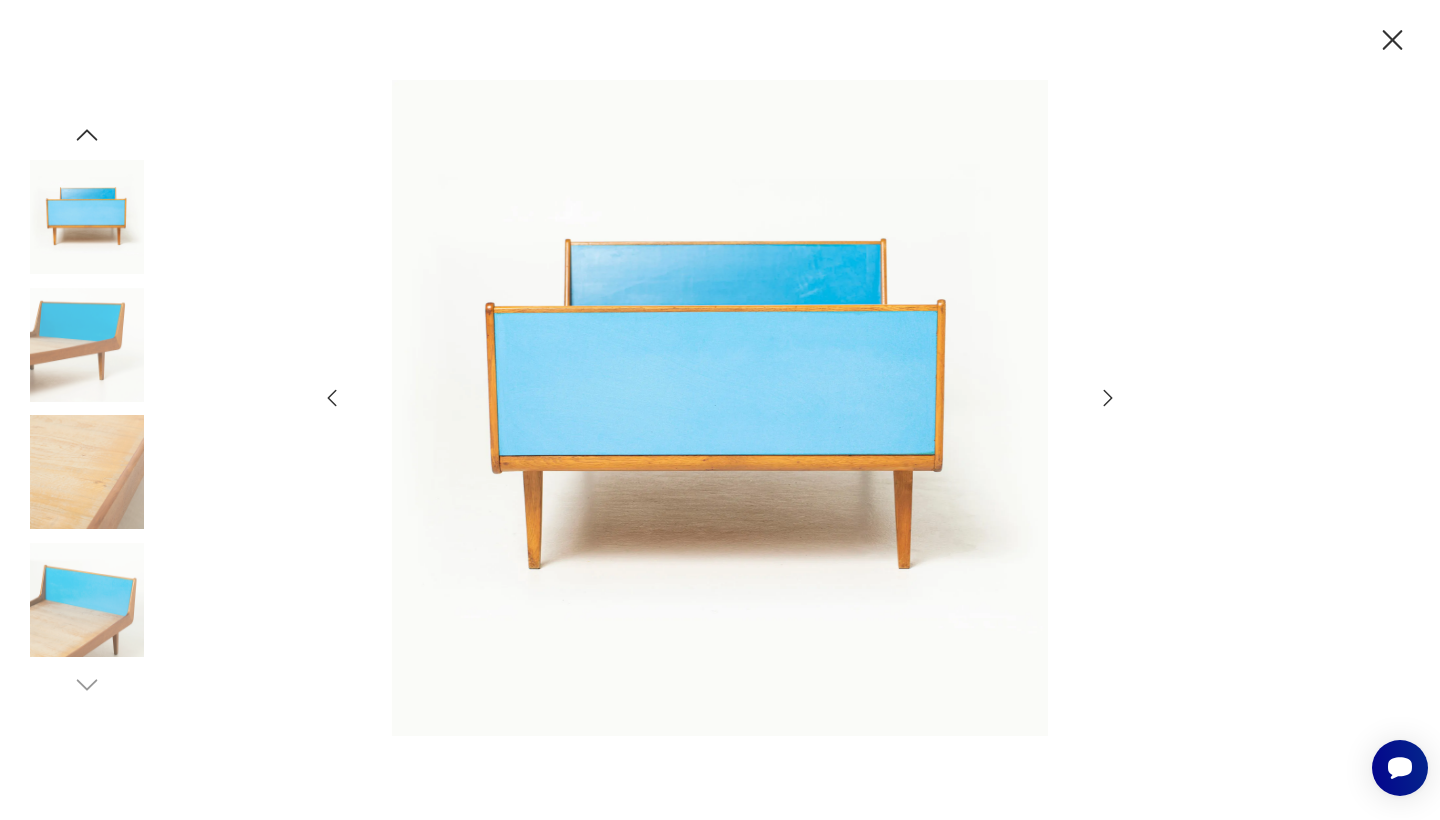 click 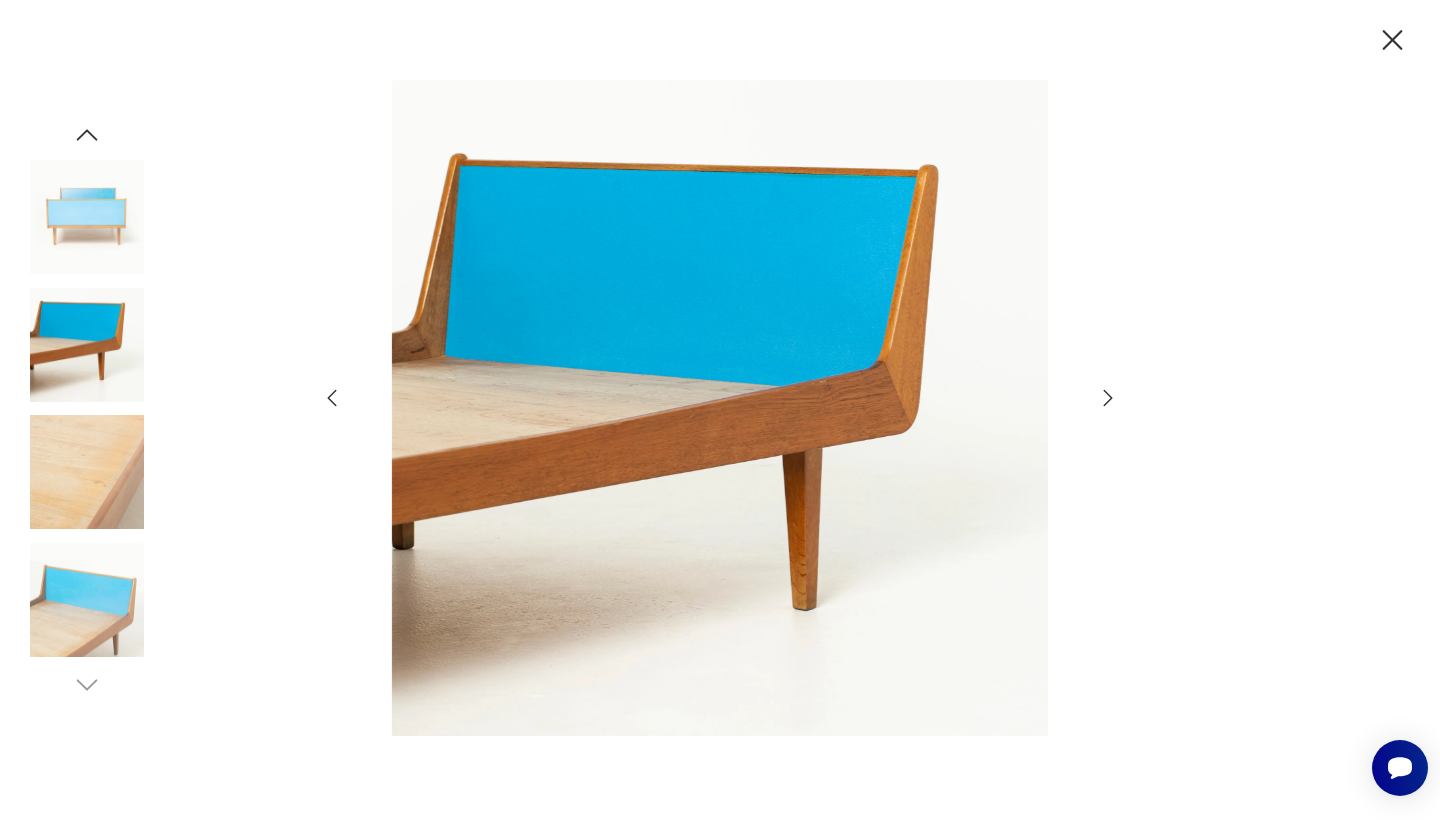 click 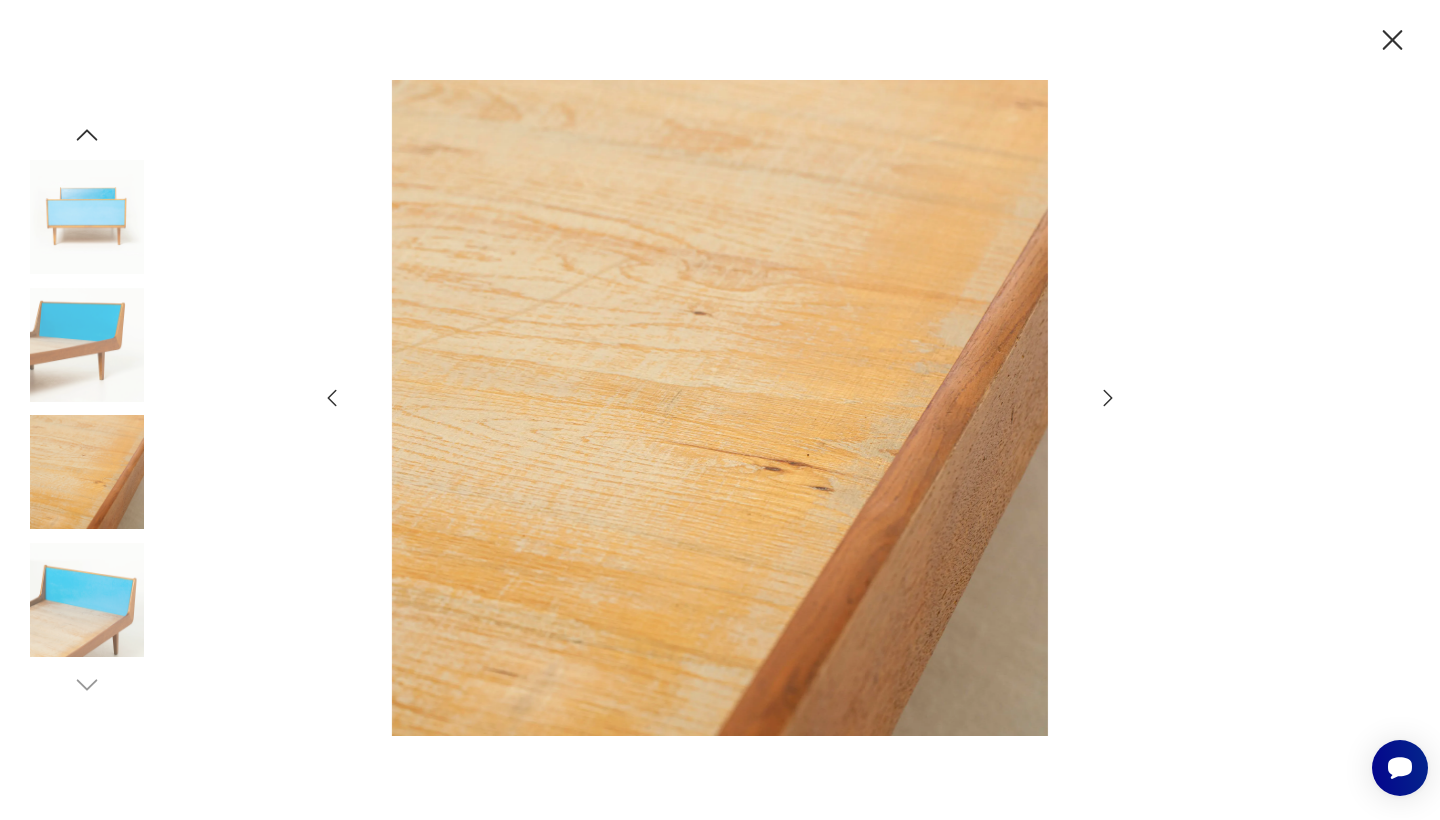 click 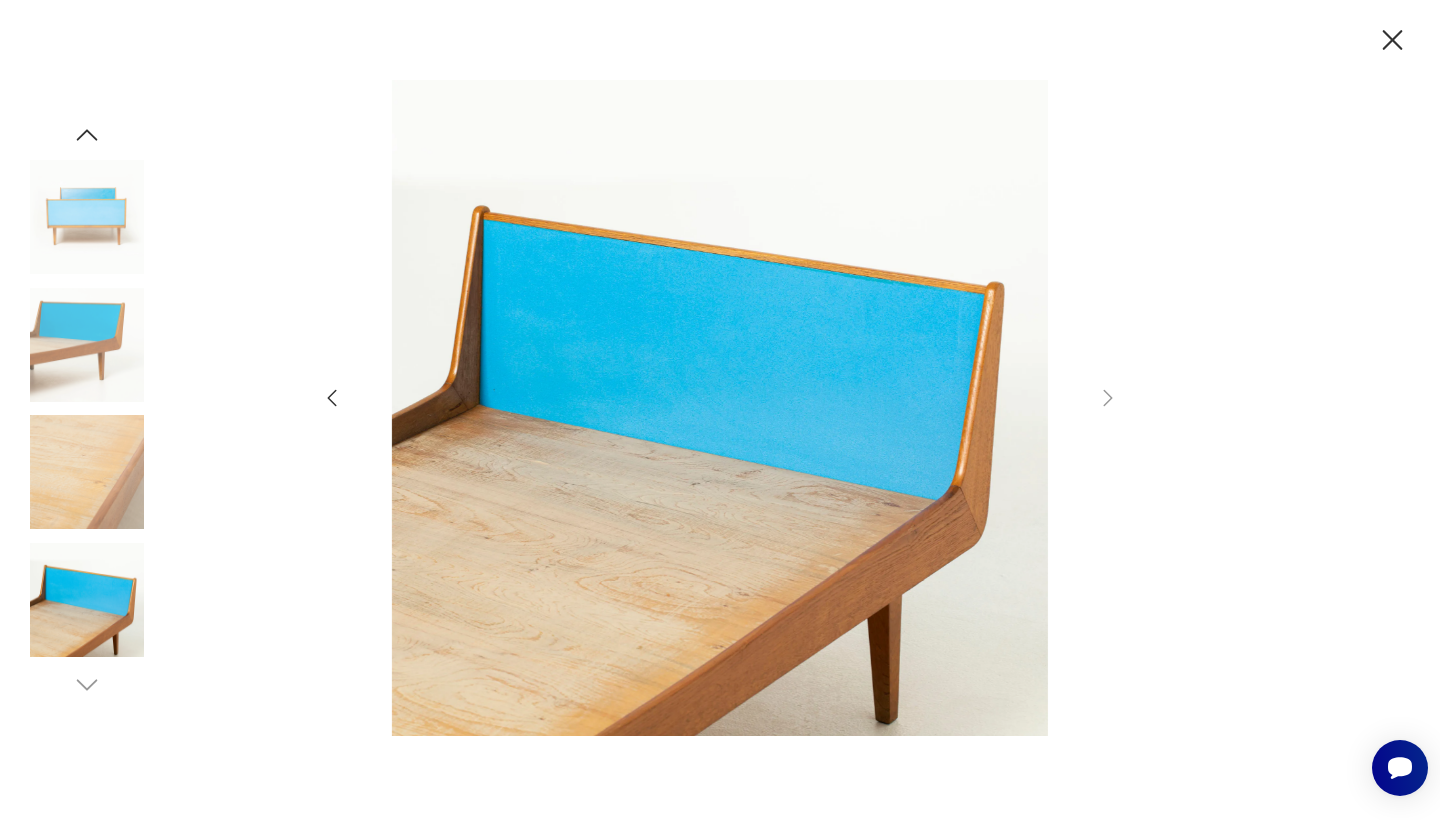 click 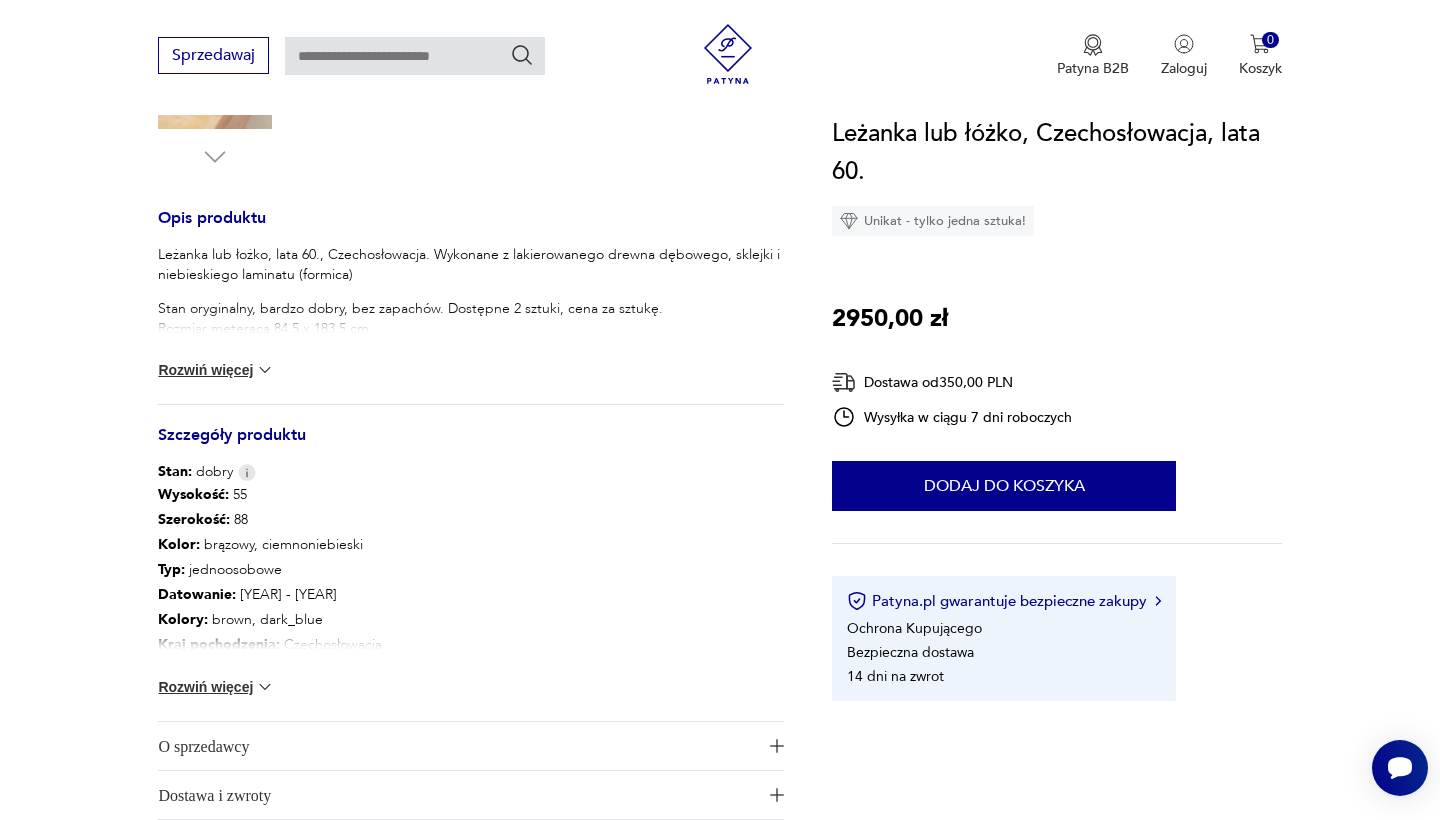 scroll, scrollTop: 800, scrollLeft: 0, axis: vertical 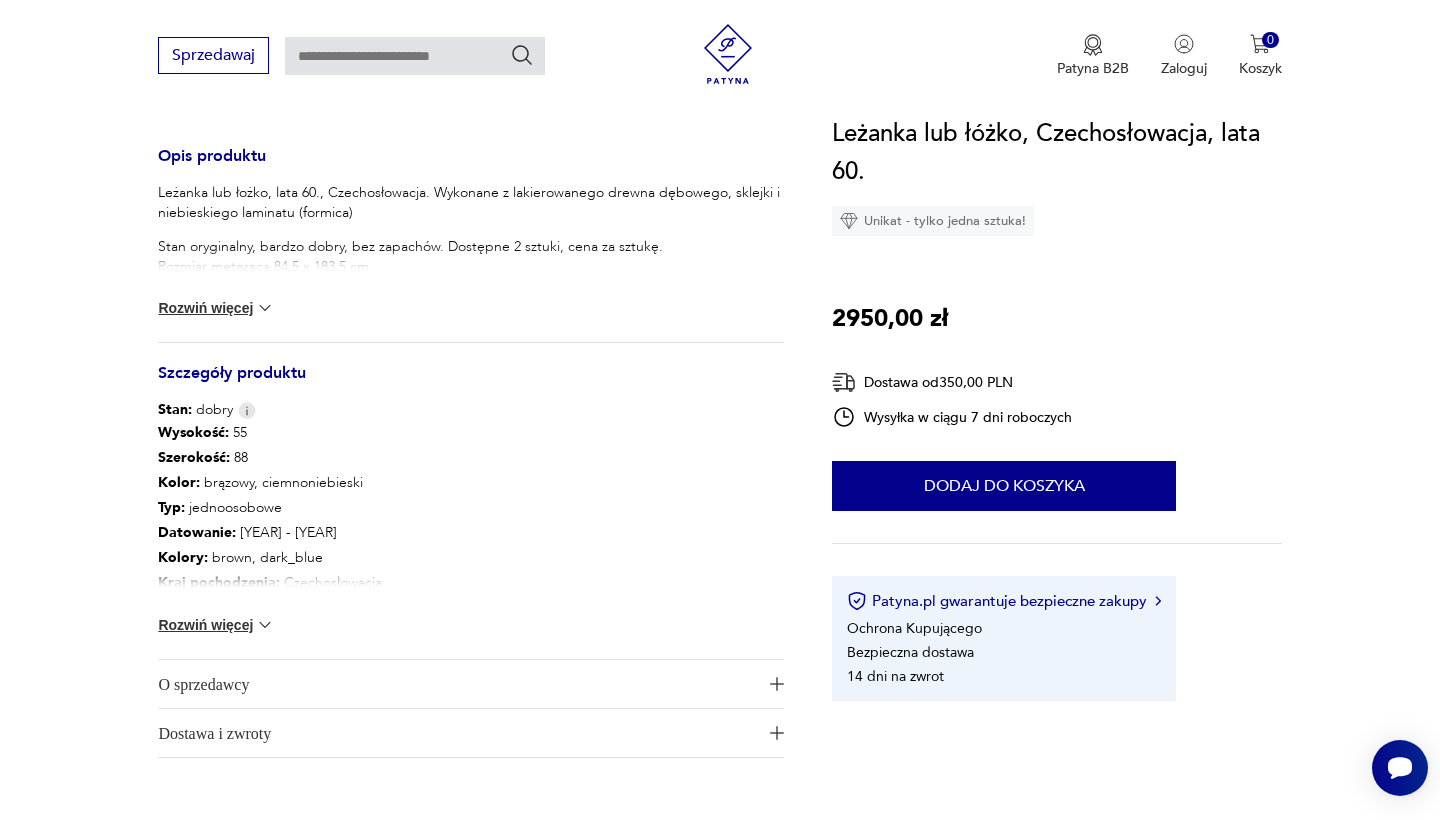 click on "Rozwiń więcej" at bounding box center [216, 625] 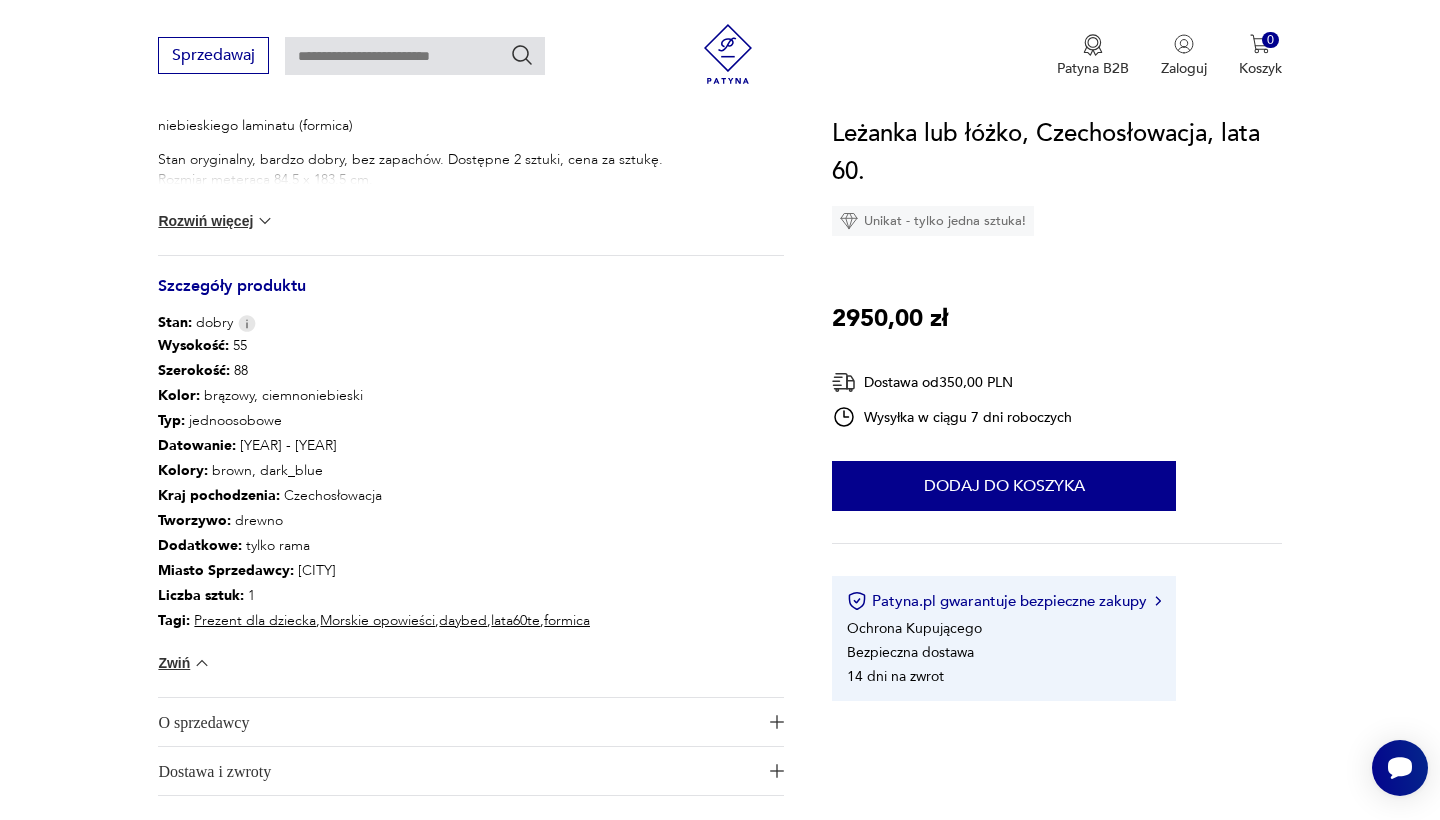 scroll, scrollTop: 885, scrollLeft: 0, axis: vertical 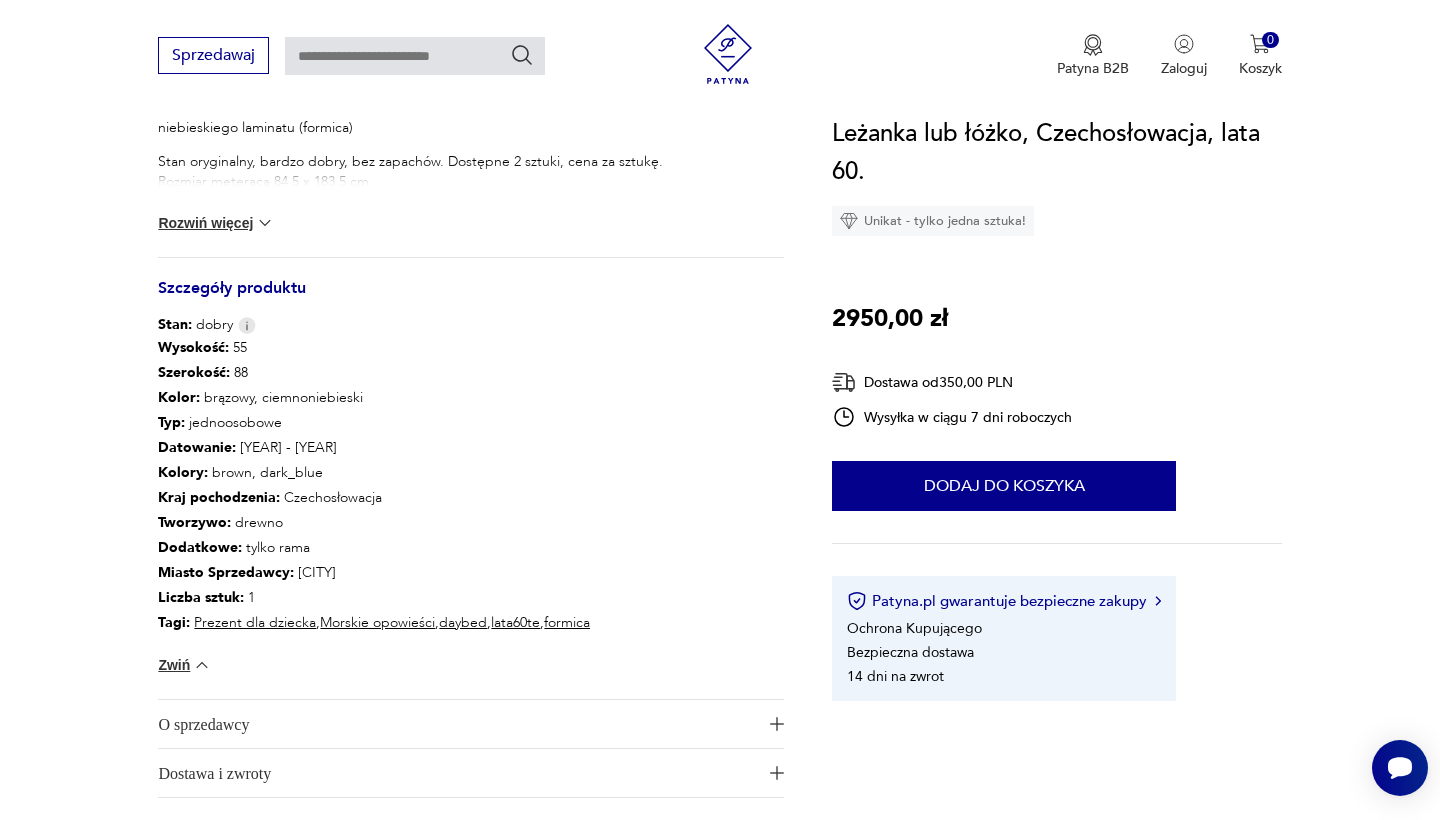 click on "Leżanka lub łożko, lata 60., Czechosłowacja. Wykonane z lakierowanego drewna dębowego, sklejki i niebieskiego laminatu (formica)
Stan oryginalny, bardzo dobry, bez zapachów. Dostępne 2 sztuki, cena za sztukę.
Rozmiar meteraca 84.5 x 183.5 cm. Rozwiń więcej" at bounding box center [471, 177] 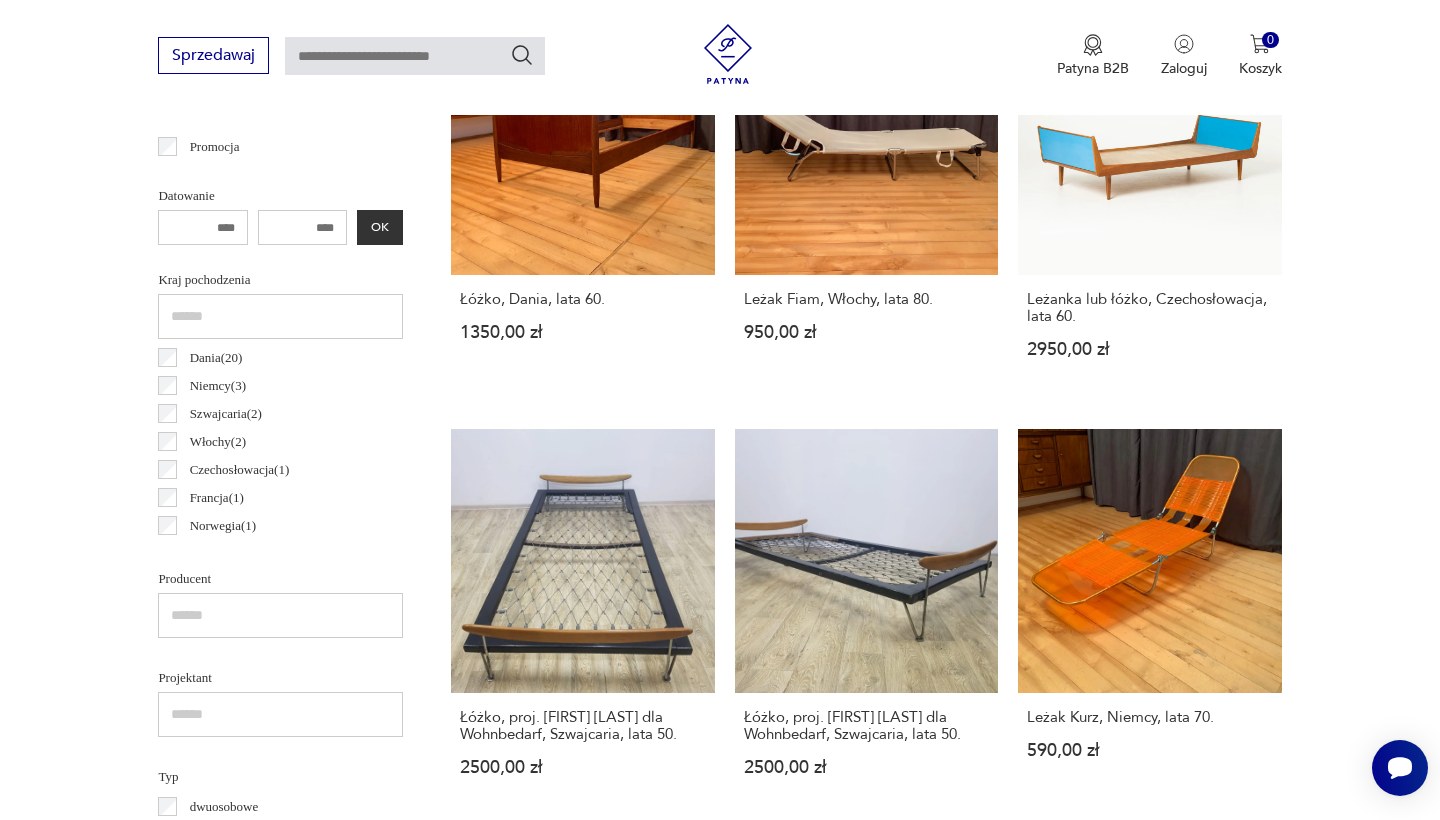 scroll, scrollTop: 924, scrollLeft: 0, axis: vertical 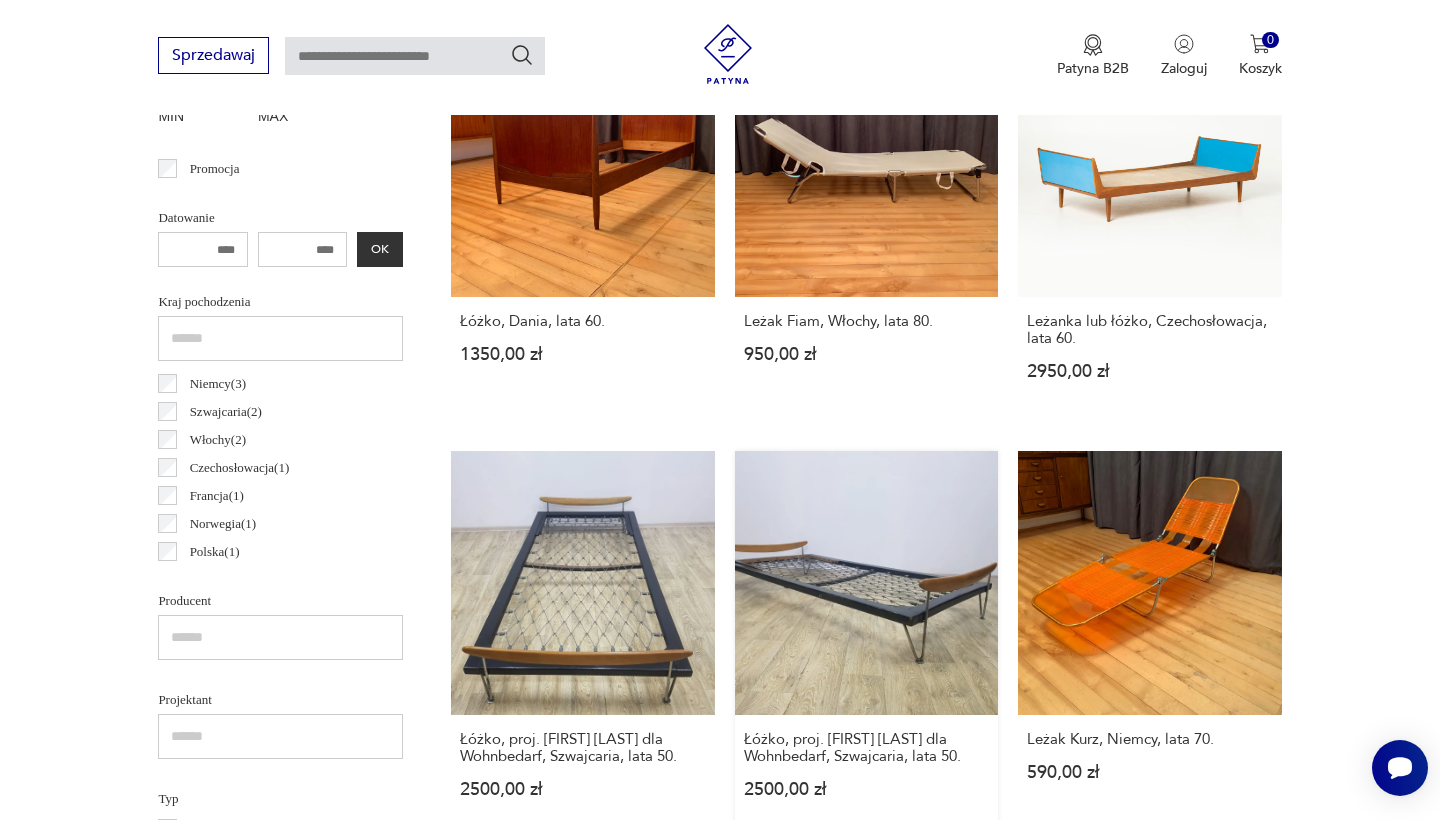 click on "Łóżko, proj. [PERSON] dla Wohnbedarf, Szwajcaria, lata 50. 2500,00 zł" at bounding box center (866, 643) 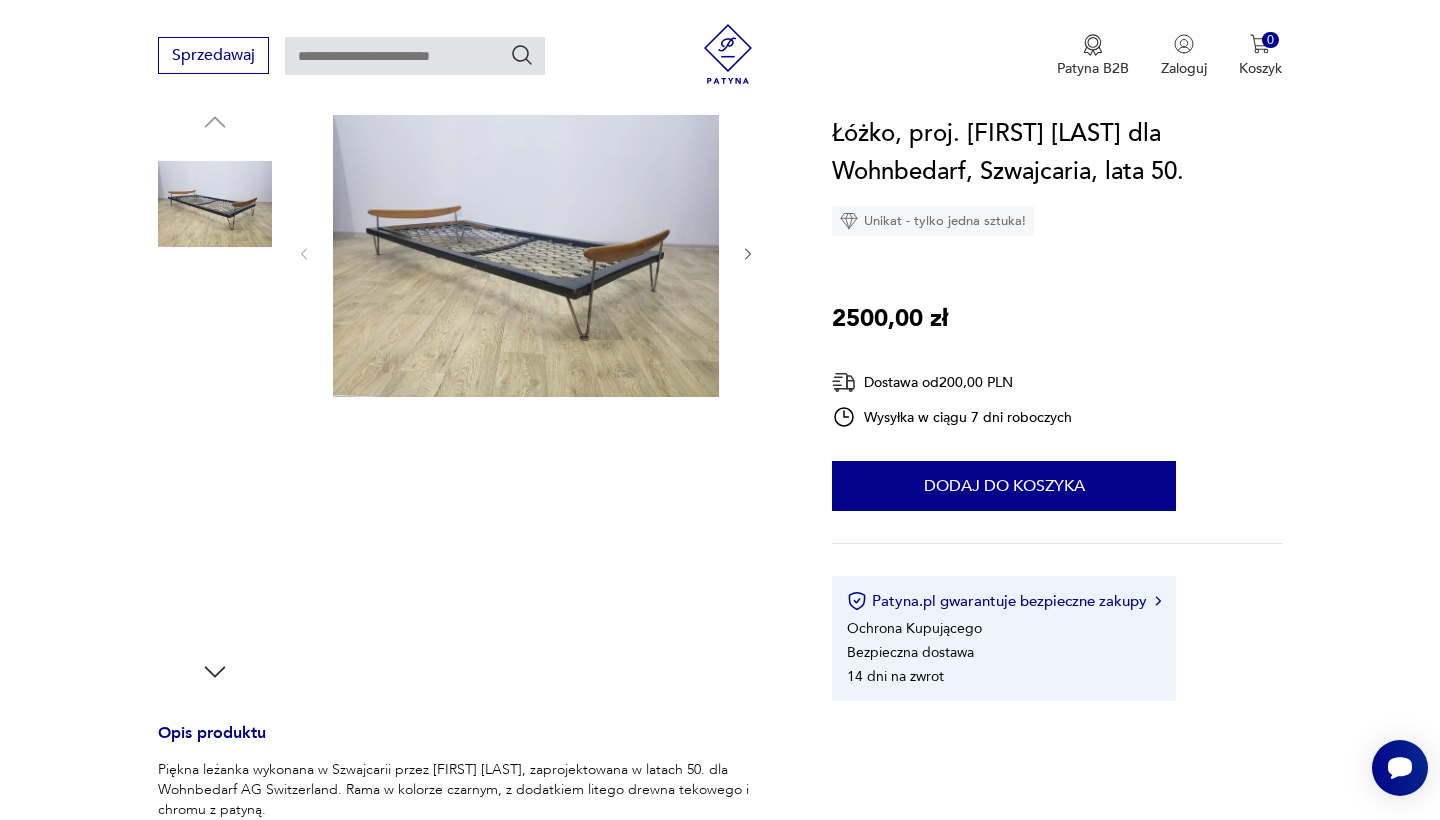 scroll, scrollTop: 208, scrollLeft: 0, axis: vertical 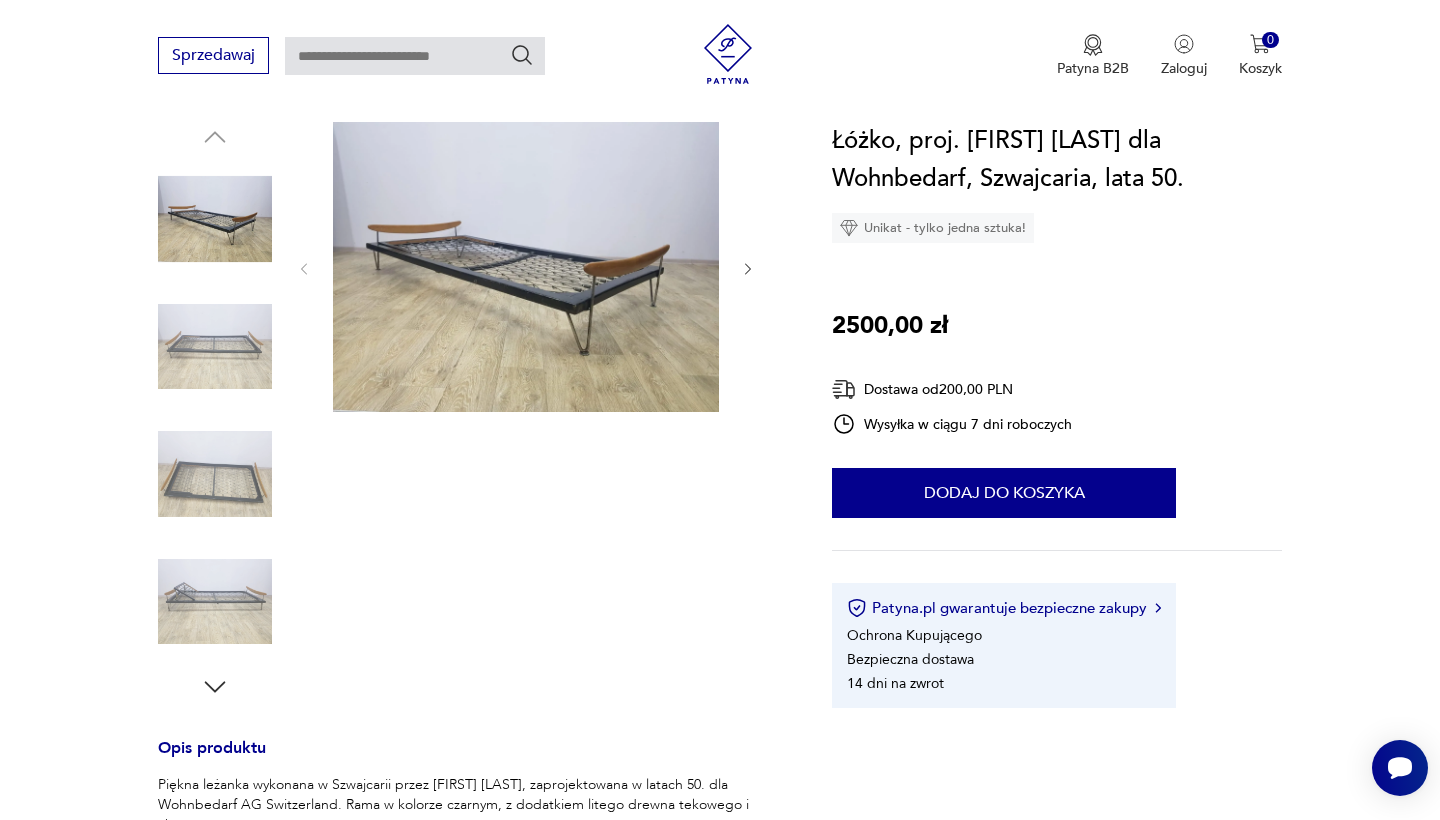 click at bounding box center [526, 267] 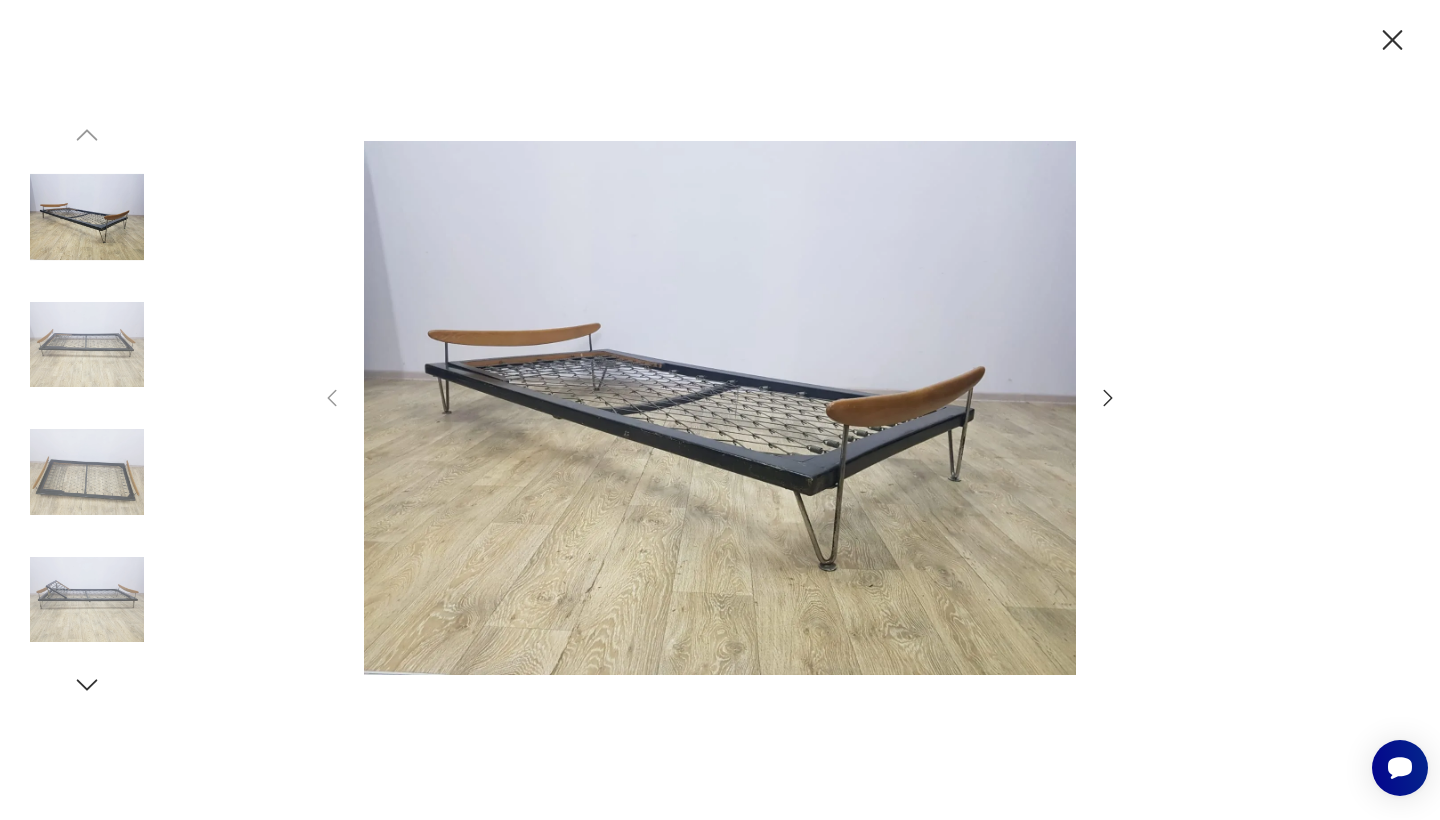 click 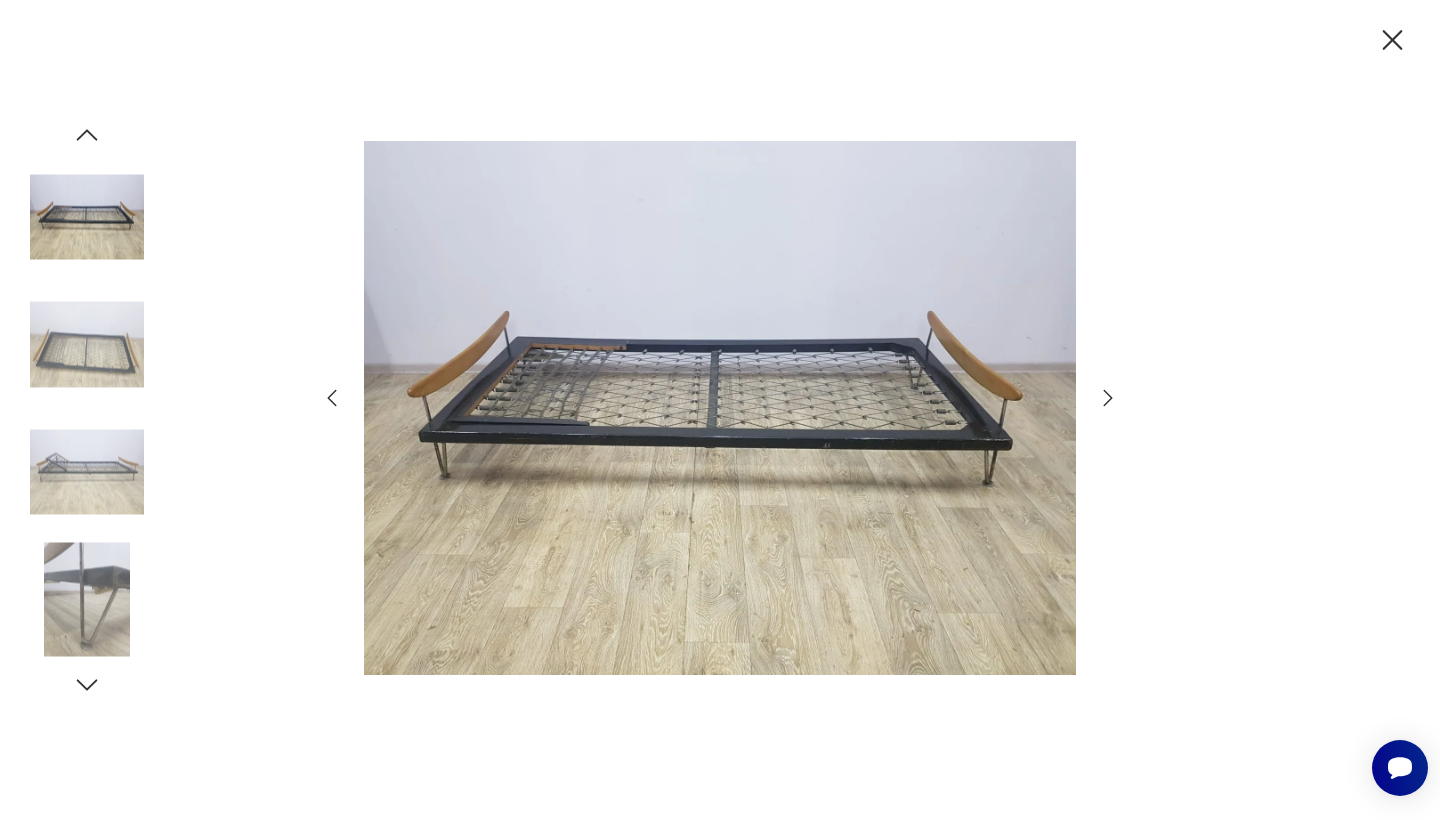 click 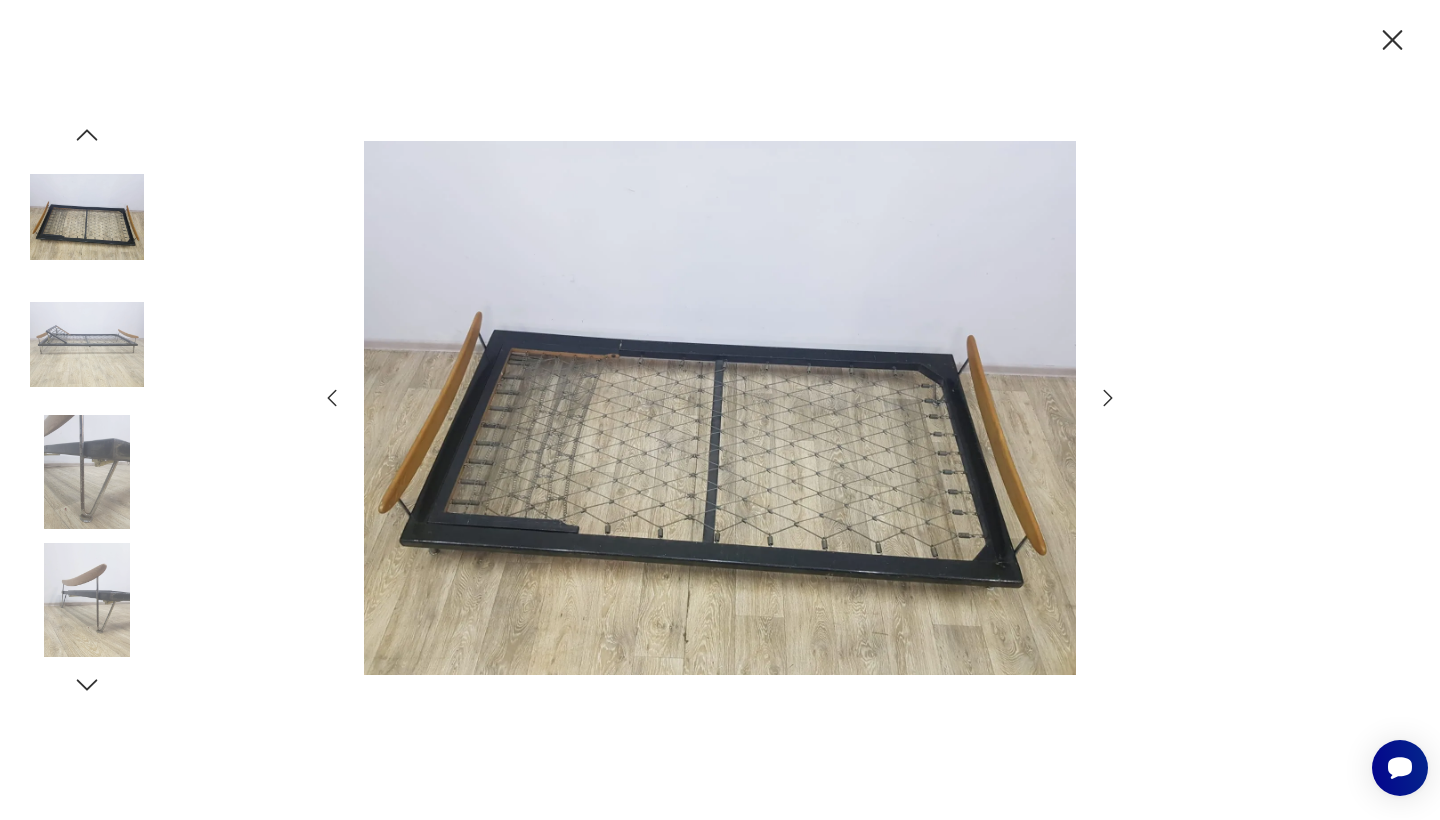 click 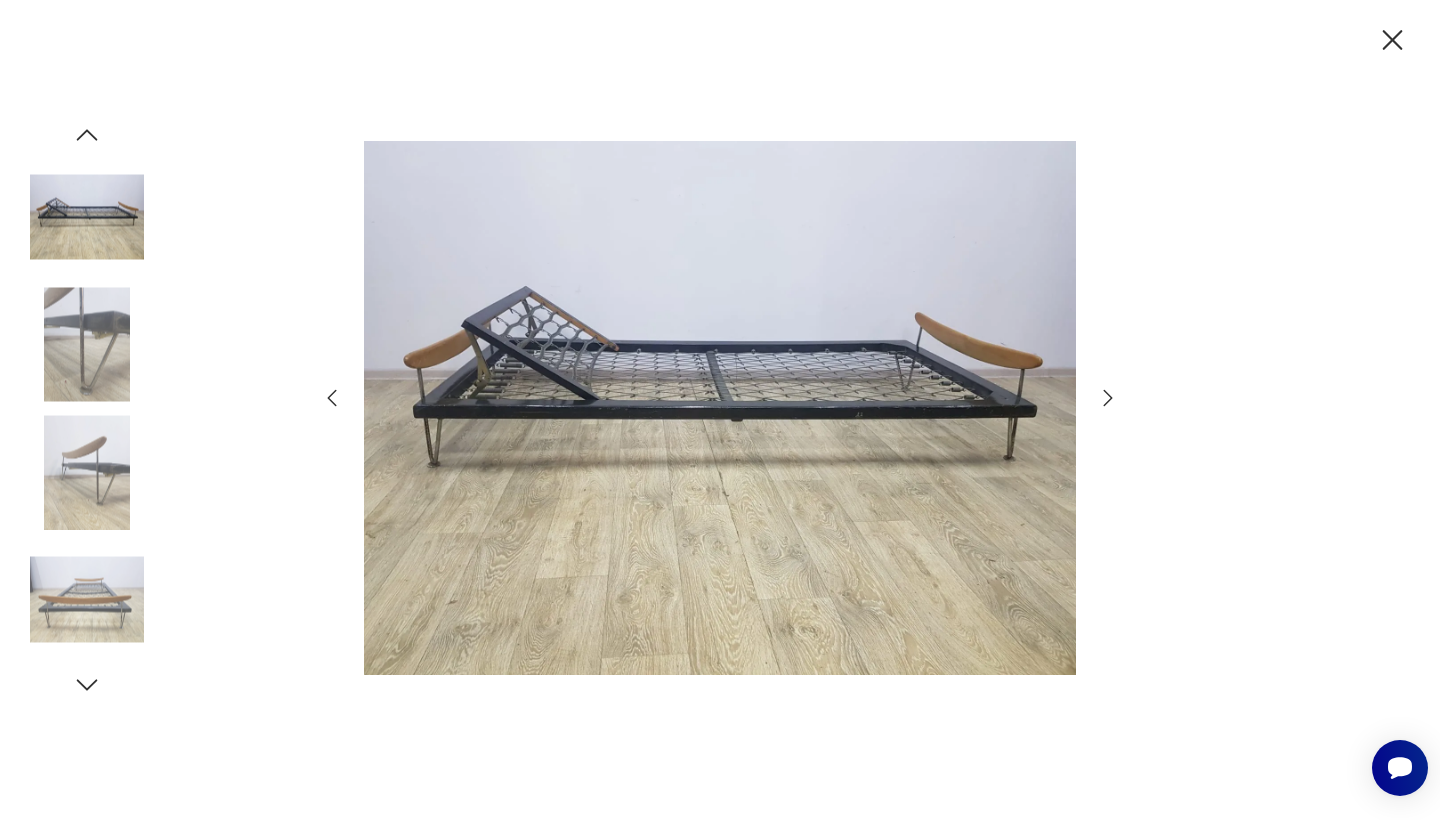click 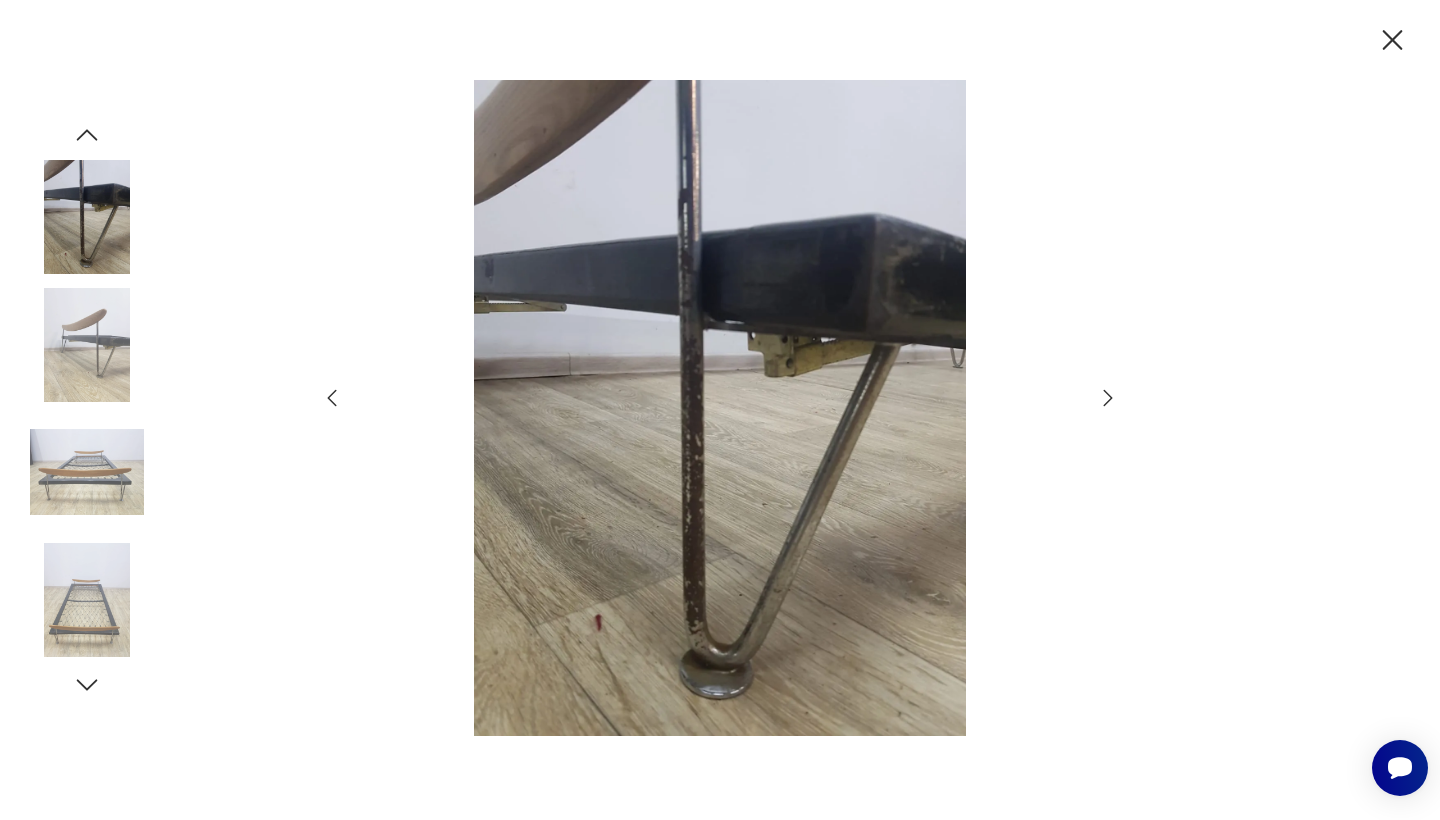 click 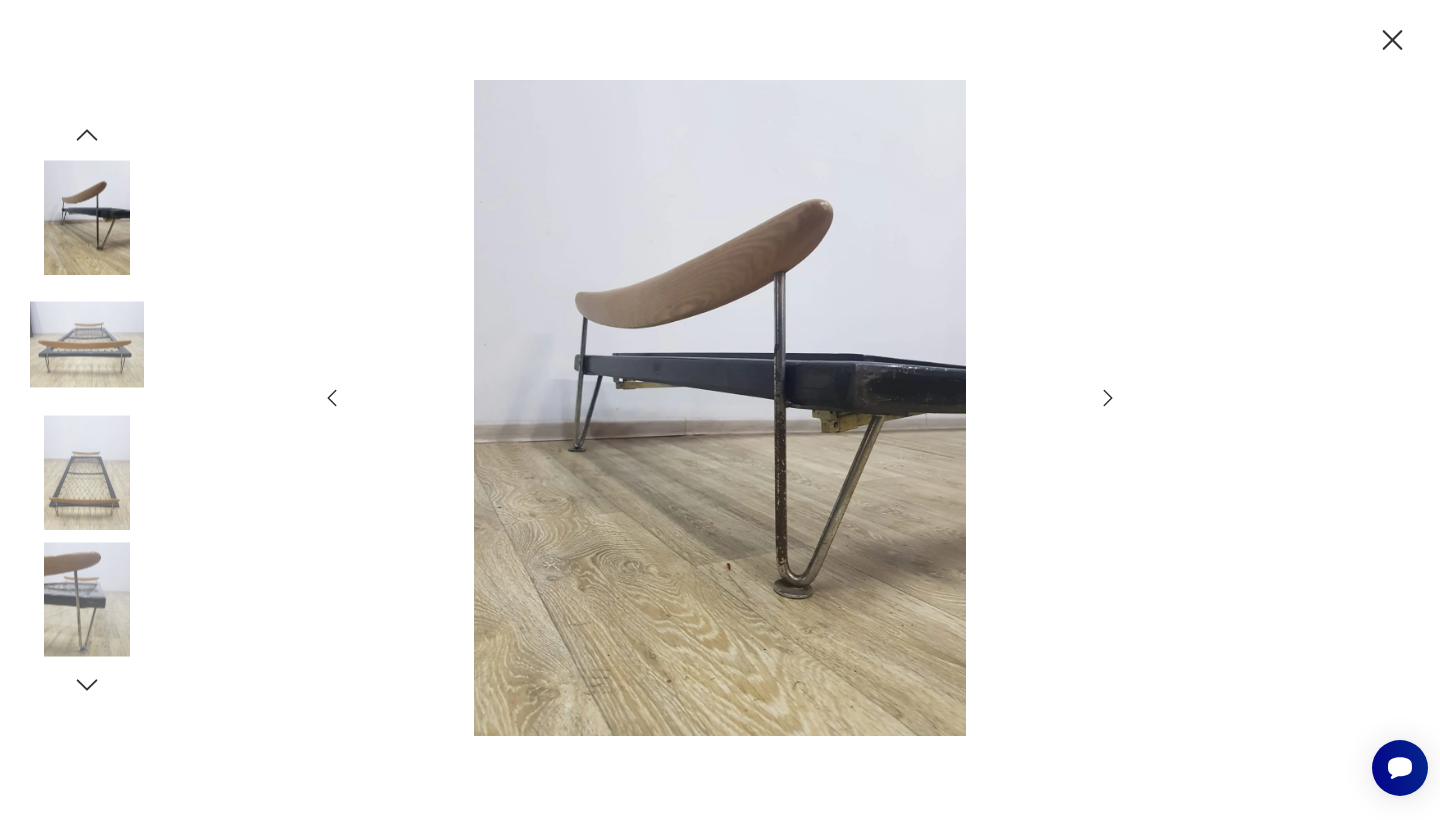 click 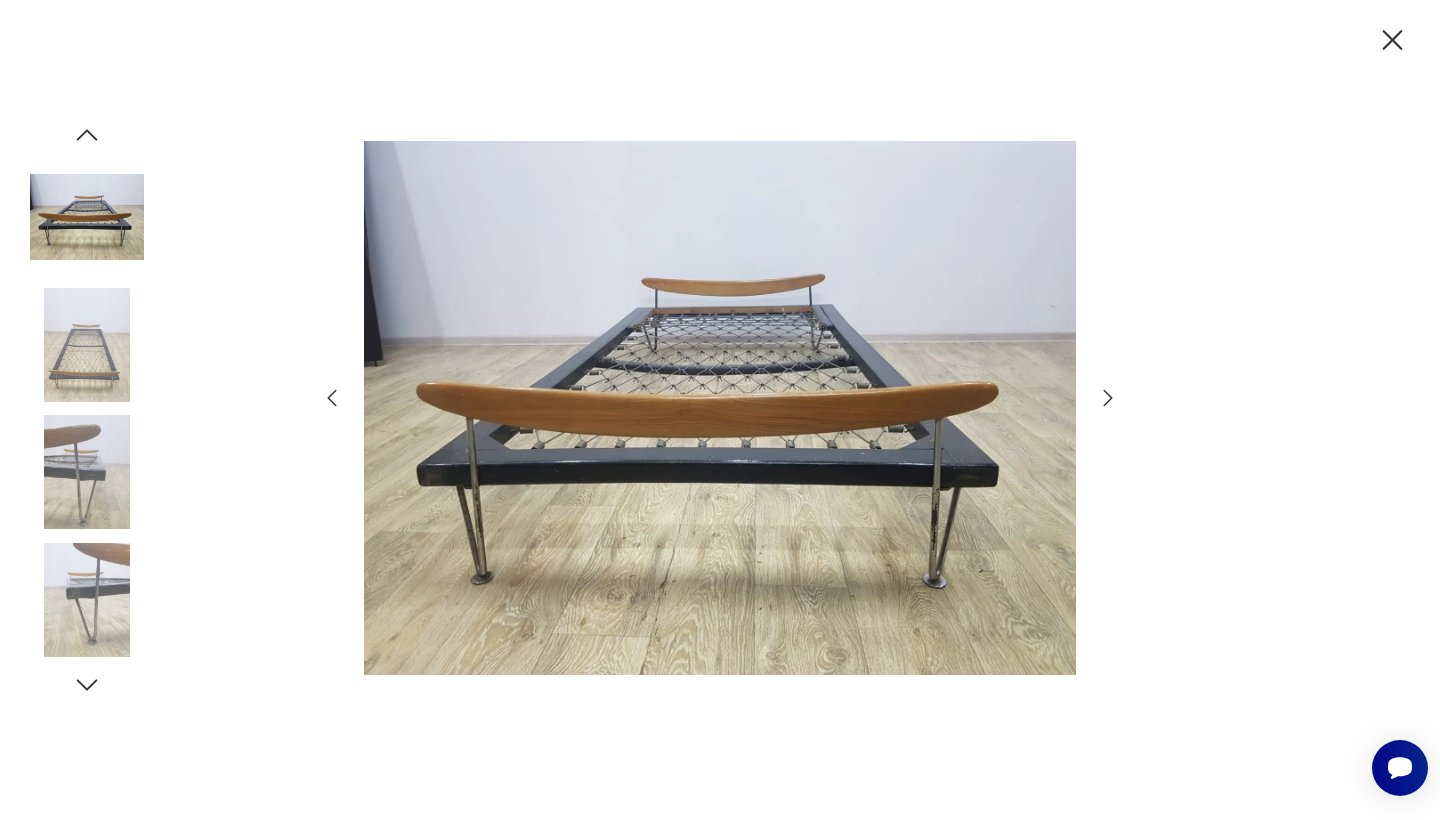 click 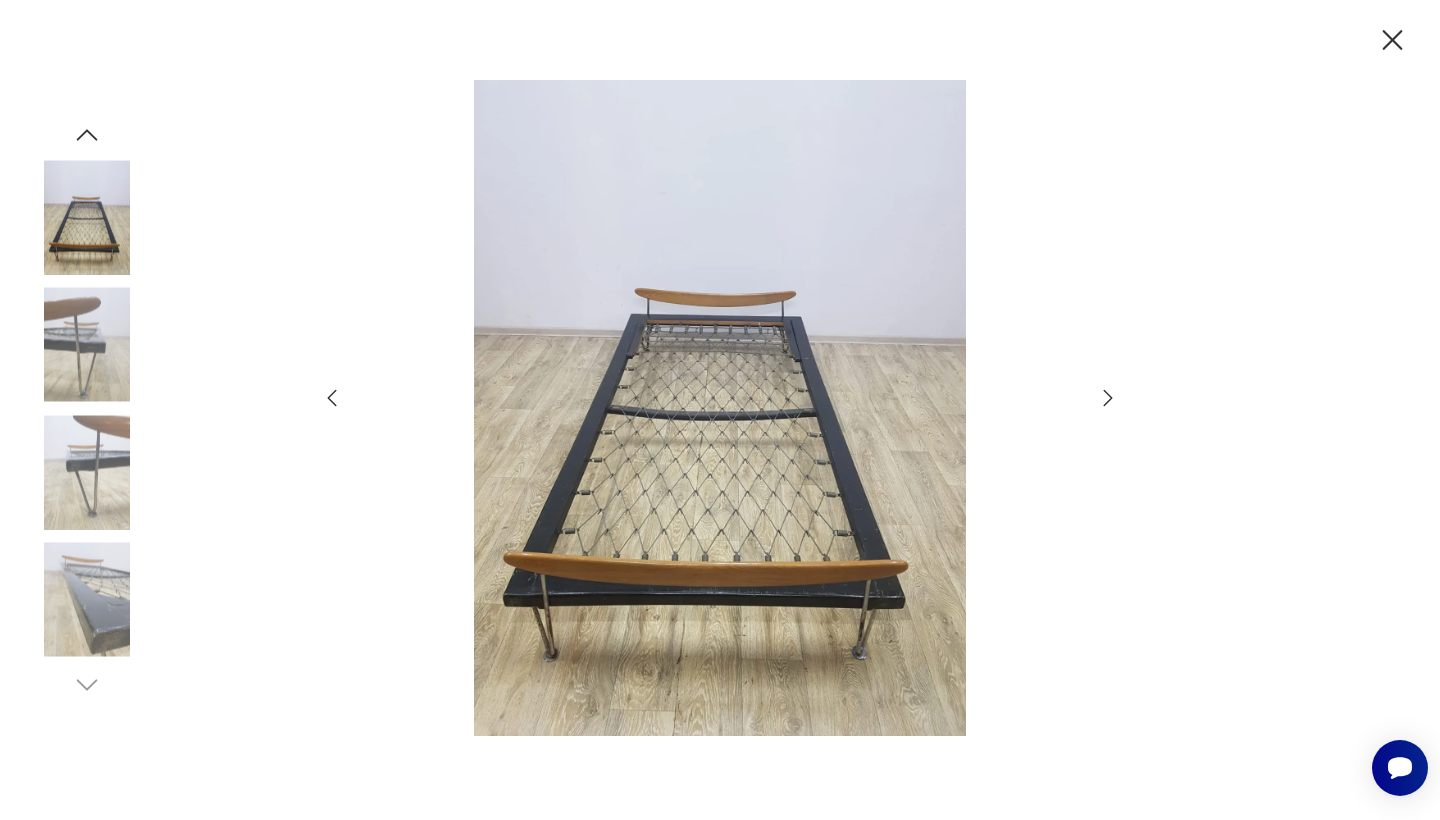 click 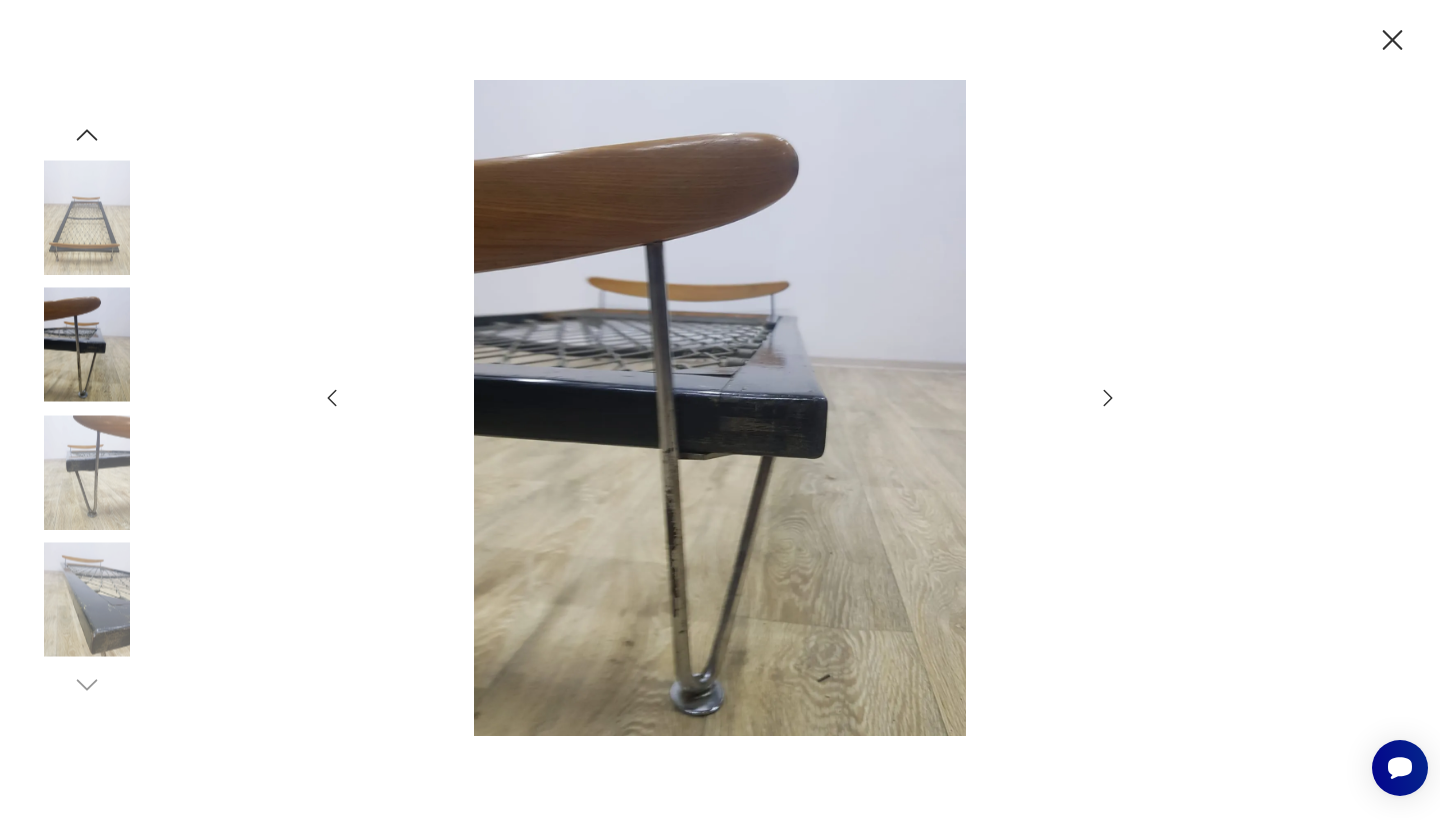 click 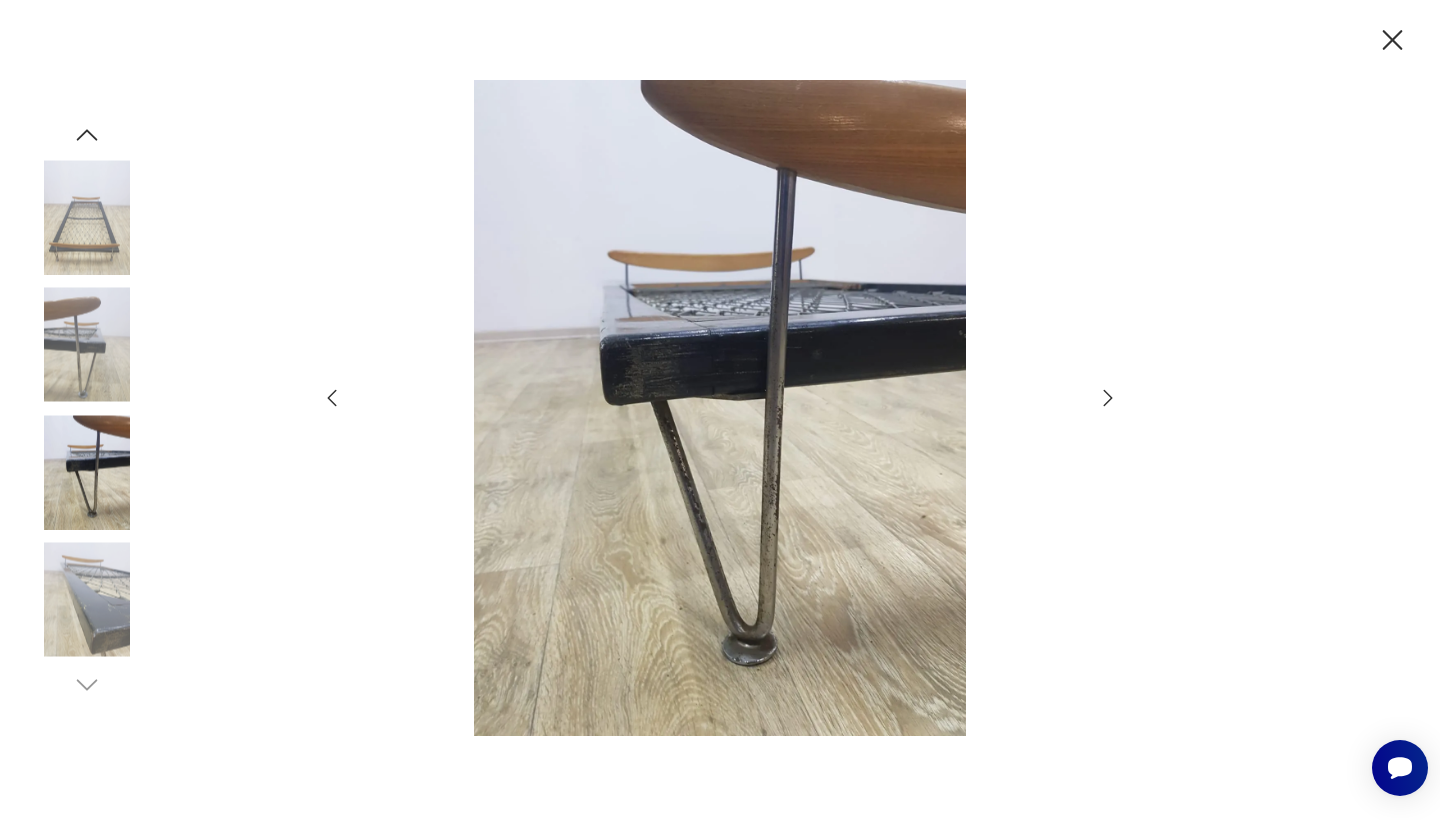 click 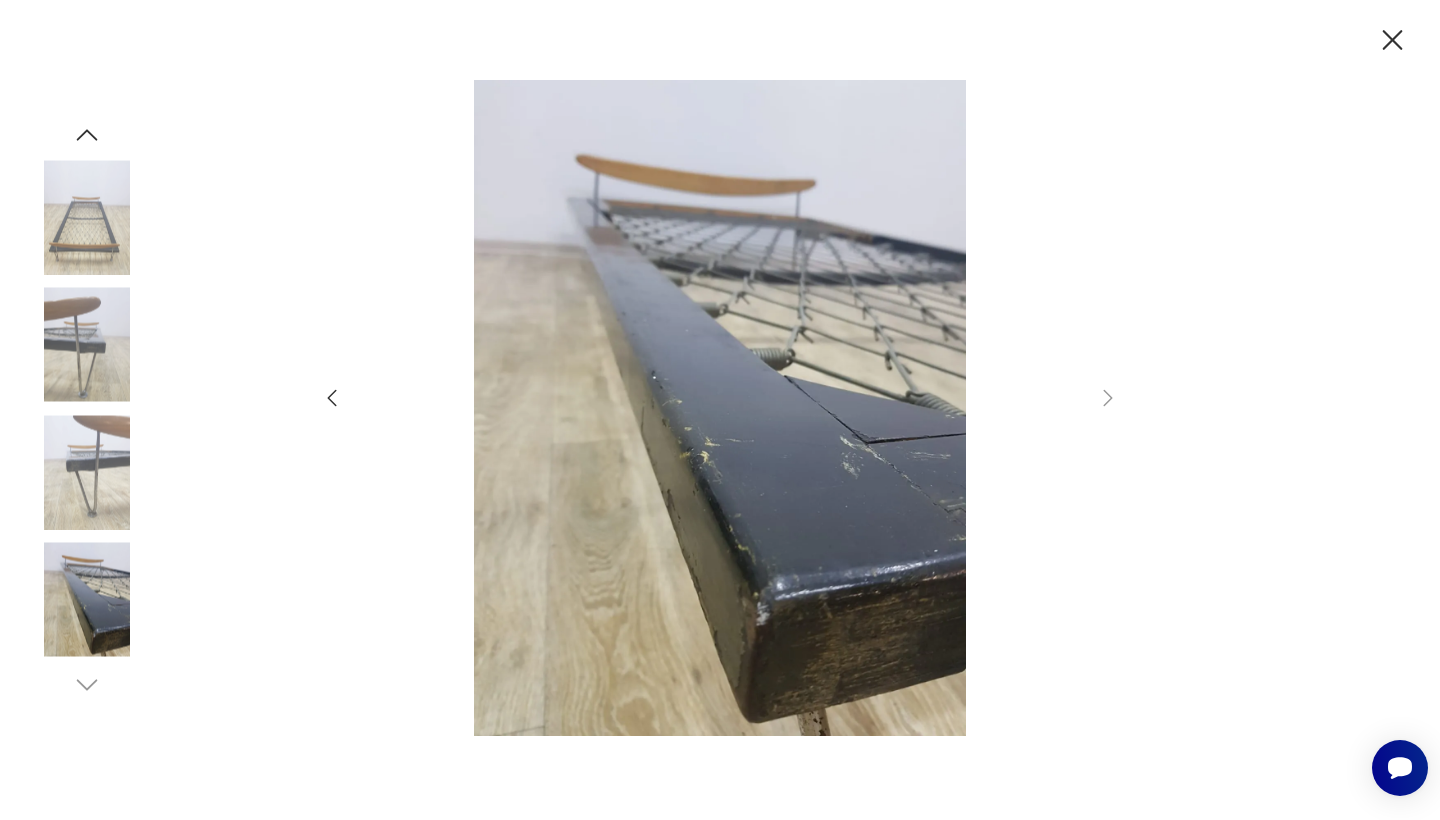 click 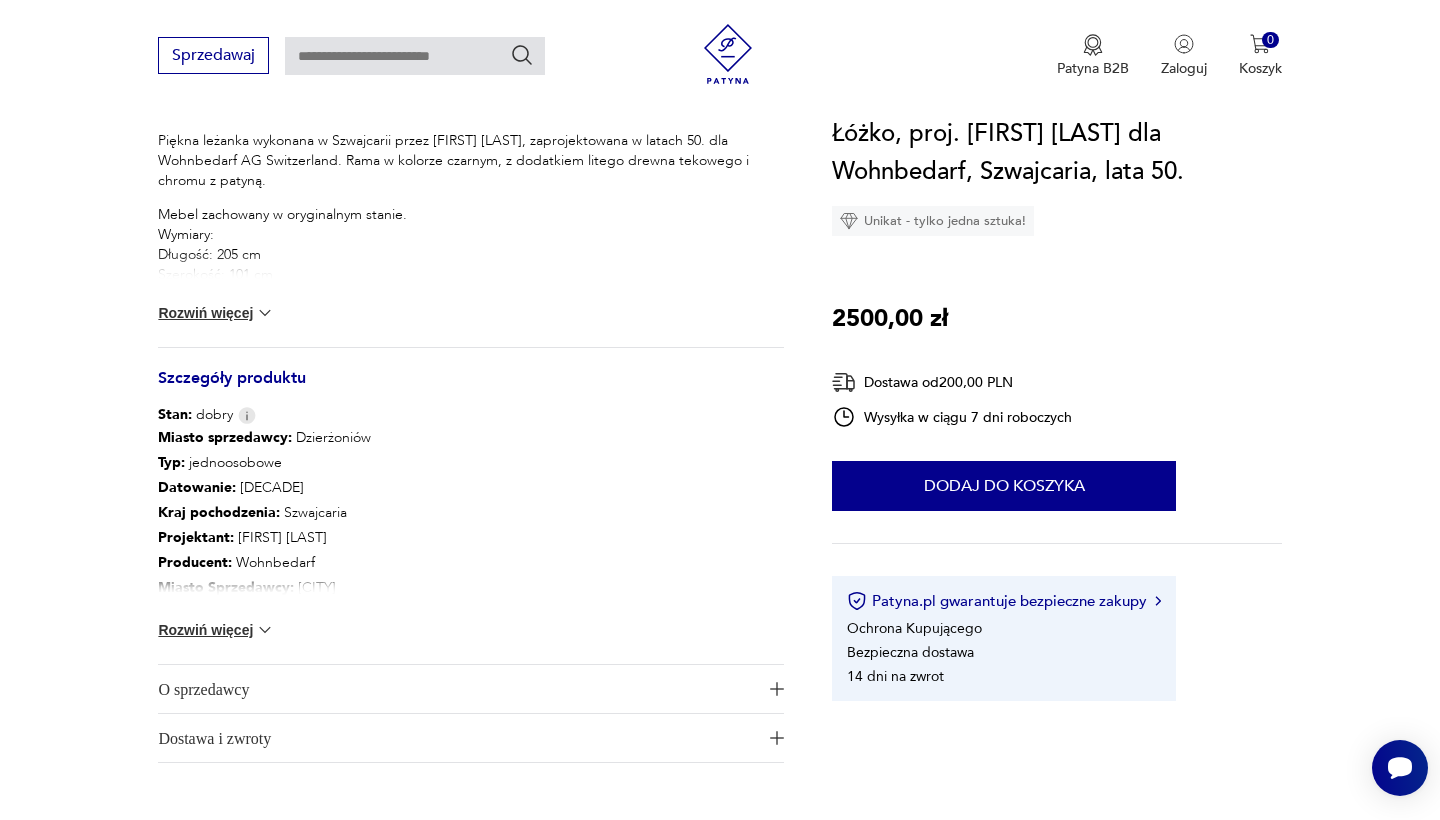 scroll, scrollTop: 908, scrollLeft: 0, axis: vertical 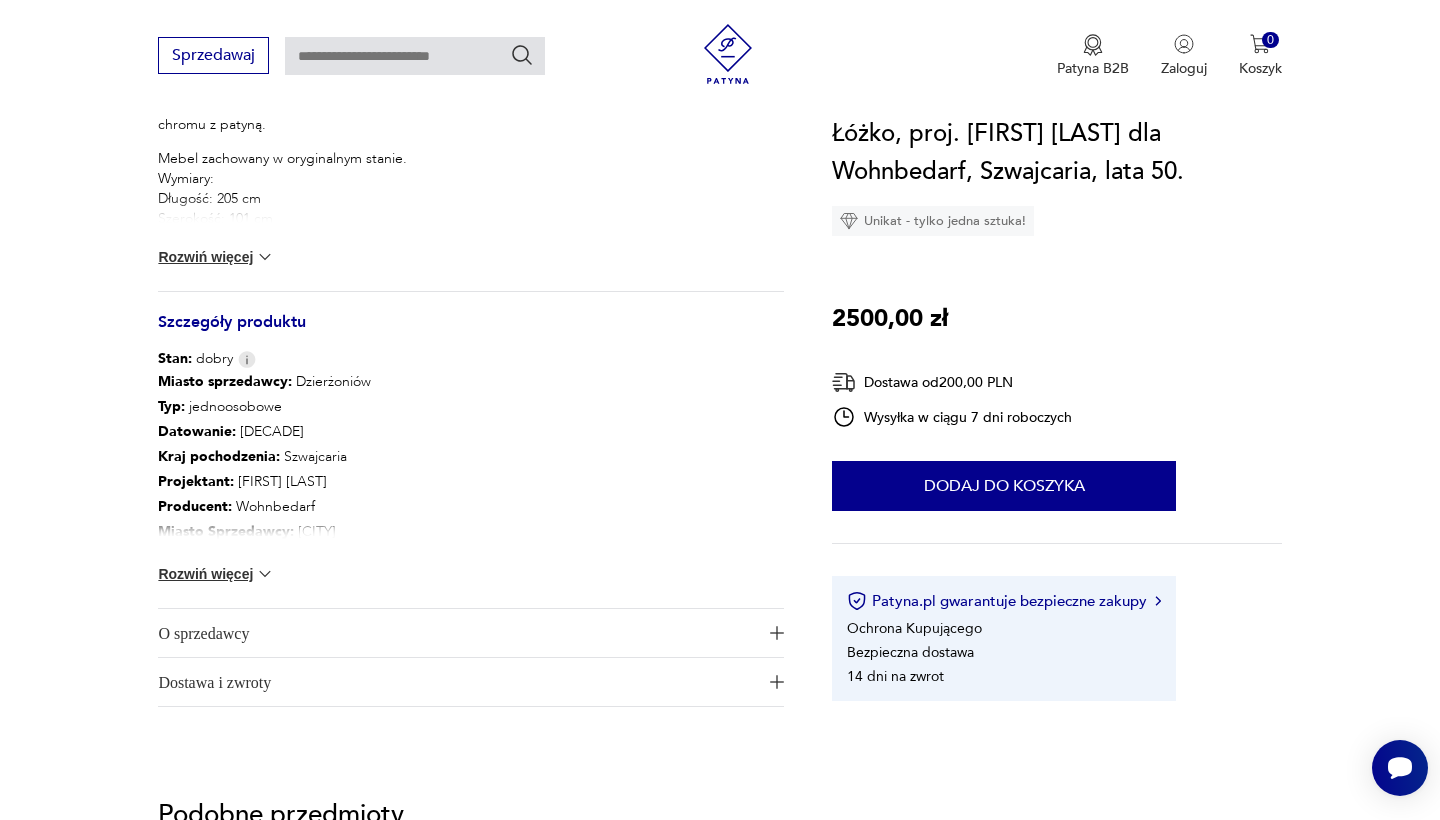 click on "Rozwiń więcej" at bounding box center (216, 574) 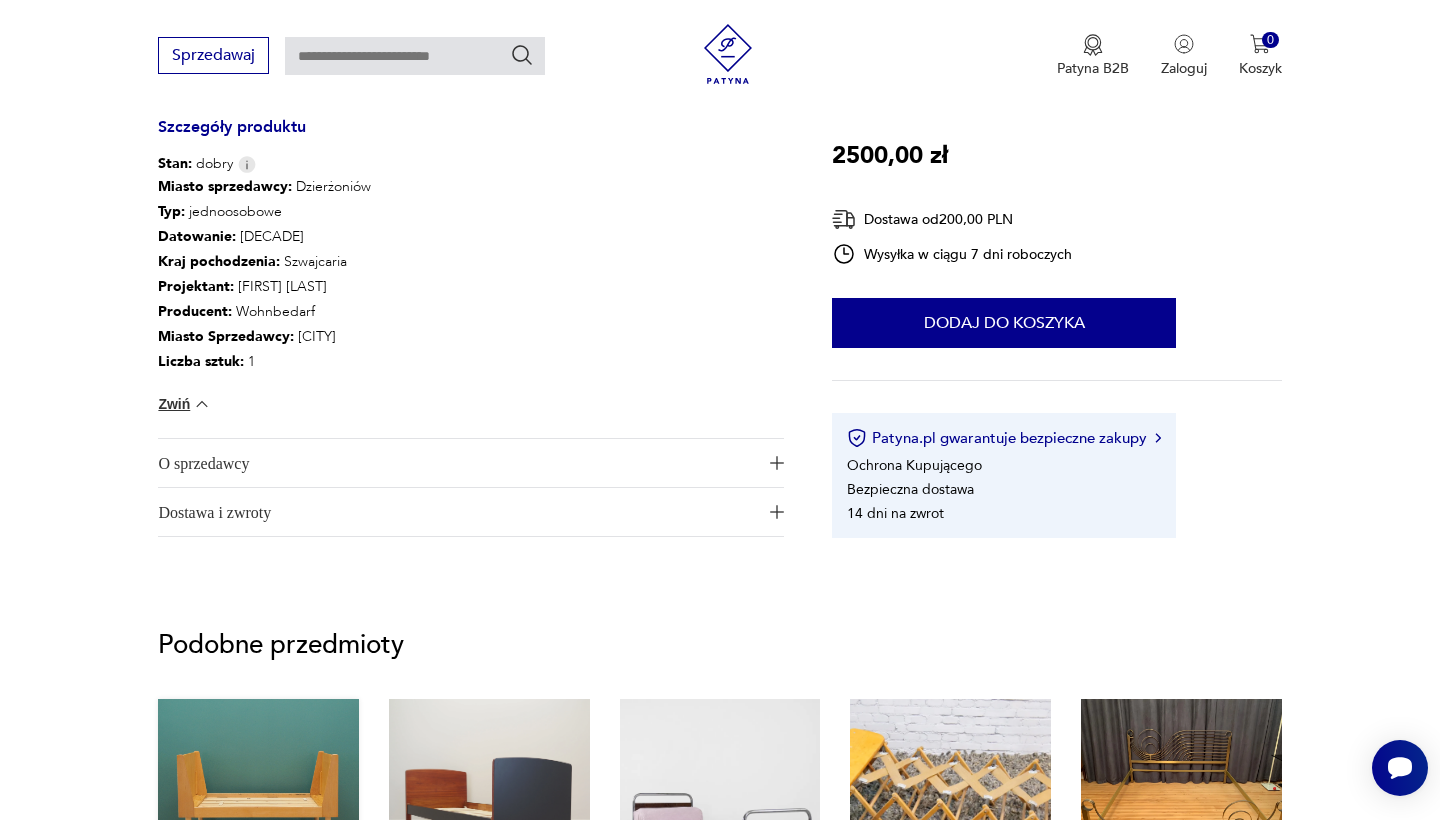scroll, scrollTop: 911, scrollLeft: 0, axis: vertical 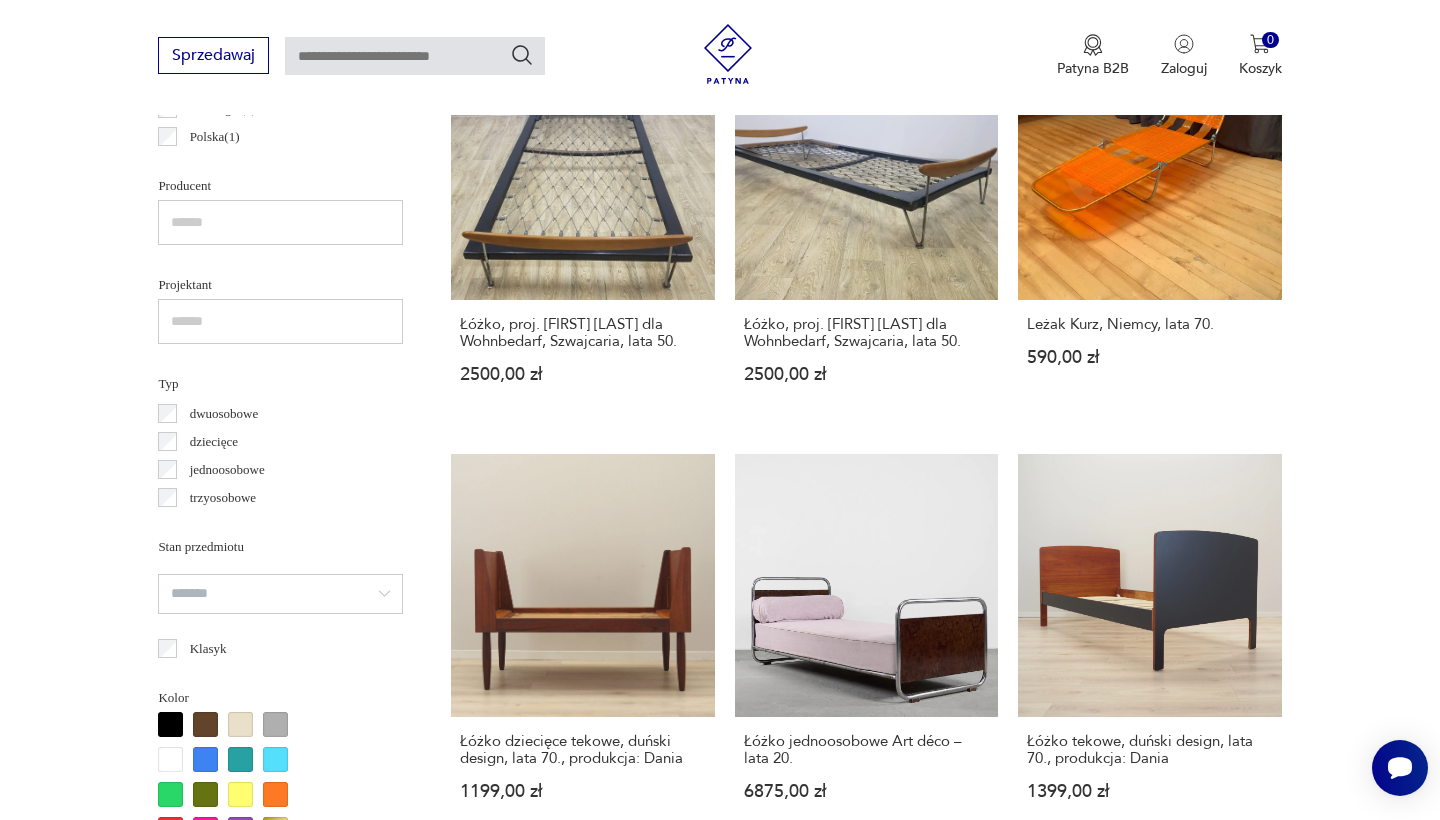 click on "Podwójne łóżko, proj. [FIRST] [LAST], Frigerio Desio, lata 70. 19 500,00 zł" at bounding box center (582, 1063) 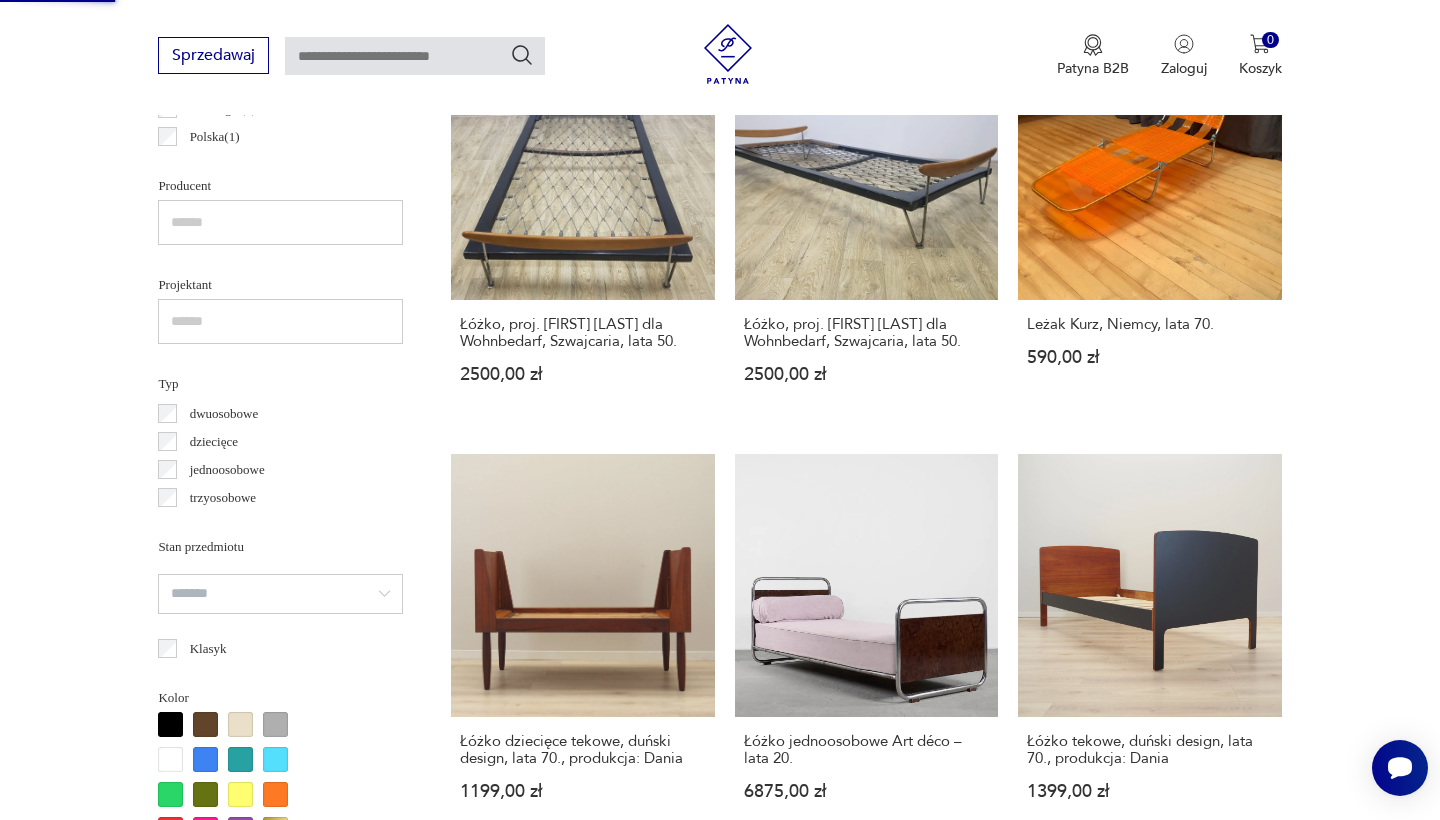 scroll, scrollTop: 231, scrollLeft: 0, axis: vertical 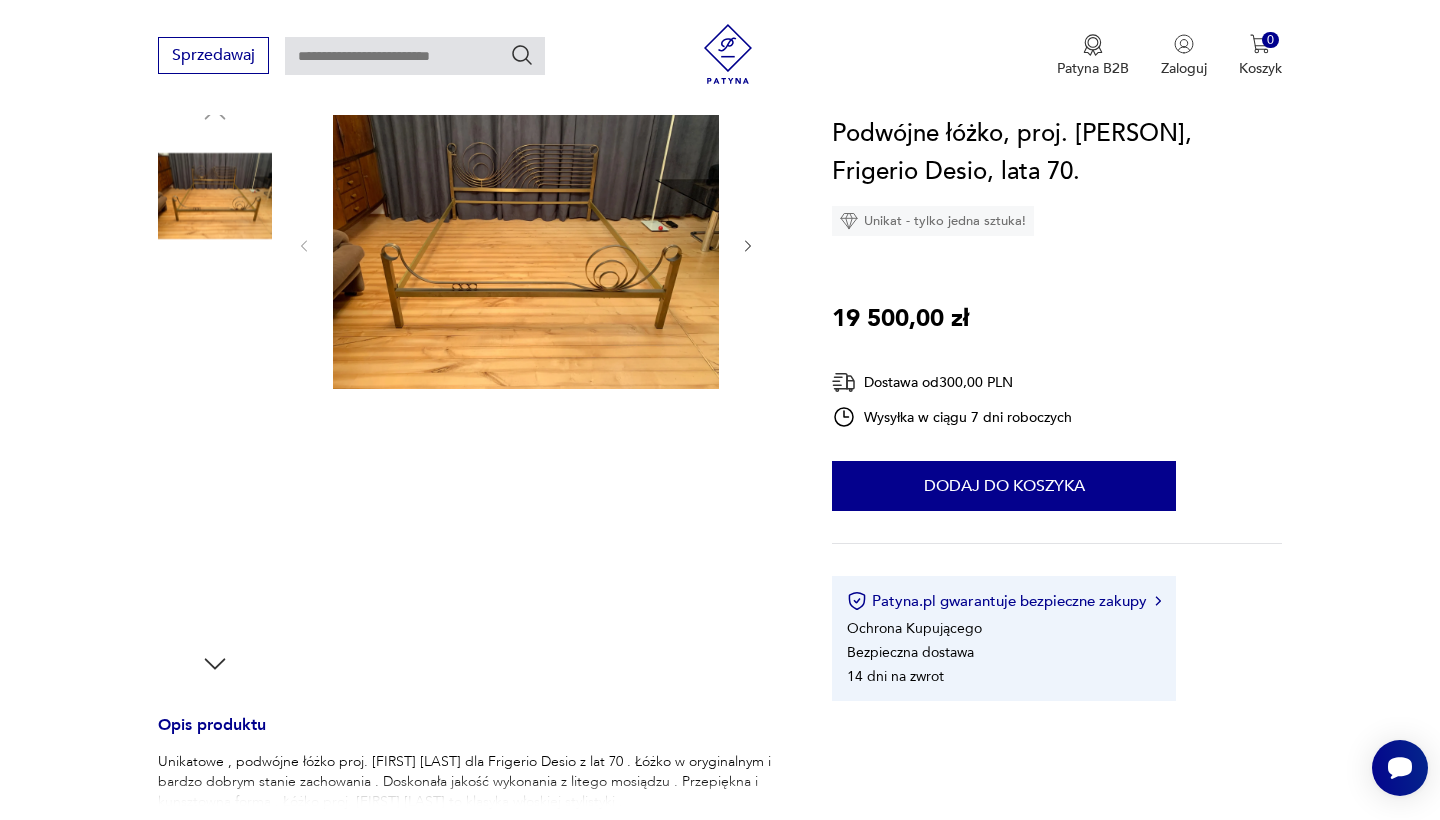 click at bounding box center (526, 244) 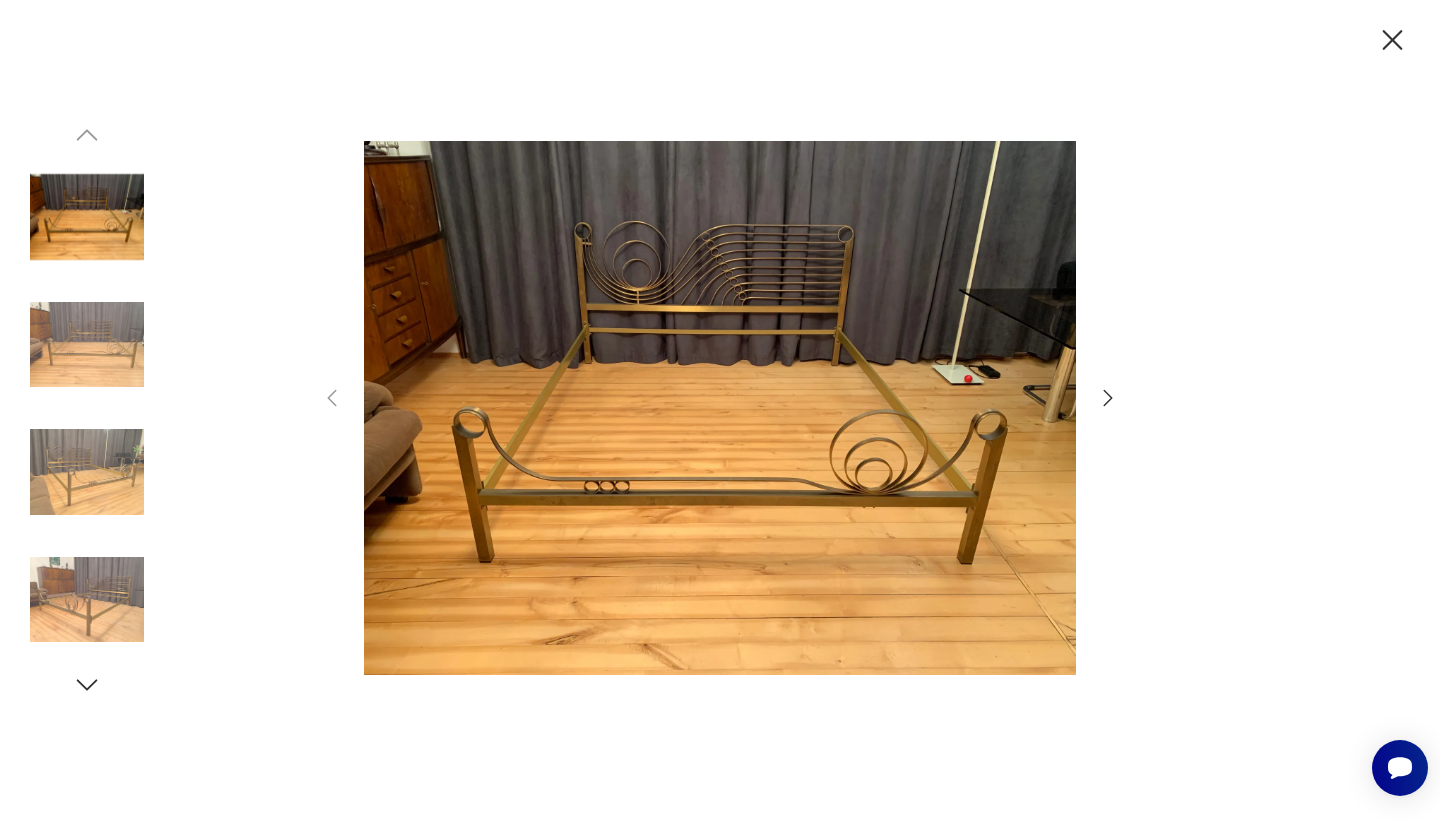 click 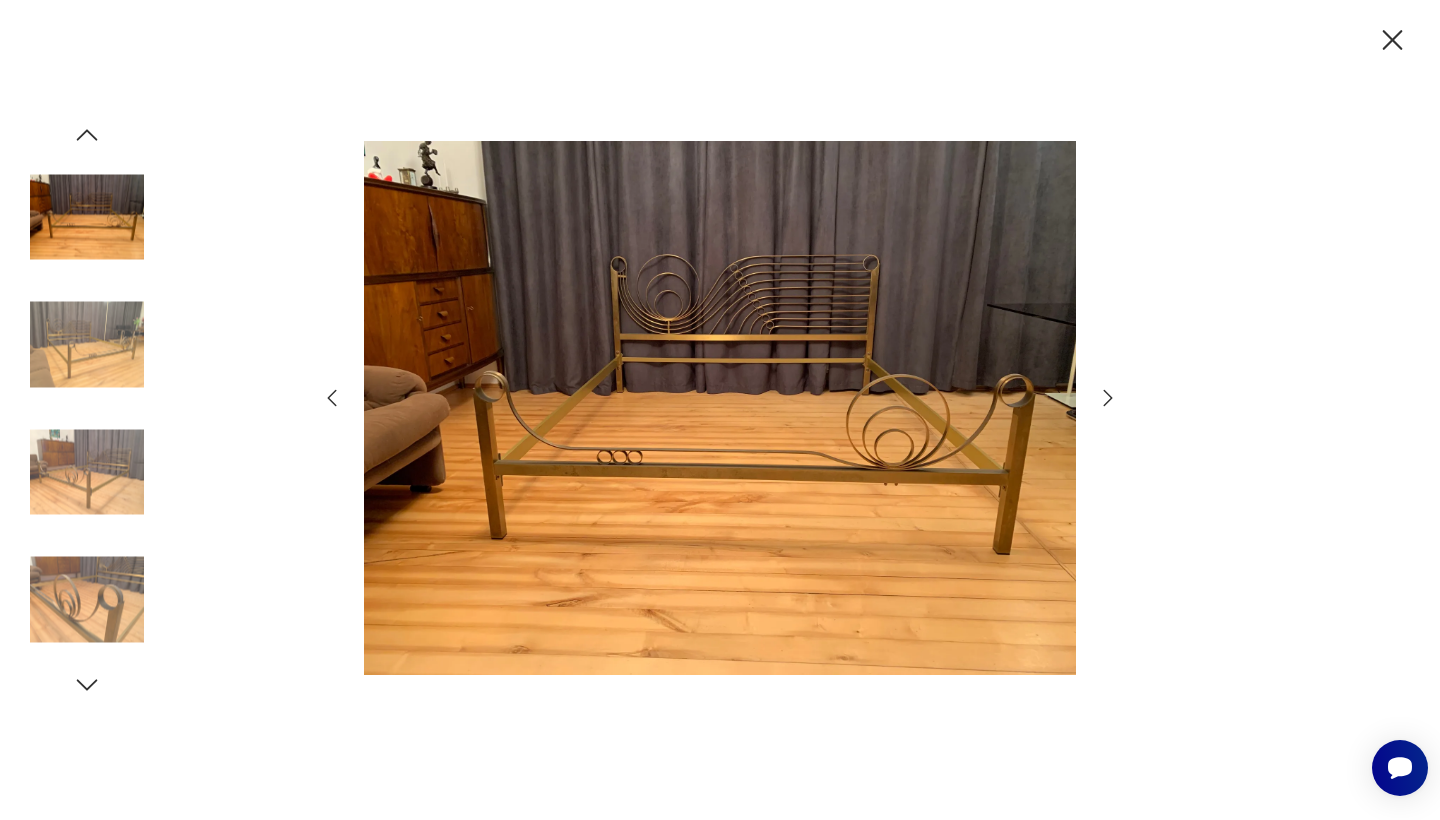 click 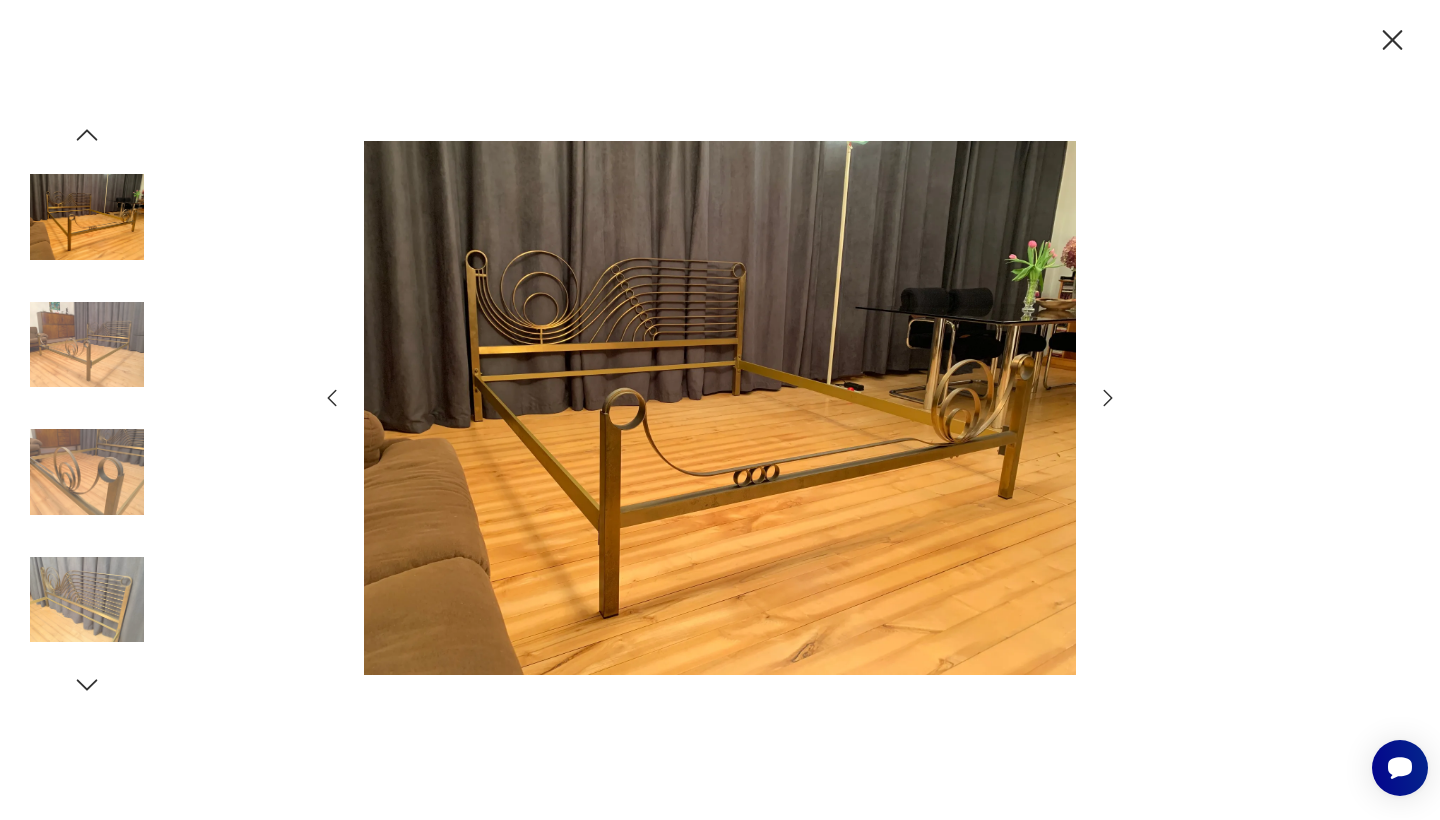 click 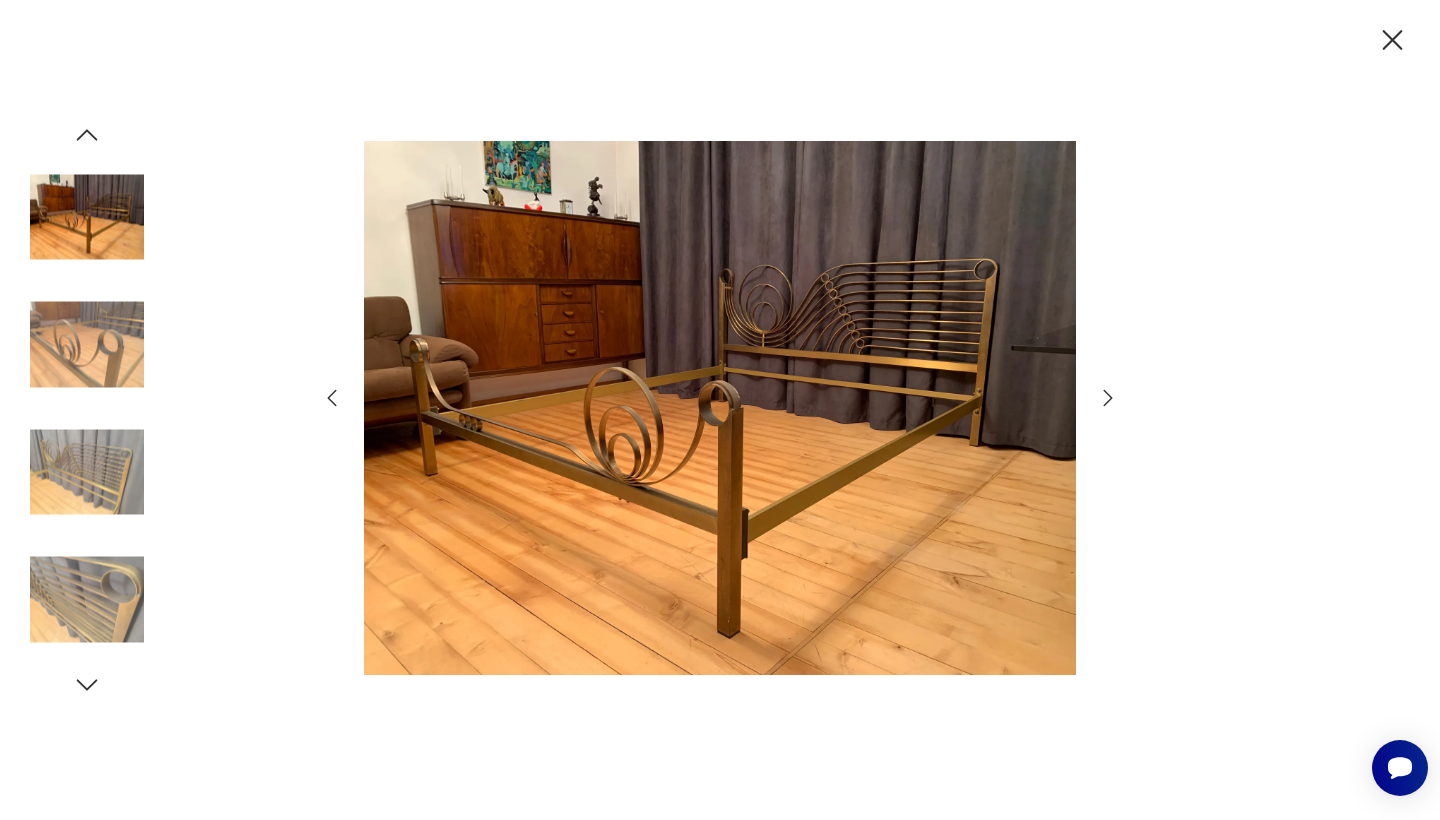 click 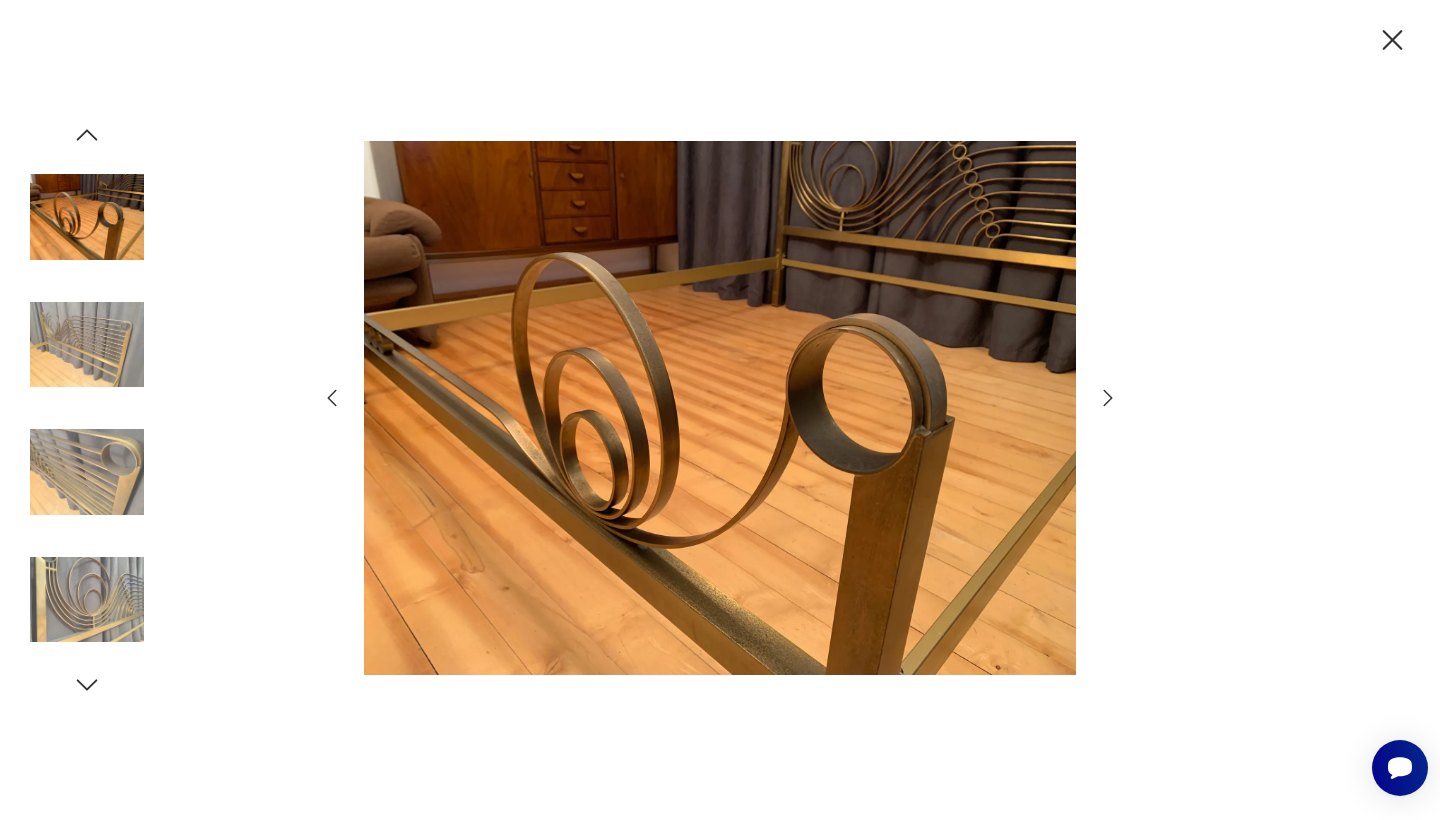 click 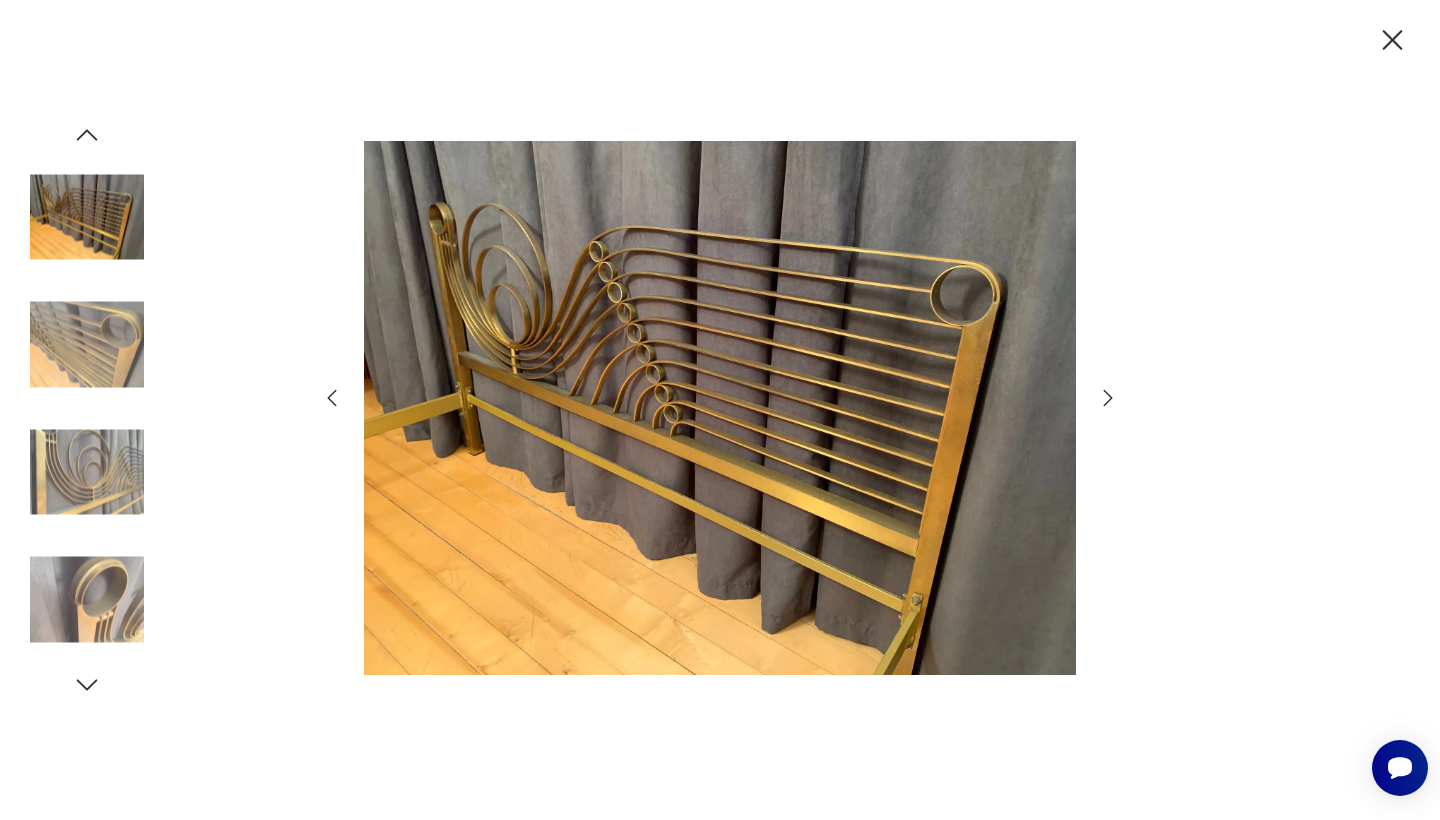 click 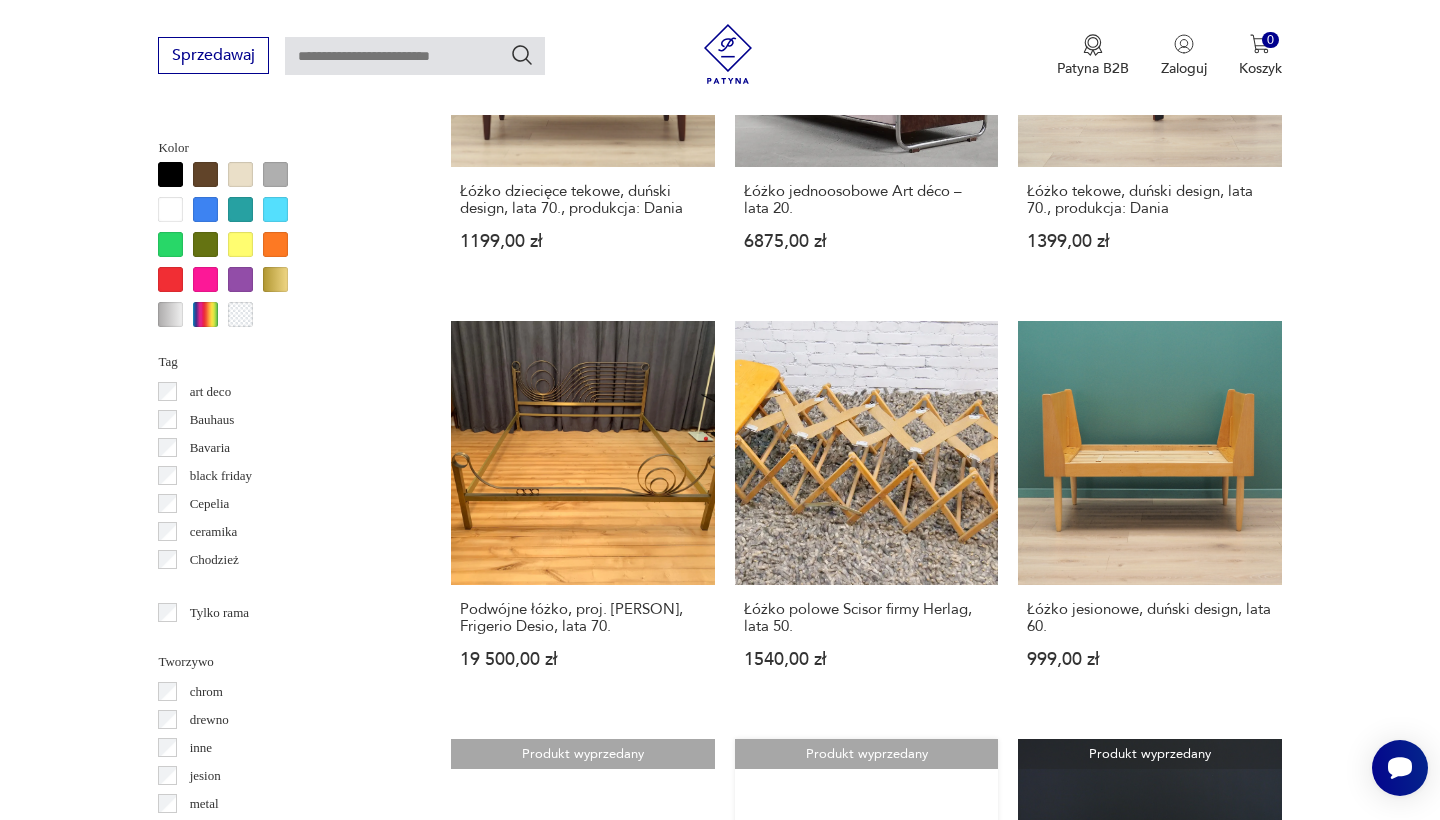 scroll, scrollTop: 1832, scrollLeft: 0, axis: vertical 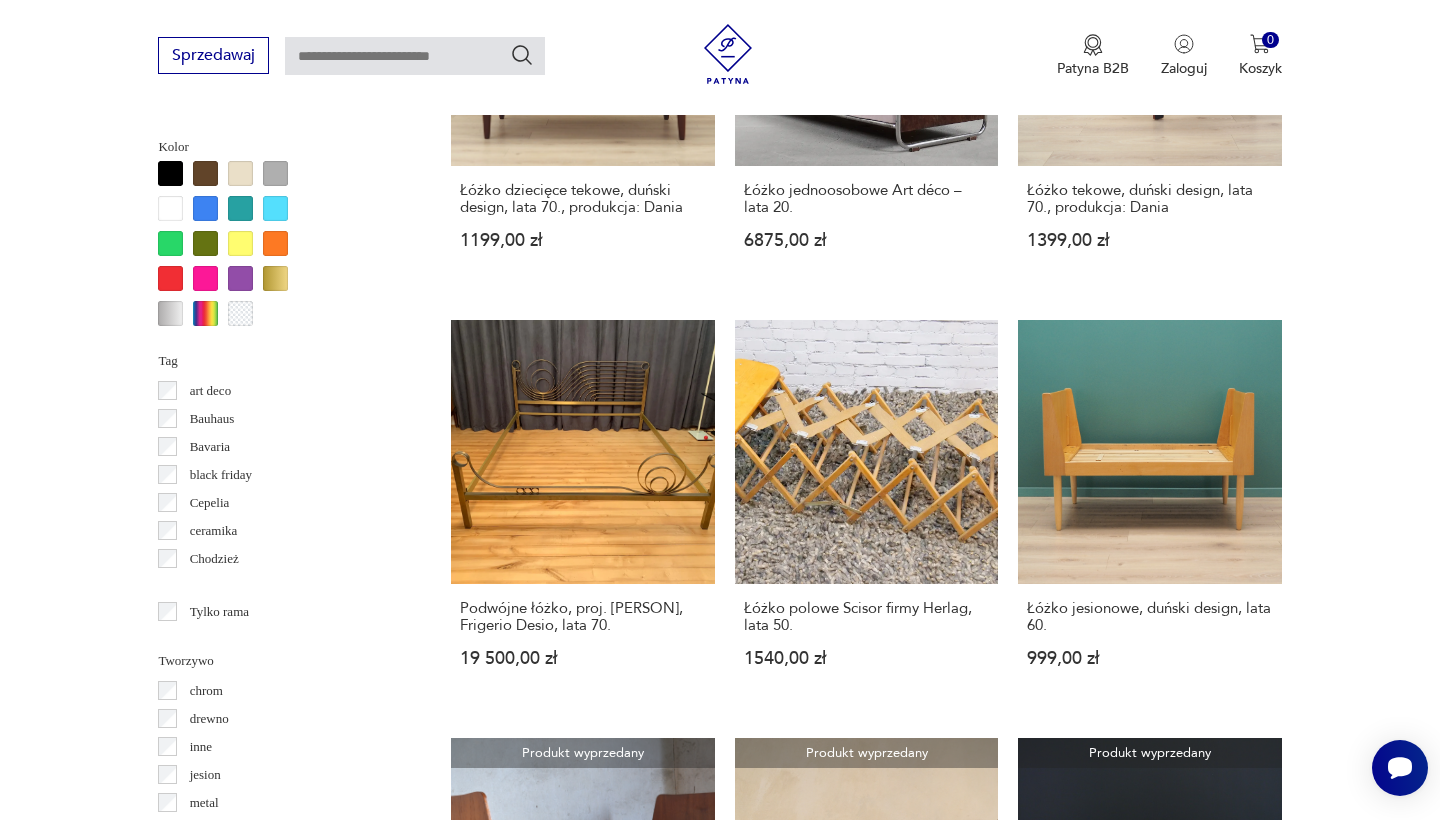click on "3" at bounding box center (1172, 1611) 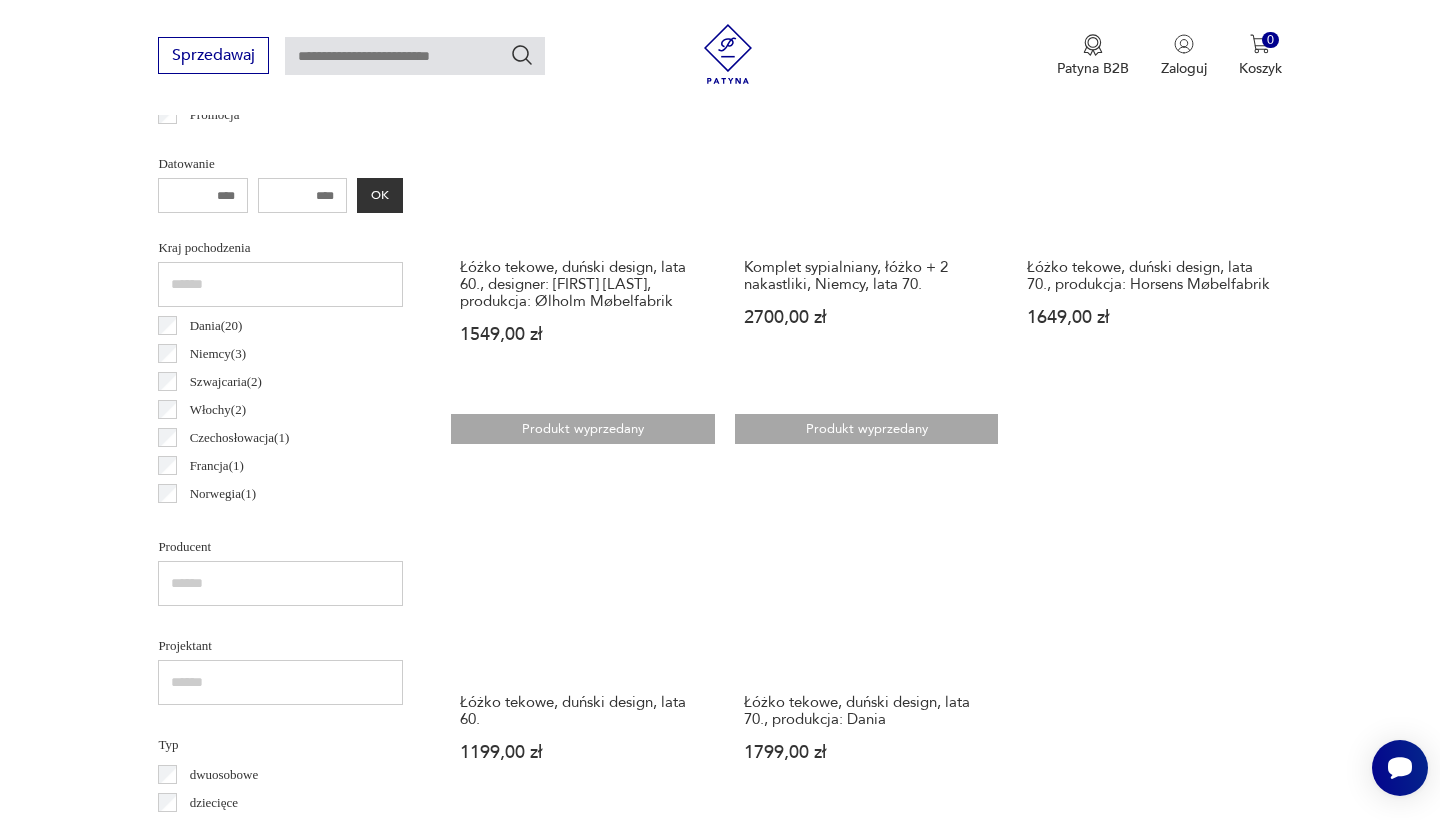 scroll, scrollTop: 924, scrollLeft: 0, axis: vertical 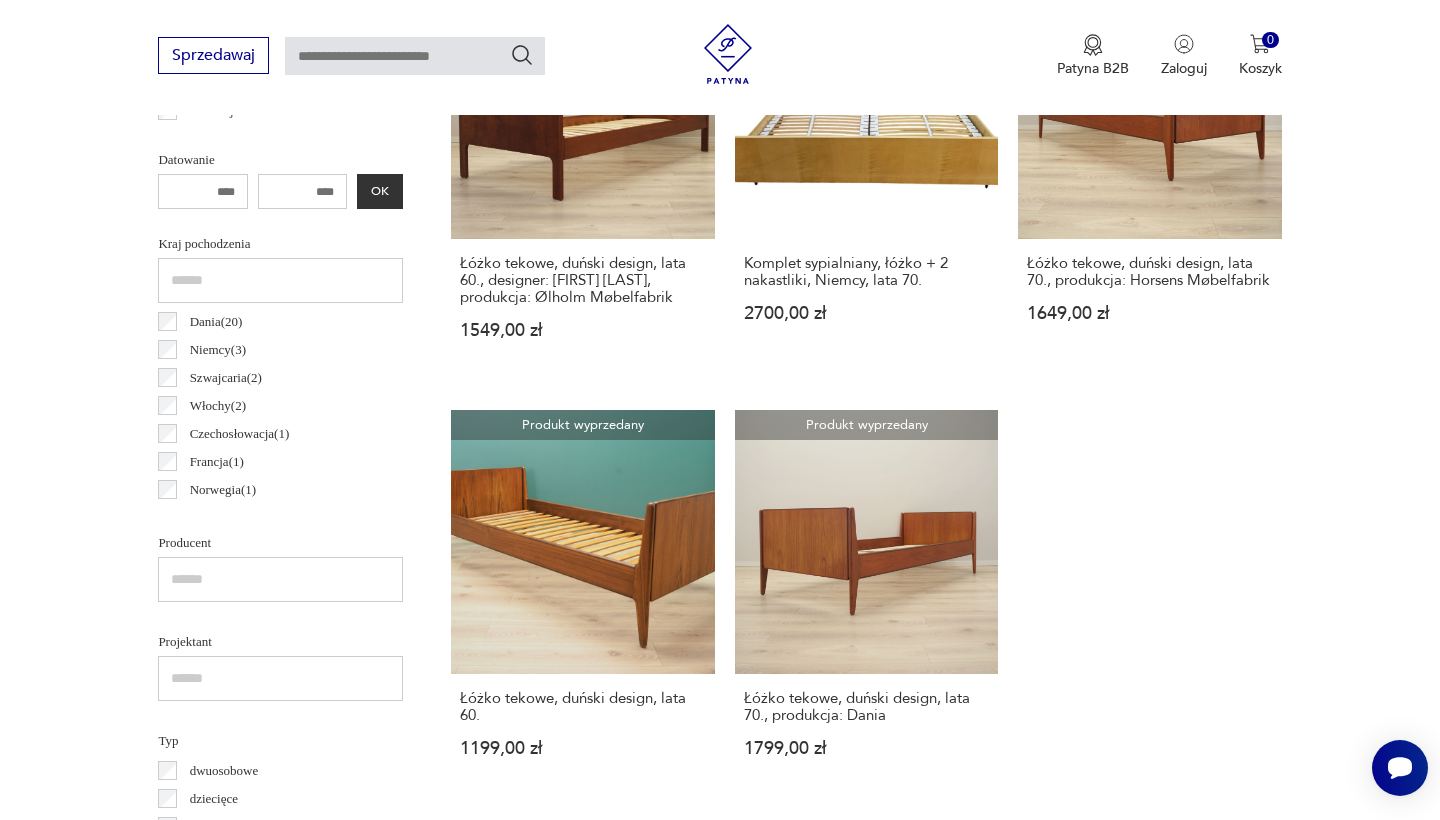 click on "1" at bounding box center [1080, 884] 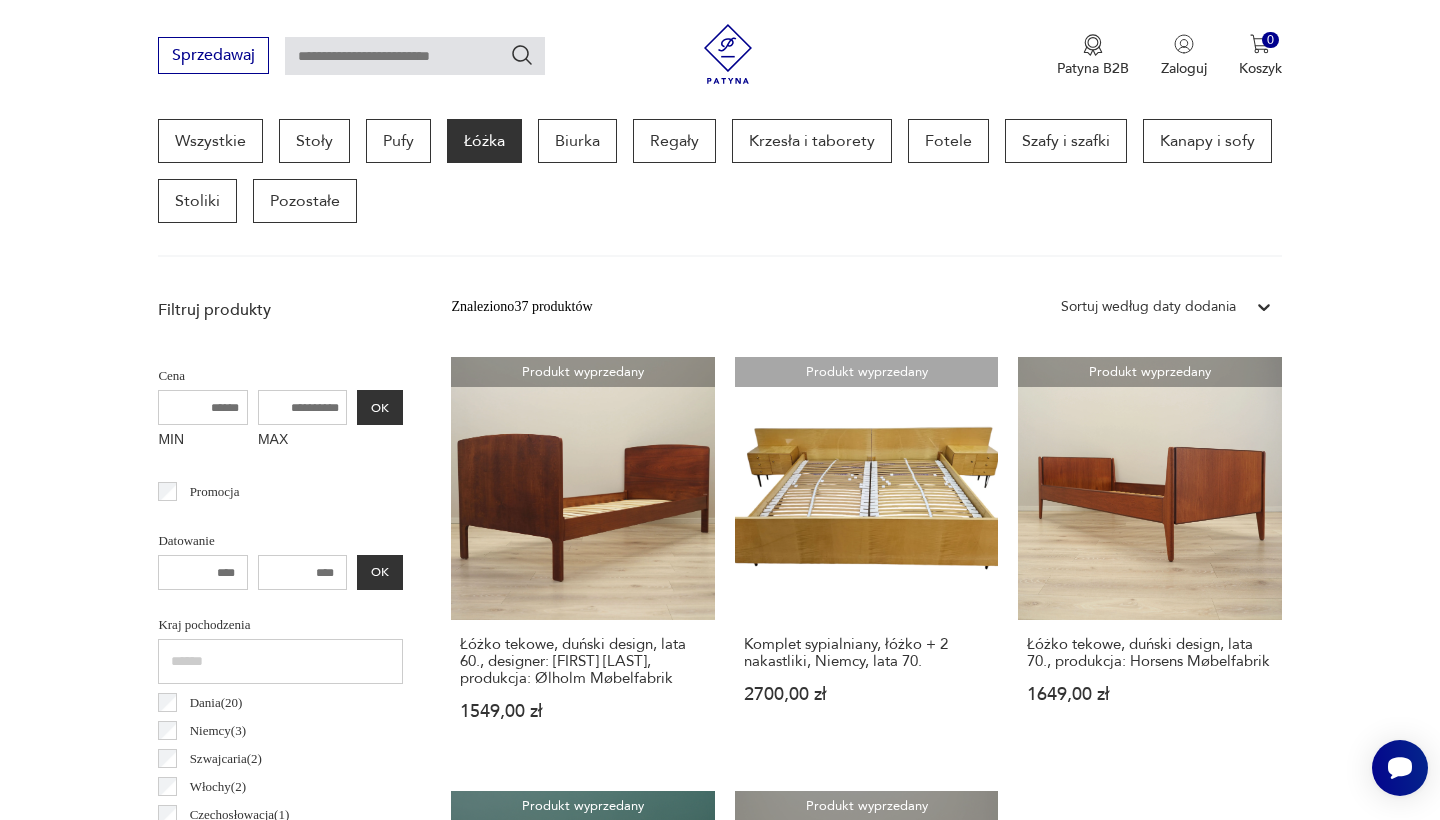 scroll, scrollTop: 532, scrollLeft: 0, axis: vertical 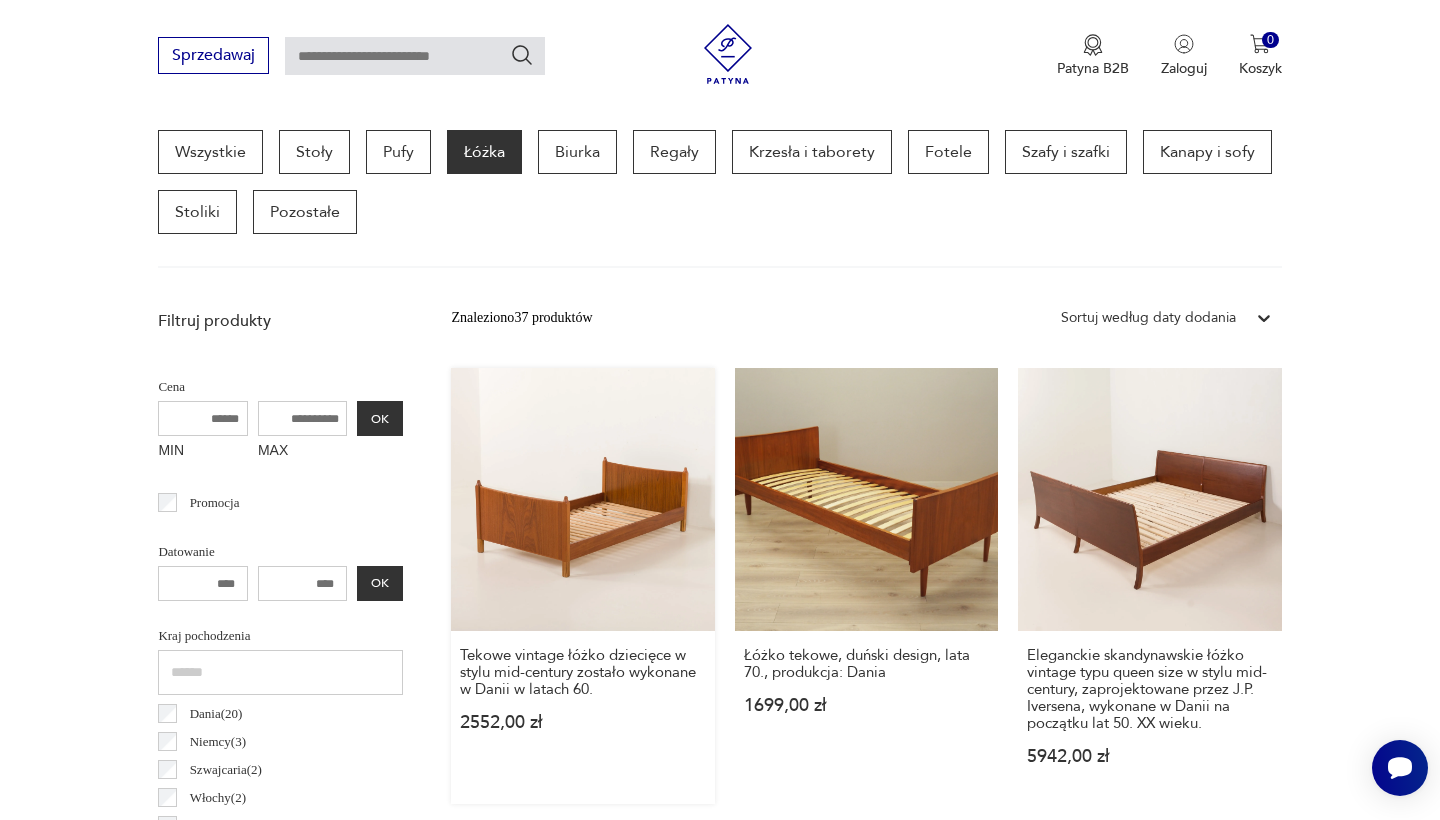 click on "Tekowe vintage łóżko dziecięce w stylu mid-century zostało wykonane w Danii w latach 60. 2552,00 zł" at bounding box center [582, 586] 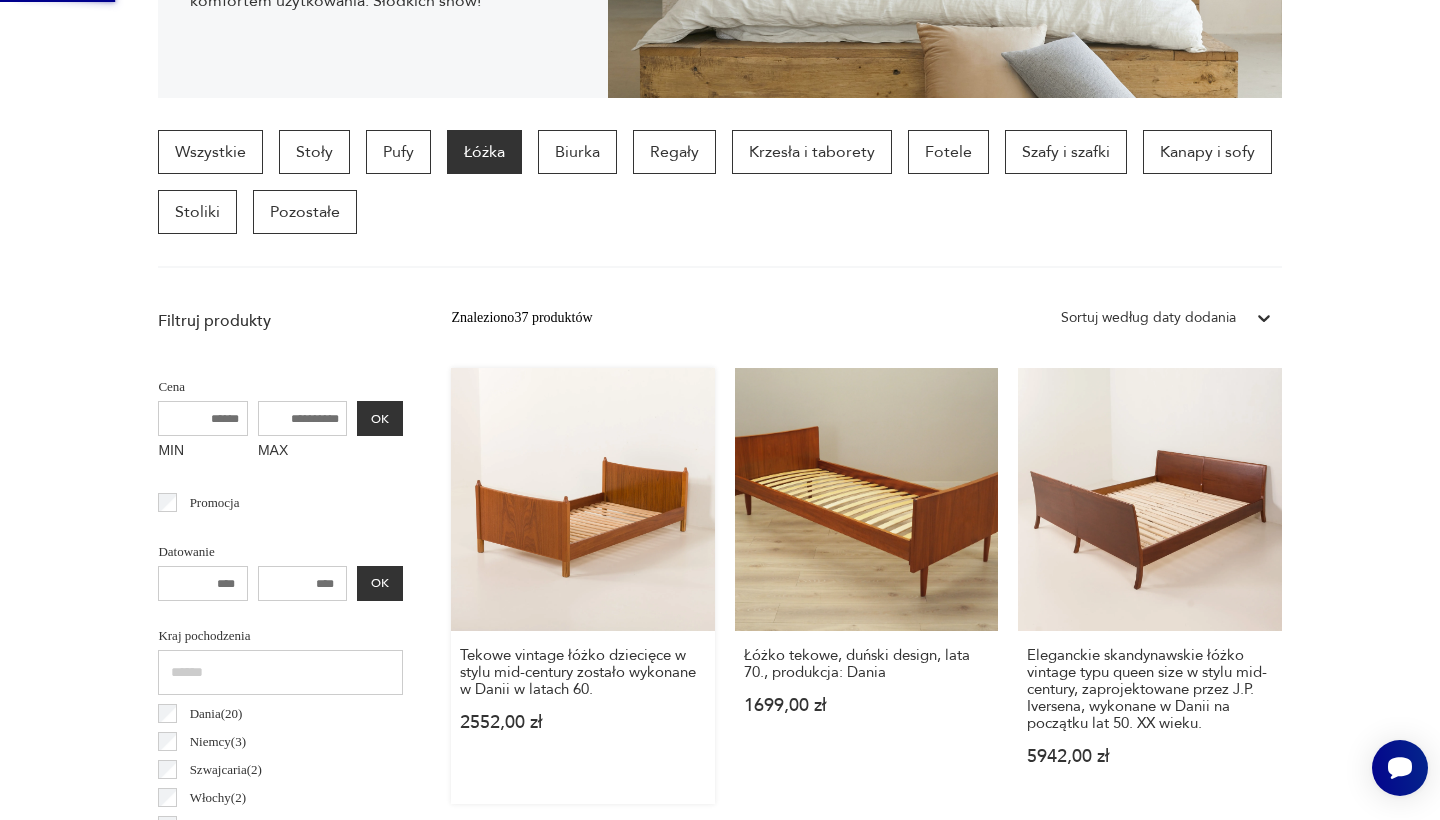 scroll, scrollTop: 0, scrollLeft: 0, axis: both 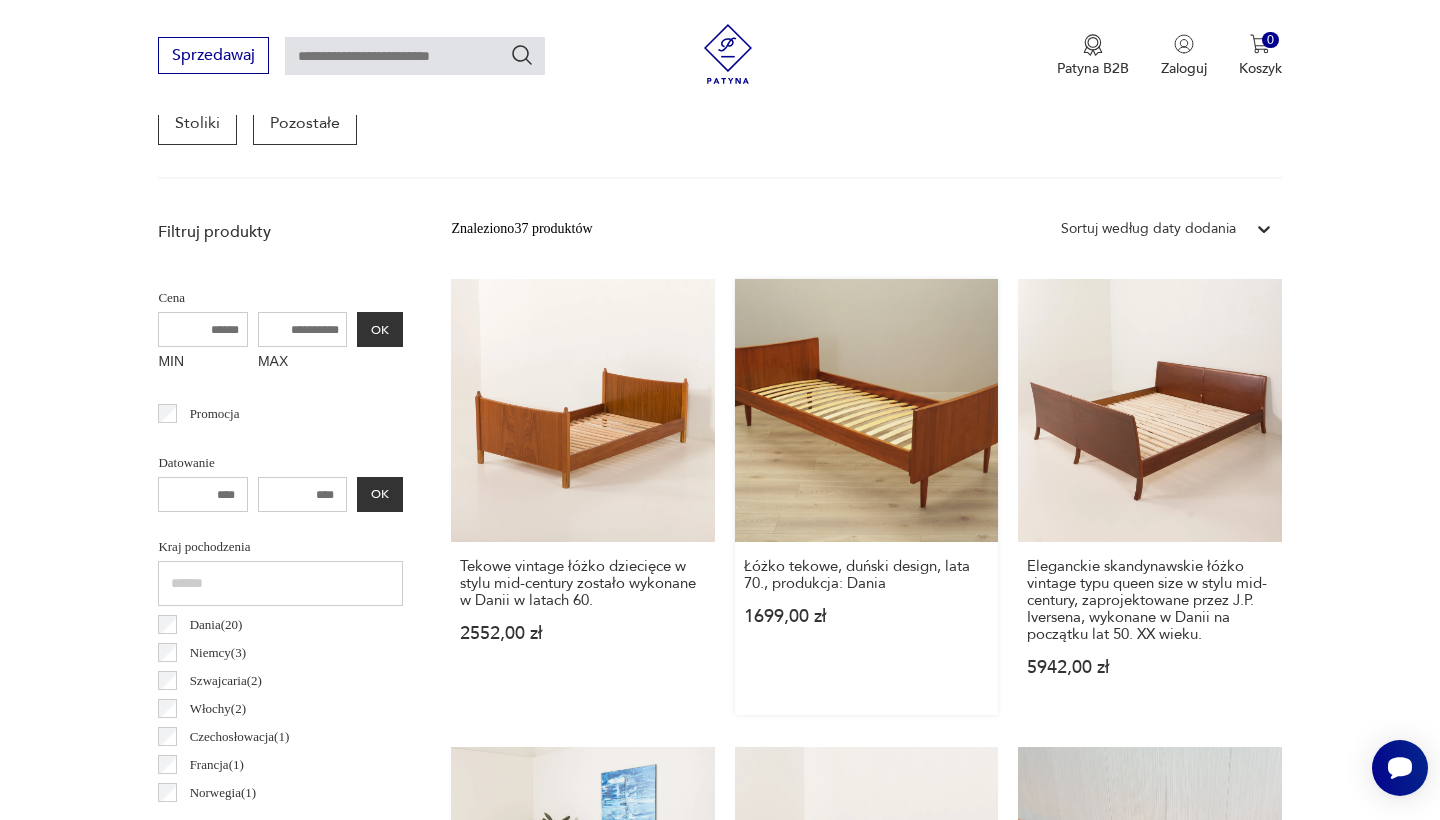click on "Łóżko tekowe, duński design, lata 70., produkcja: Dania 1699,00 zł" at bounding box center [866, 497] 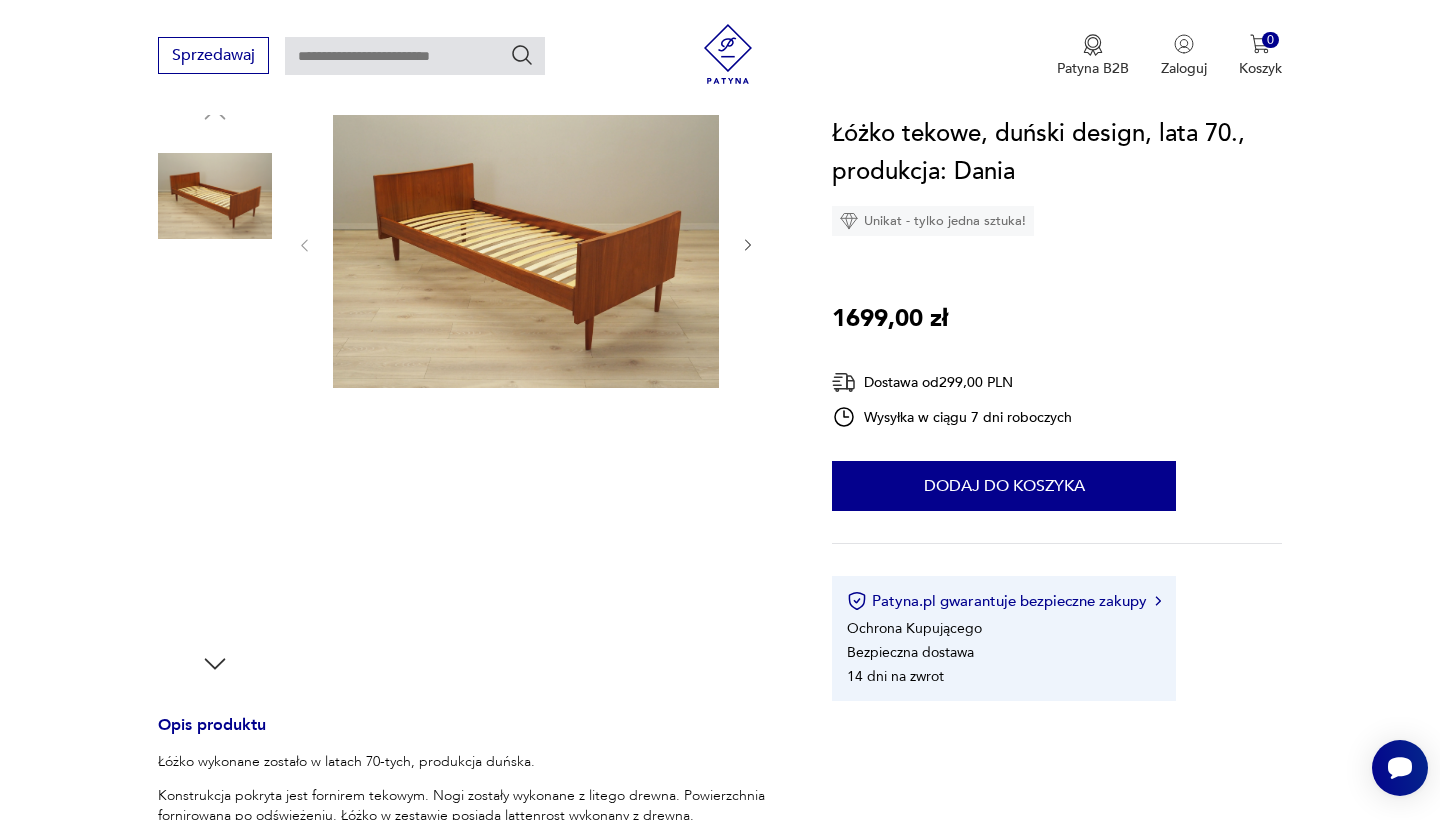 scroll, scrollTop: 722, scrollLeft: 0, axis: vertical 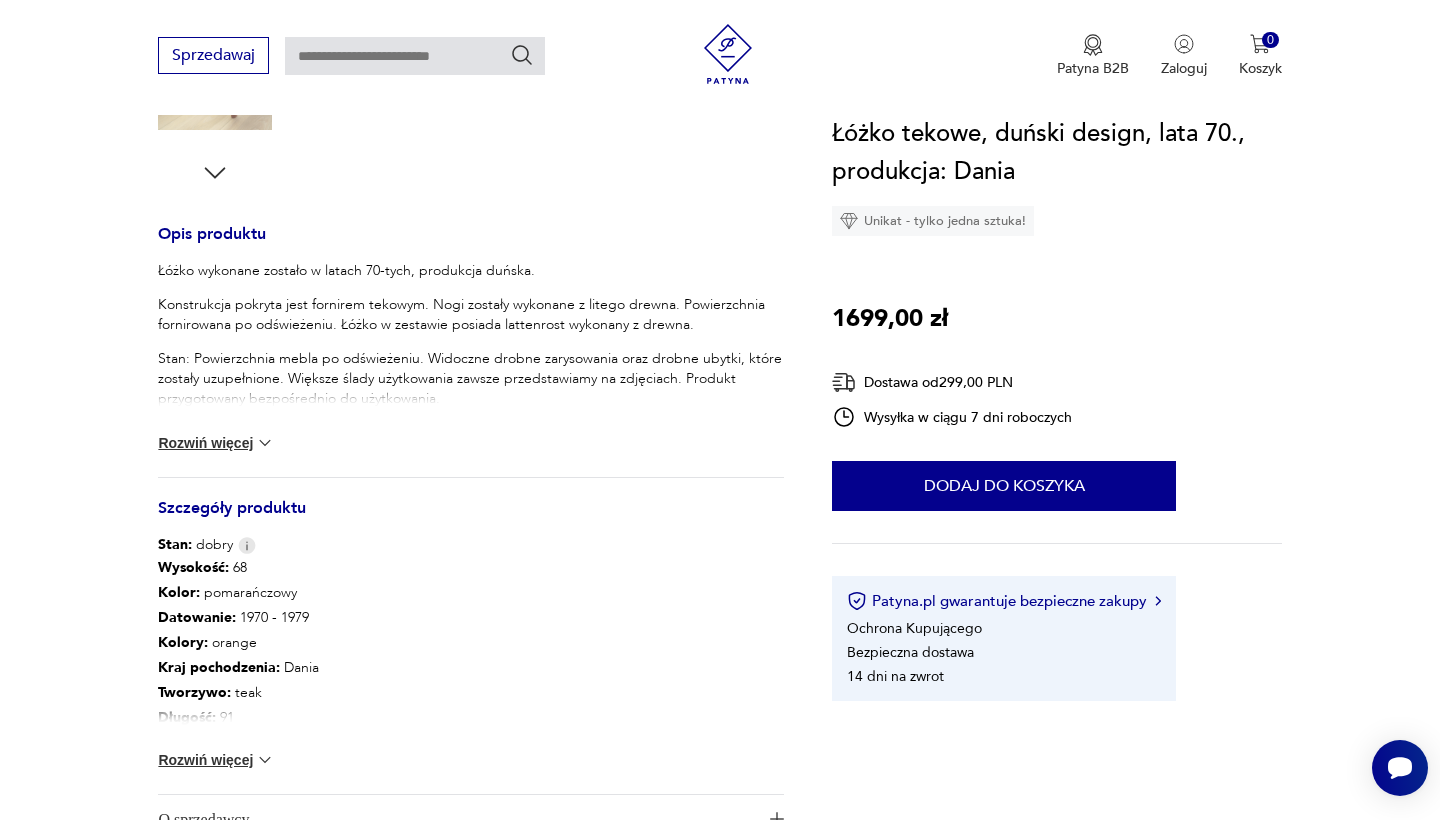 click at bounding box center (265, 443) 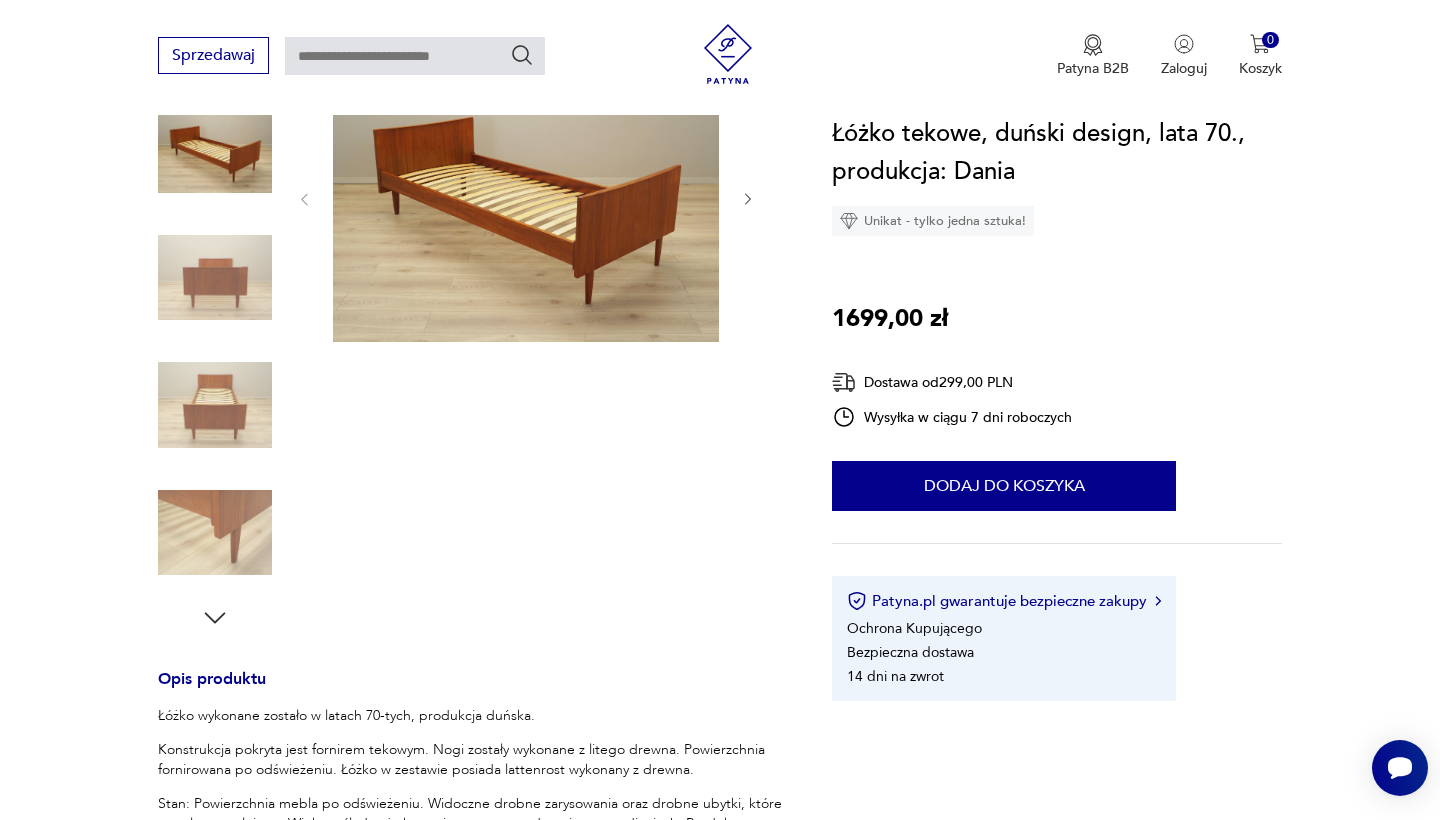 scroll, scrollTop: 233, scrollLeft: 0, axis: vertical 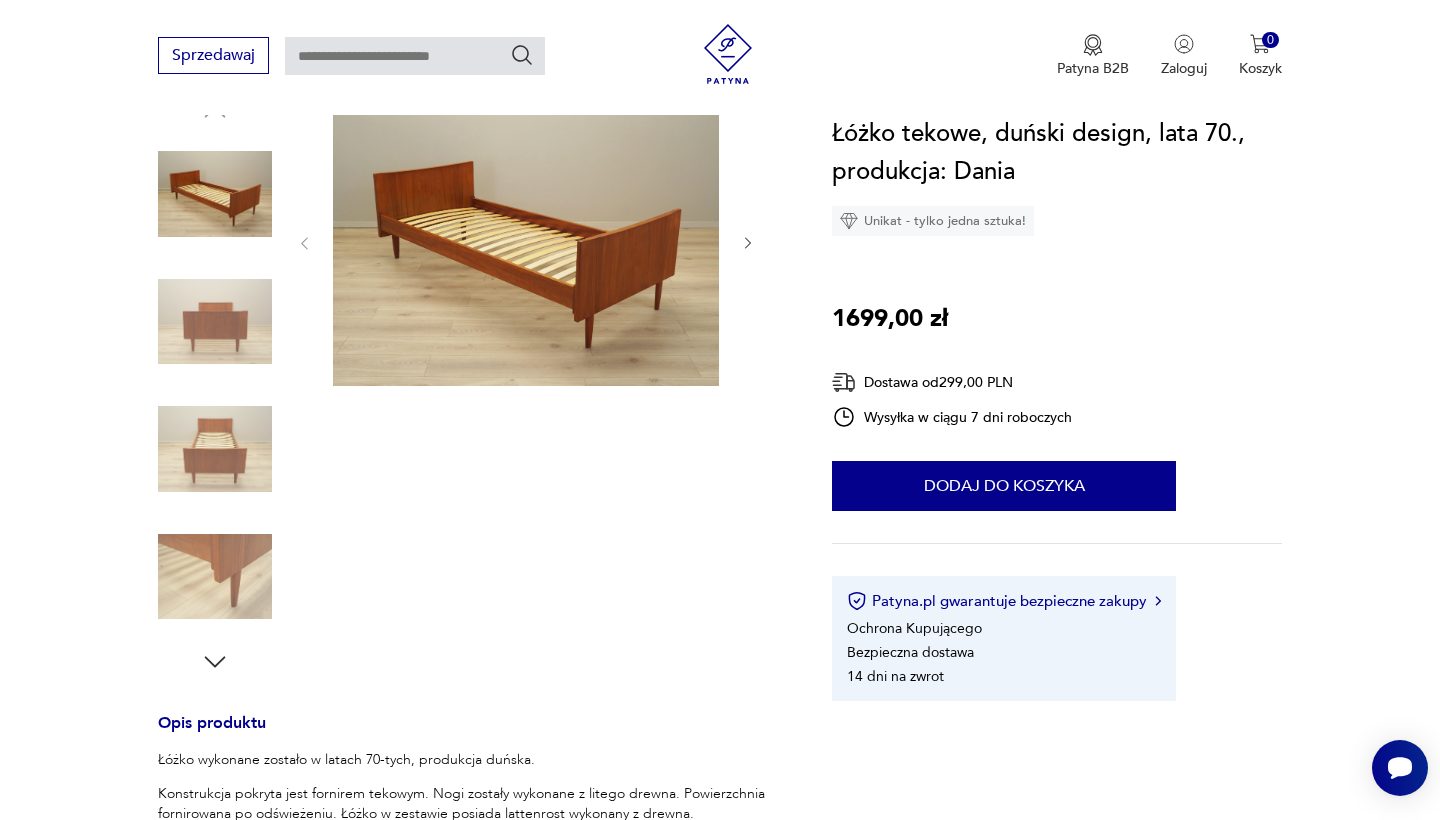 click 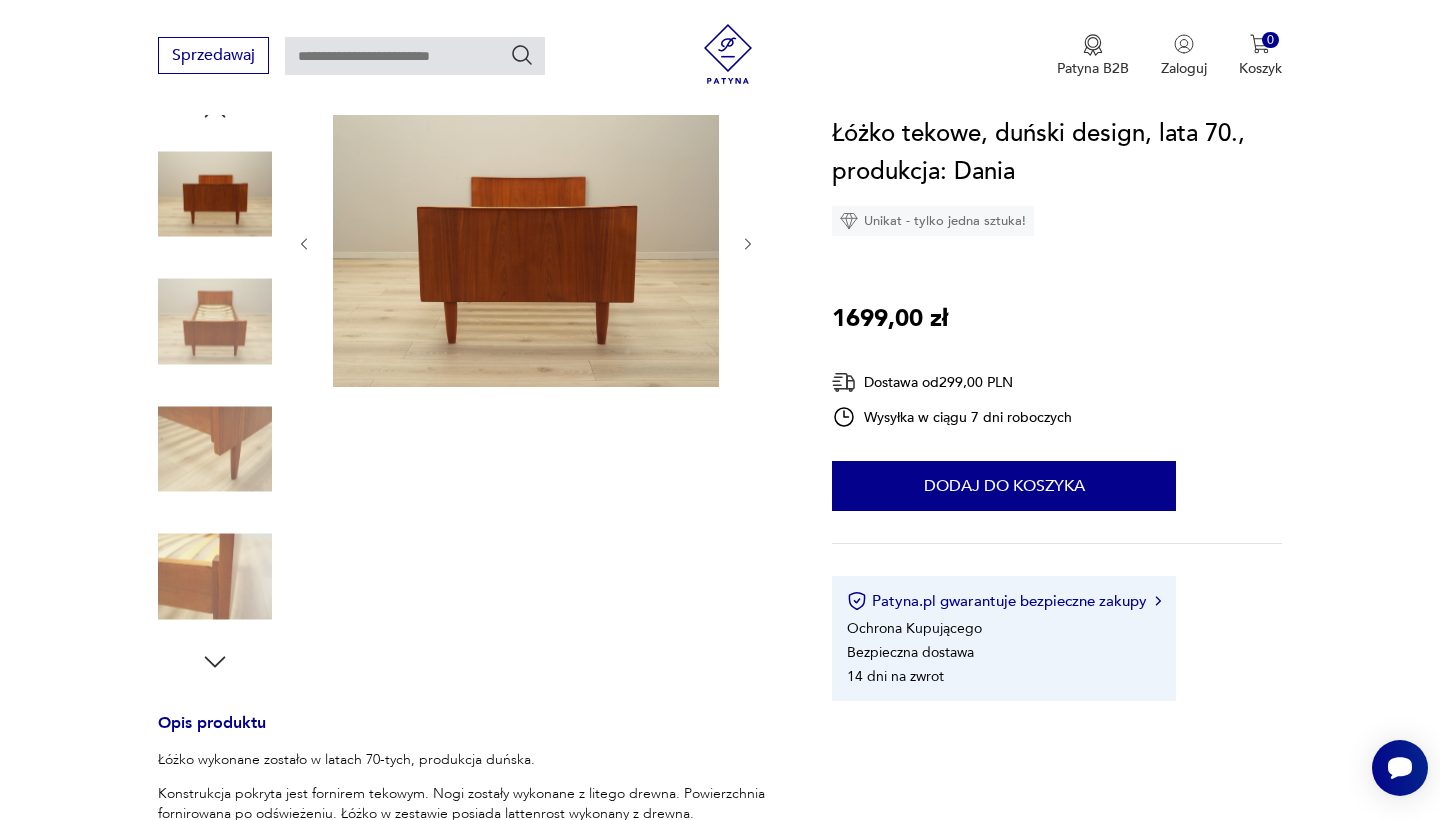 click 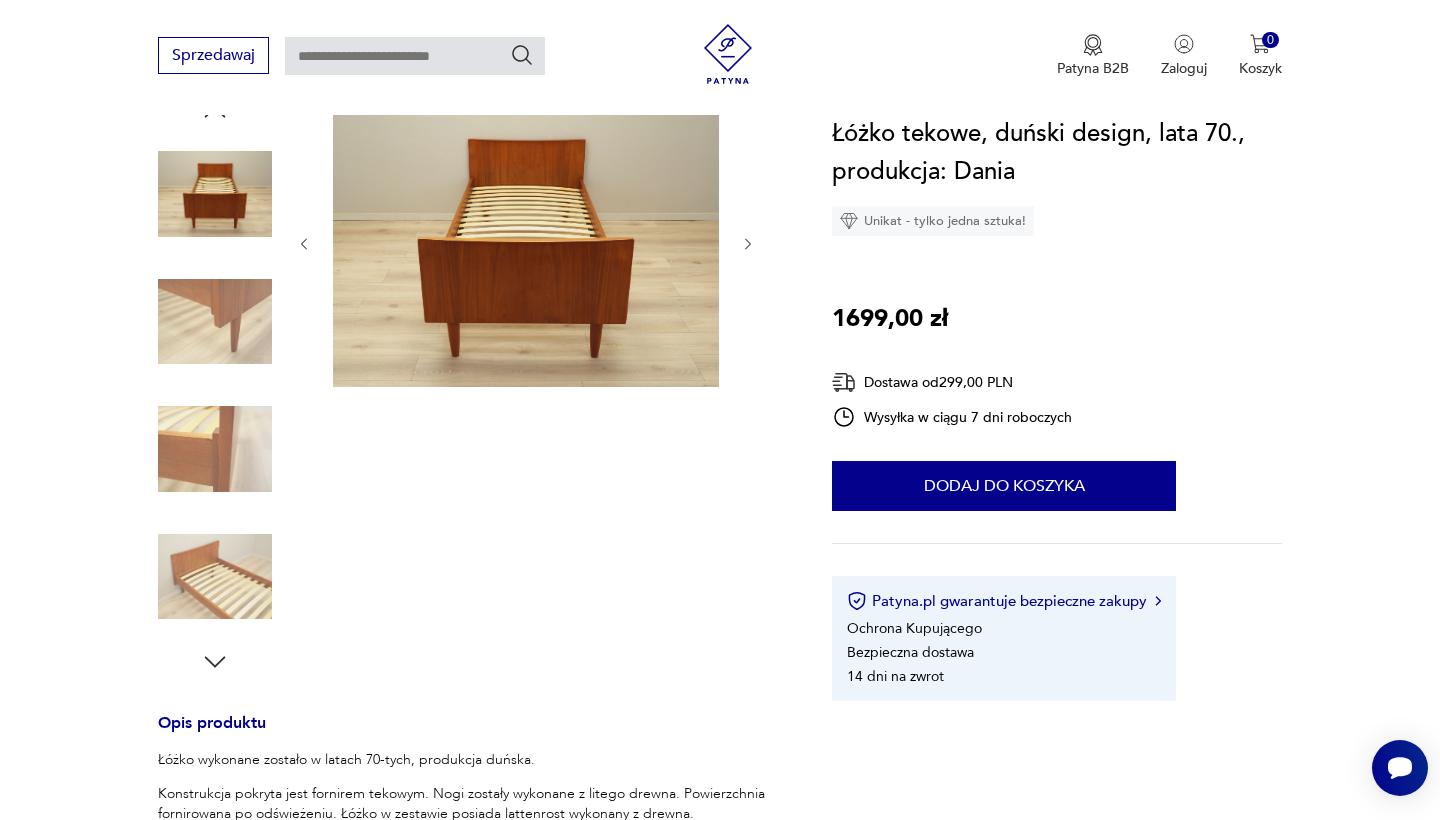 click 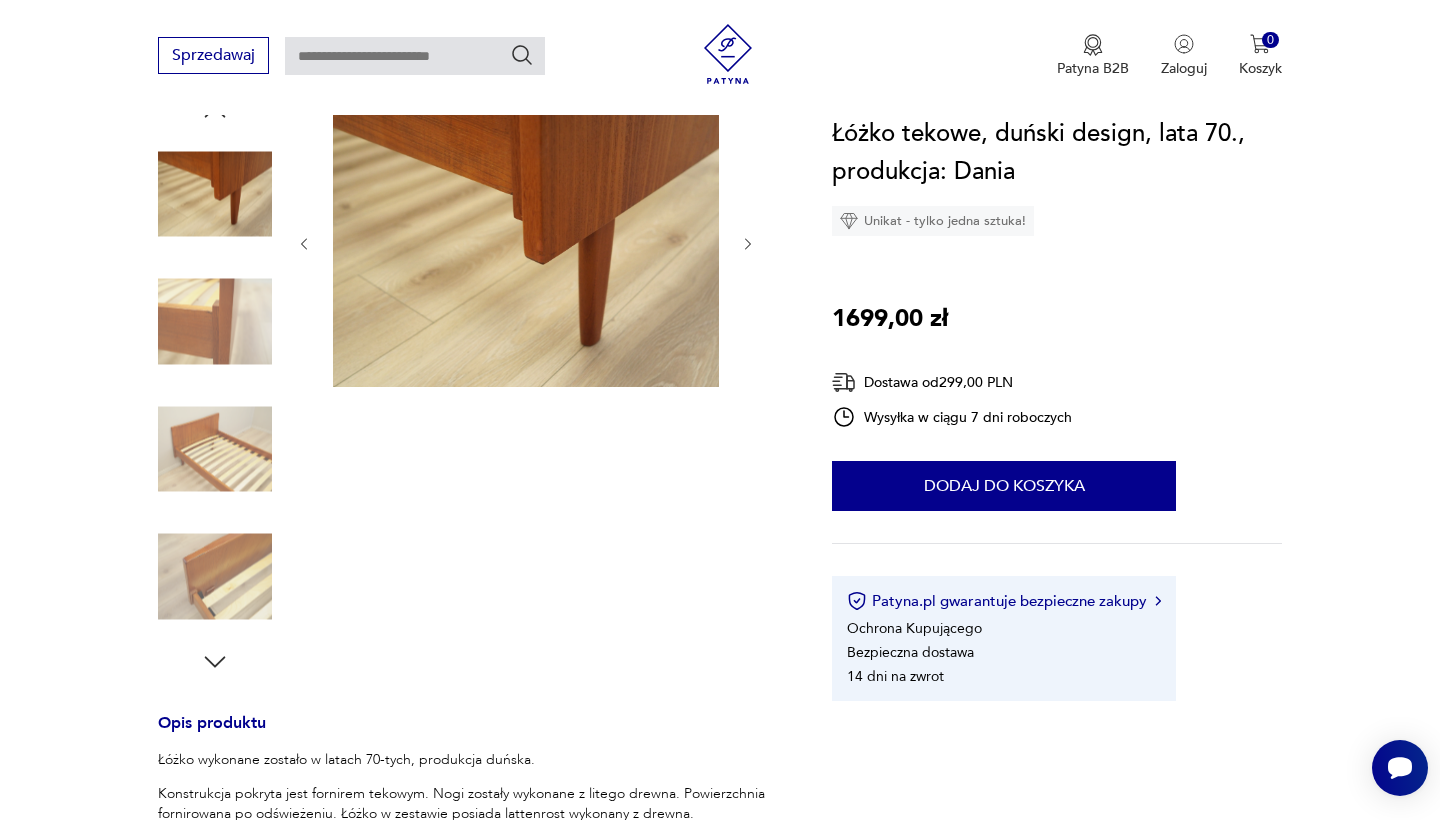 click 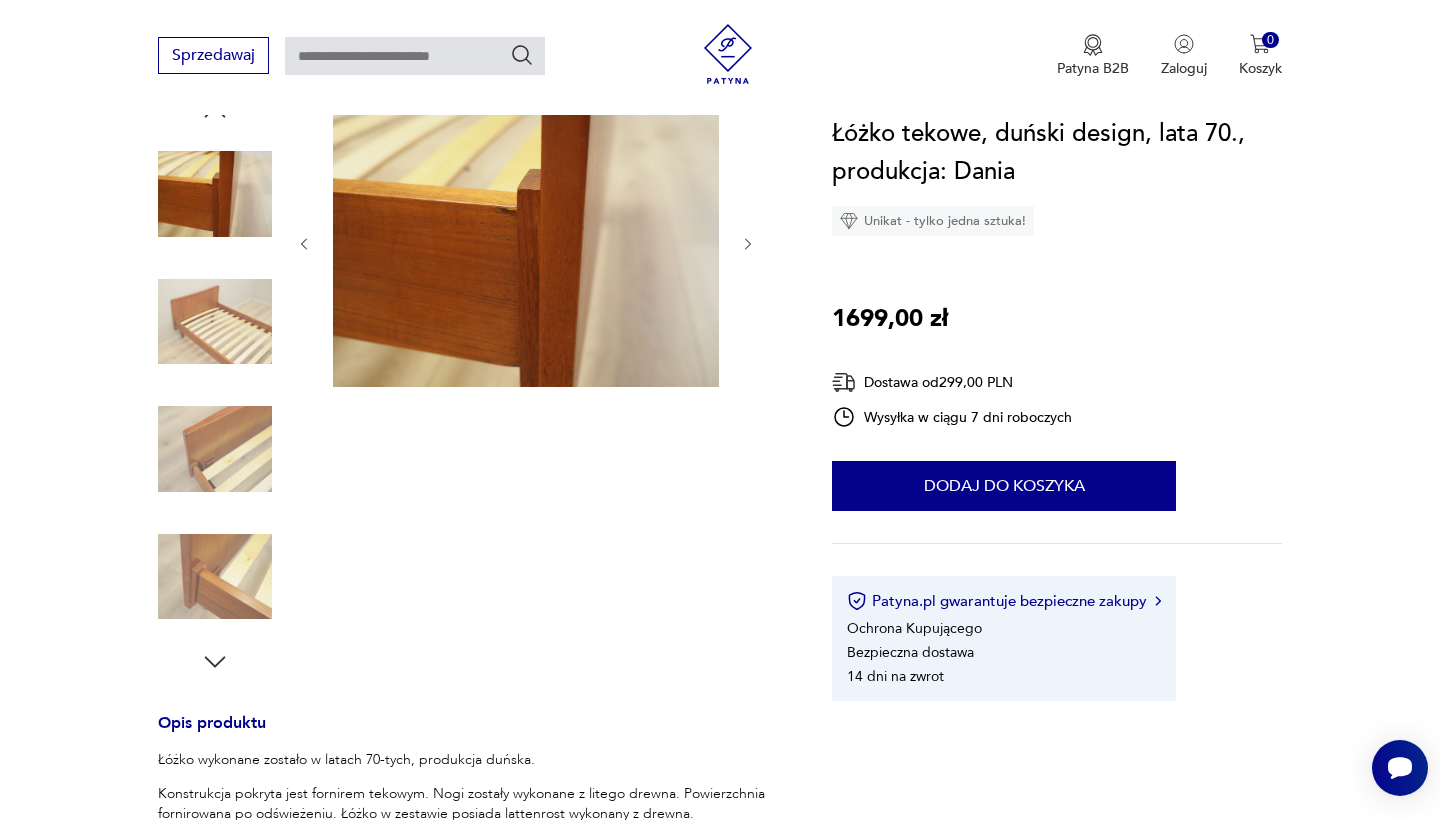 click 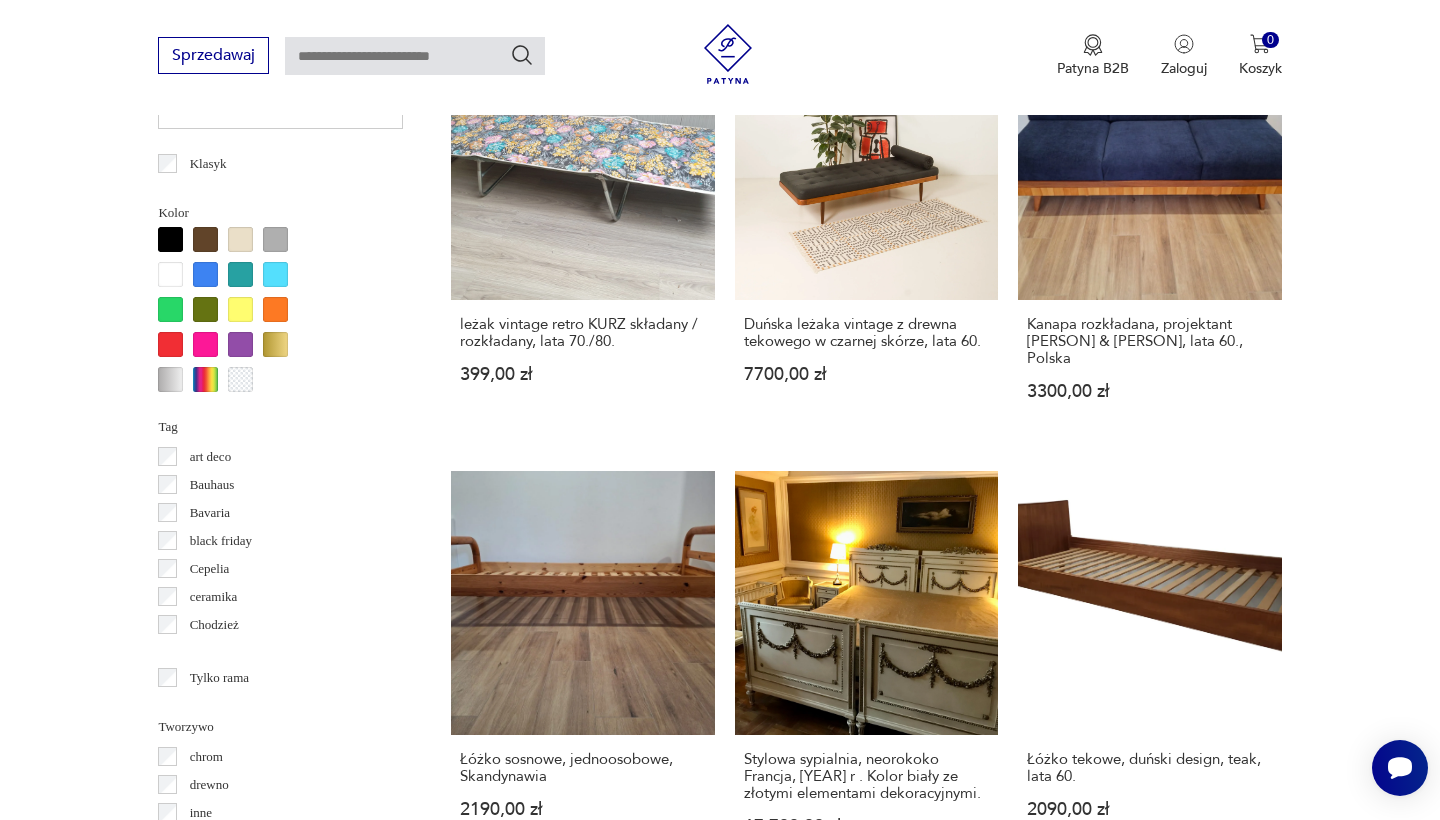 scroll, scrollTop: 1768, scrollLeft: 0, axis: vertical 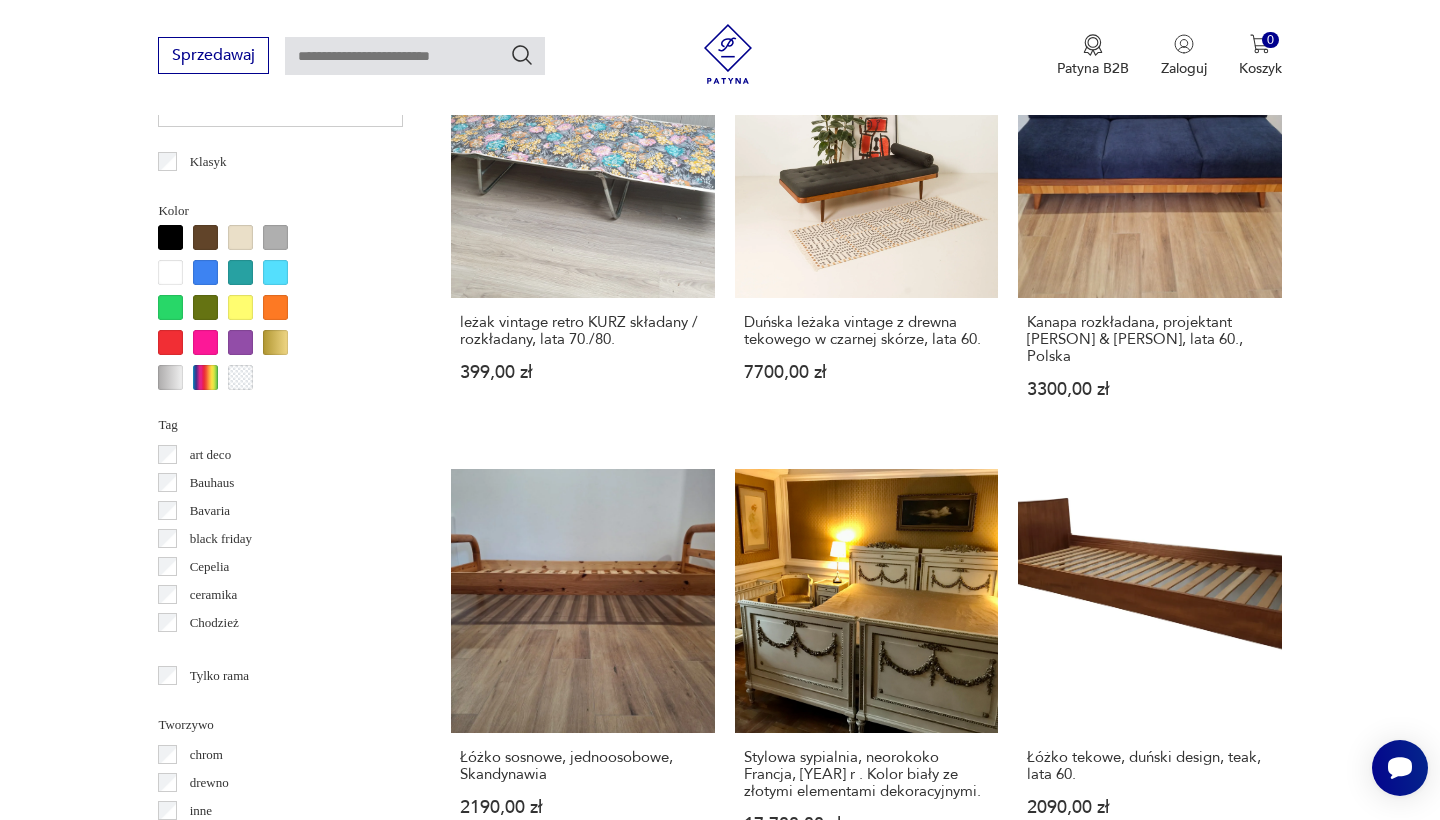 click on "Duńskie łóżko z drewna tekowego, [FIRST] [LAST], lata 60. 3500,00 zł" at bounding box center (582, 1096) 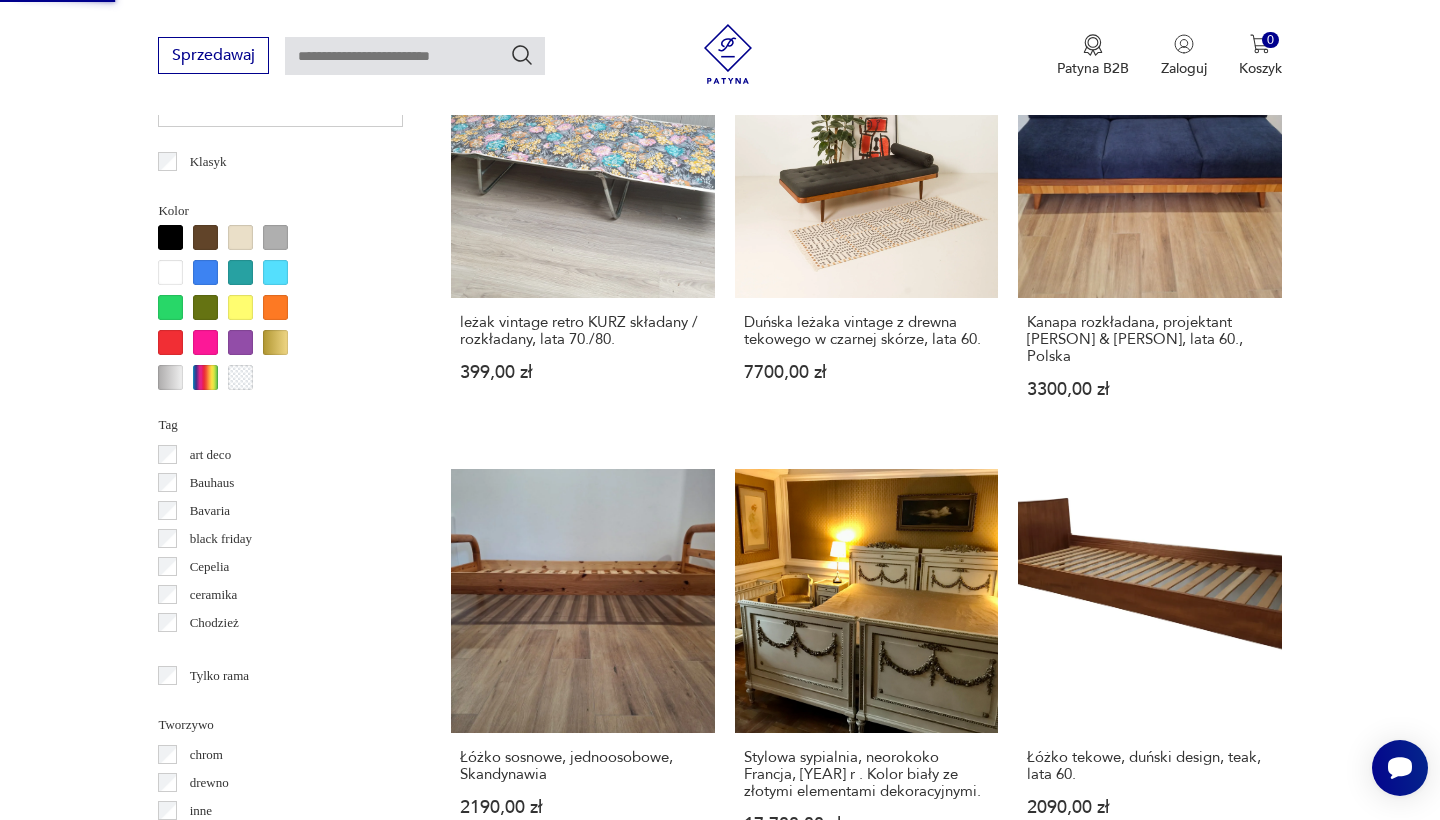 scroll, scrollTop: 231, scrollLeft: 0, axis: vertical 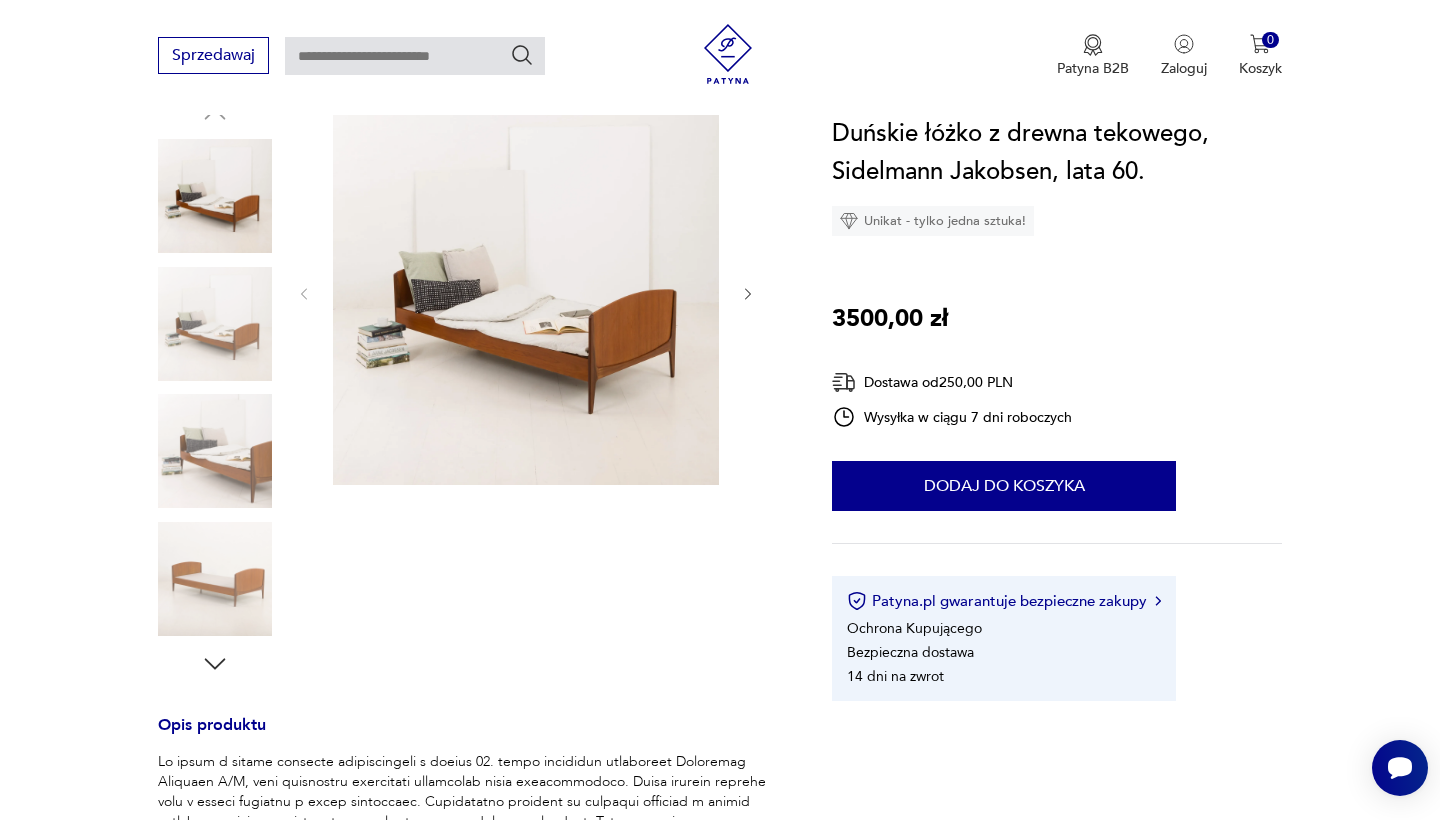 click at bounding box center (526, 292) 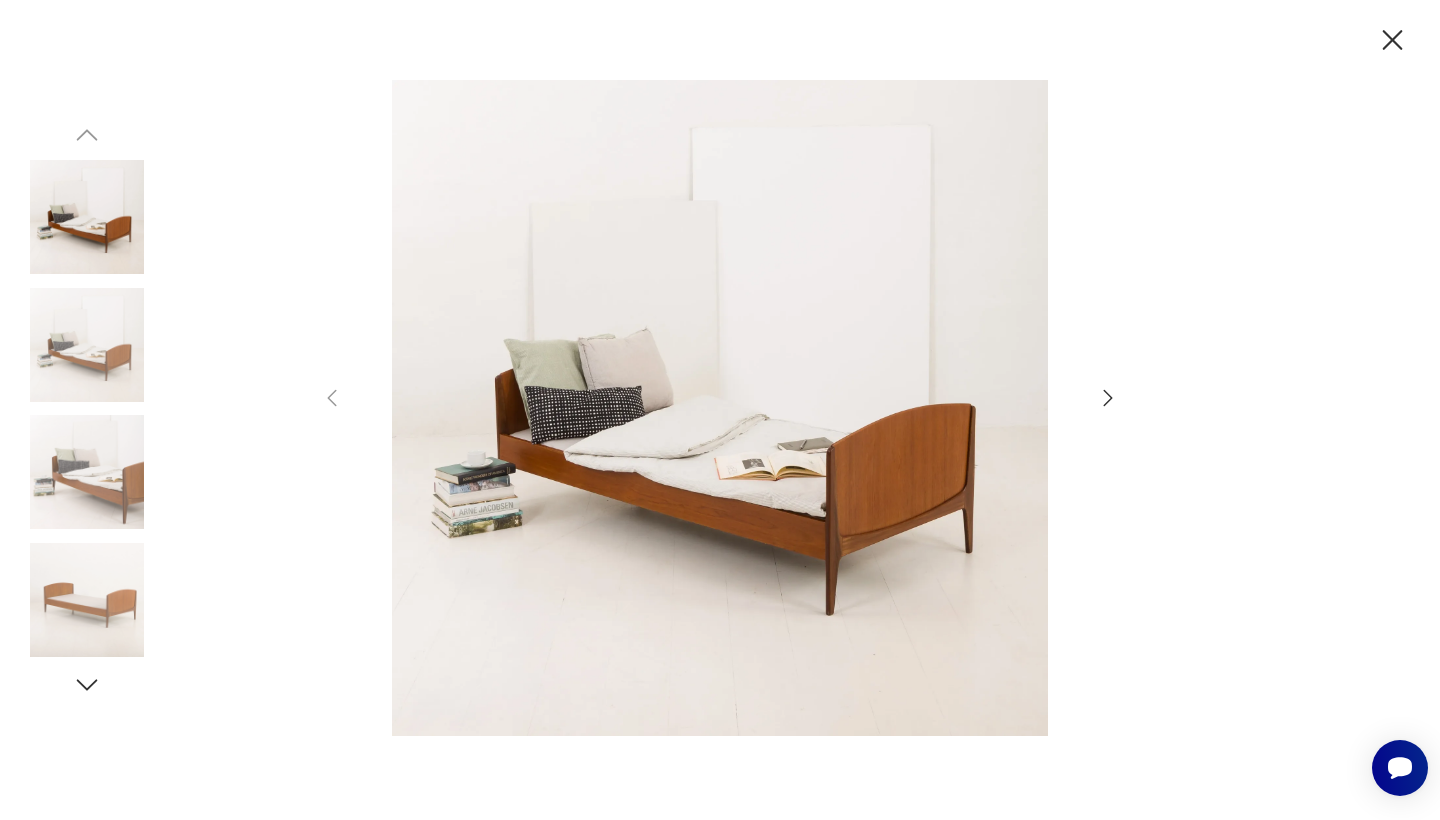 click 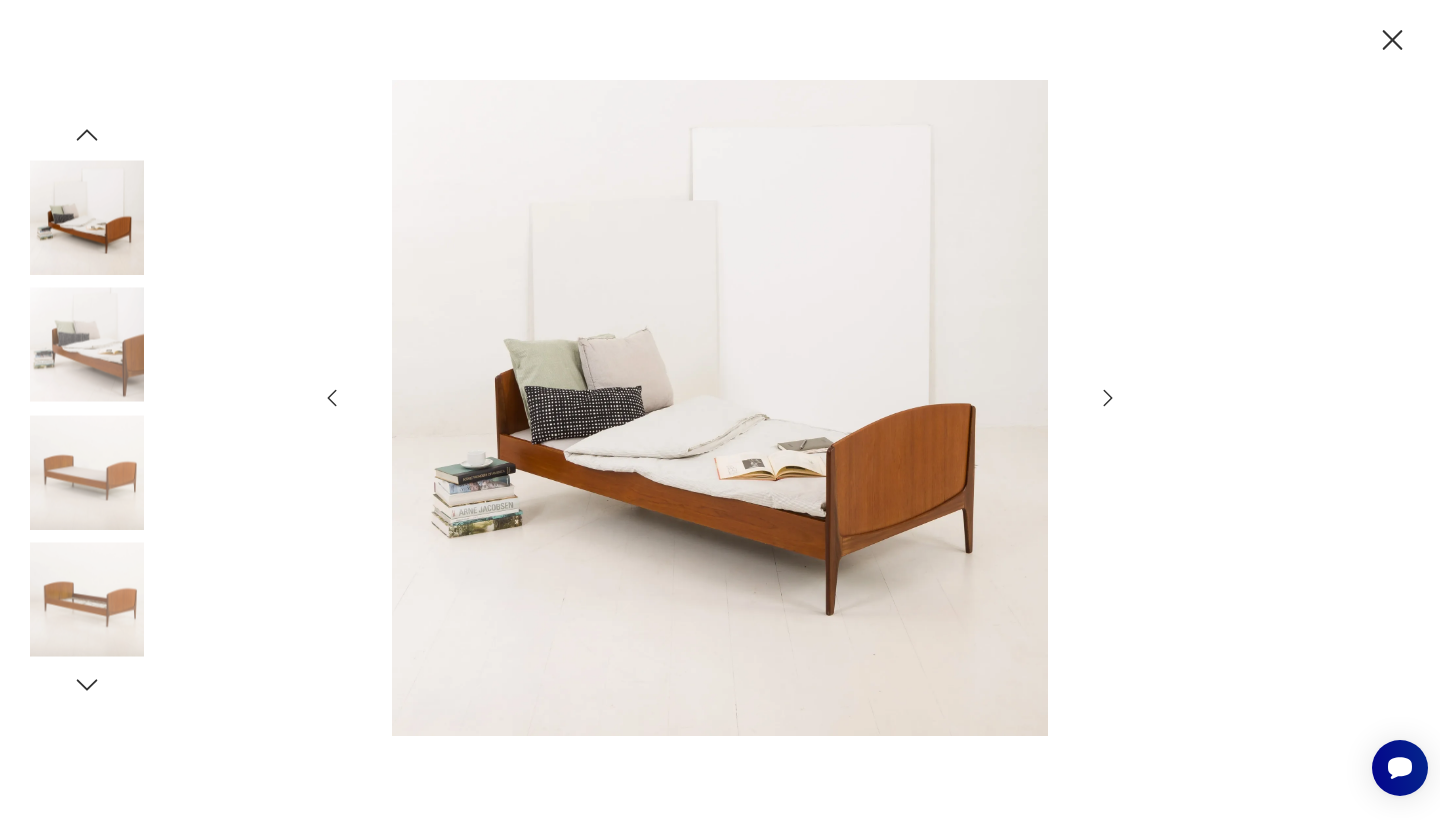 click 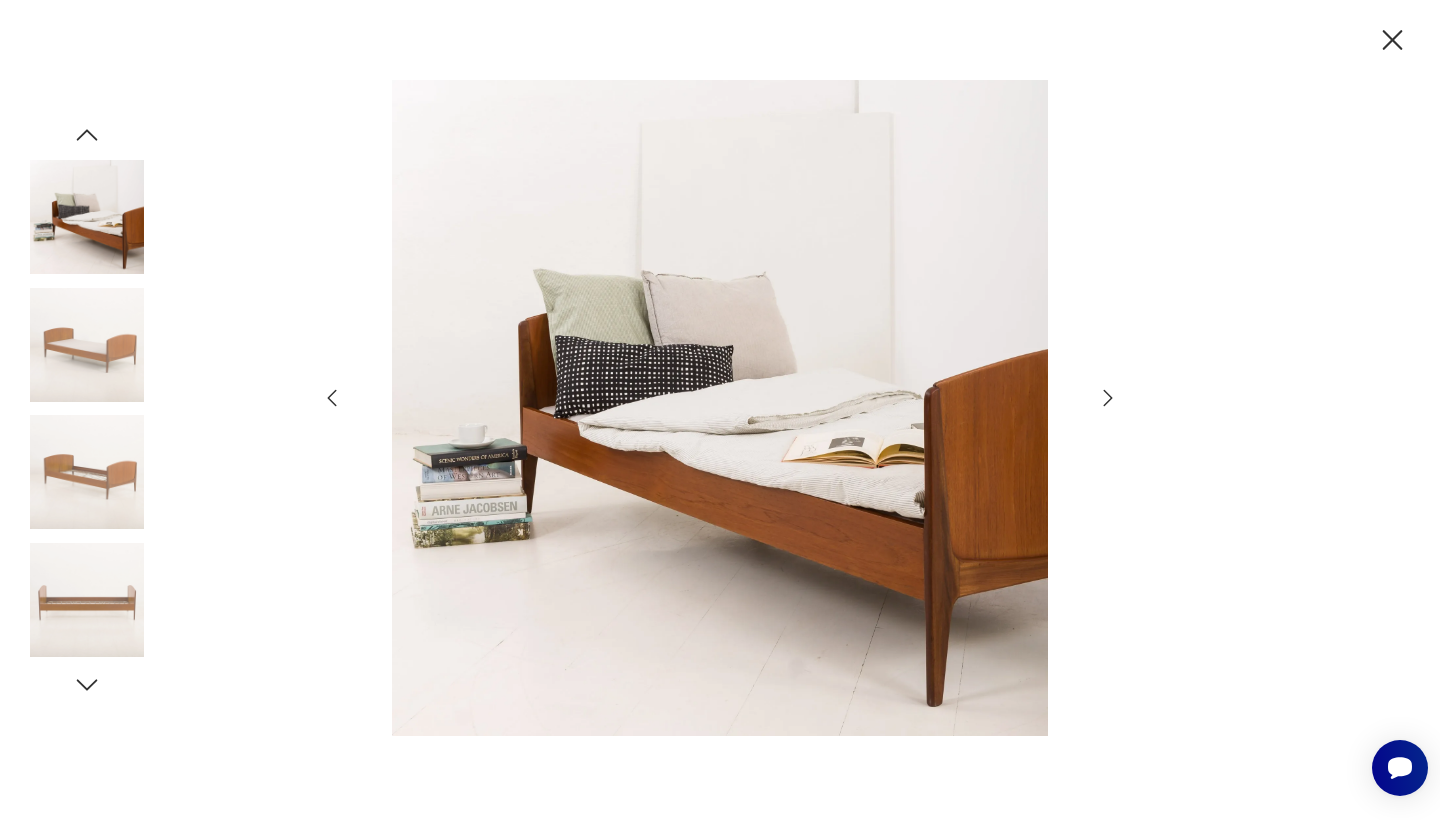 click 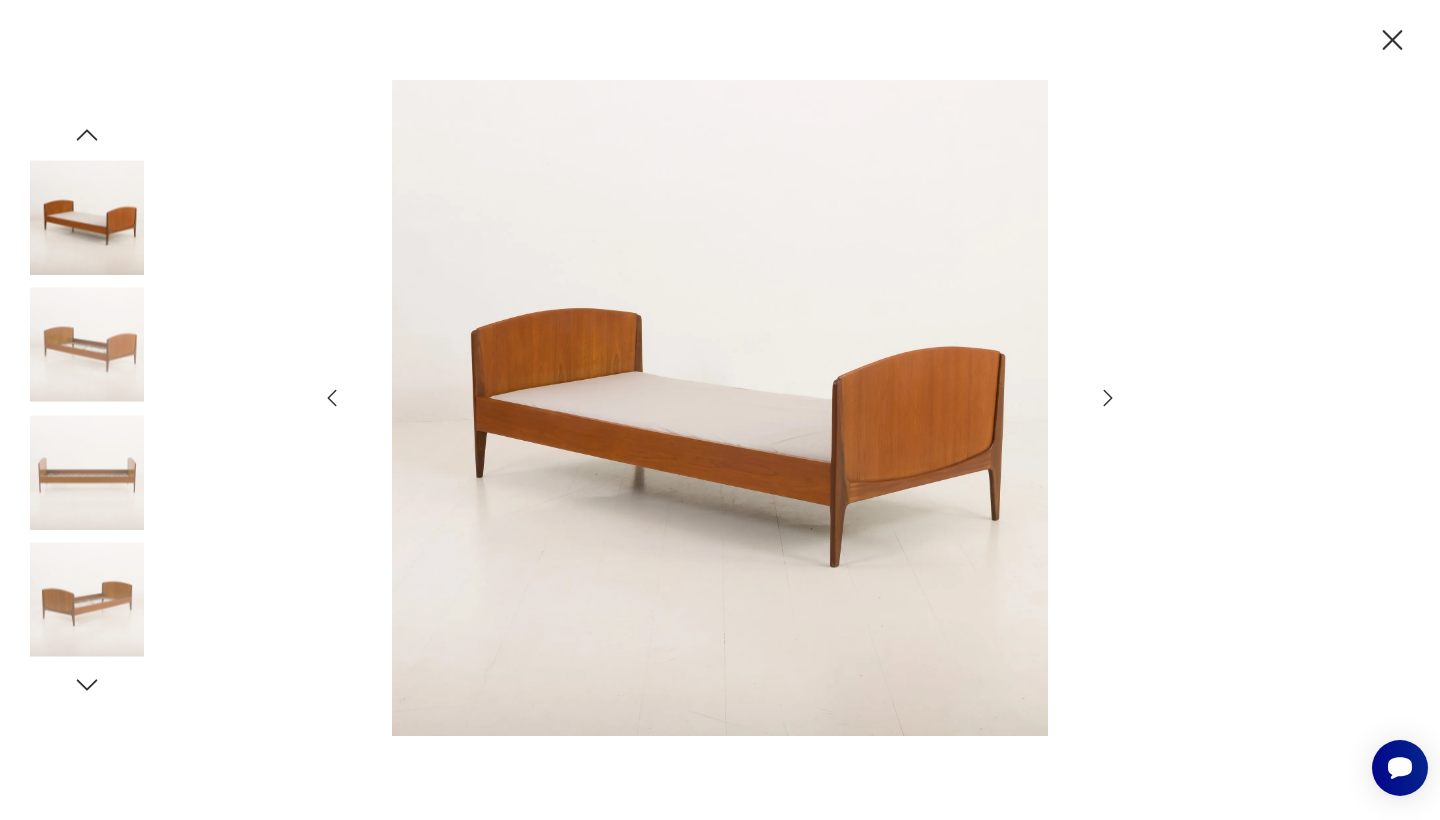 click 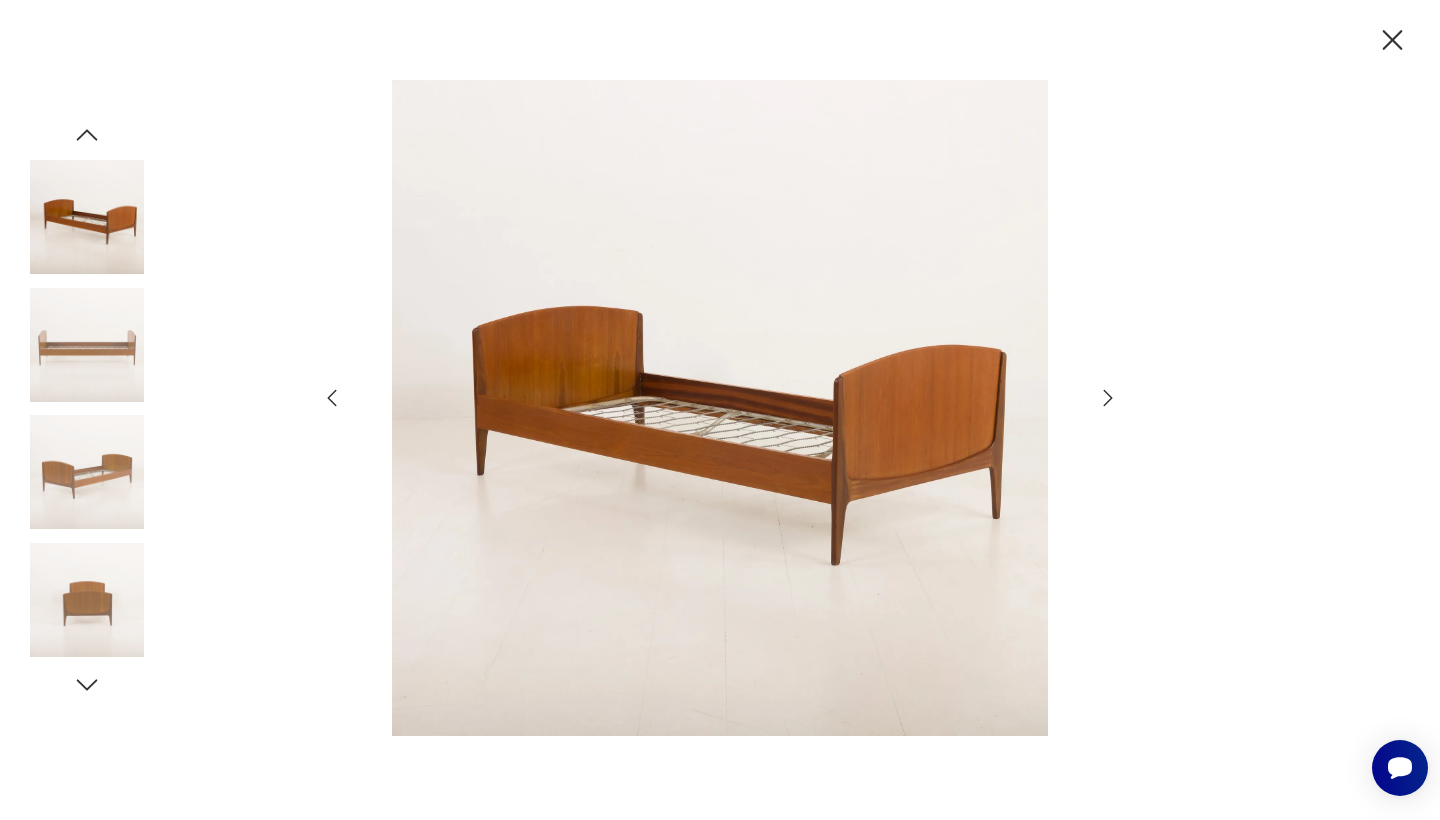 click 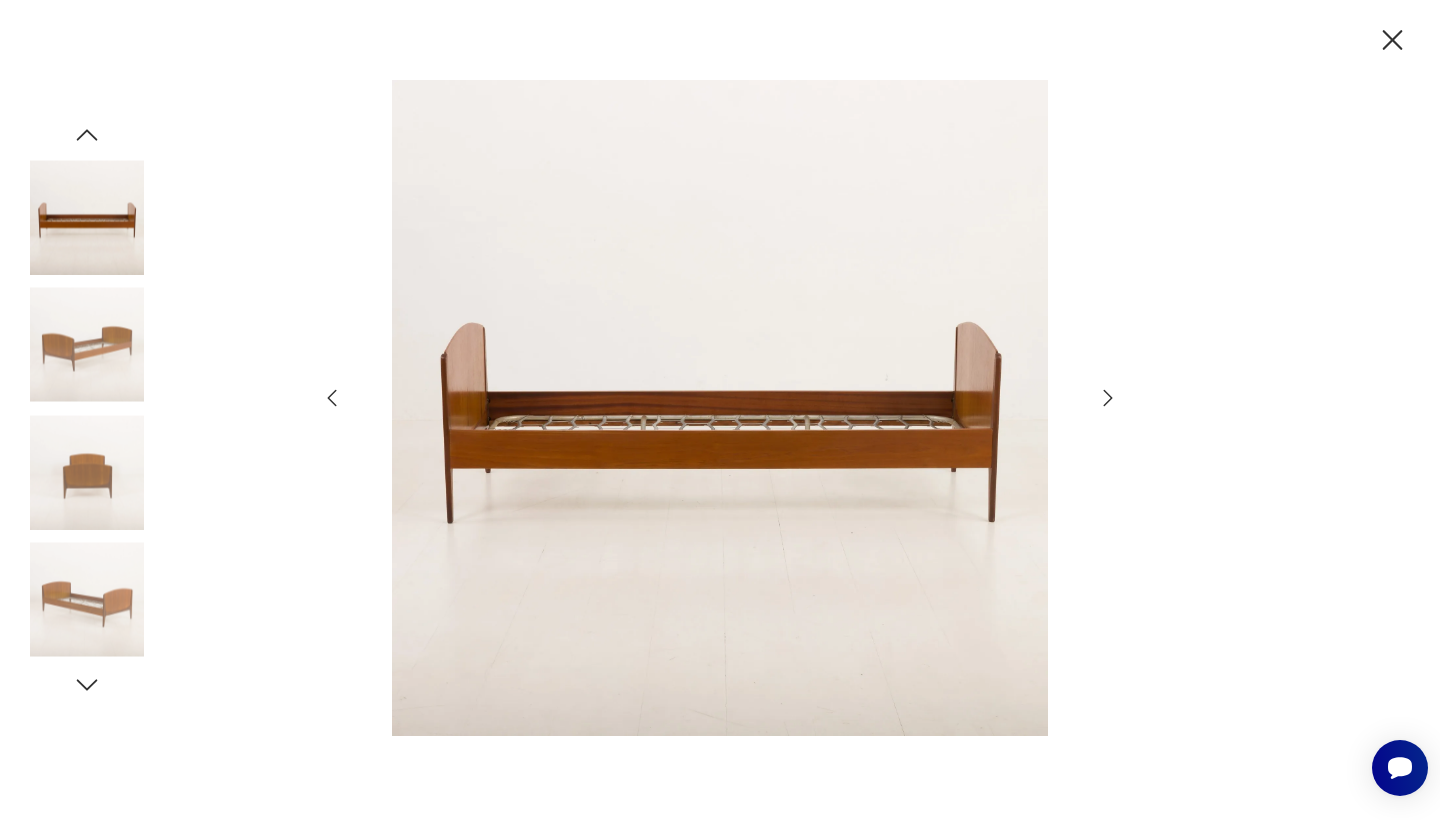 click 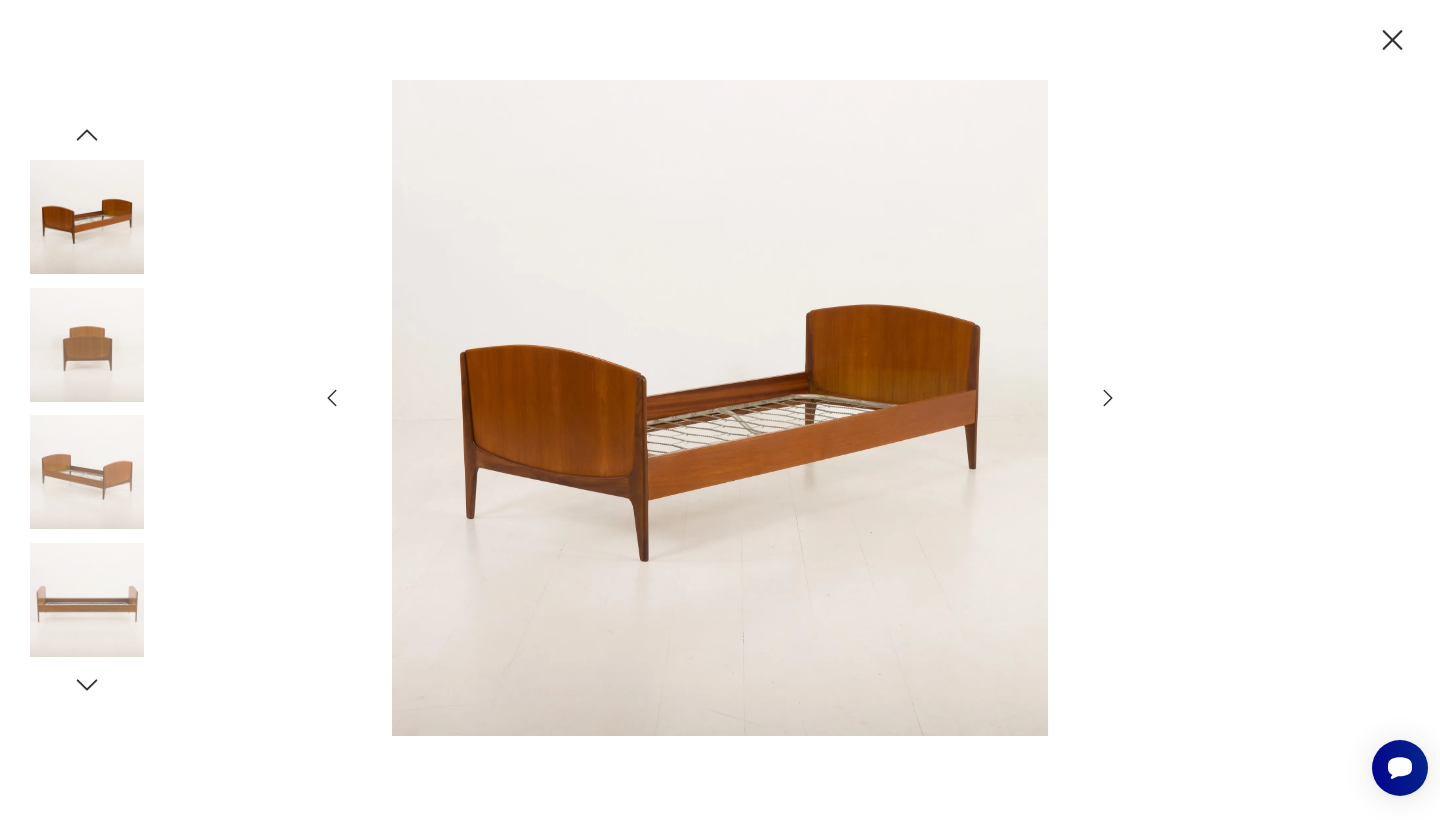 click 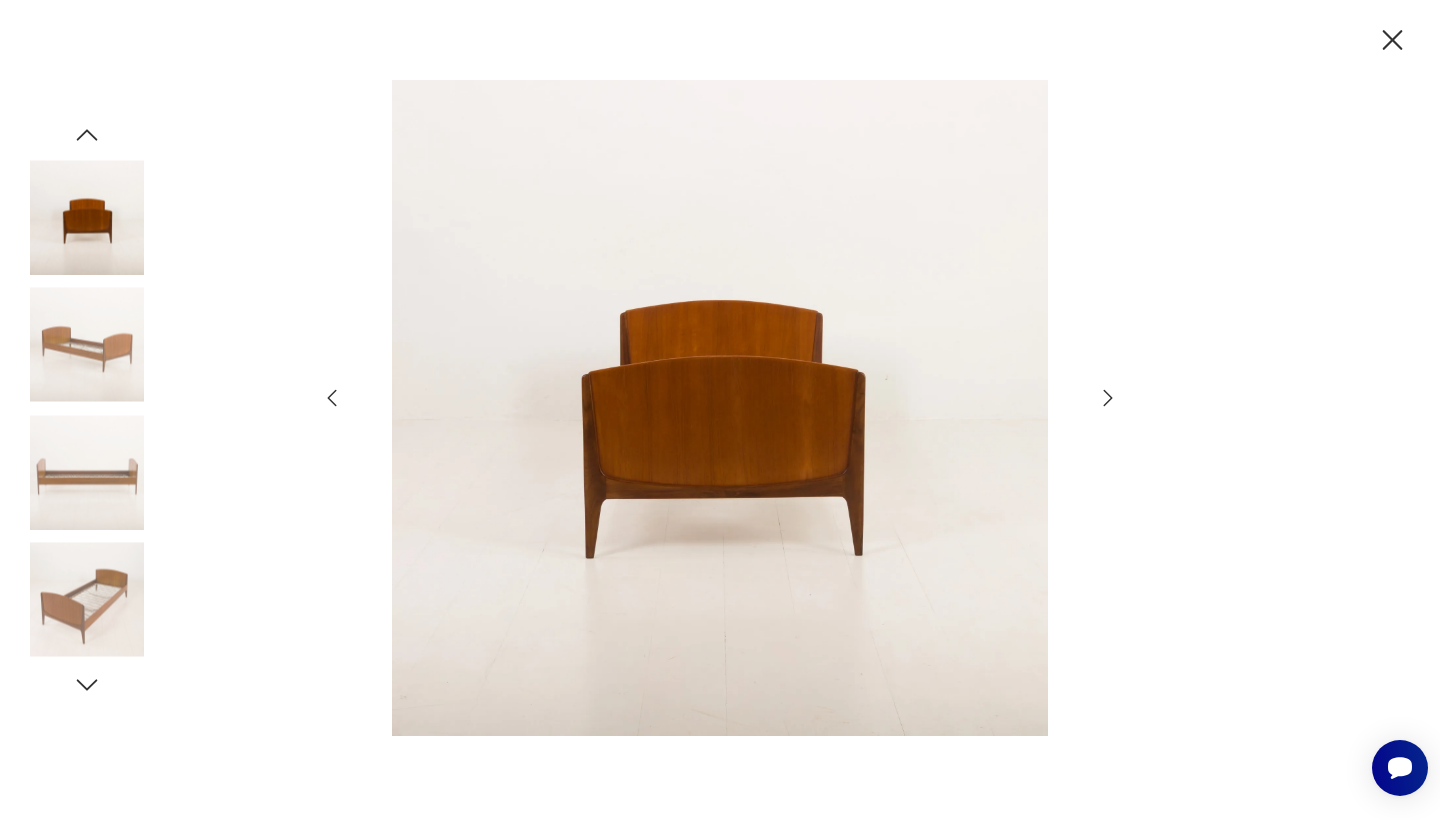 click 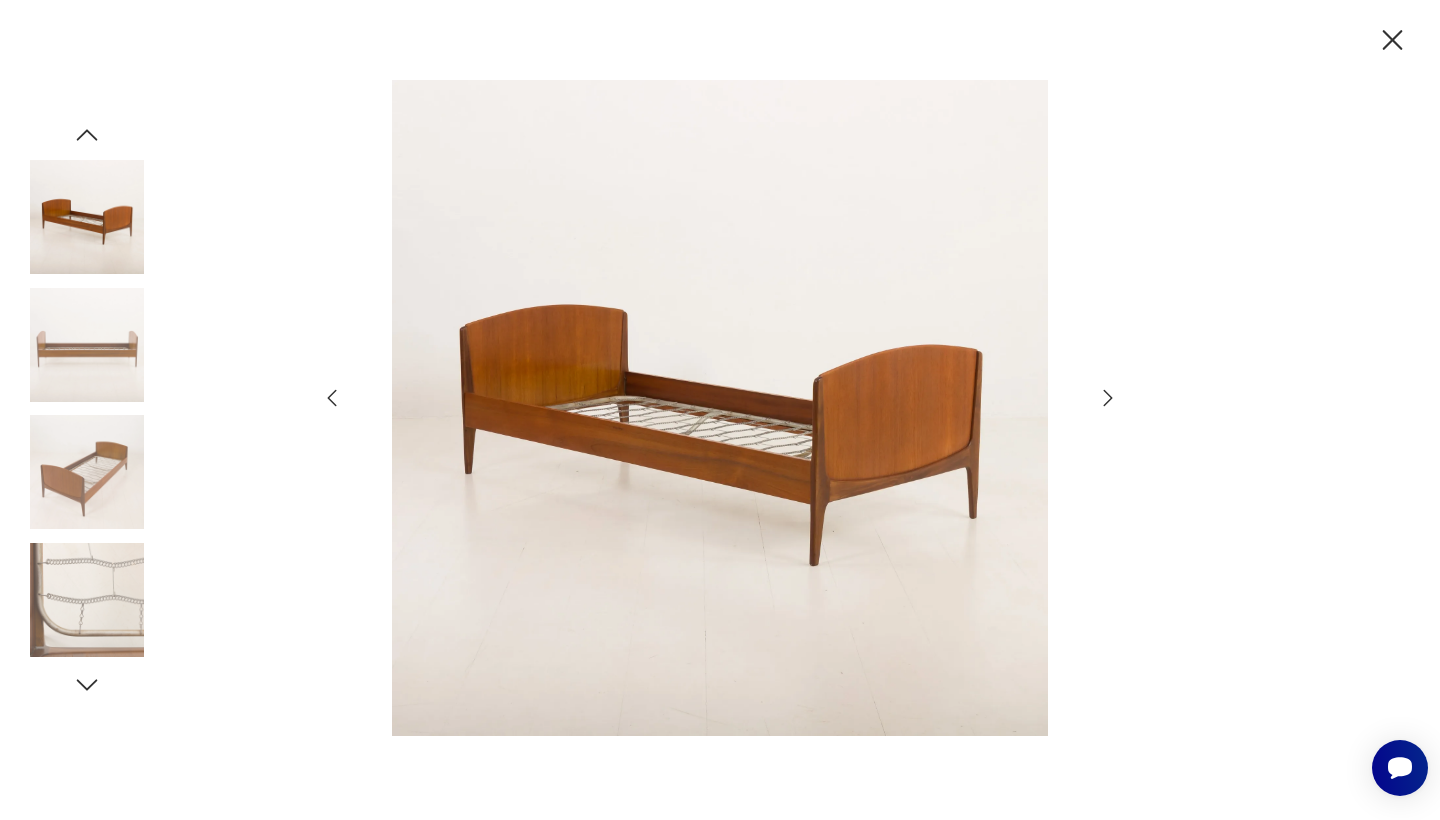 click 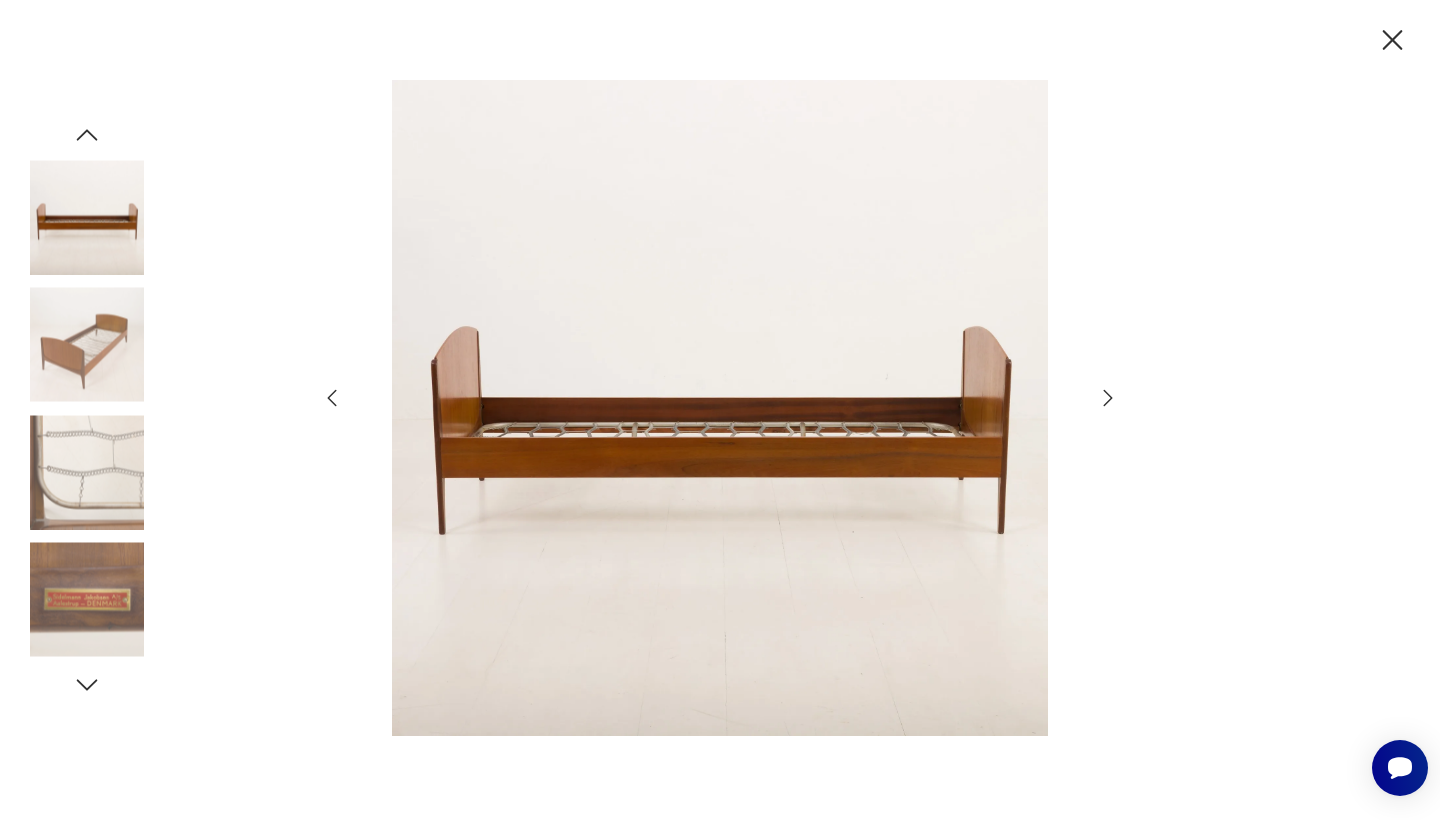 click 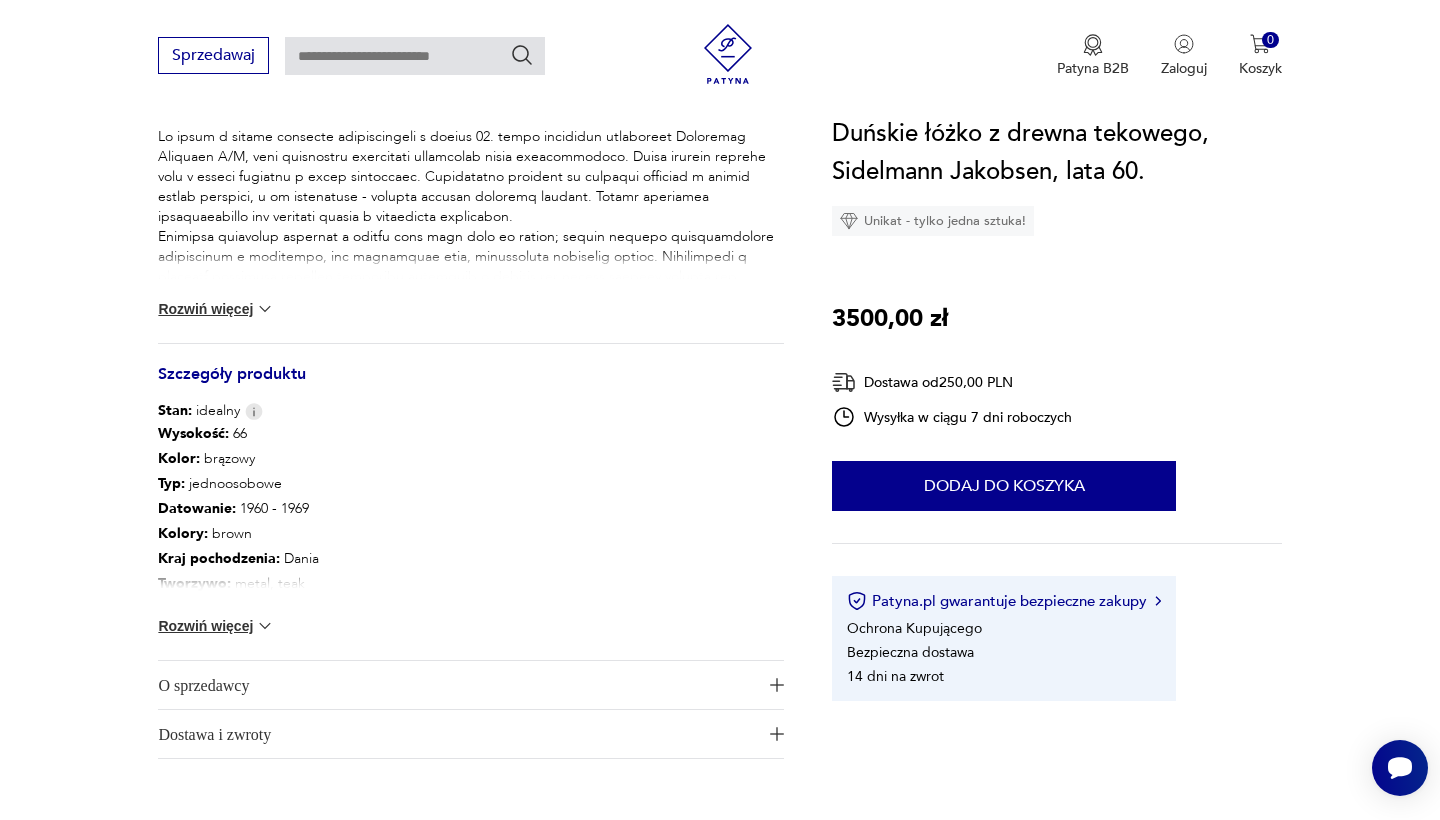 scroll, scrollTop: 960, scrollLeft: 0, axis: vertical 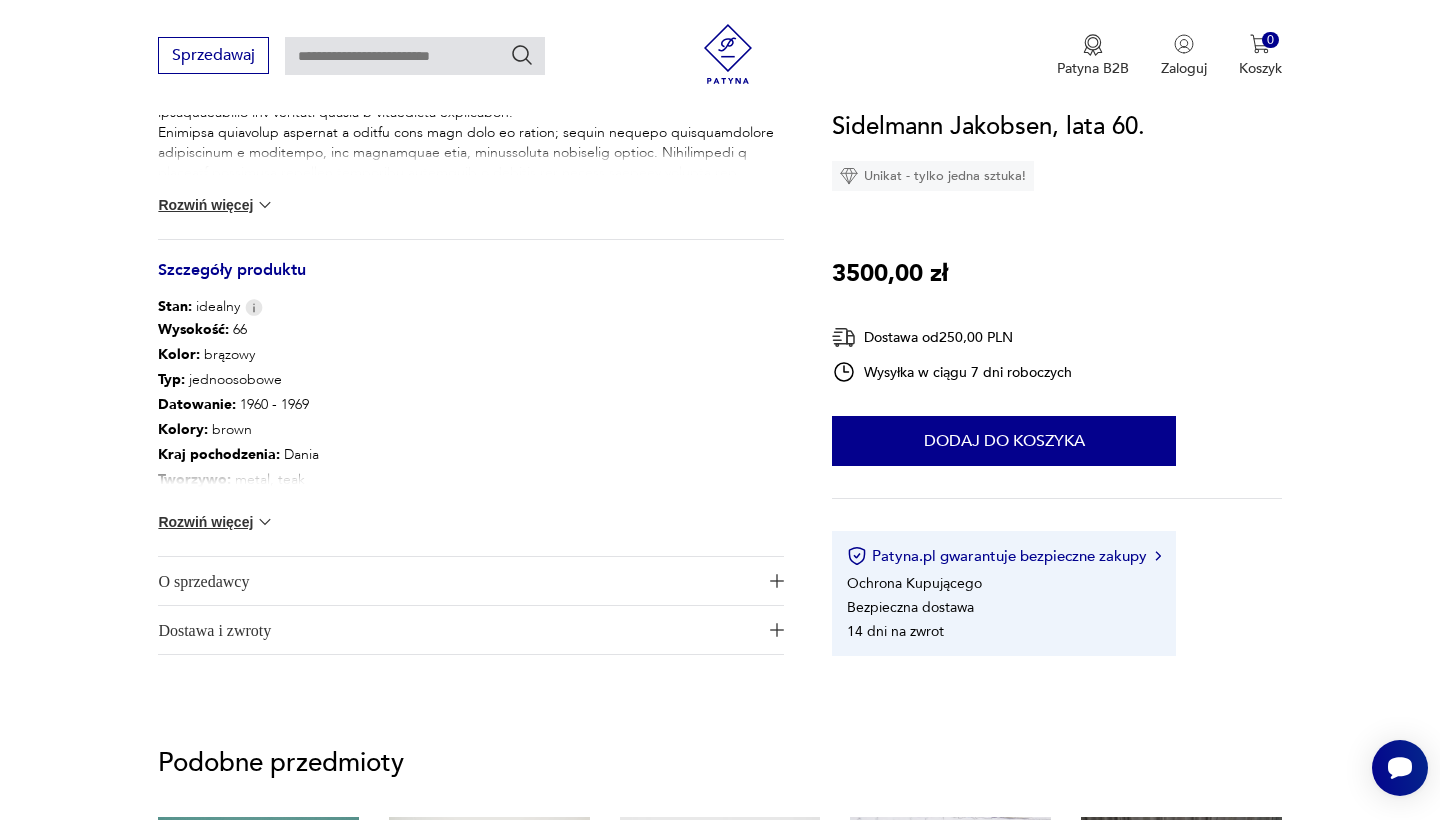 click on "Rozwiń więcej" at bounding box center [216, 522] 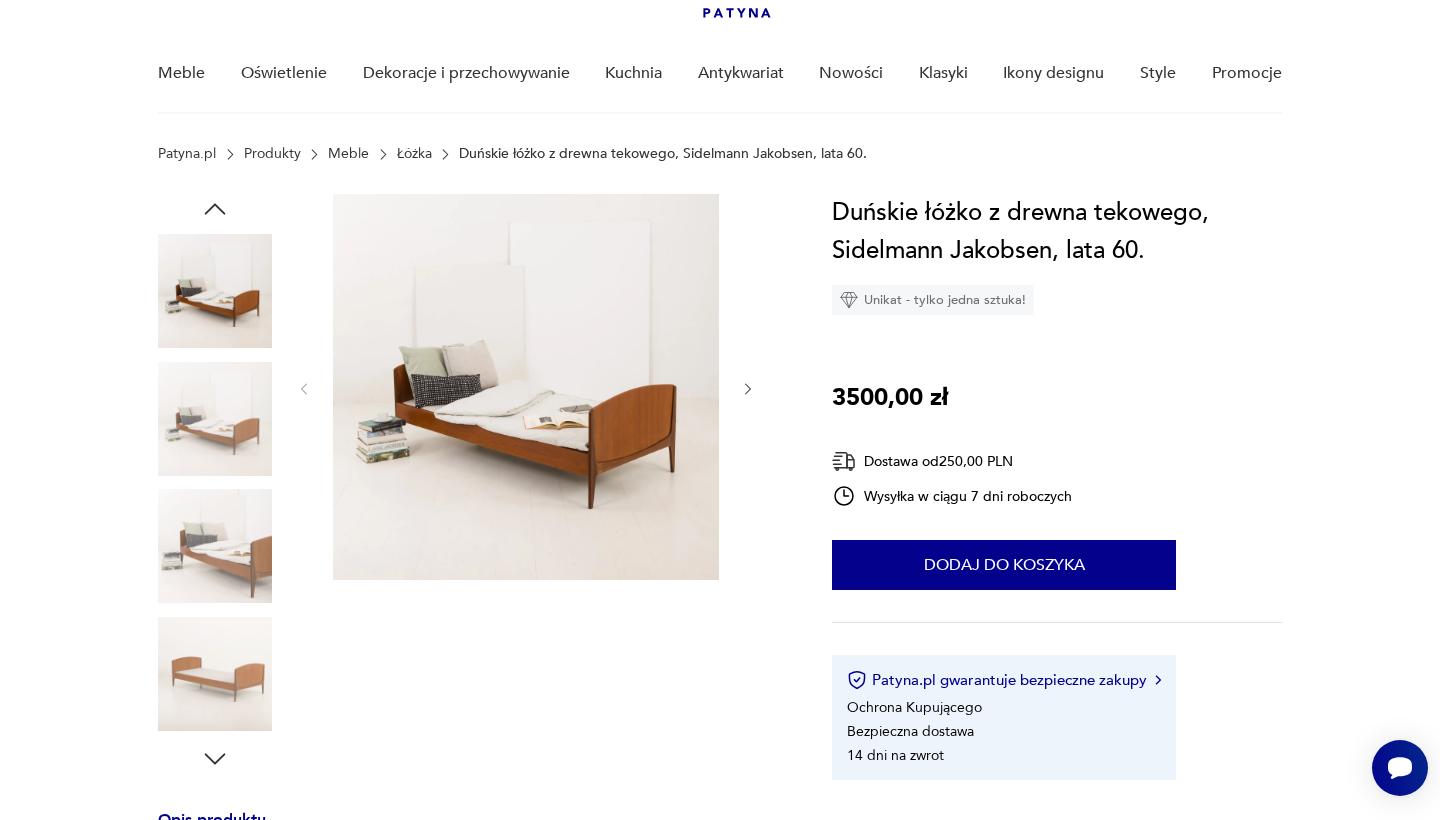 scroll, scrollTop: 126, scrollLeft: 0, axis: vertical 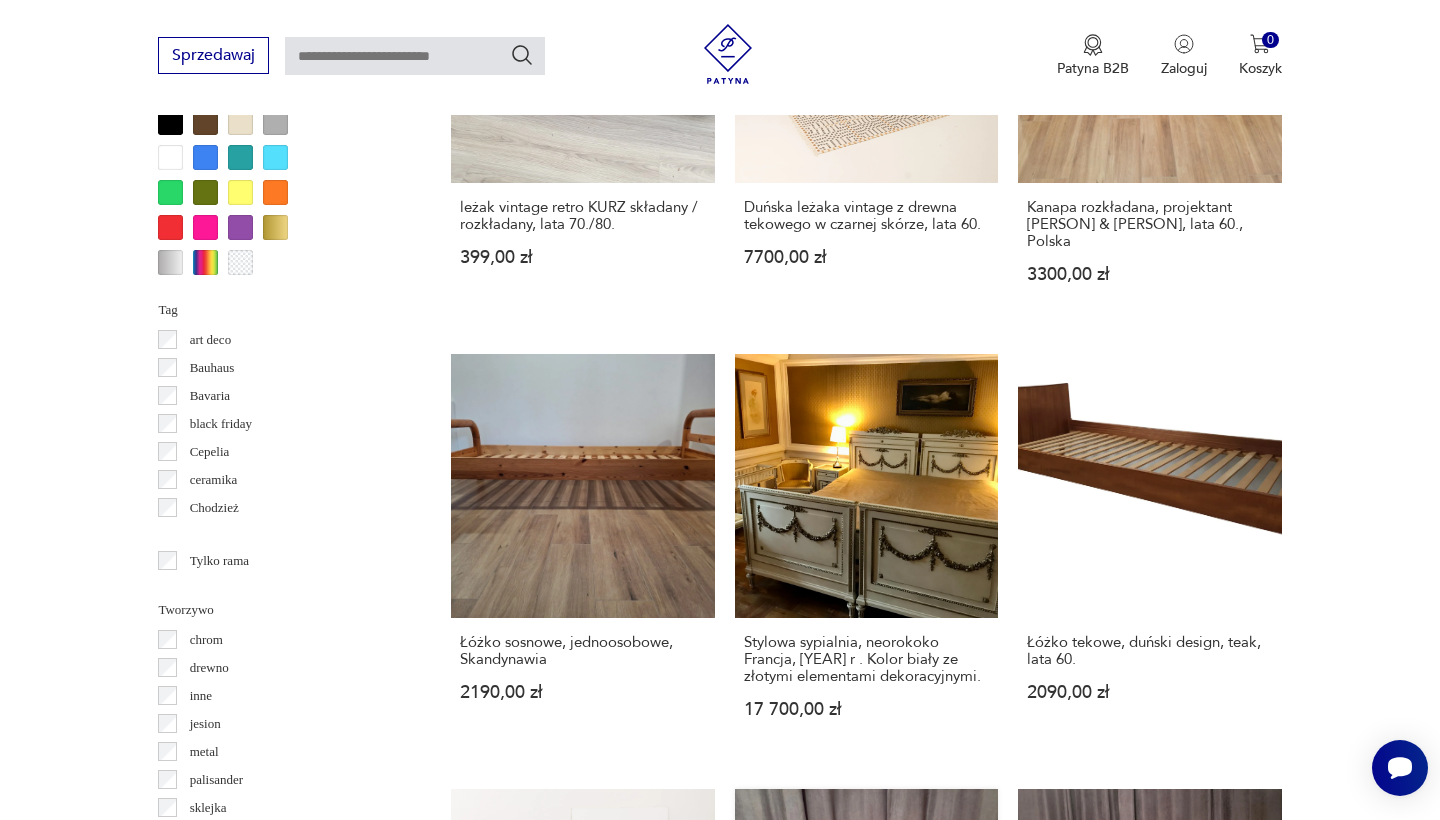 click on "Zestaw dwóch pojedynczych łóżek, Francja, lata 30. 1890,00 zł" at bounding box center [866, 981] 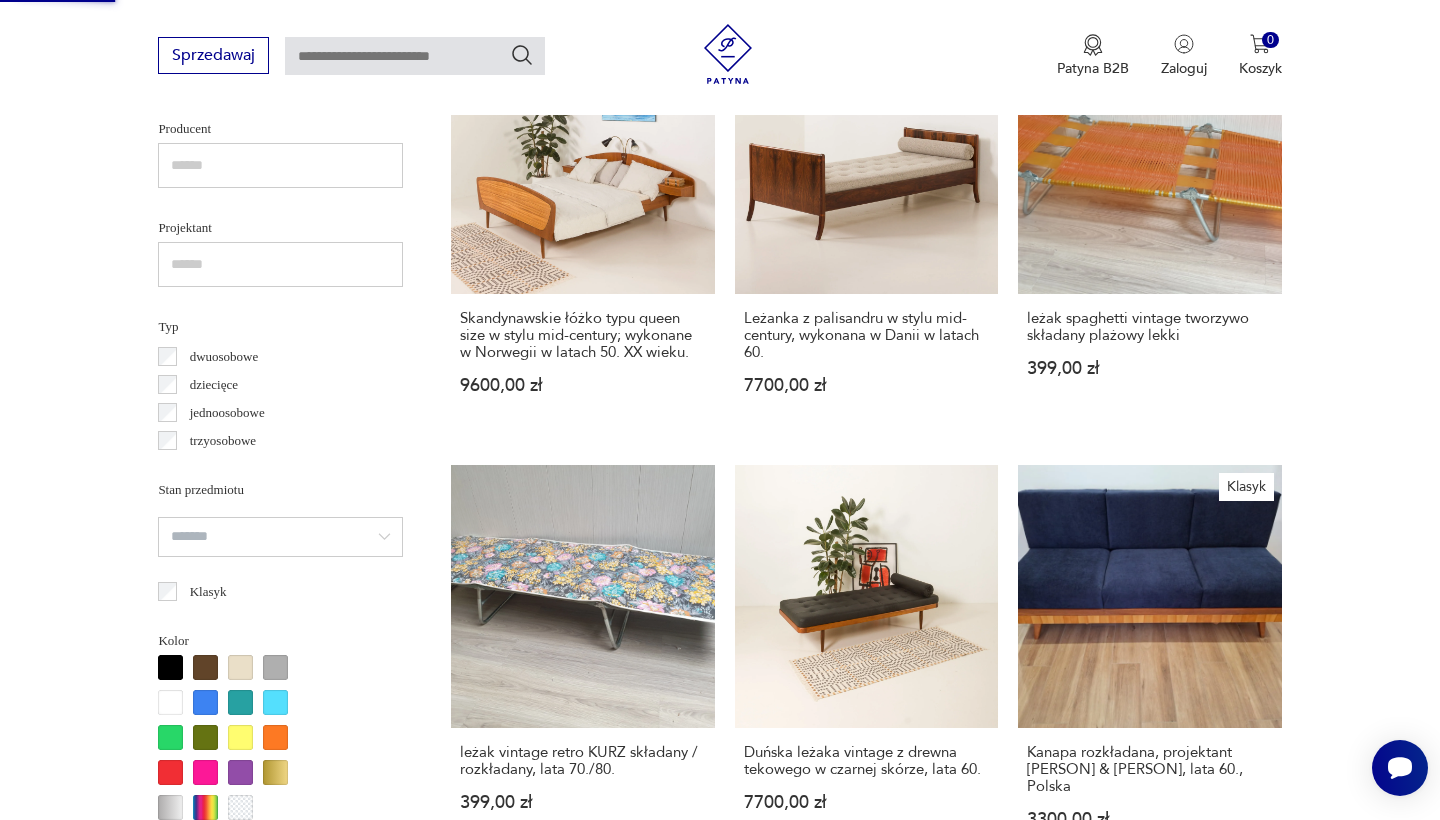 scroll, scrollTop: 231, scrollLeft: 0, axis: vertical 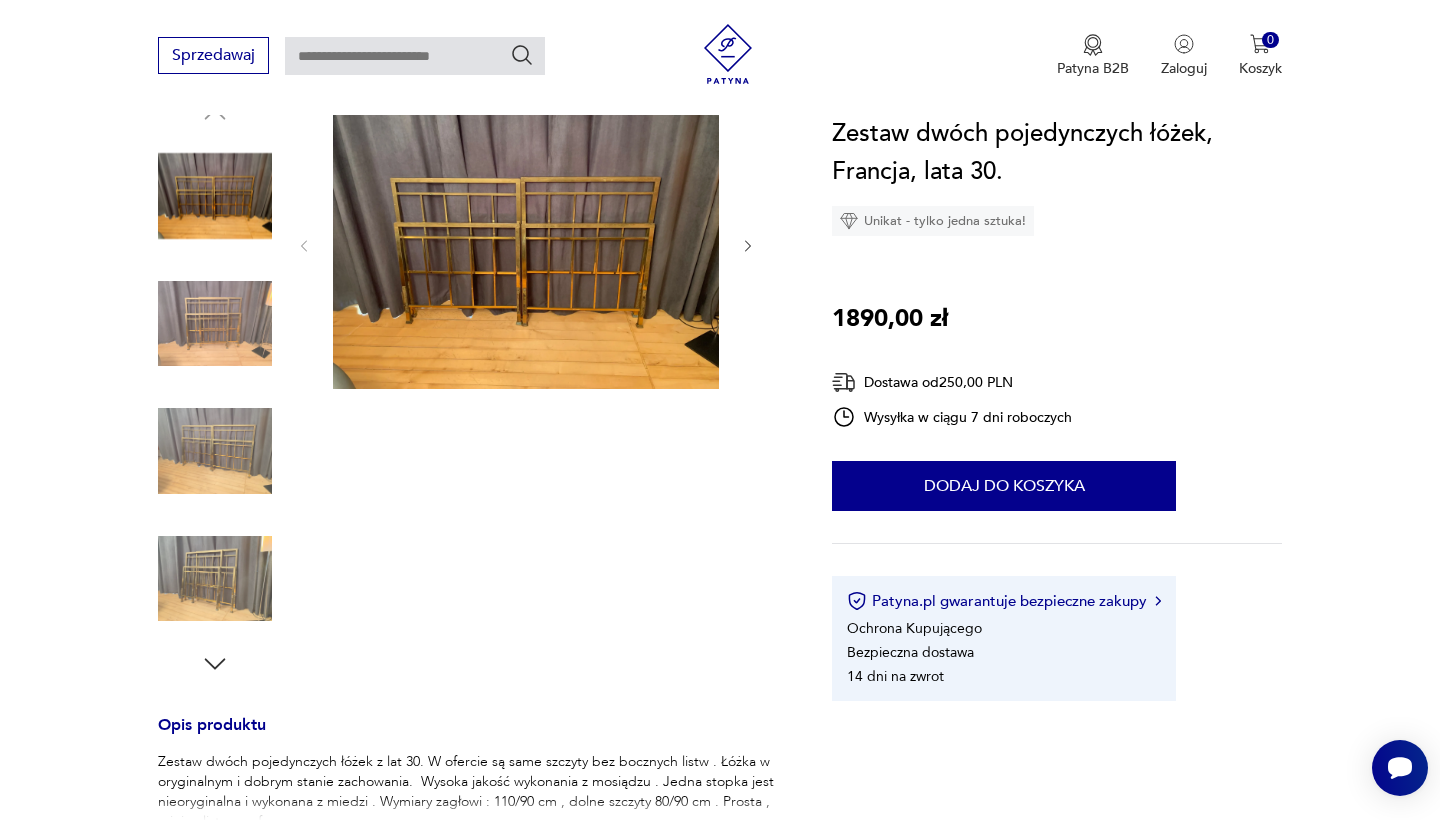 click 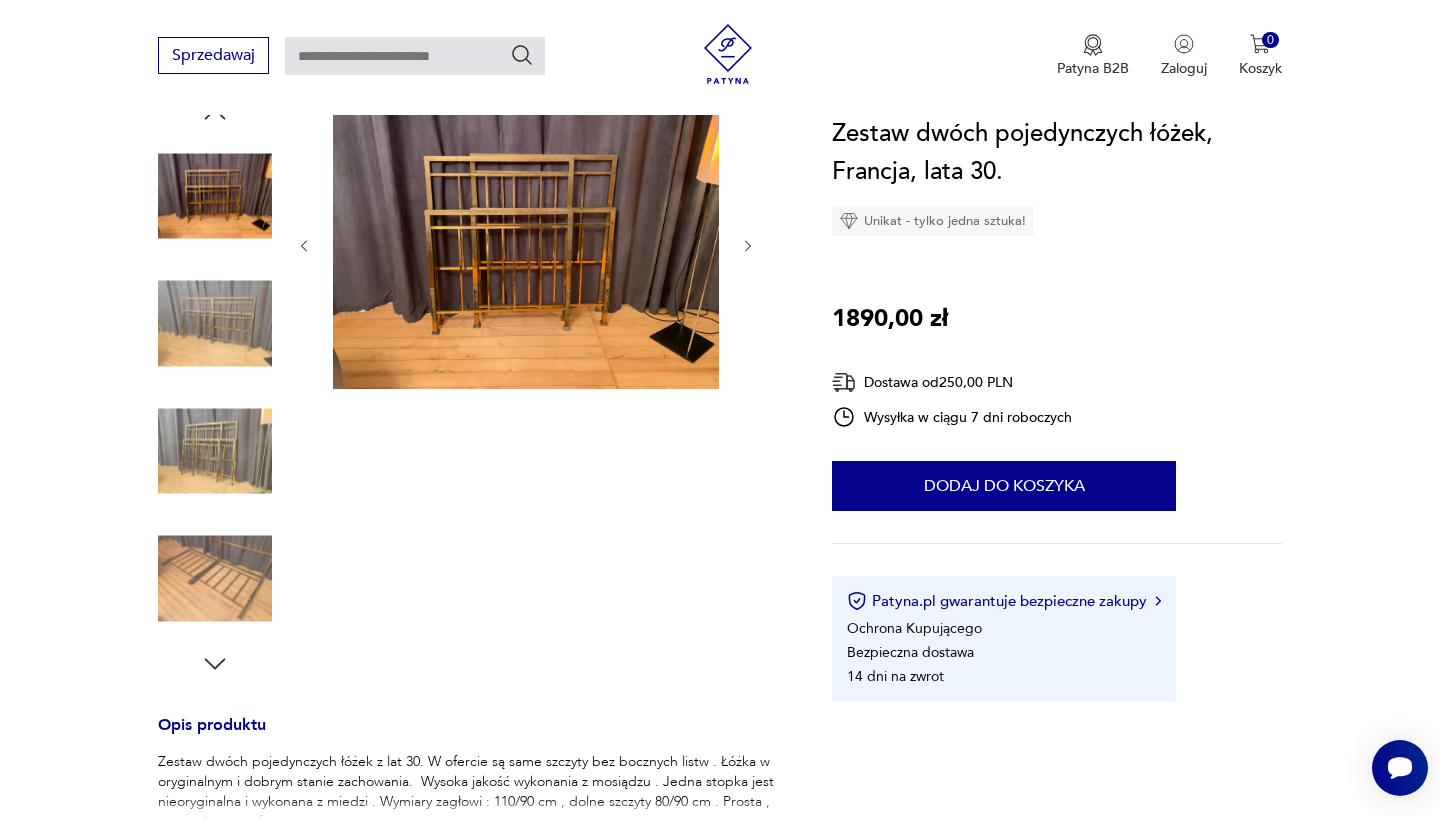 click 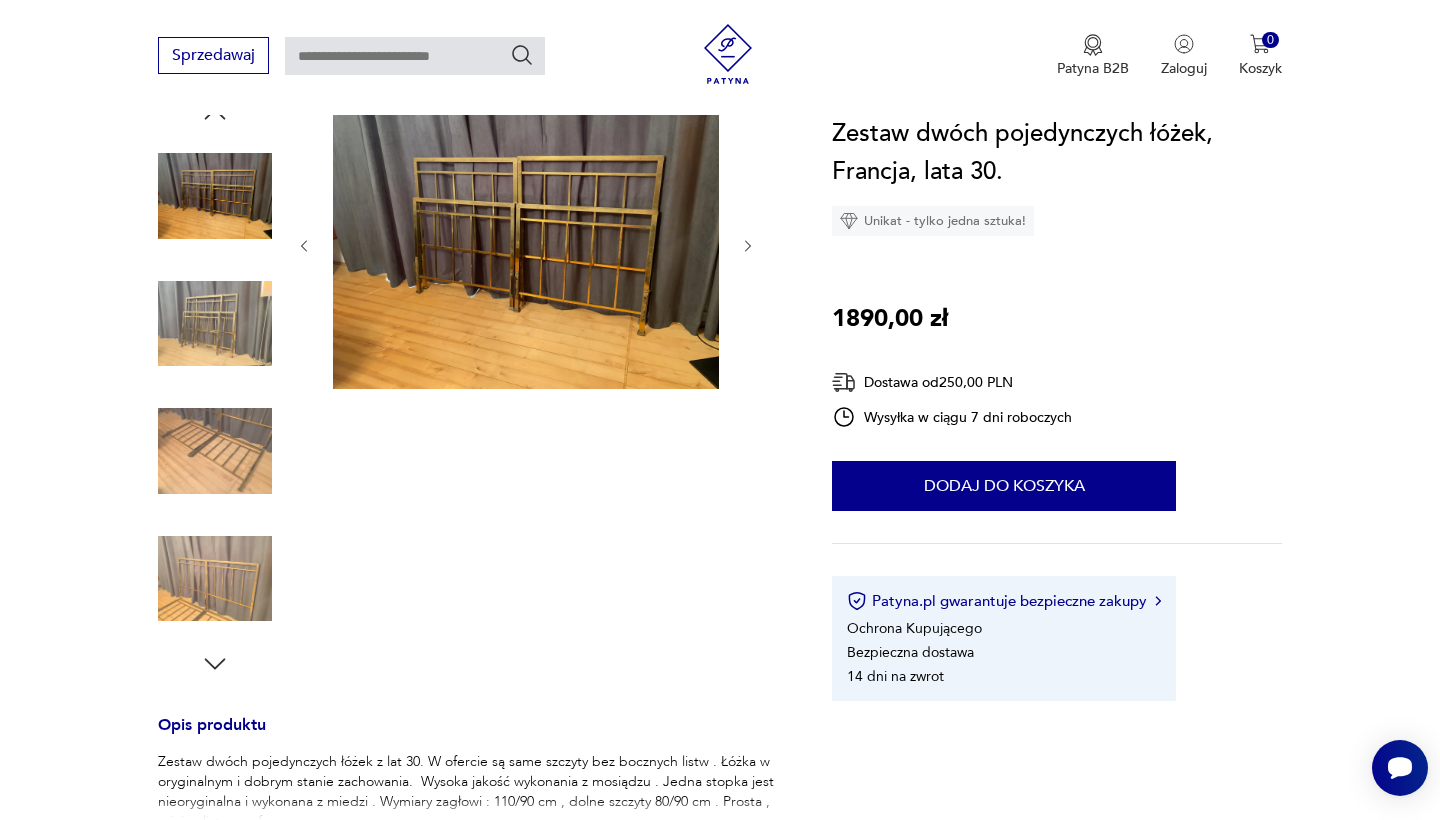 click 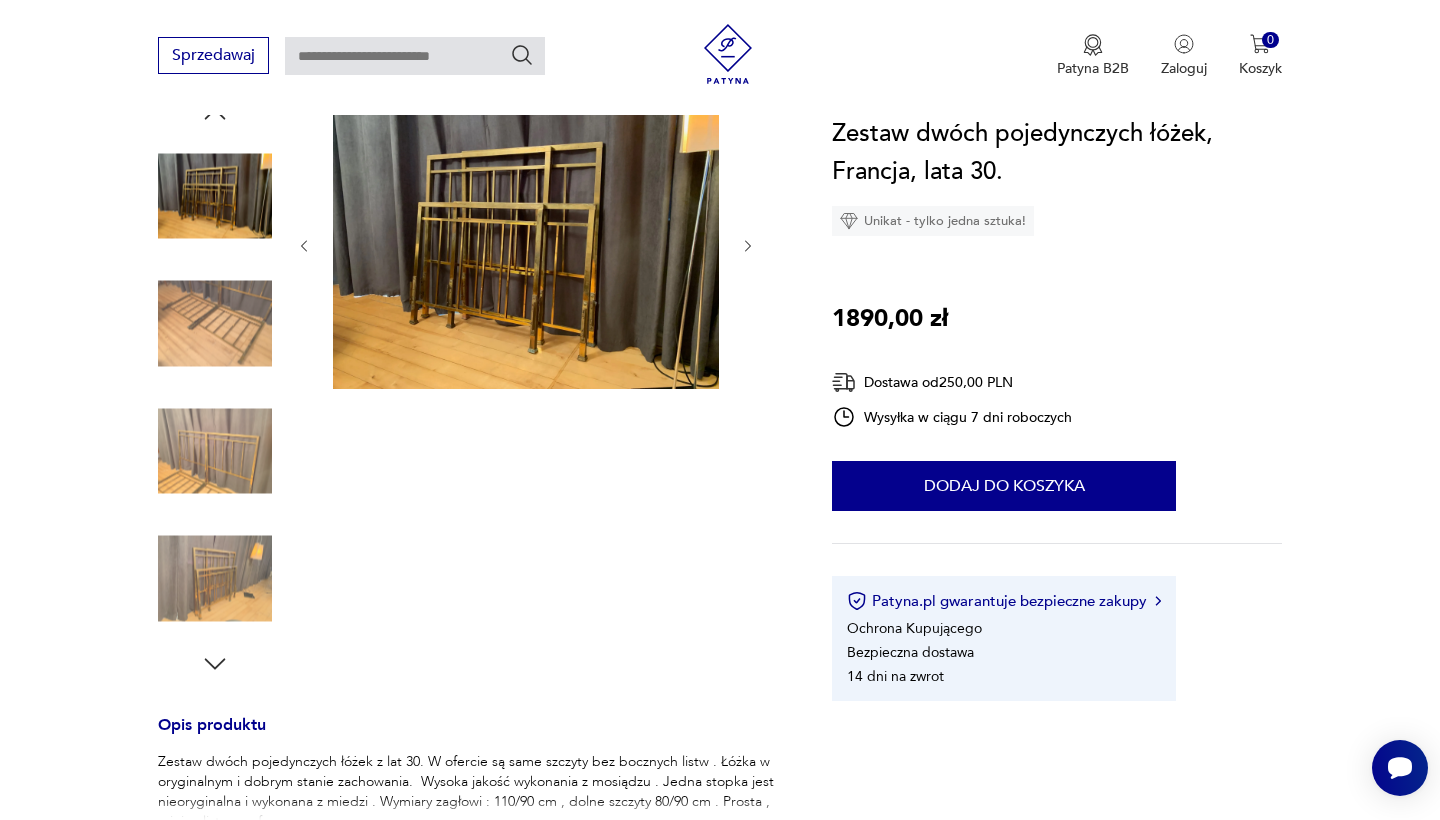 click 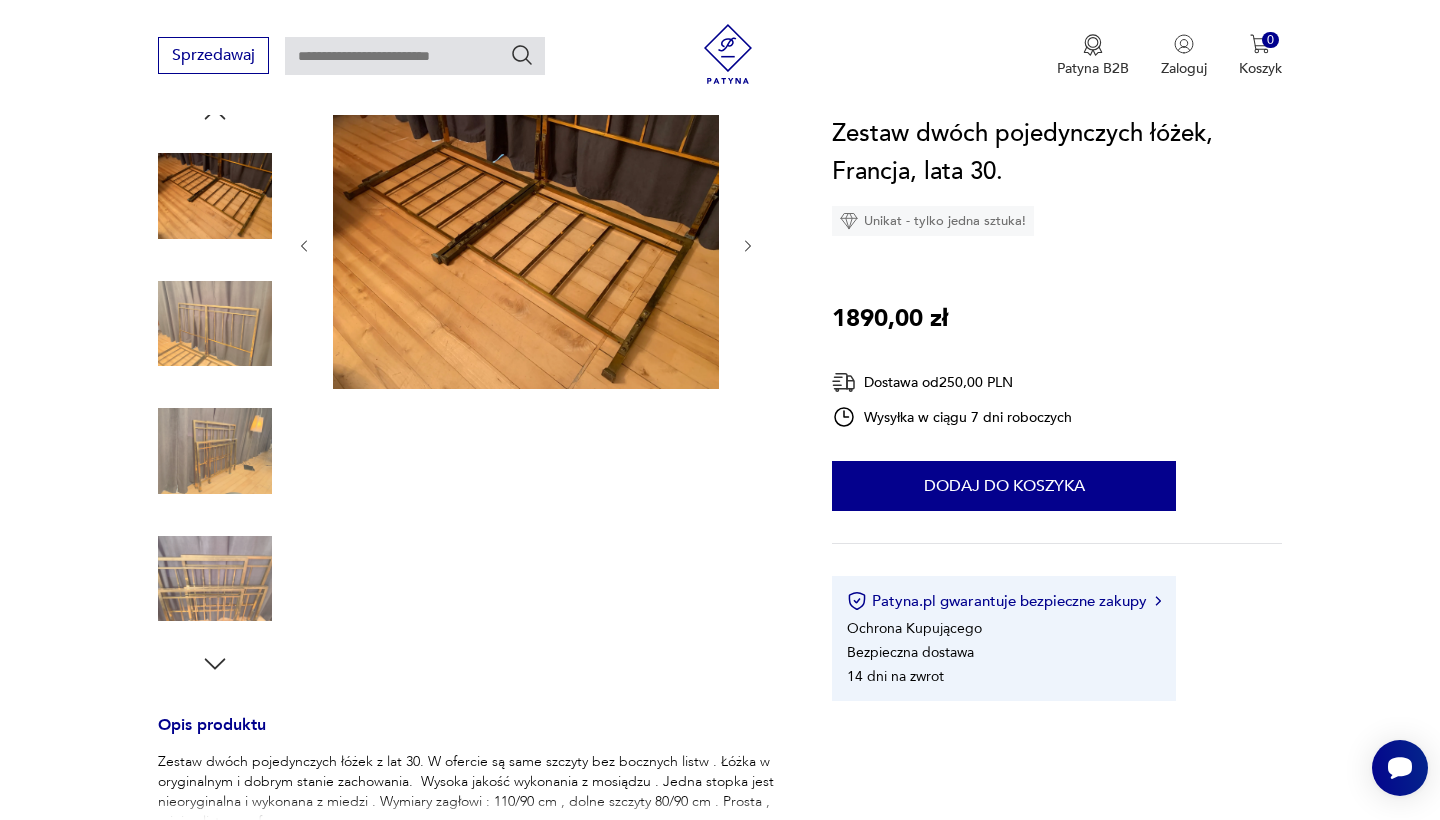click 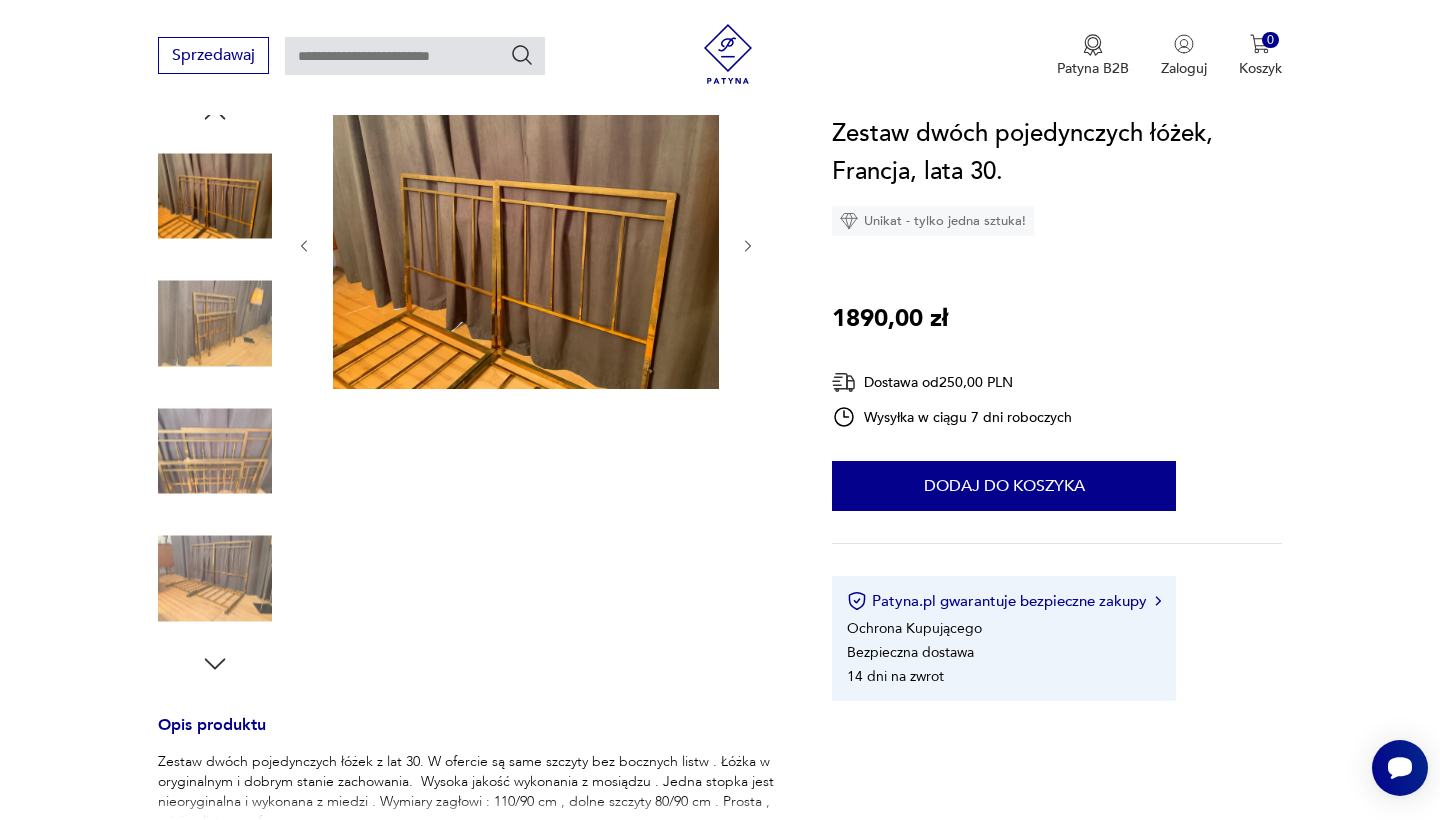 click 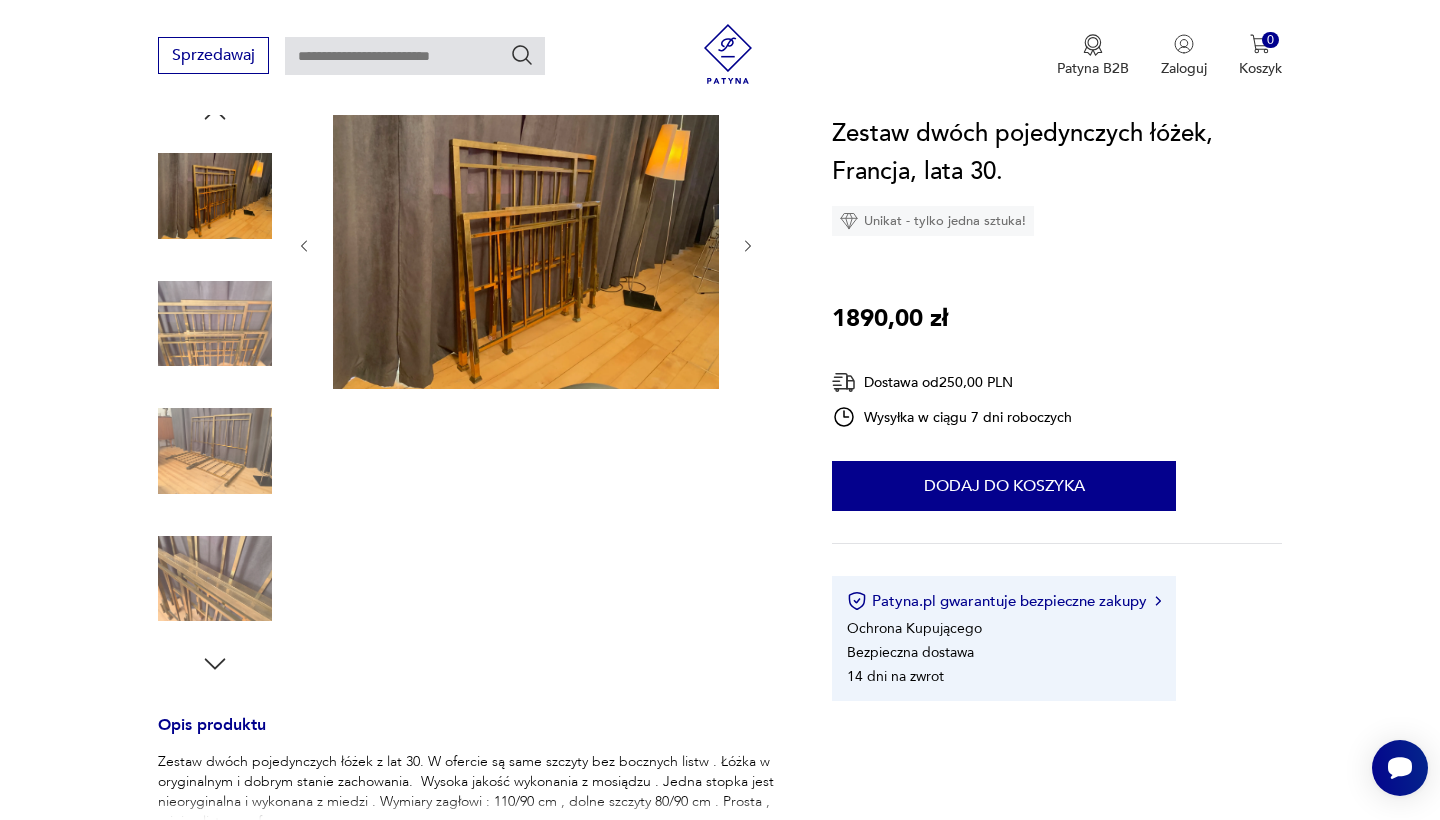 click 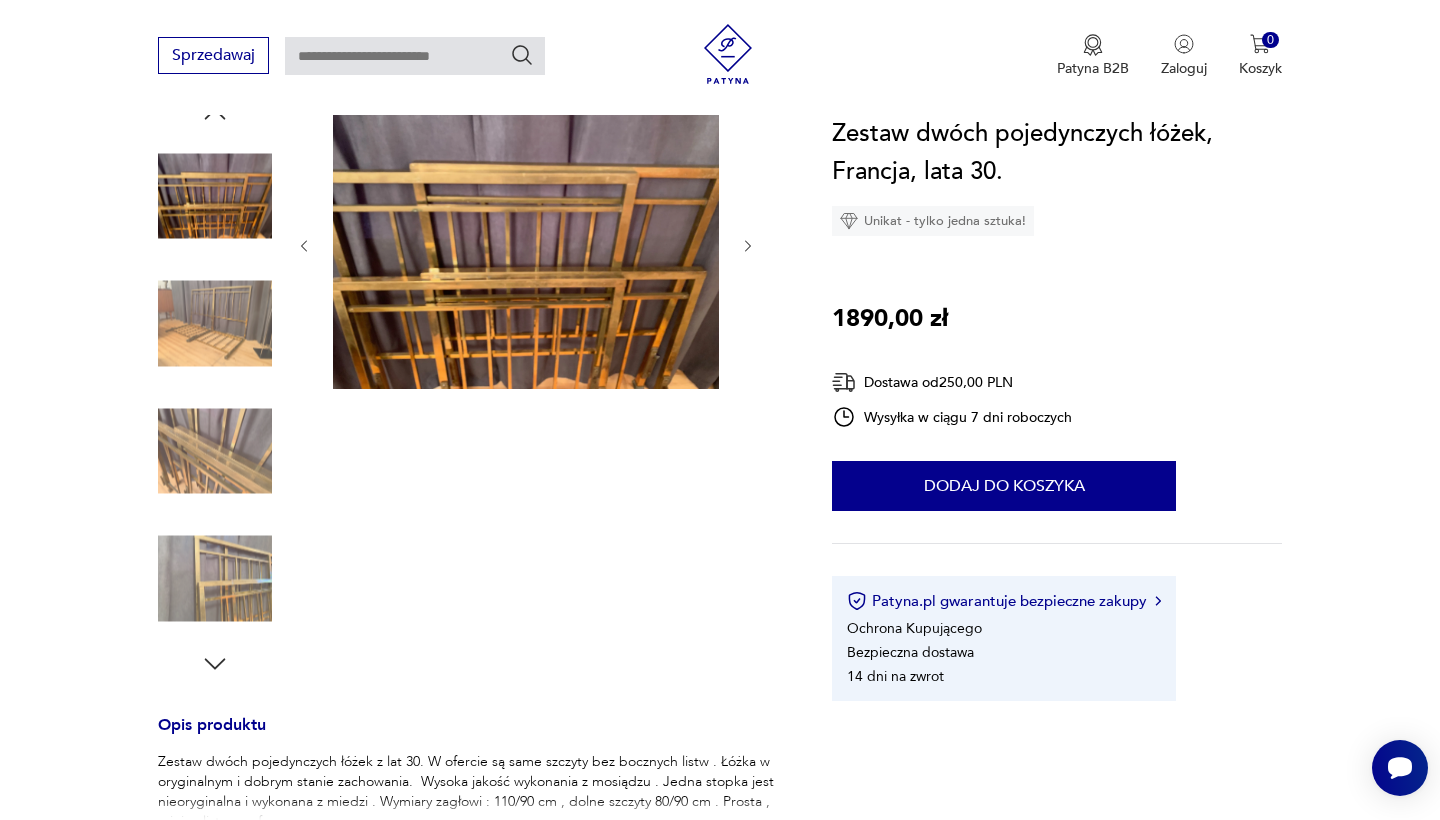 click 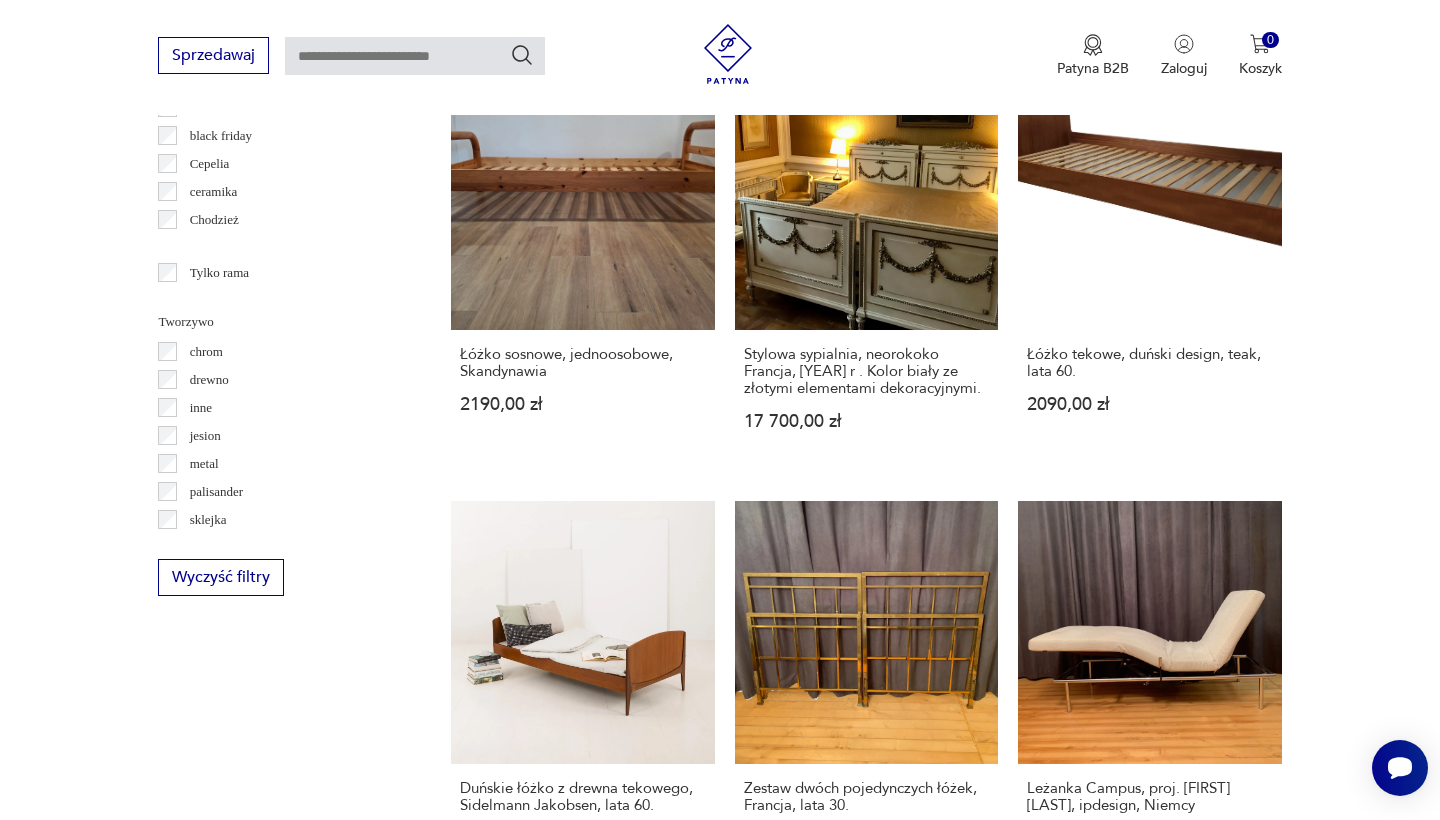 scroll, scrollTop: 2174, scrollLeft: 0, axis: vertical 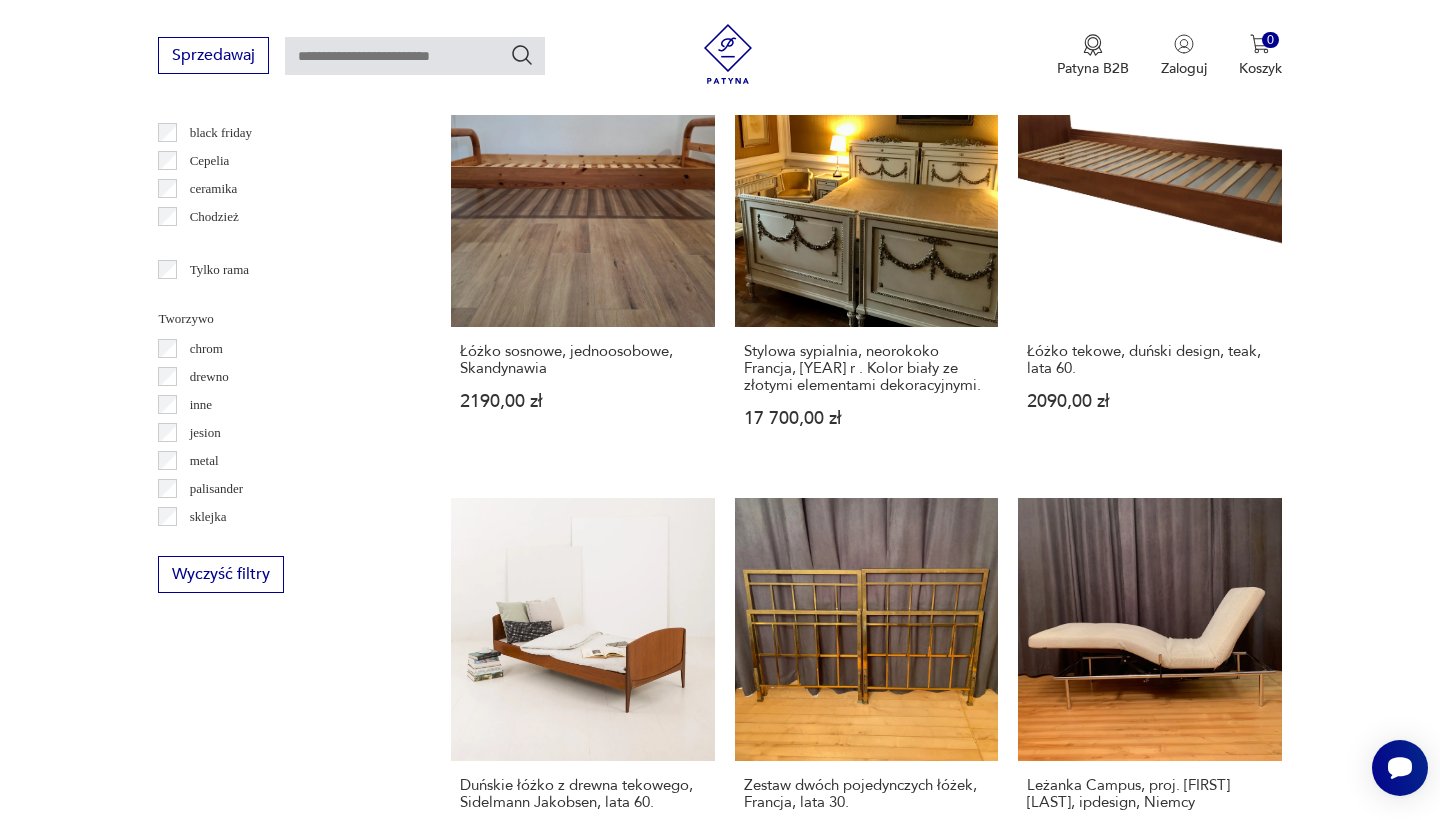 click on "2" at bounding box center (1126, 1388) 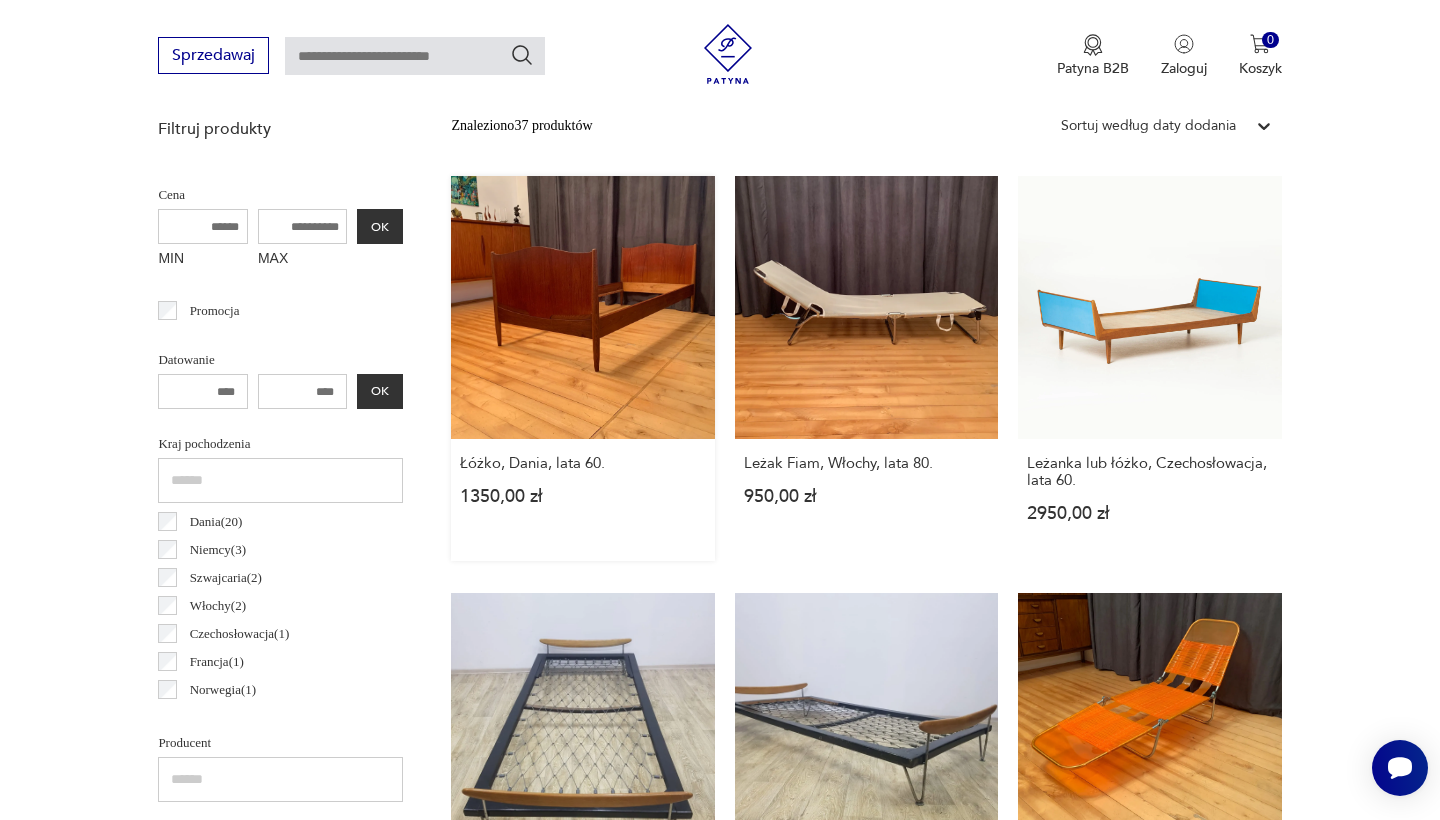 scroll, scrollTop: 722, scrollLeft: 0, axis: vertical 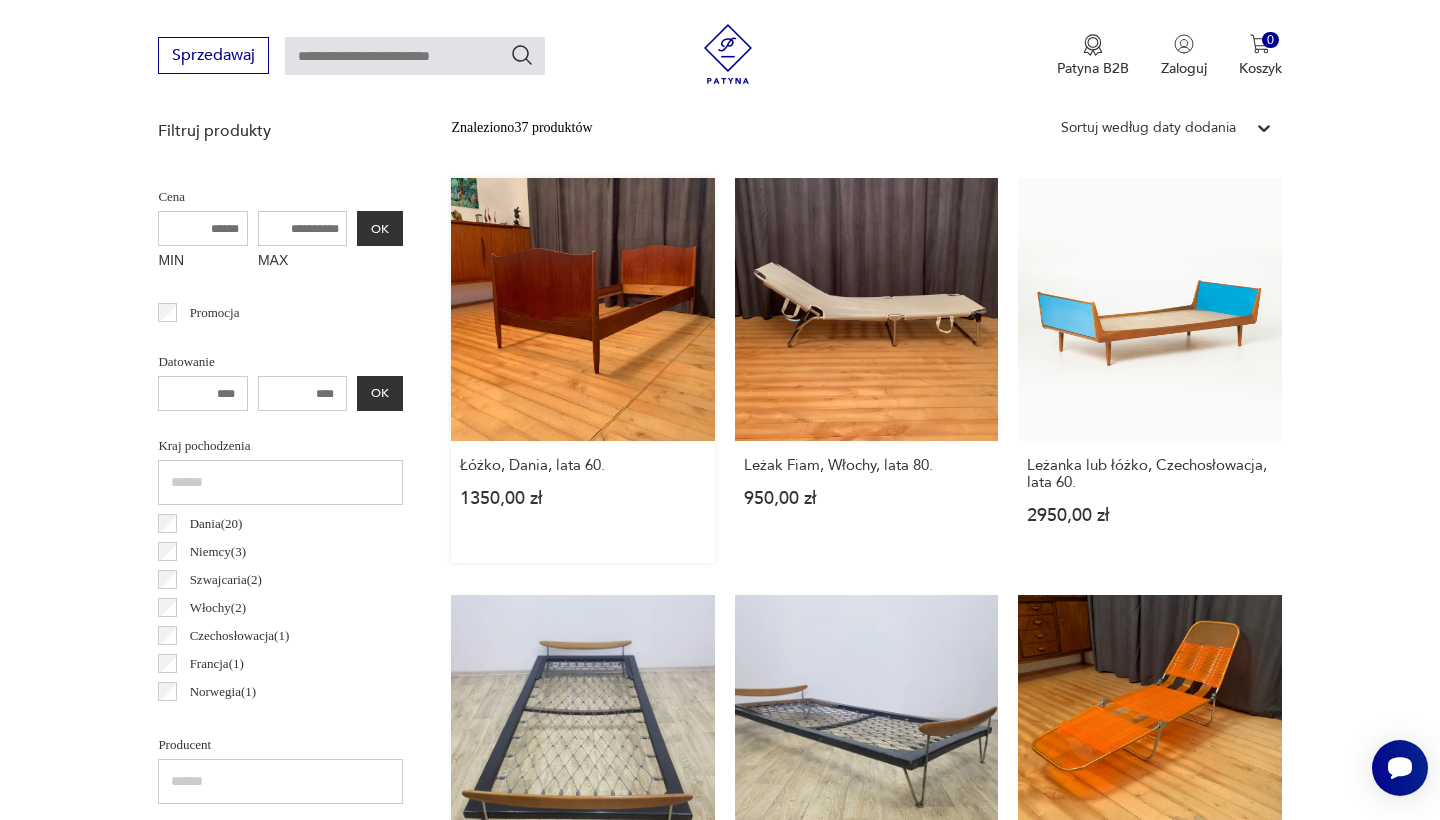 click on "Łóżko, Dania, lata 60. 1350,00 zł" at bounding box center [582, 370] 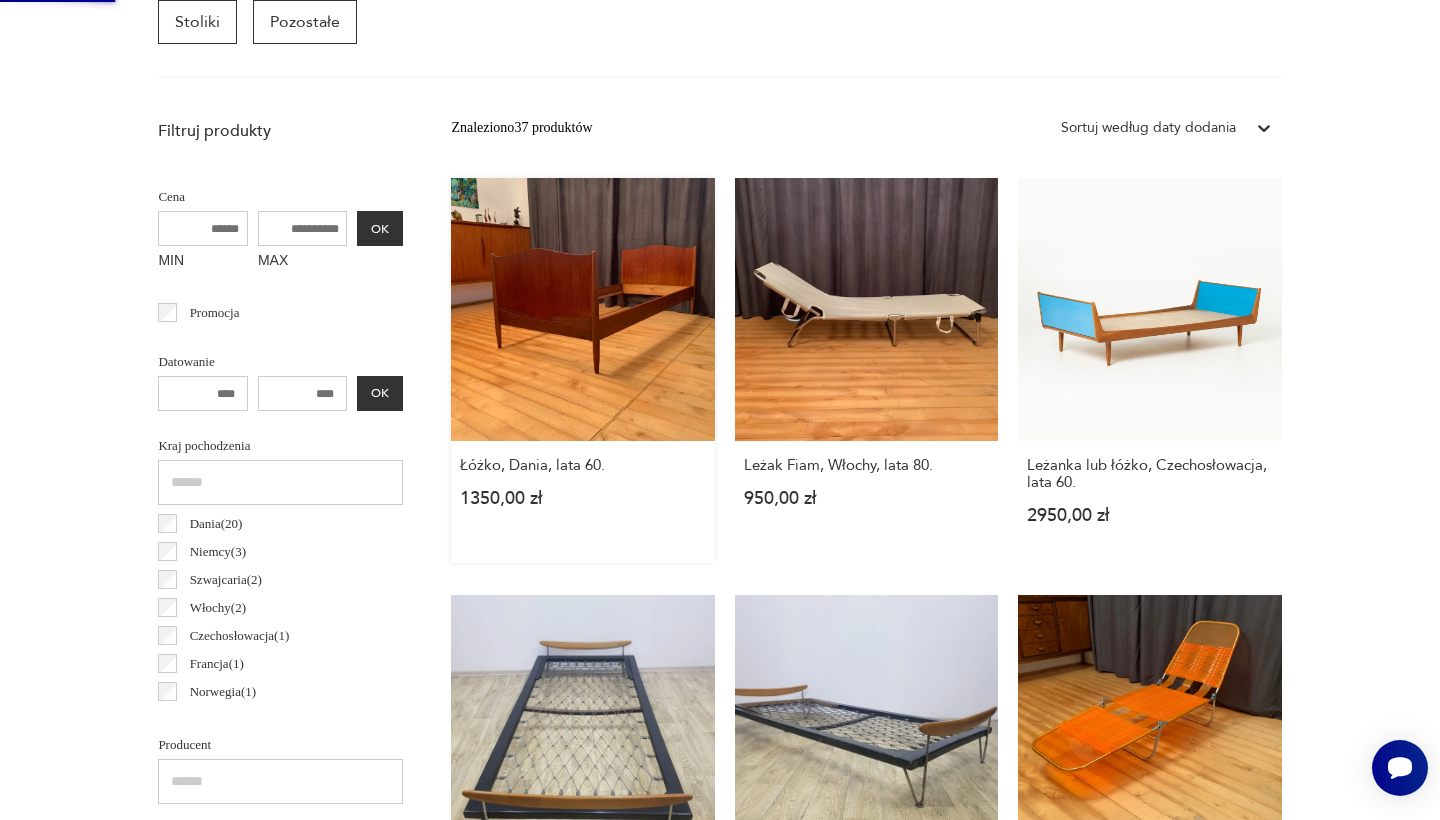 scroll, scrollTop: 0, scrollLeft: 0, axis: both 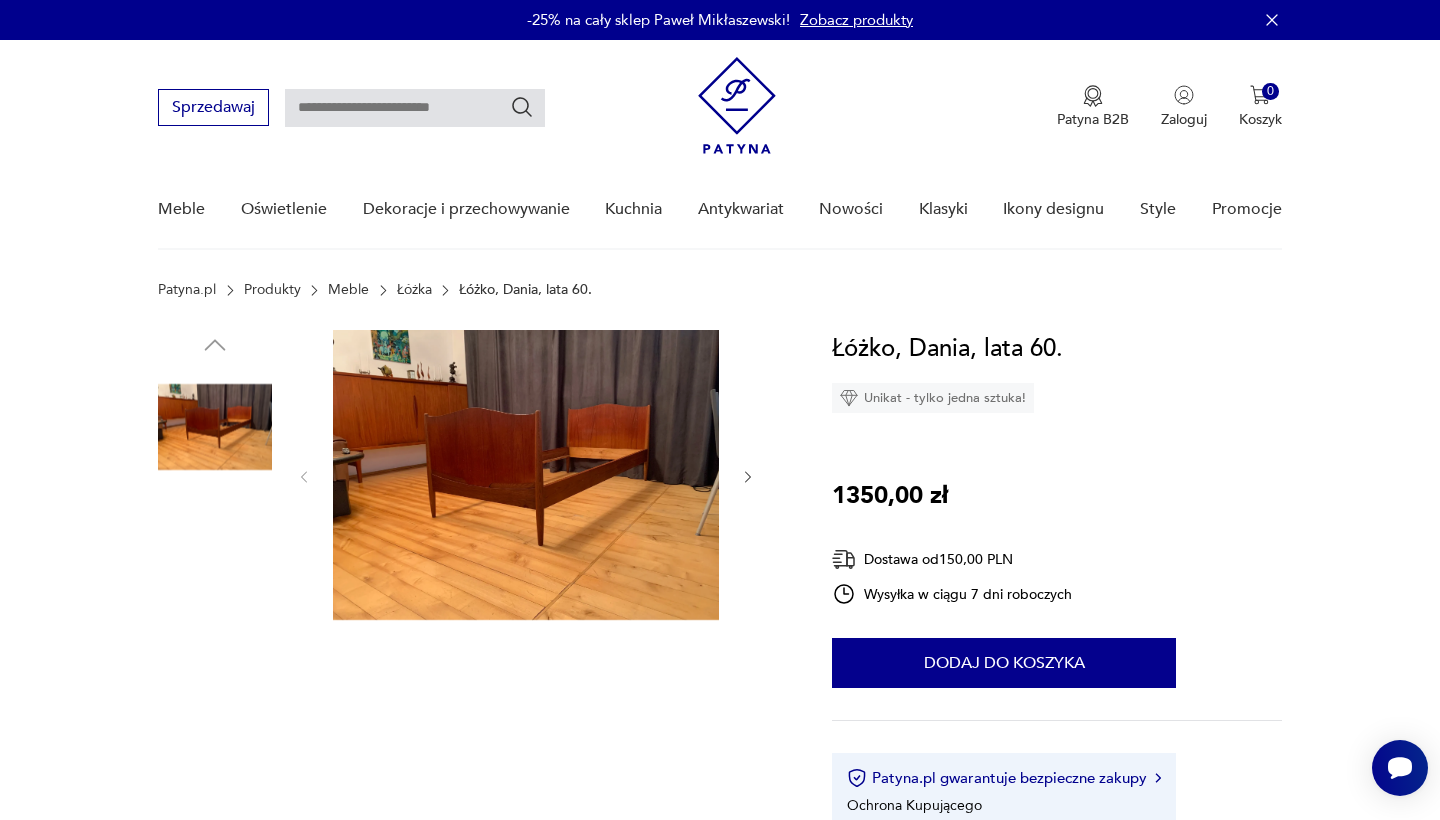 click at bounding box center [526, 475] 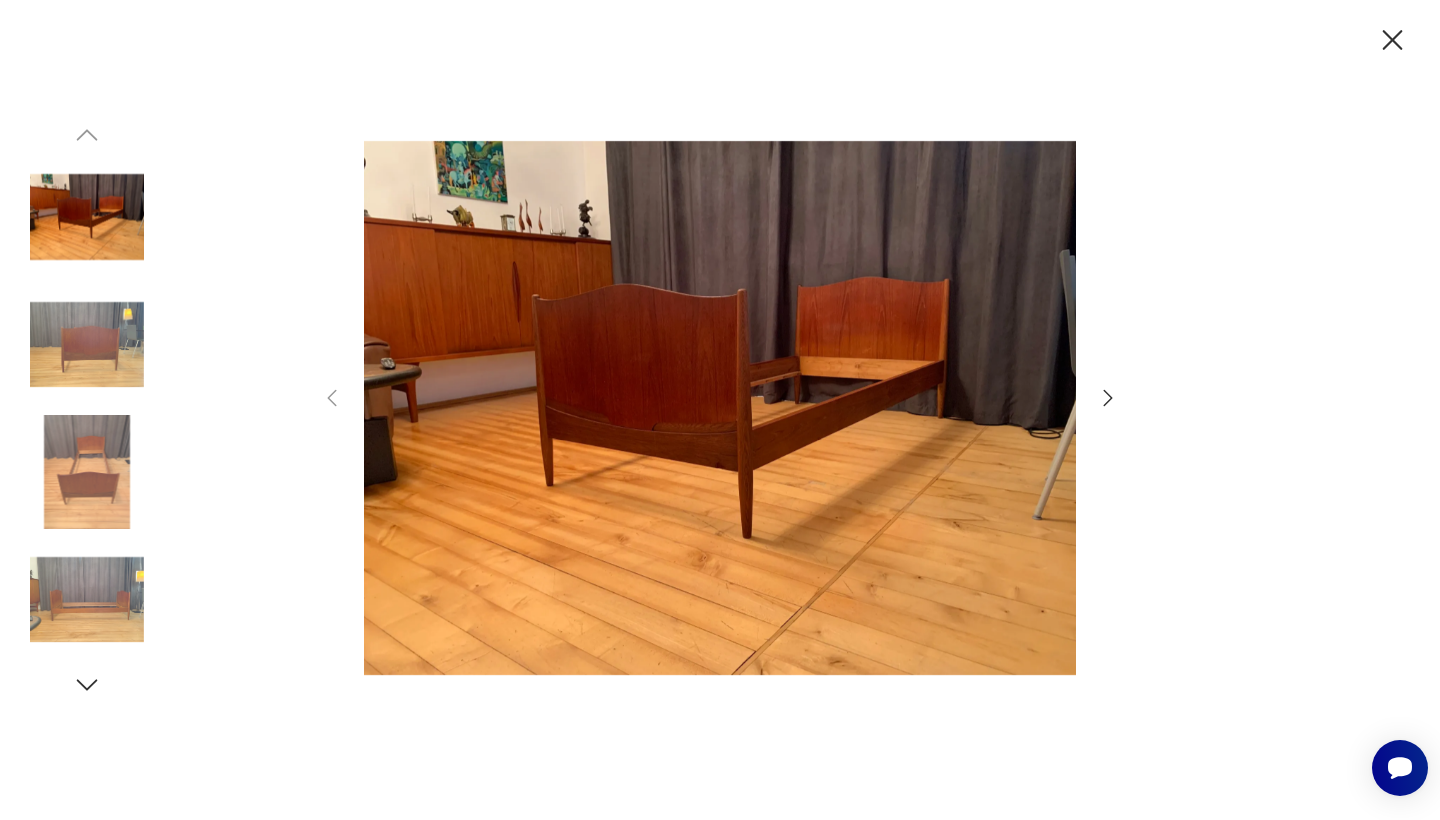 click 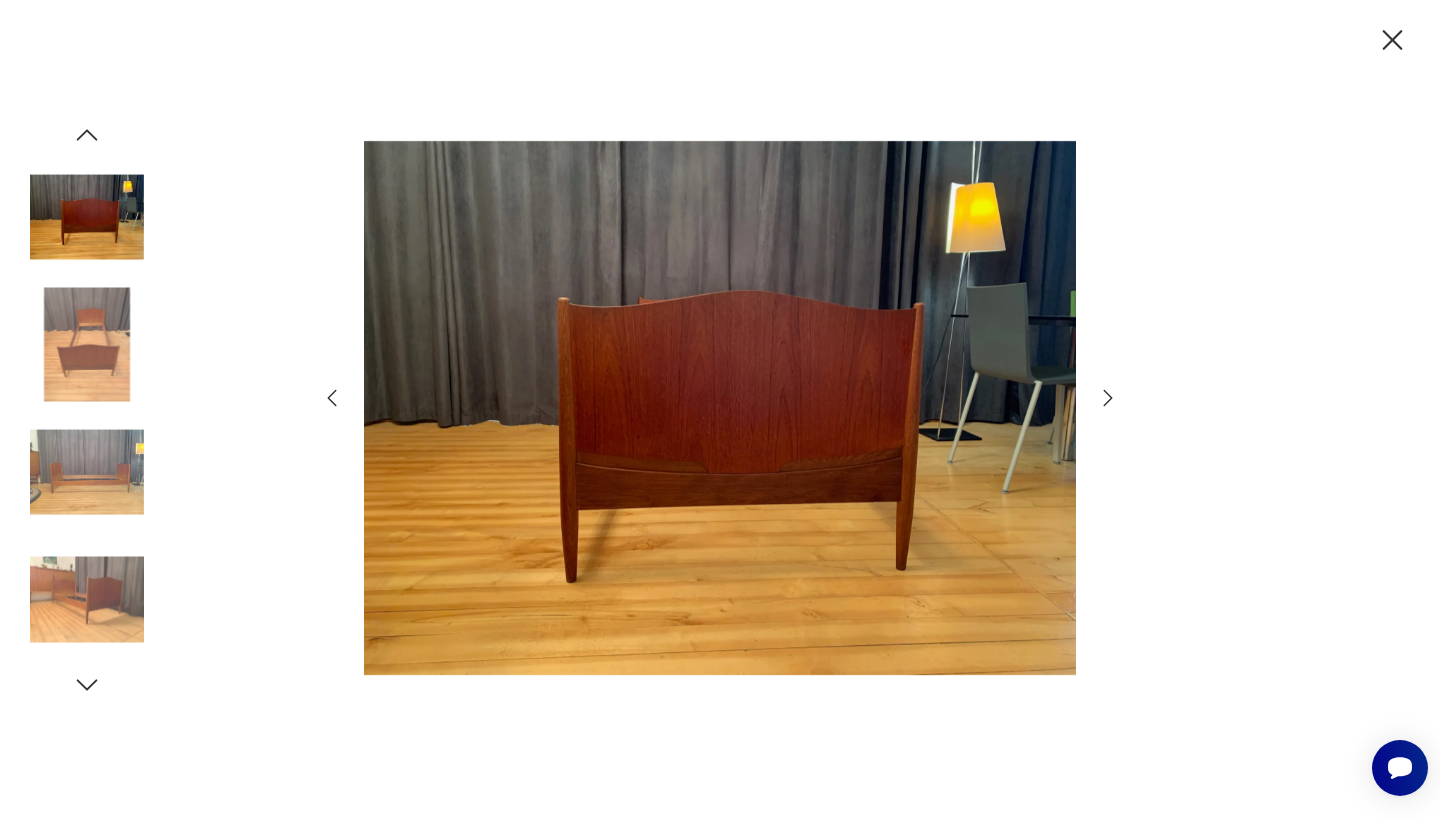 click 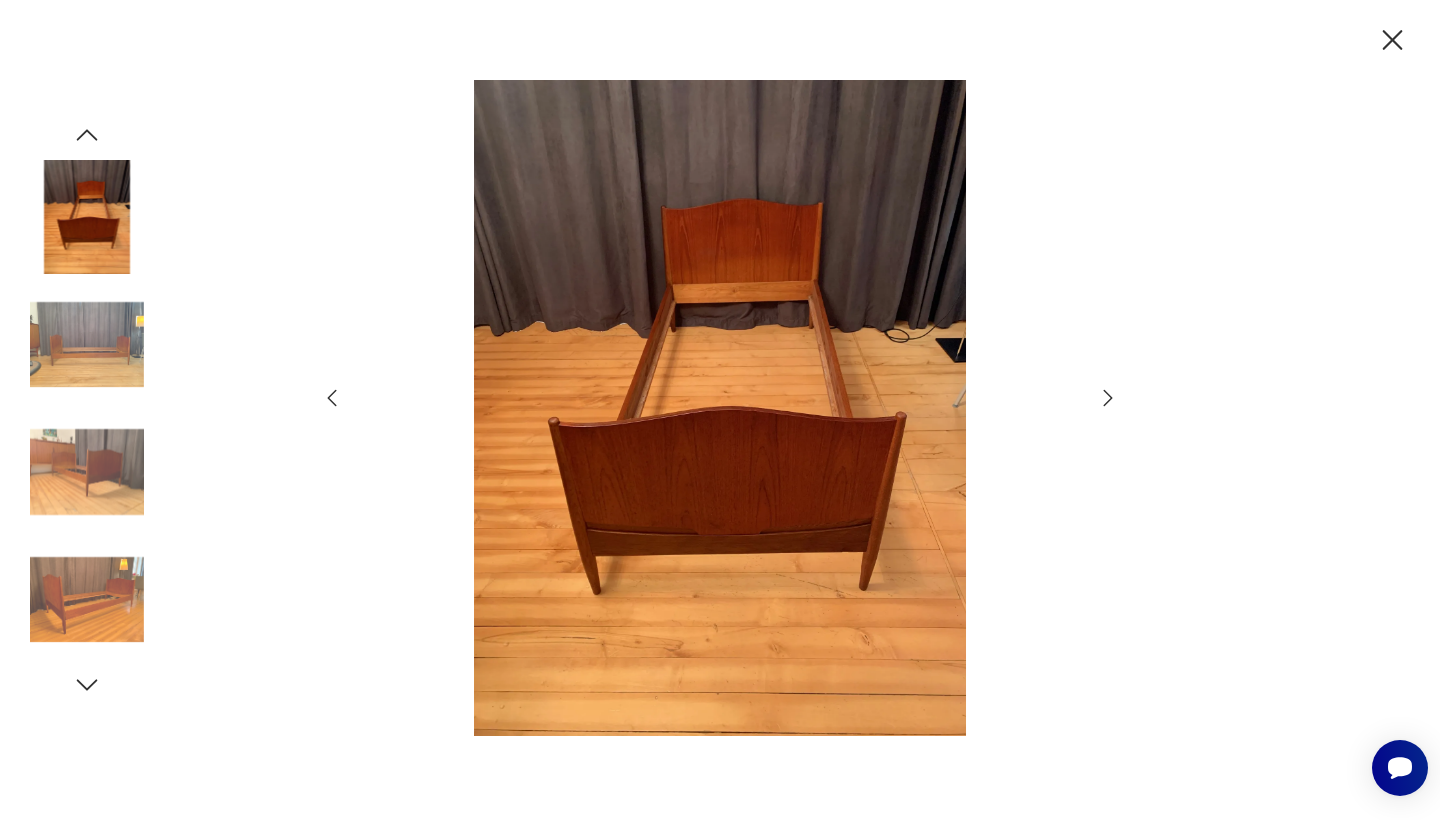click 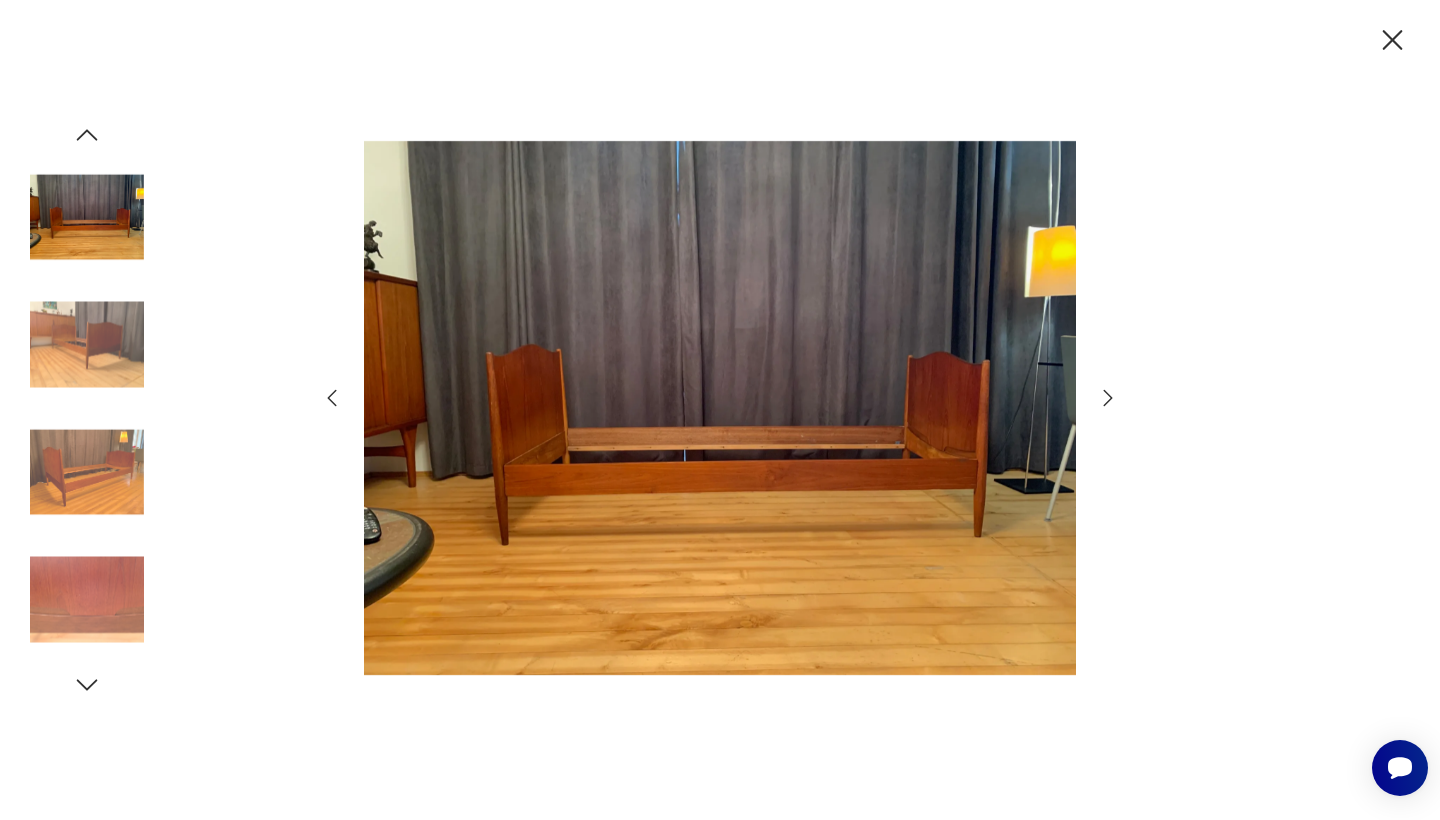 click 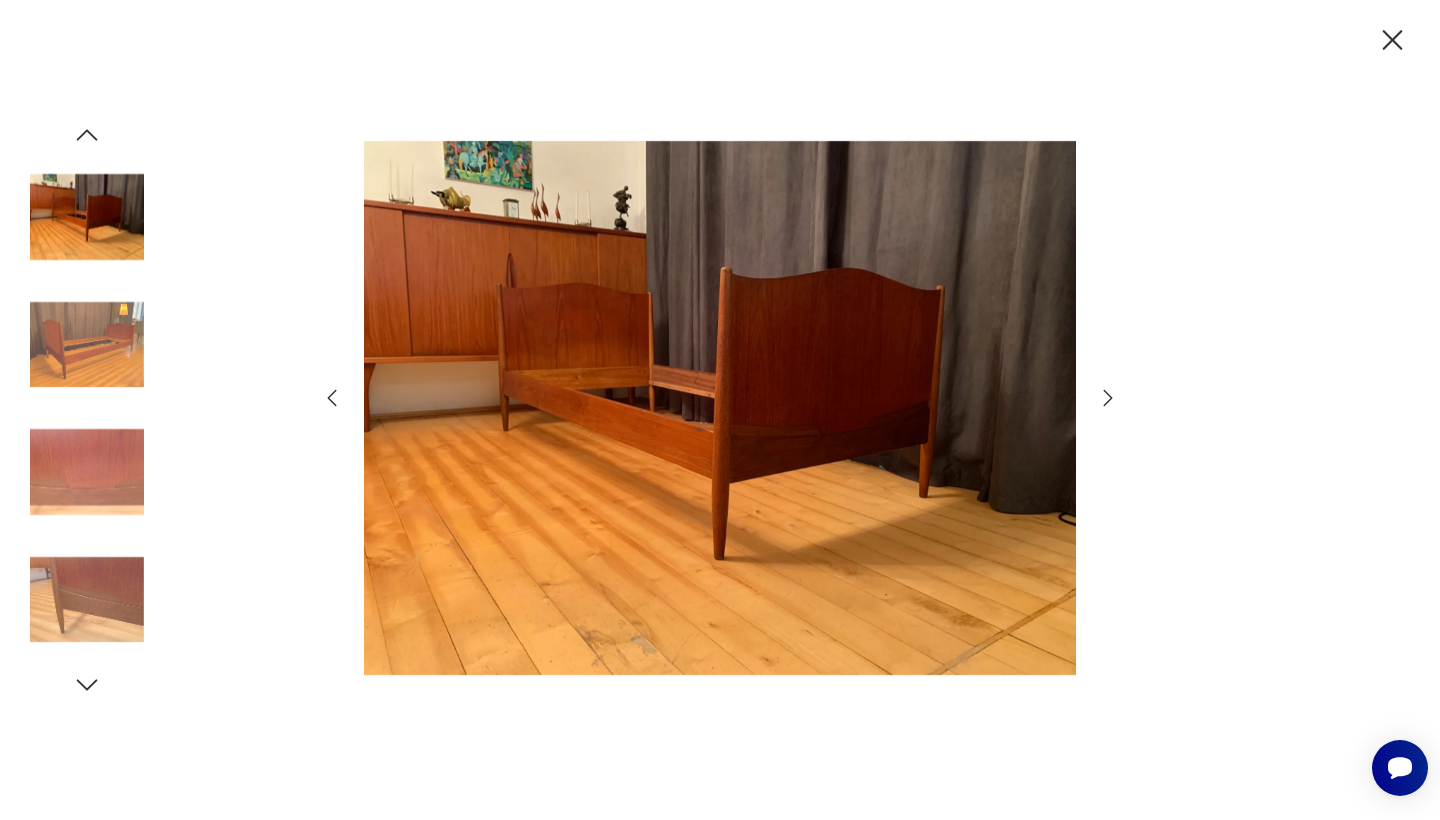 click 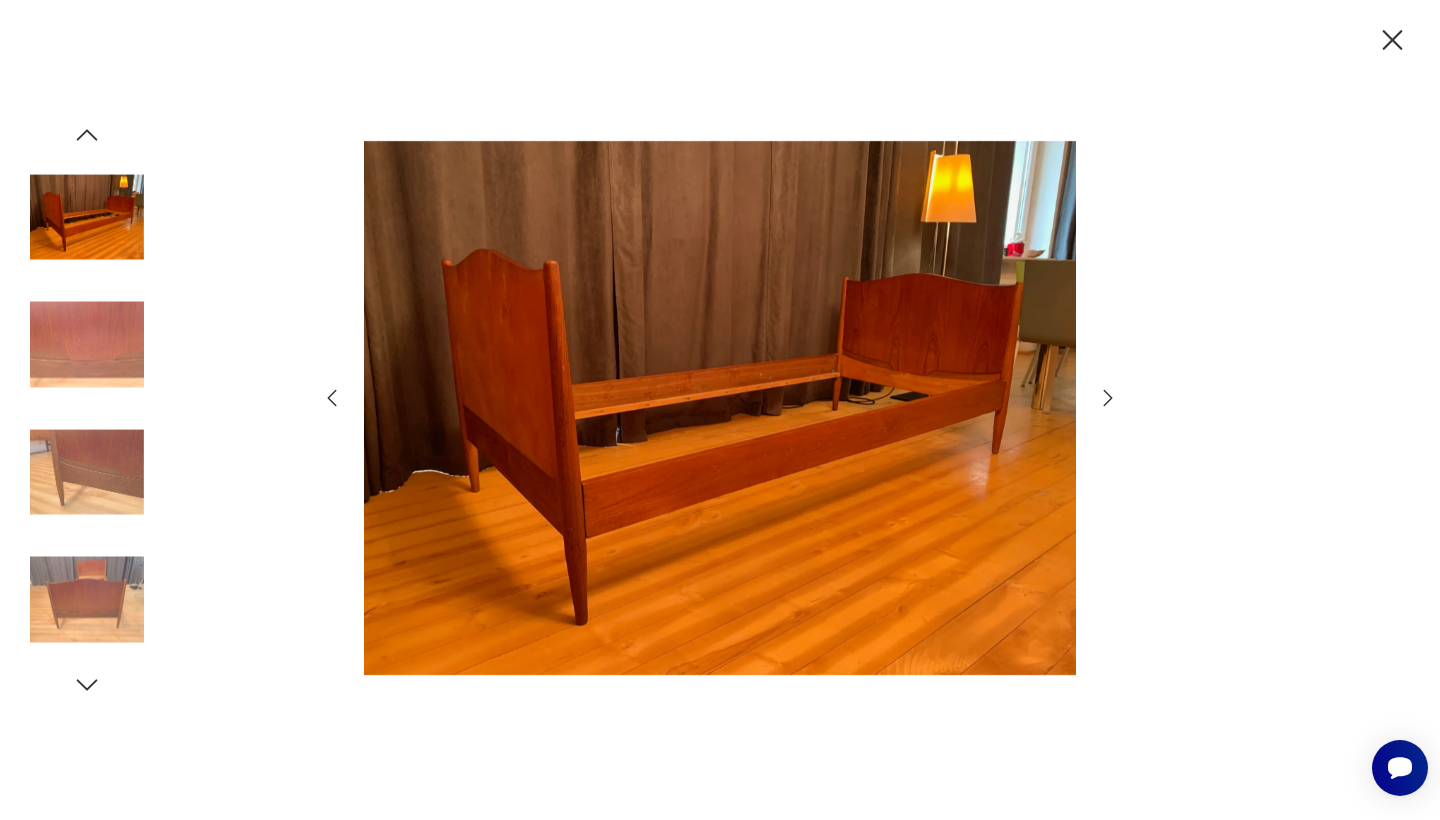 click 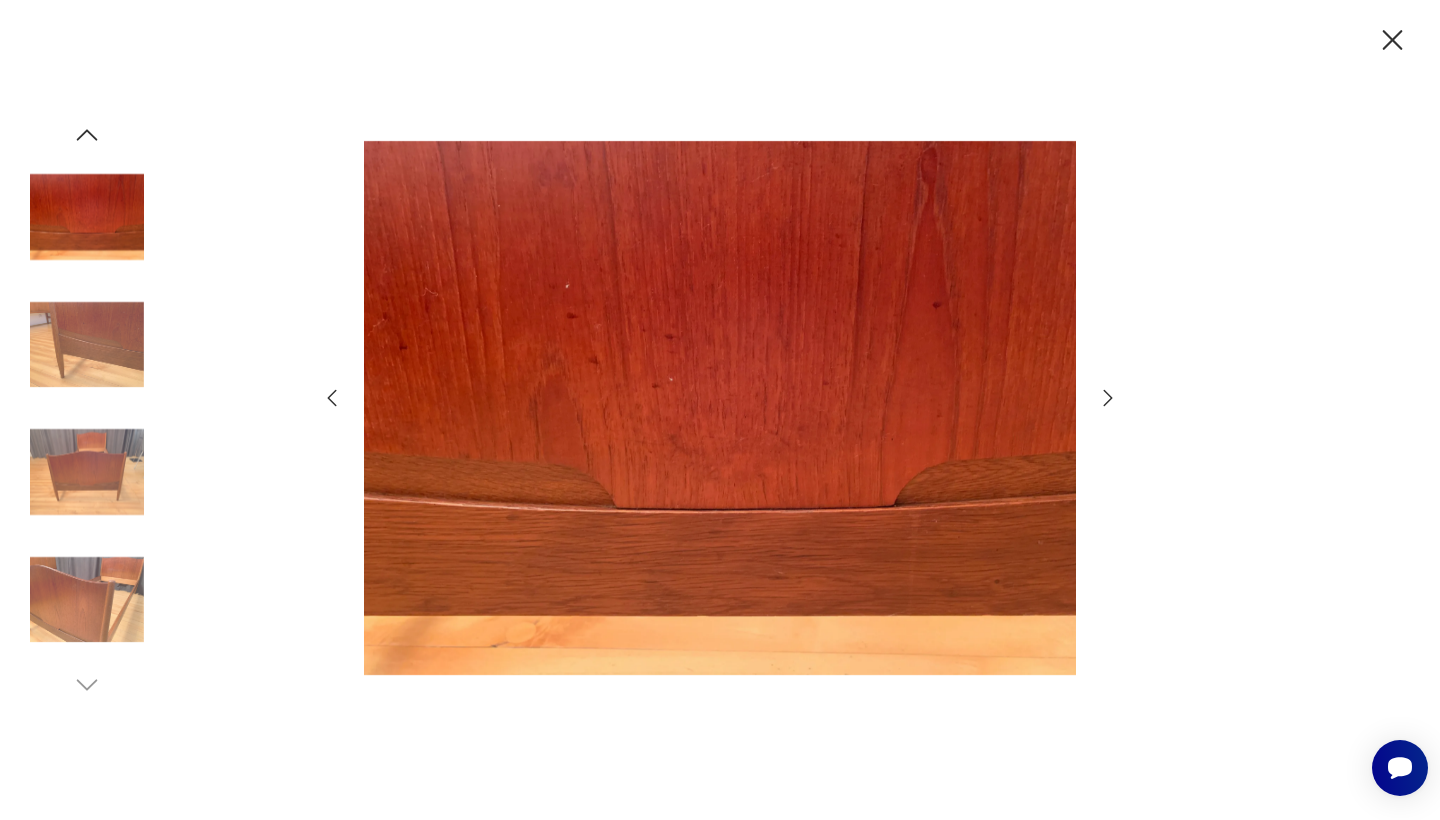 click 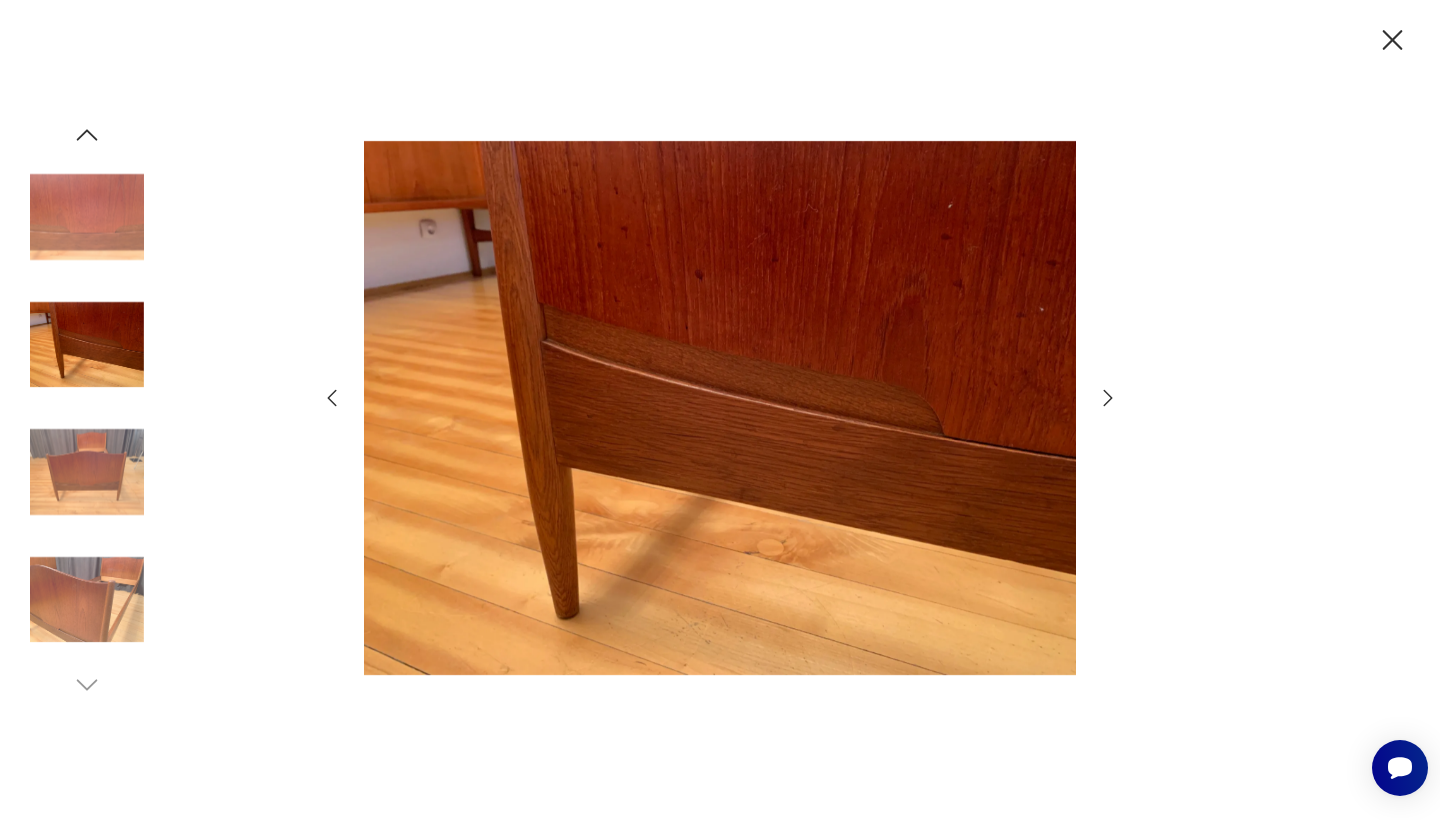 click 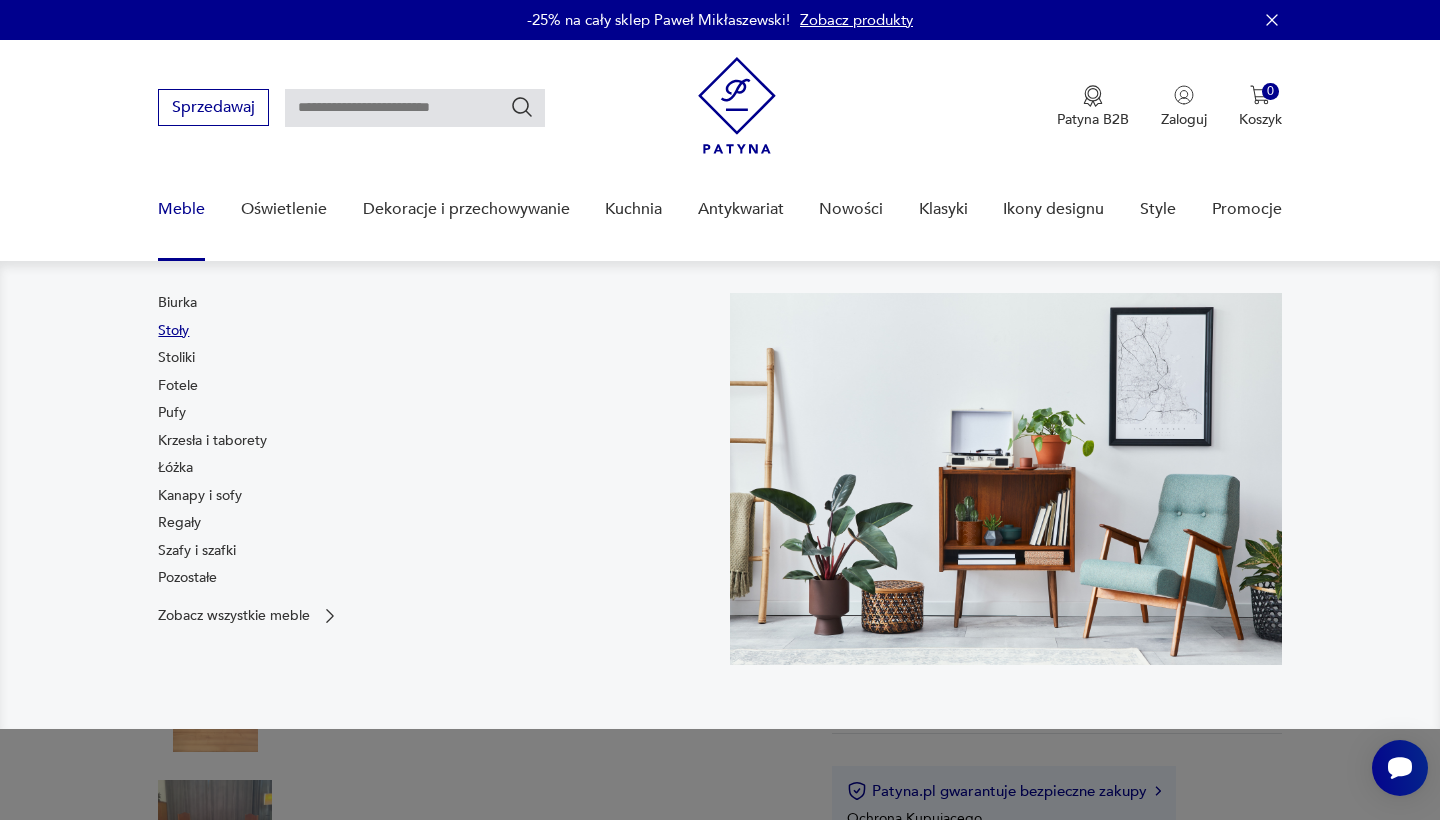 click on "Stoły" at bounding box center (173, 331) 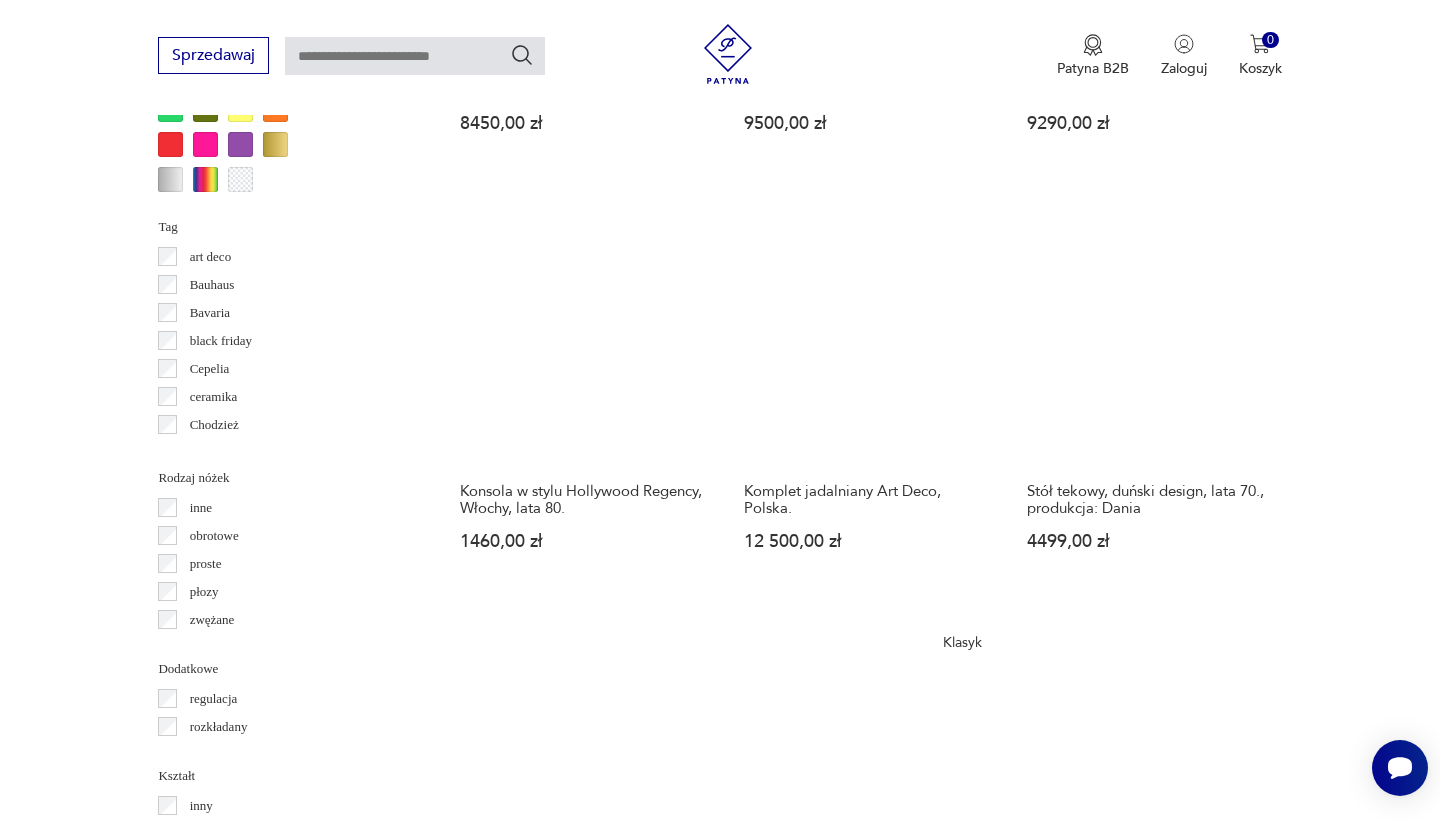 scroll, scrollTop: 1971, scrollLeft: 0, axis: vertical 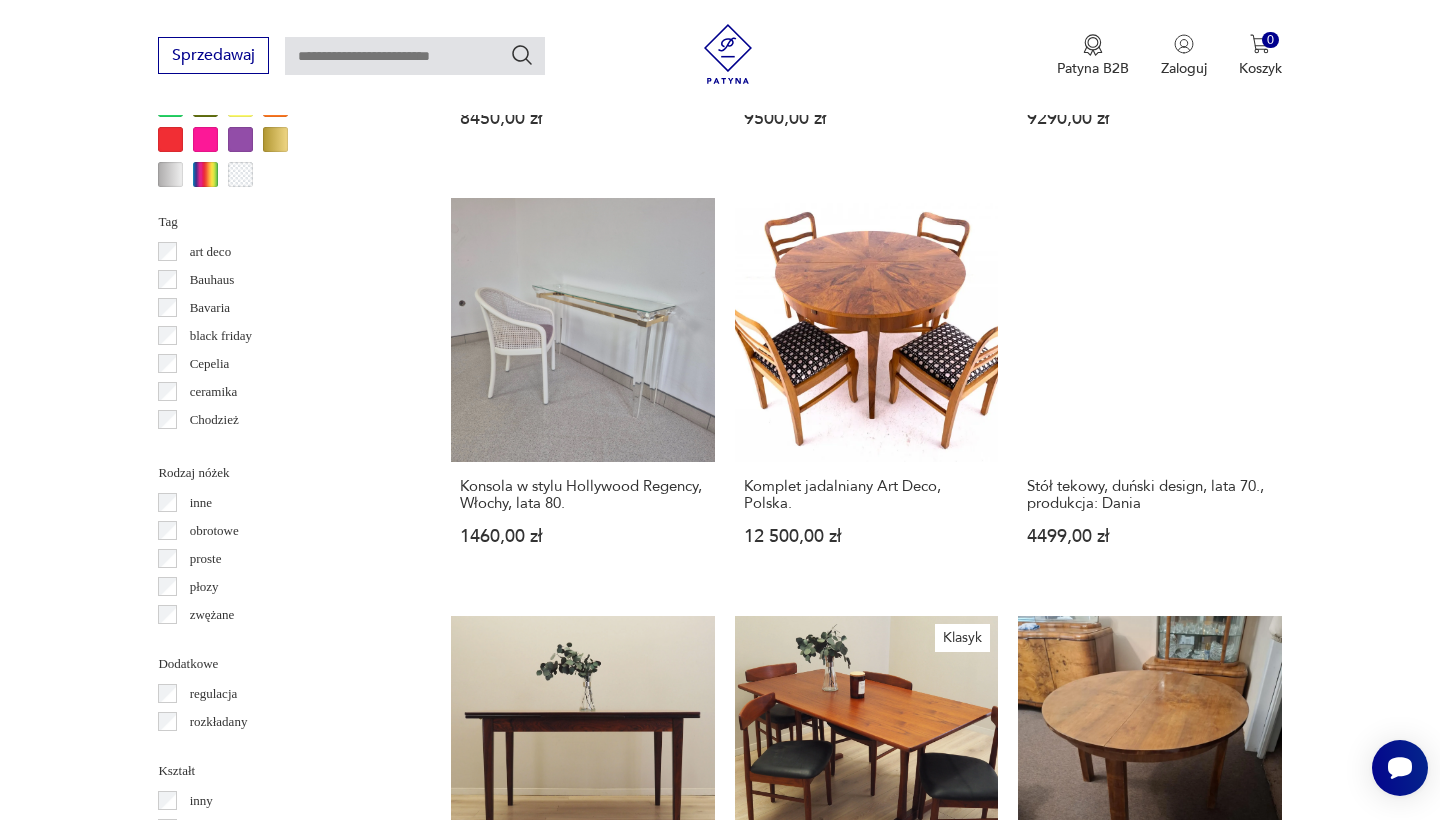 click on "2" at bounding box center (850, 1523) 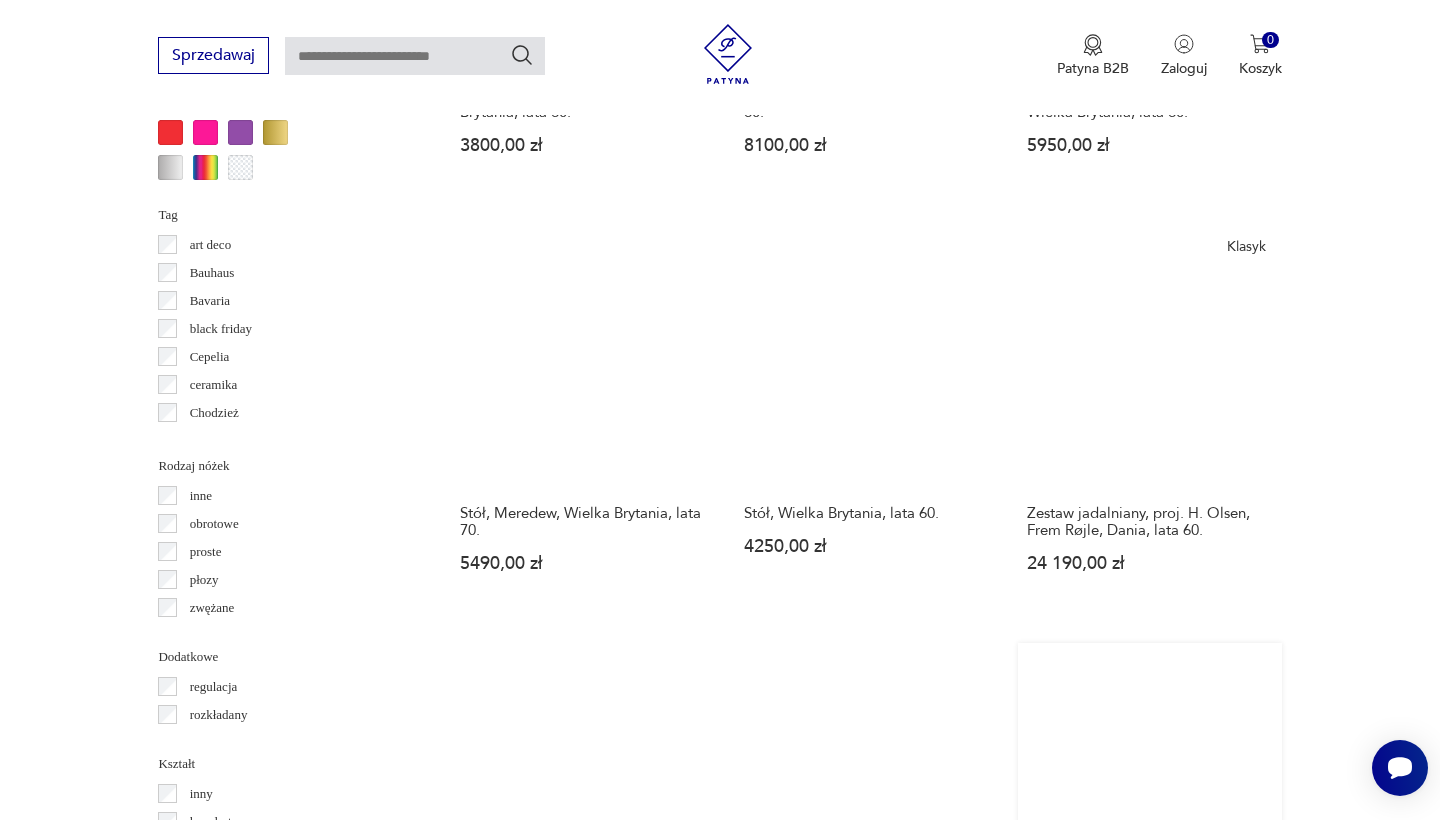 scroll, scrollTop: 1991, scrollLeft: 0, axis: vertical 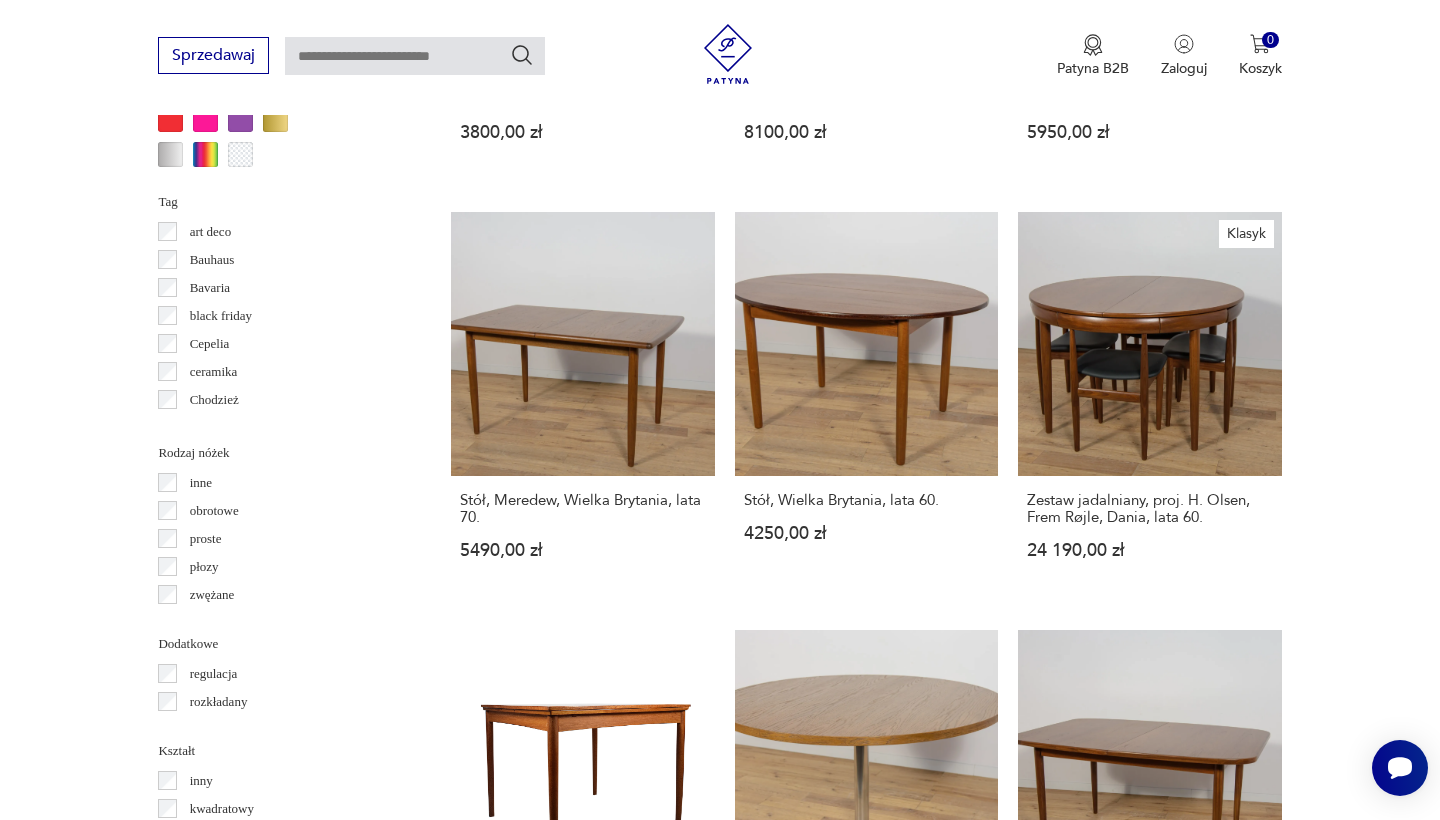 click on "3" at bounding box center (896, 1520) 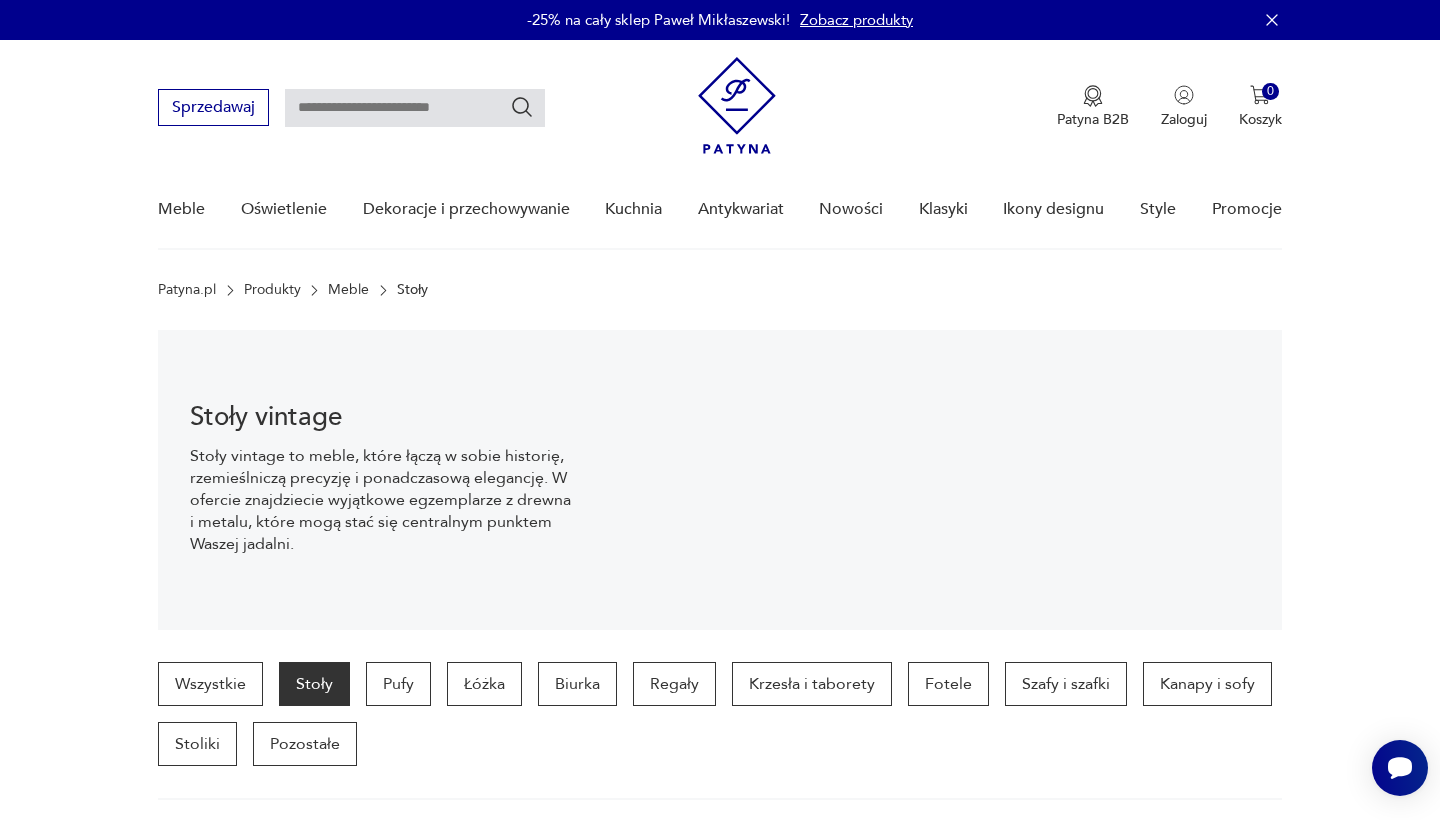 scroll, scrollTop: 0, scrollLeft: 0, axis: both 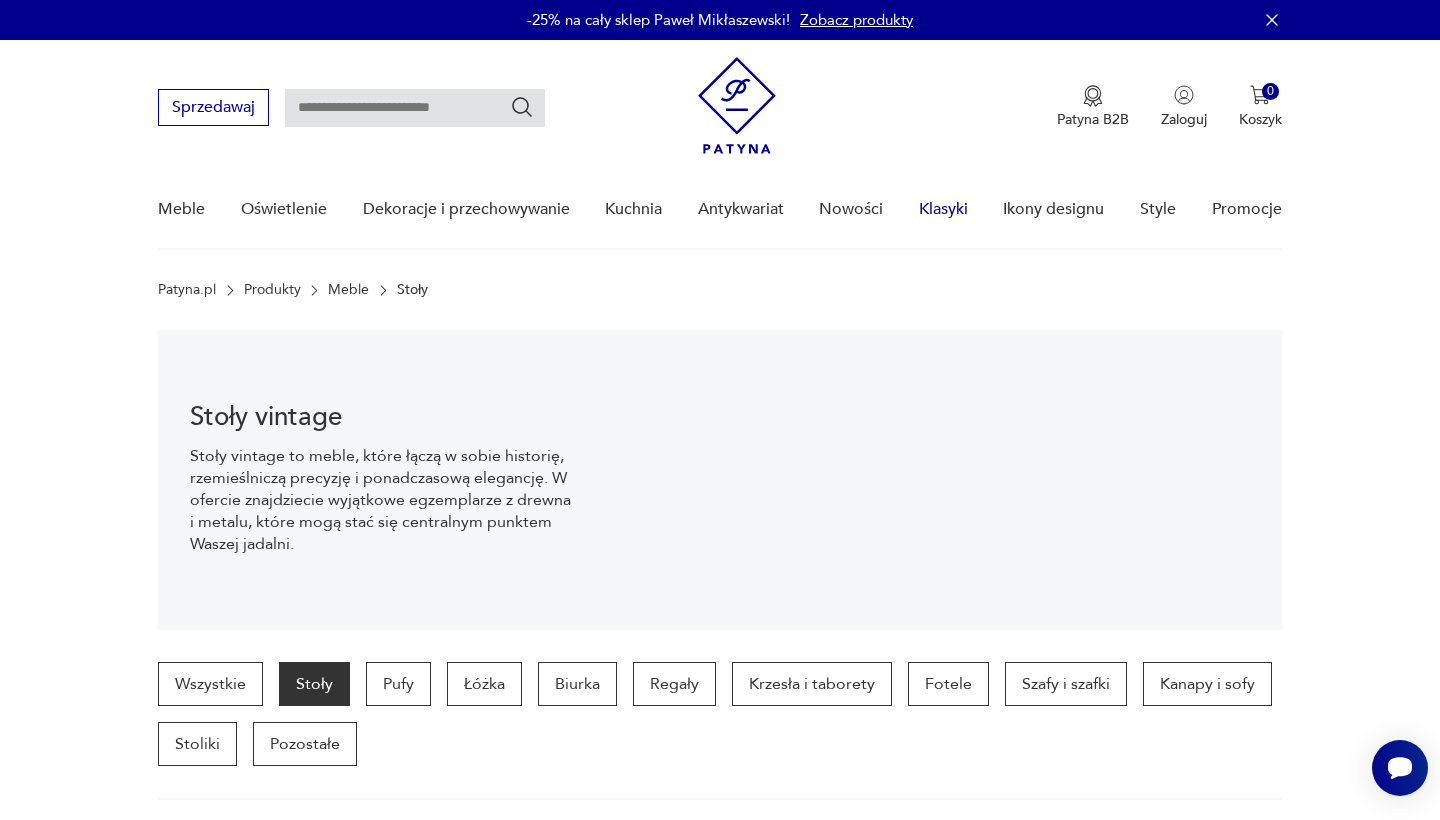 click on "Klasyki" at bounding box center [943, 209] 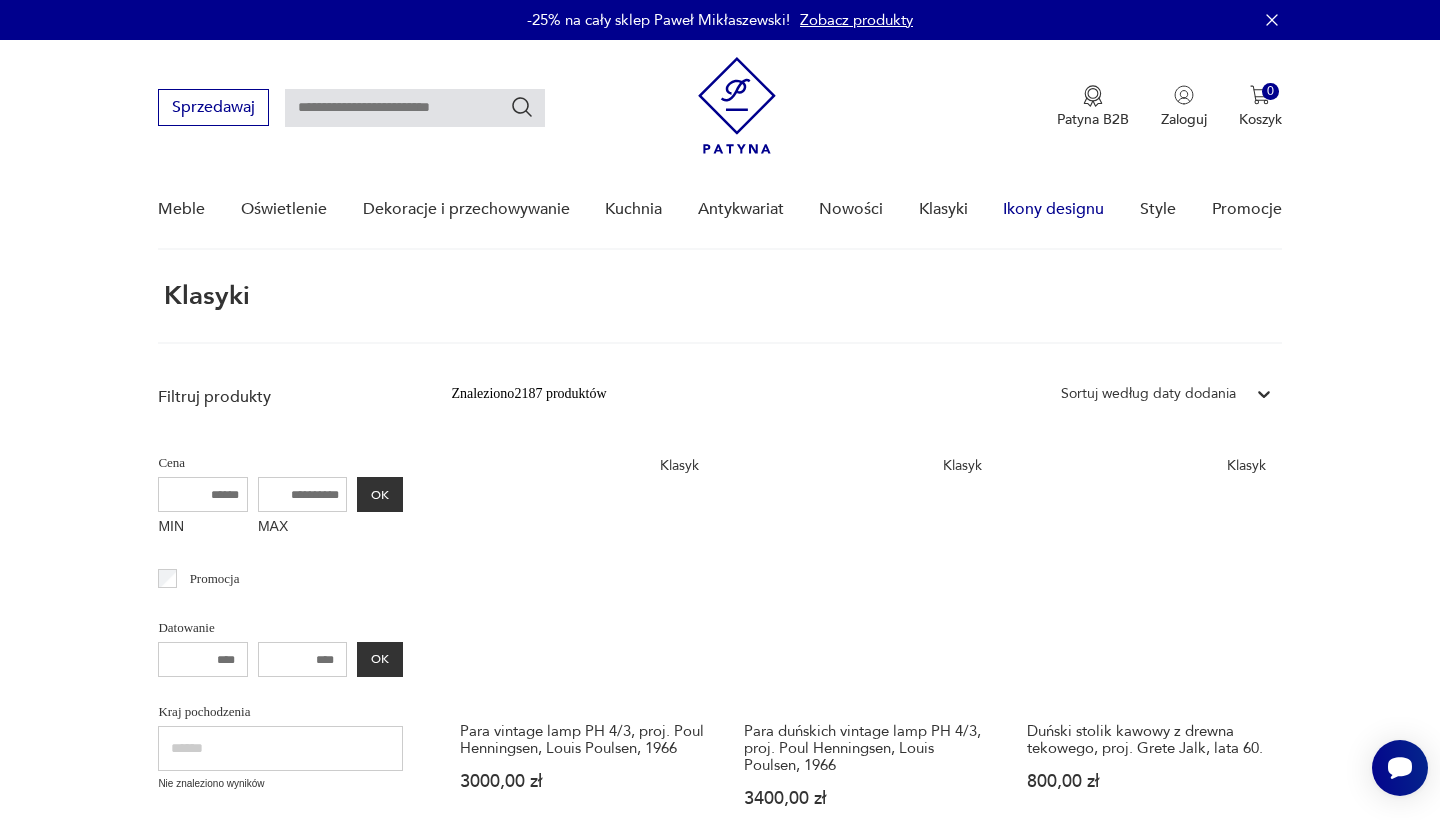 scroll, scrollTop: 0, scrollLeft: 0, axis: both 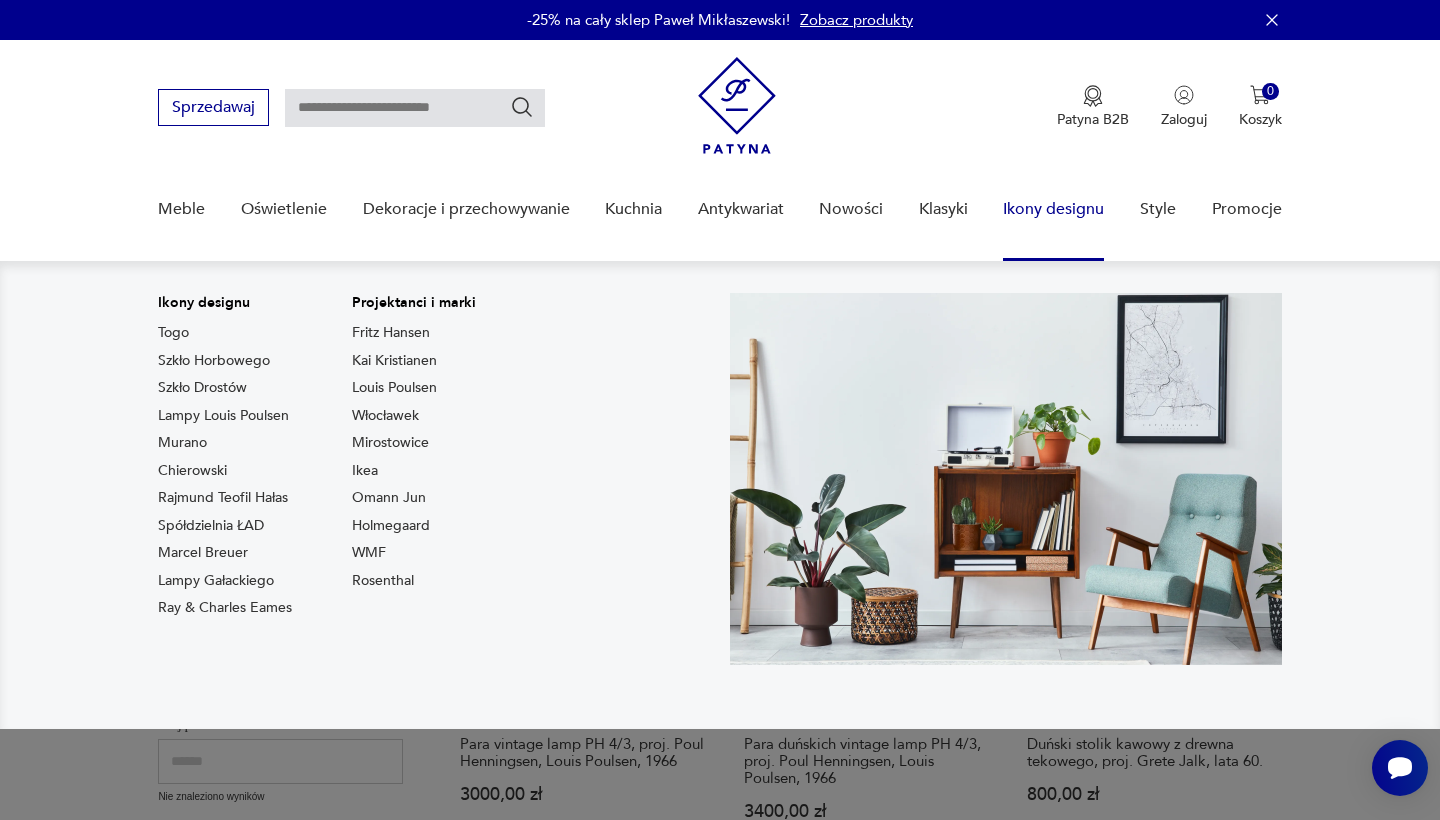 click on "Ikony designu" at bounding box center (1053, 209) 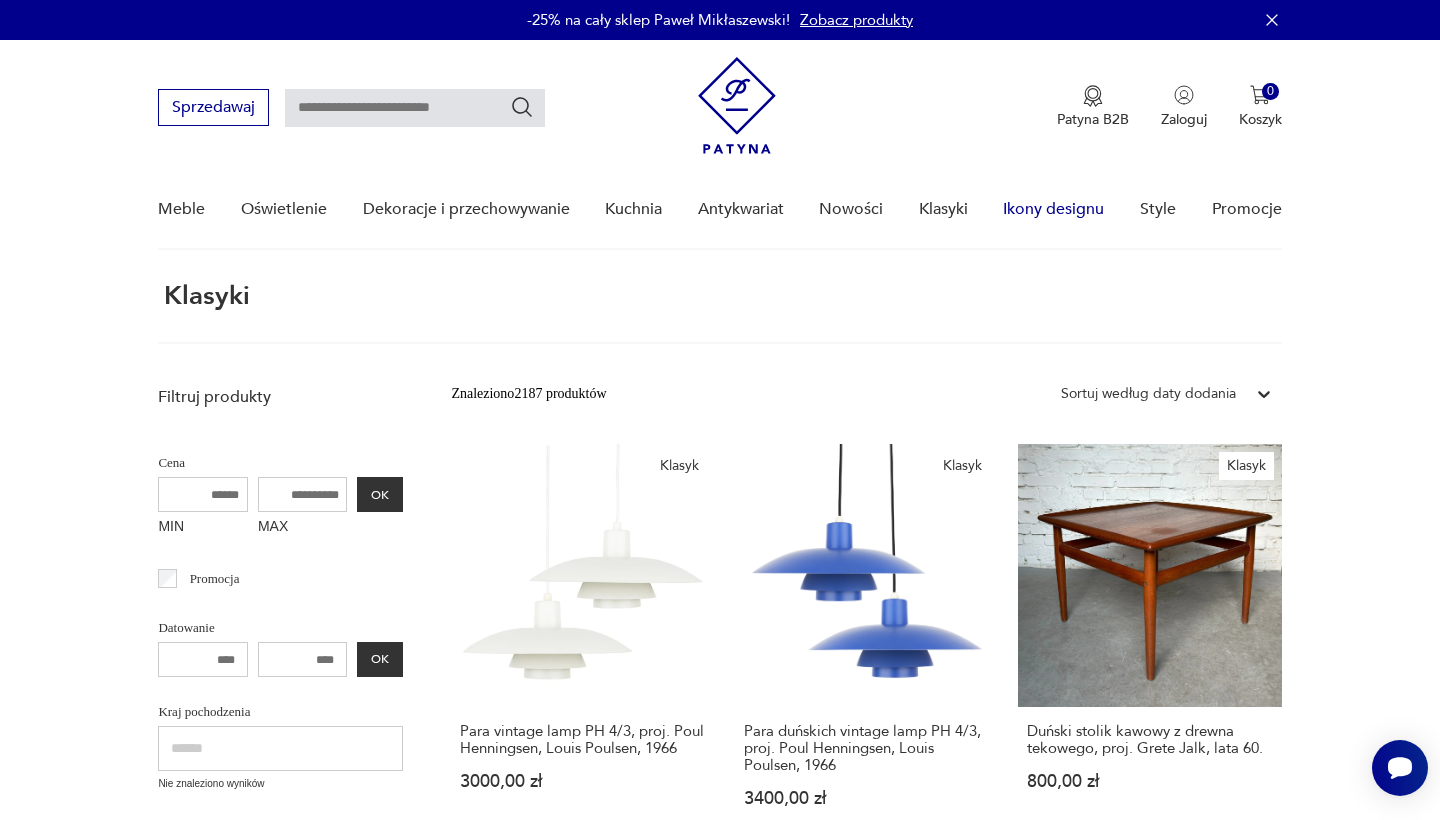 click on "Ikony designu" at bounding box center (1053, 209) 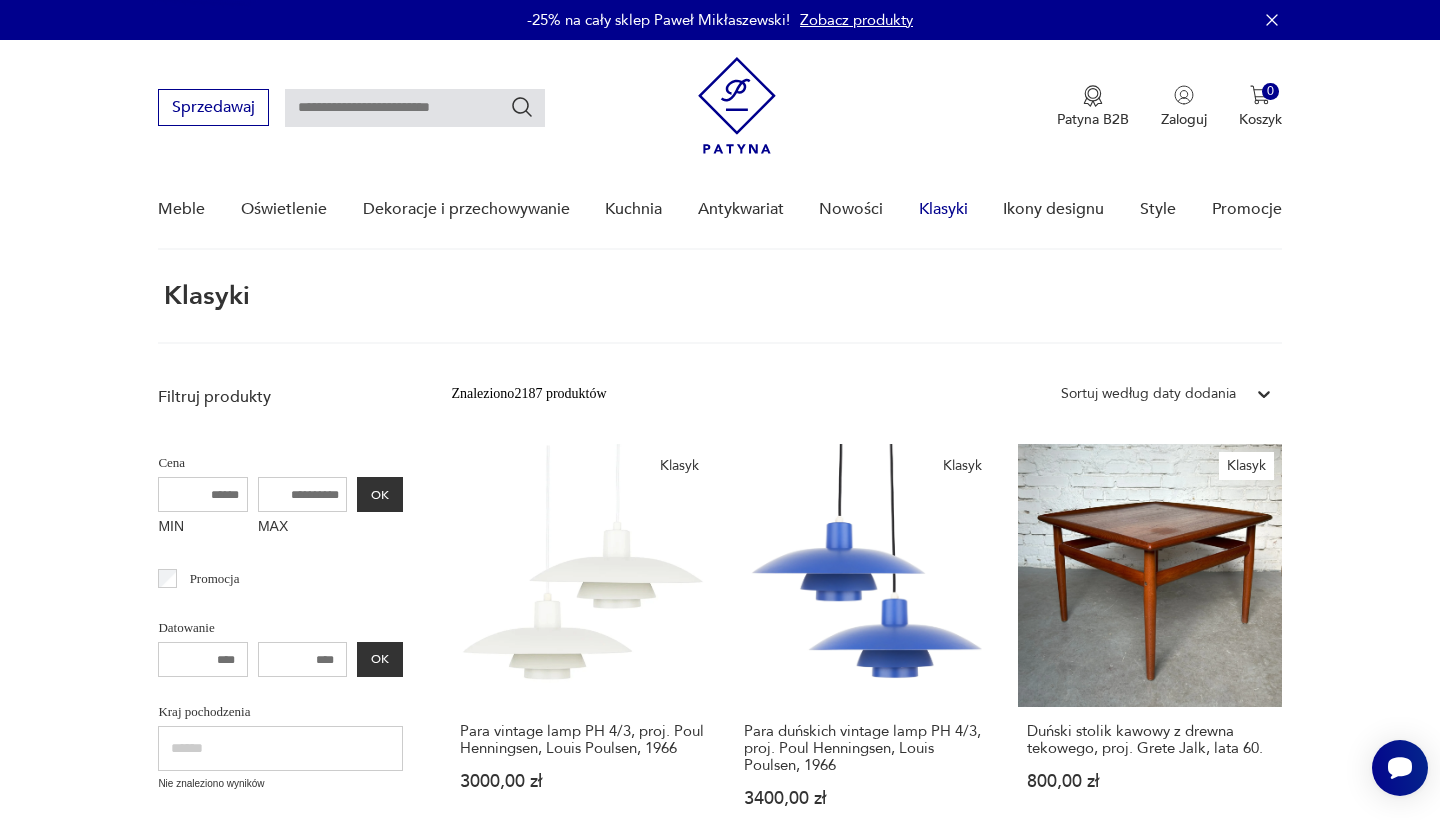 click on "Klasyki" at bounding box center [943, 209] 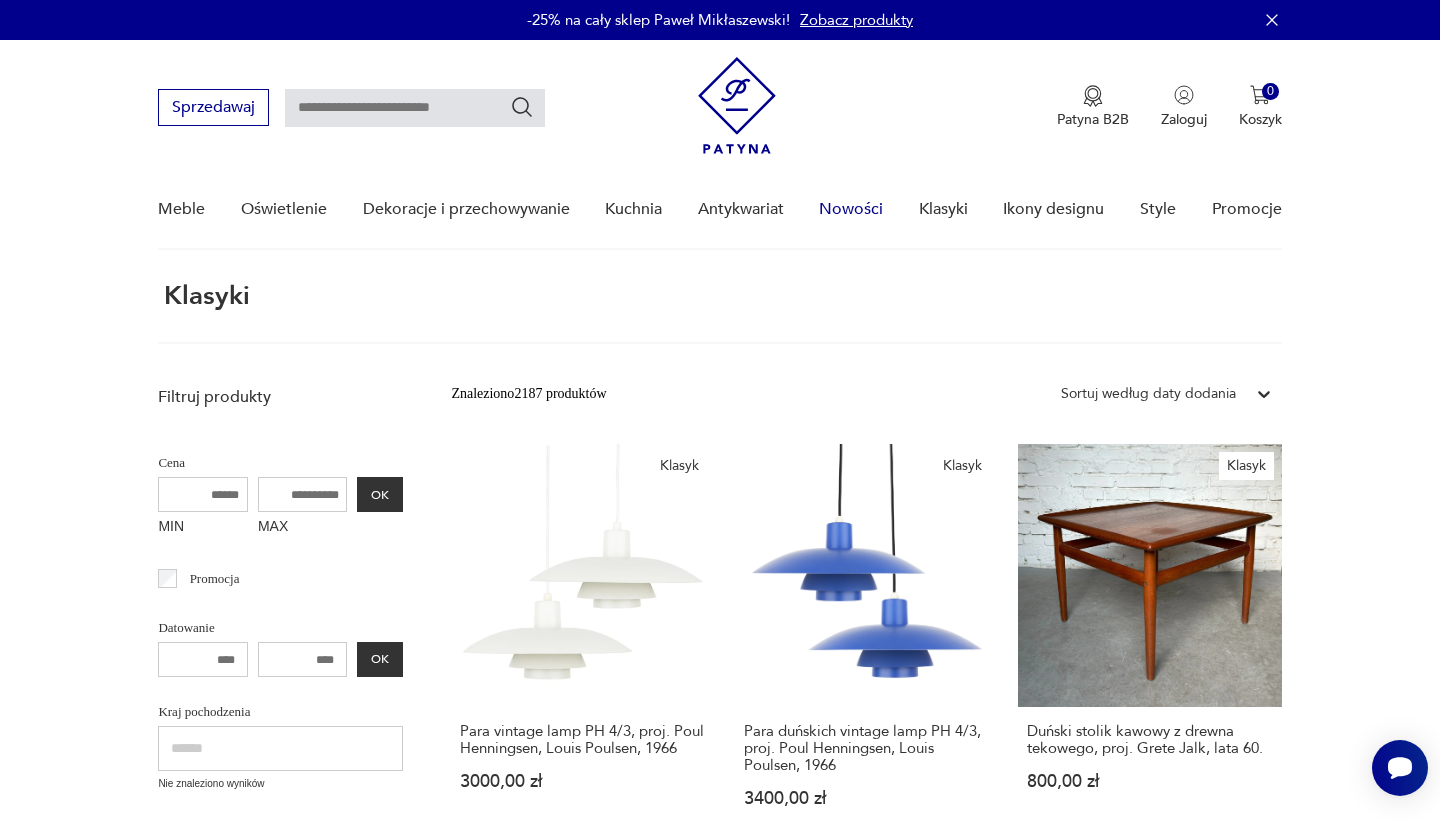 click on "Nowości" at bounding box center [851, 209] 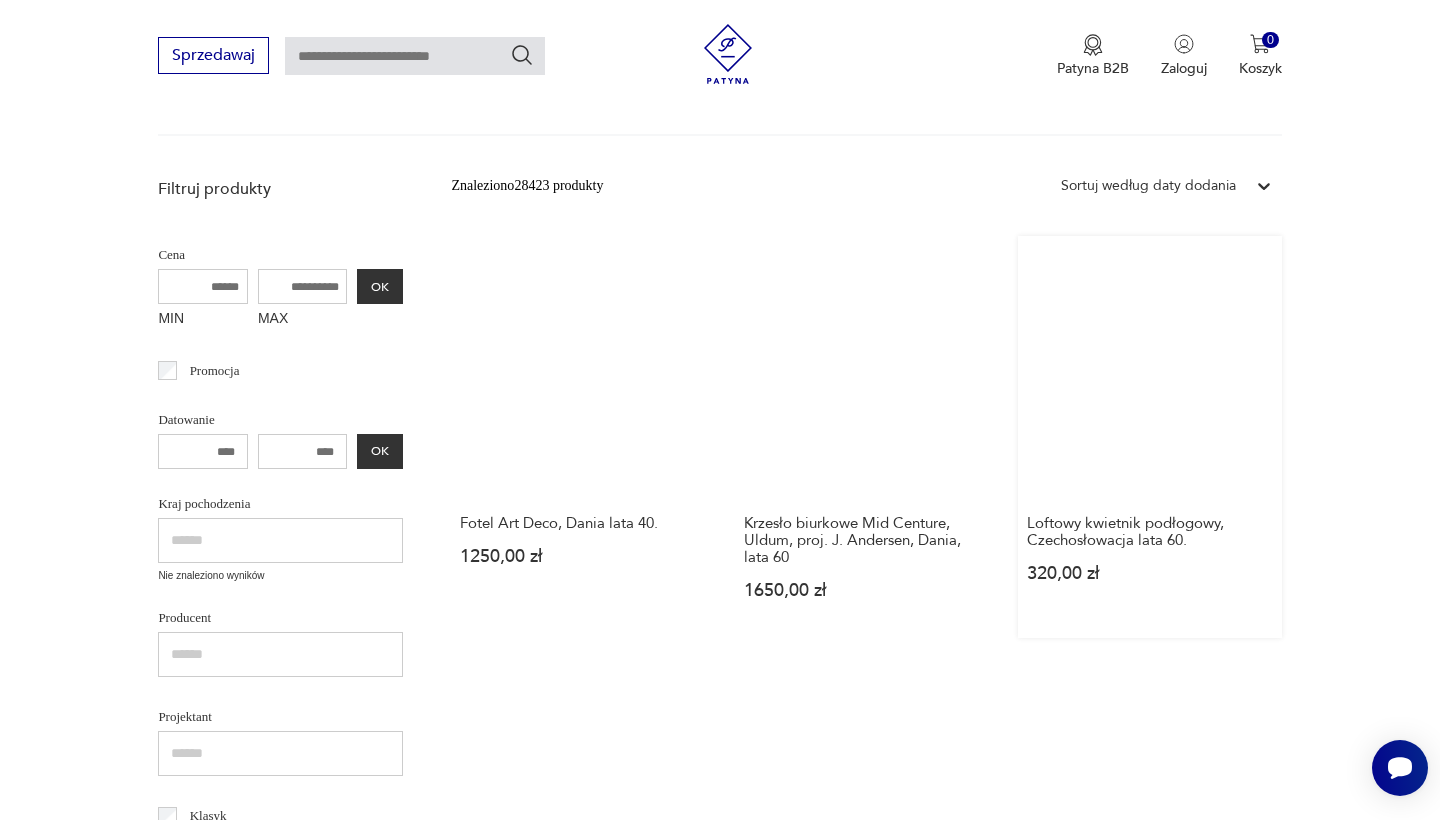 scroll, scrollTop: 515, scrollLeft: 0, axis: vertical 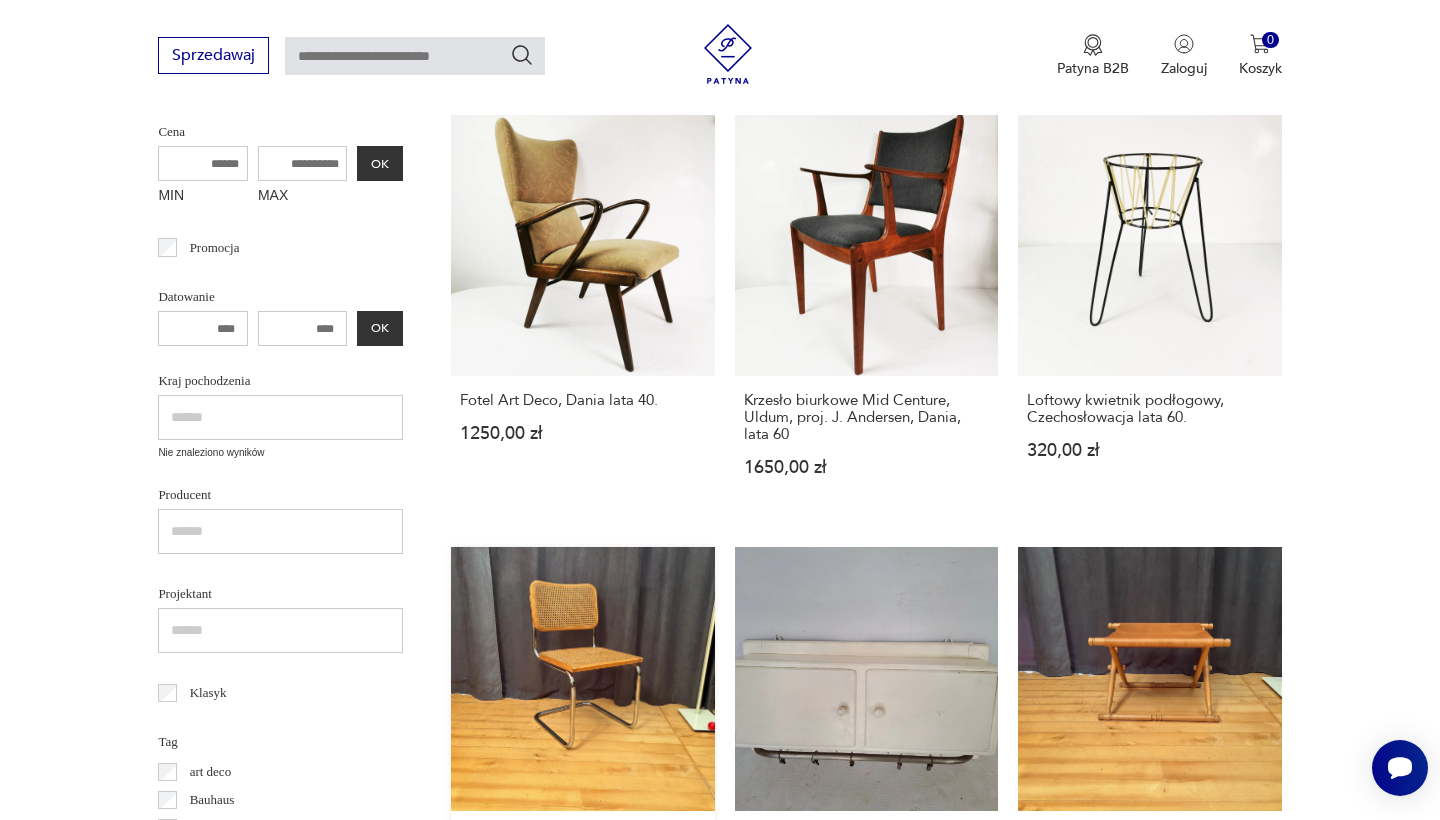 click on "Krzesło Cesca , Włochy , lata 80 695,00 zł" at bounding box center (582, 739) 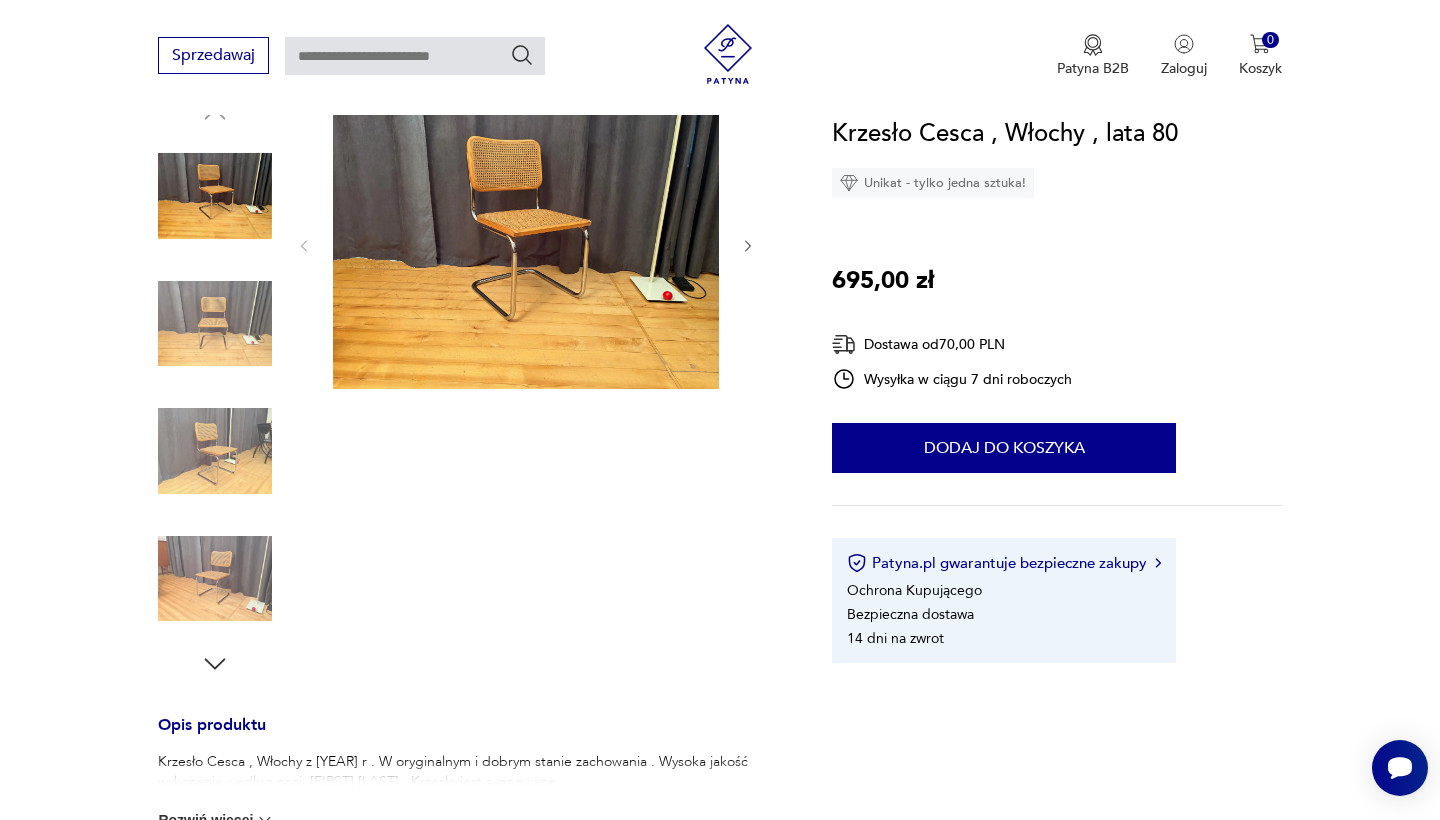 click 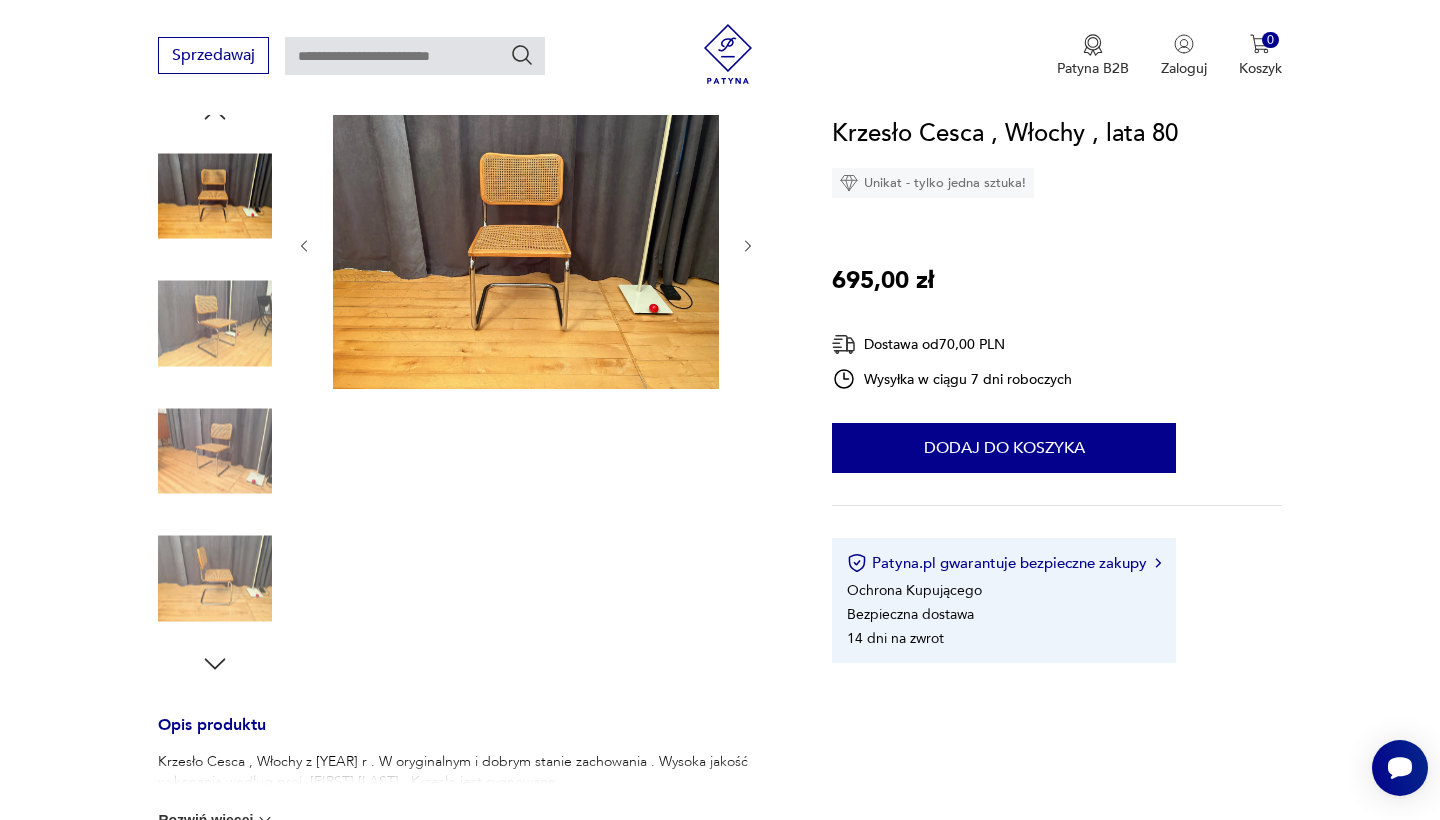 click 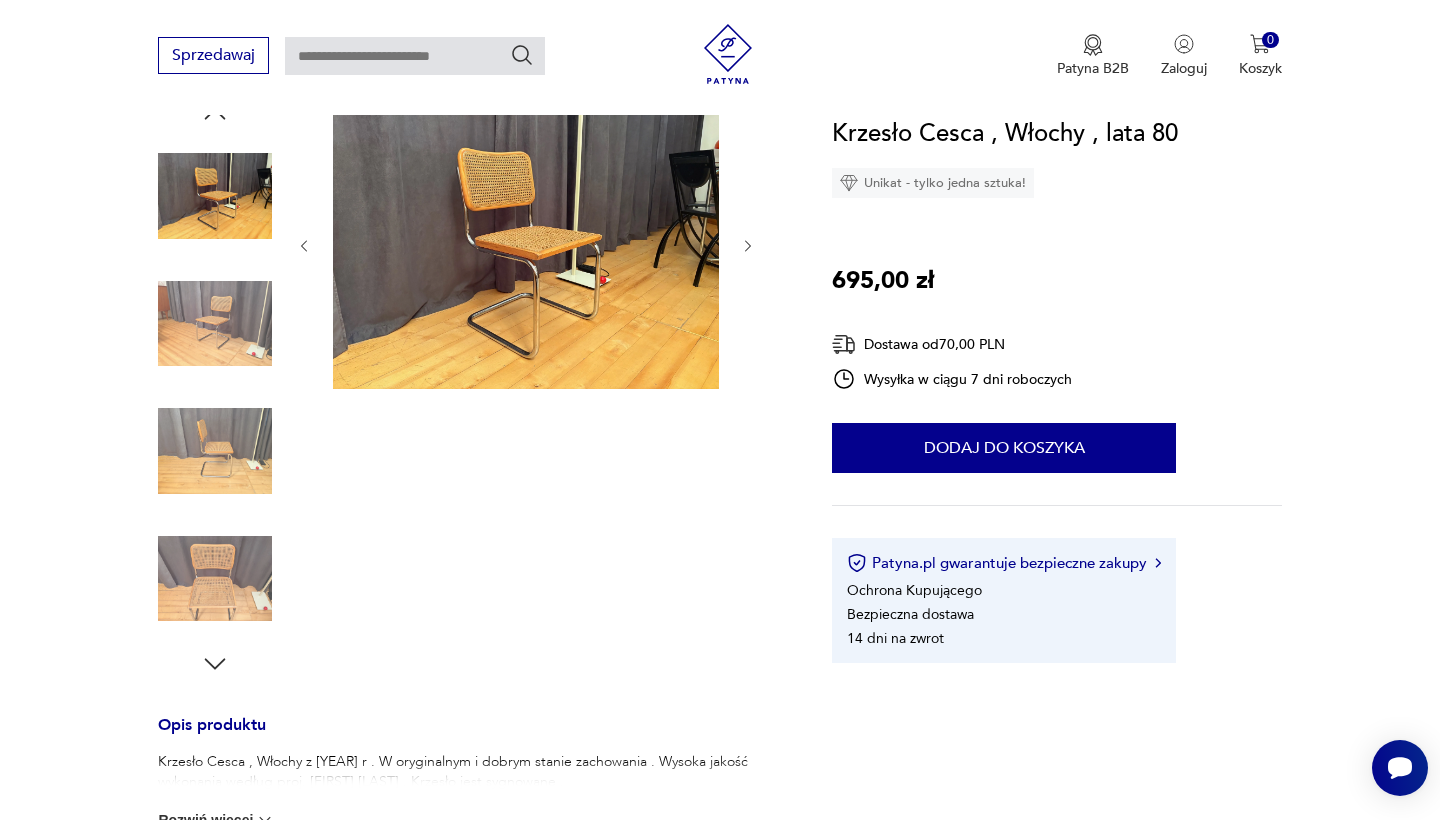 click 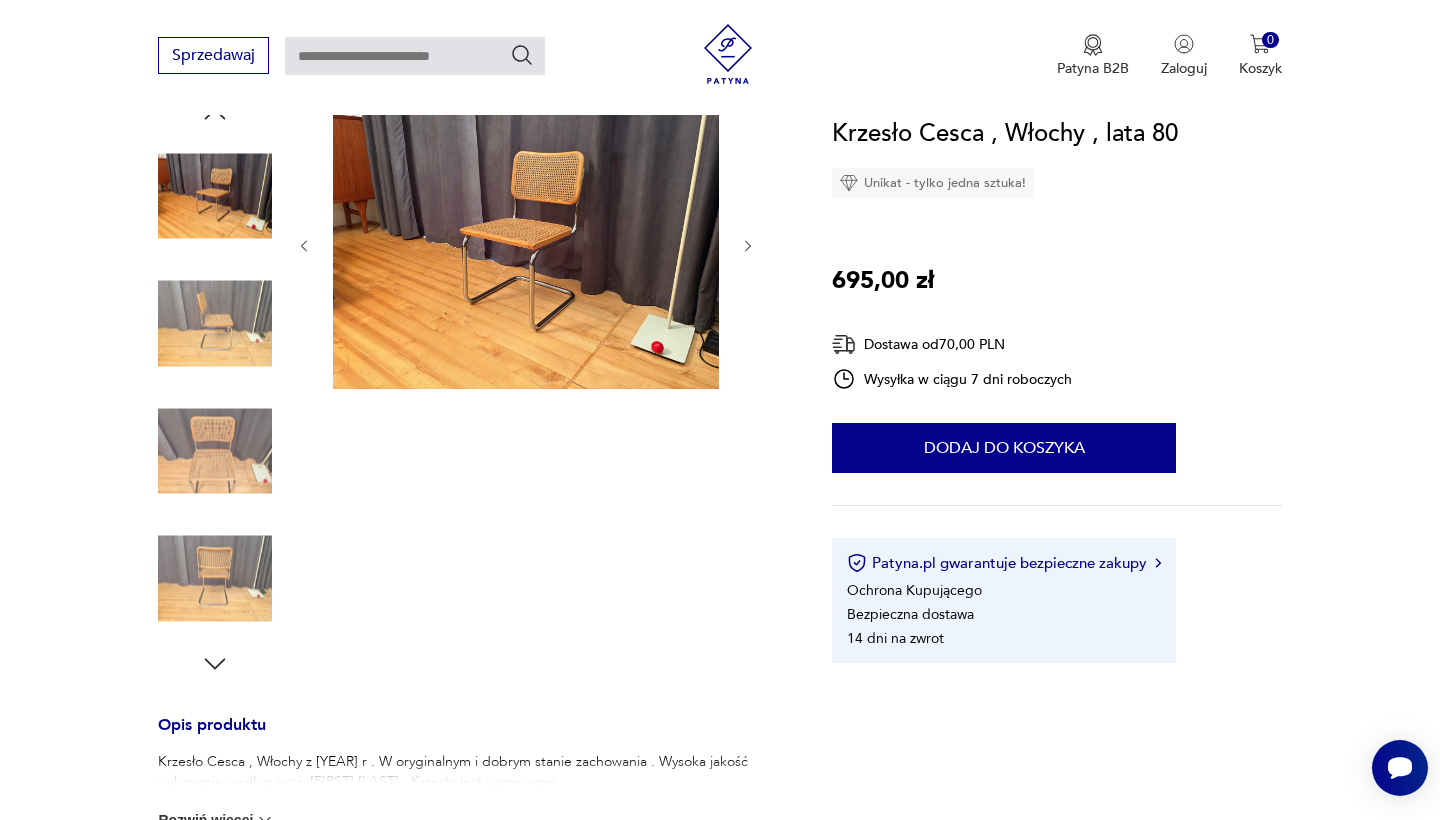click 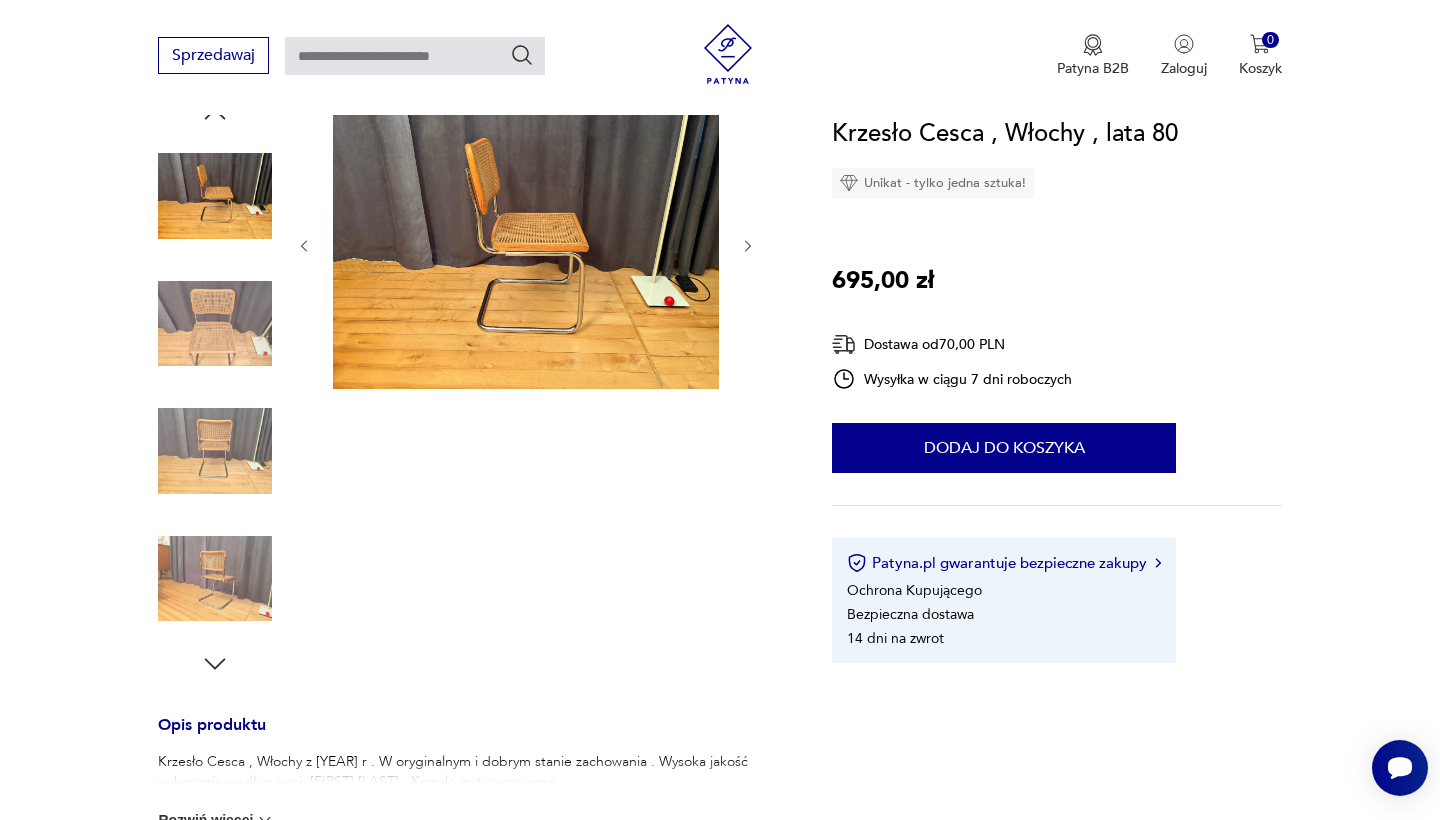 click 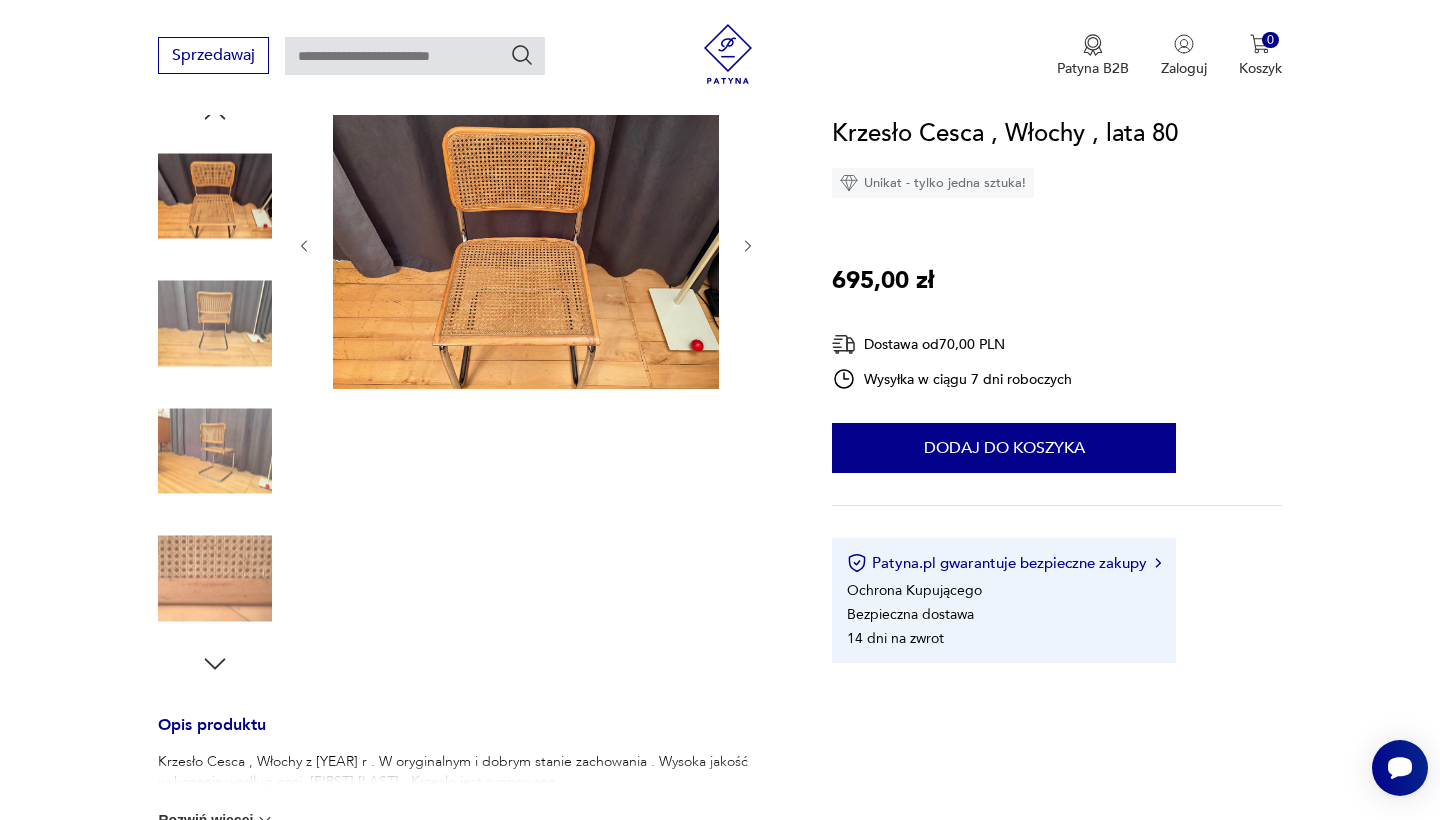click 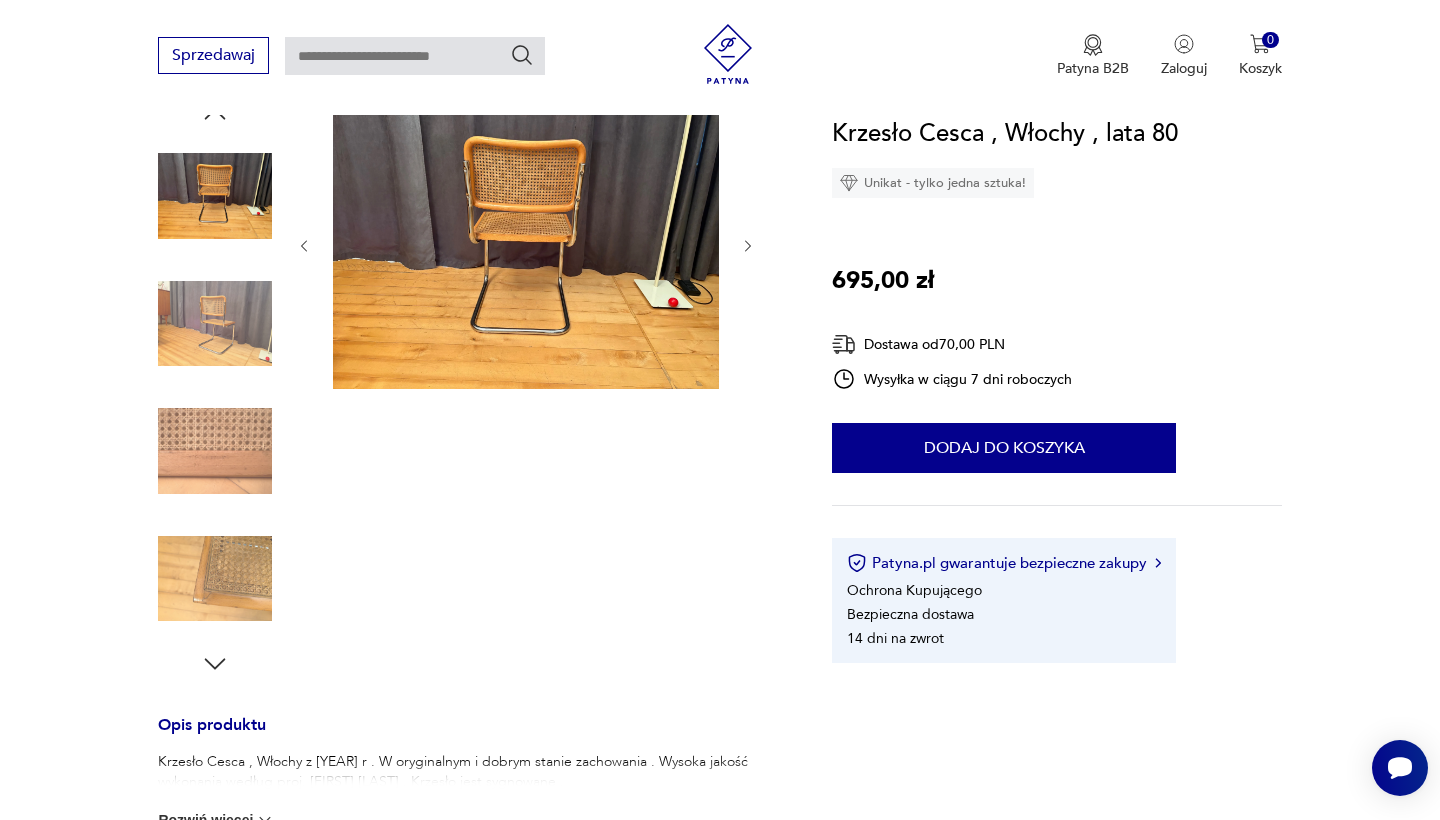 click 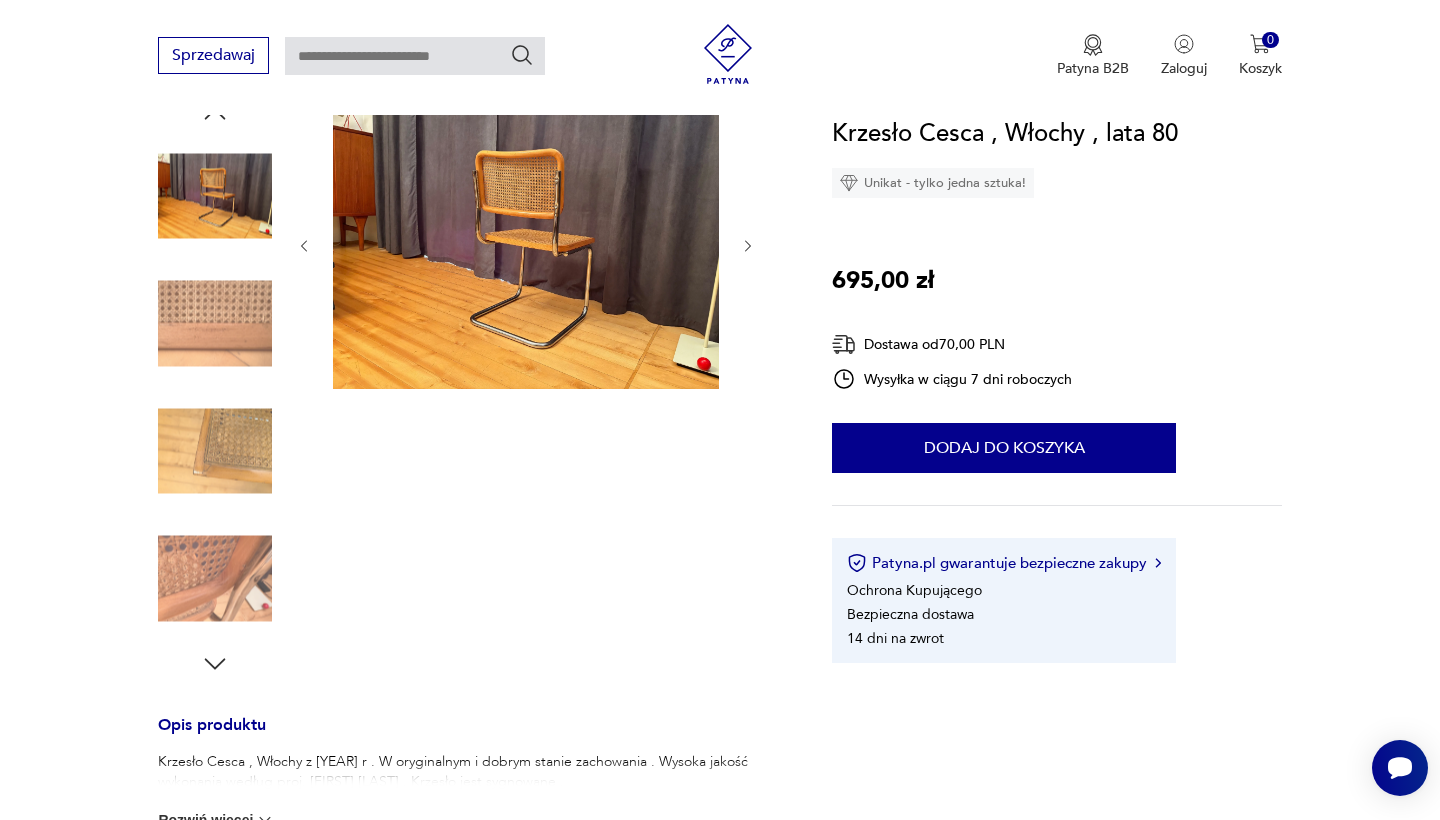 click 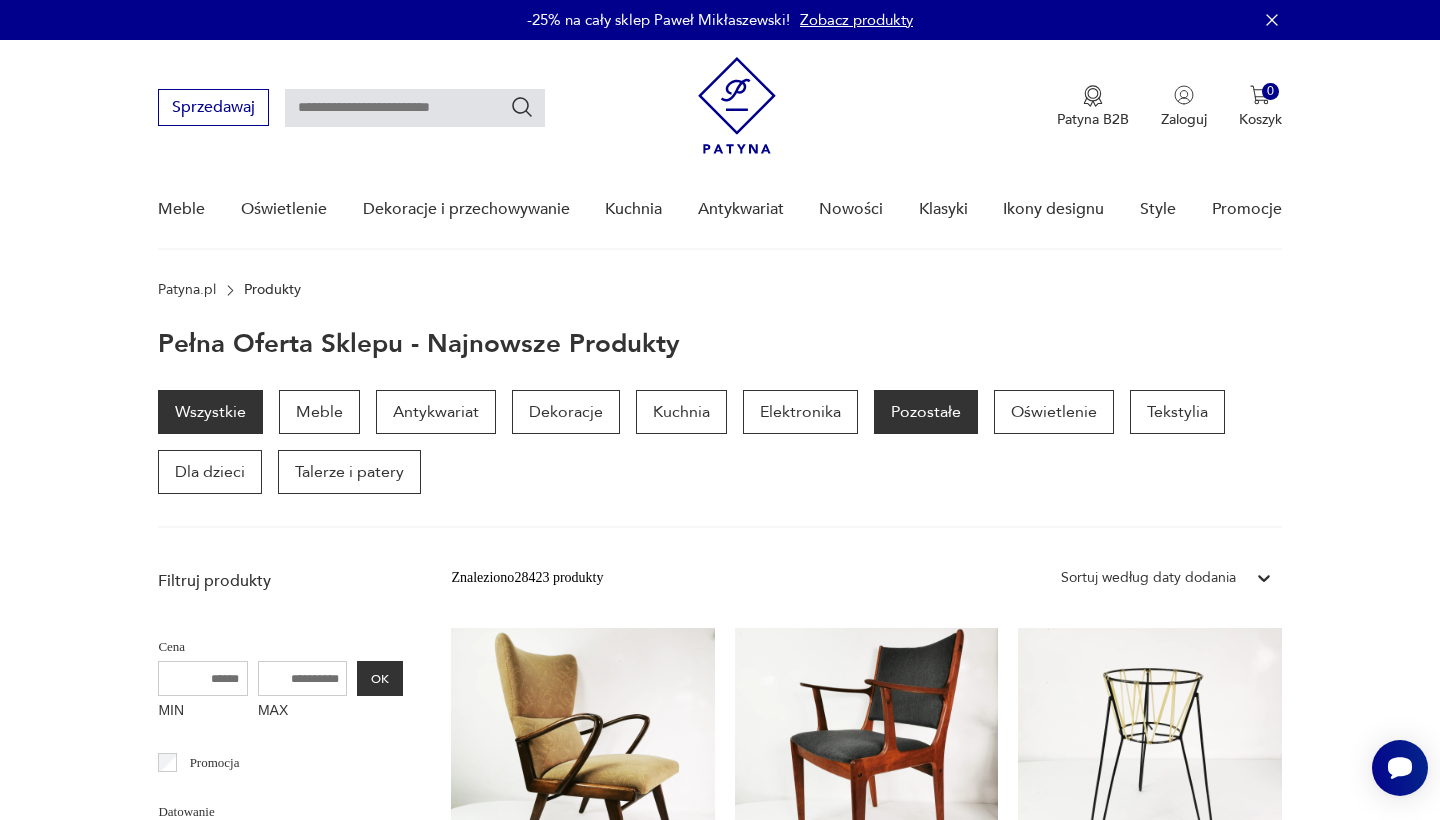scroll, scrollTop: 0, scrollLeft: 0, axis: both 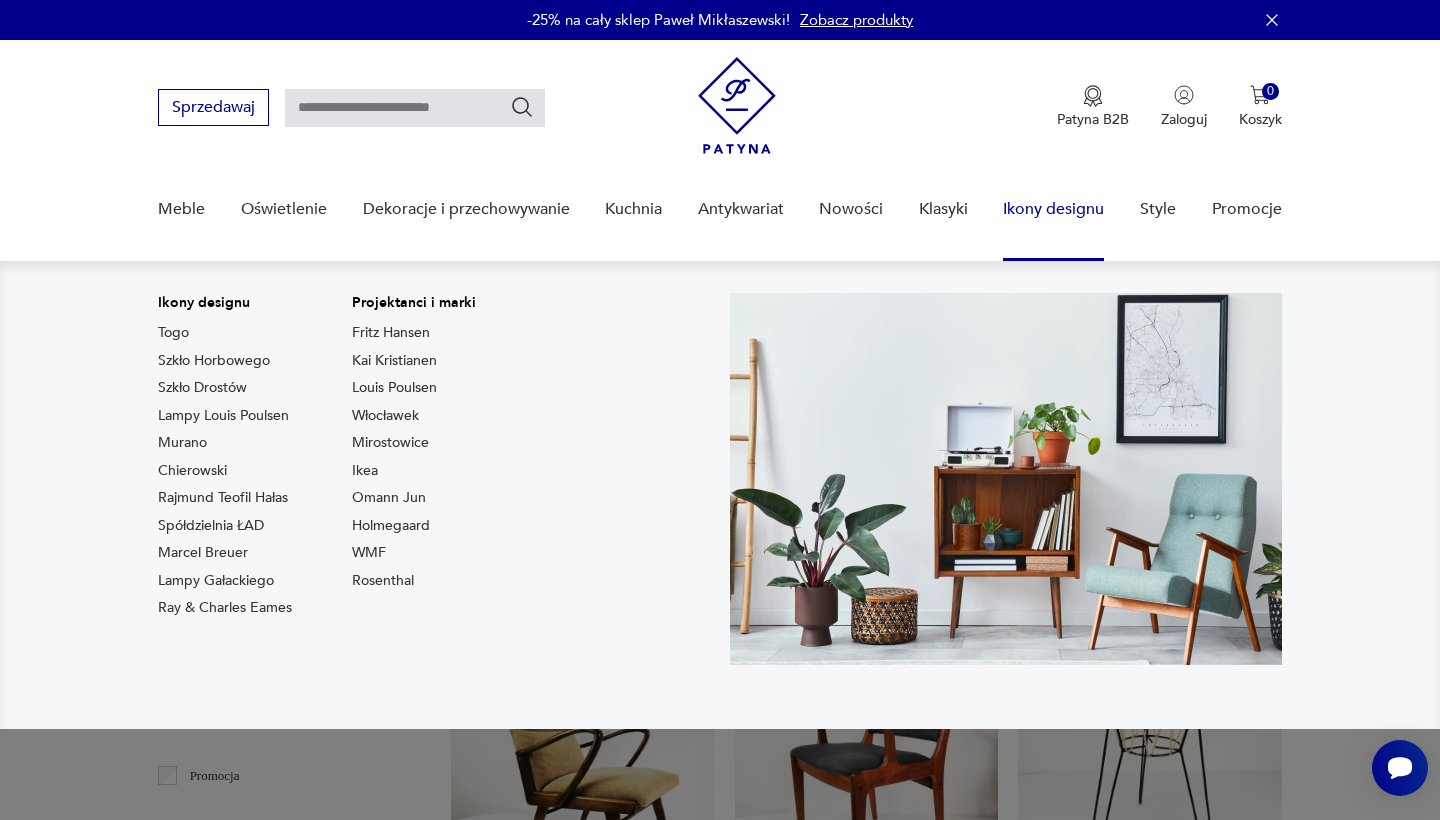 click on "Ikony designu" at bounding box center (1053, 209) 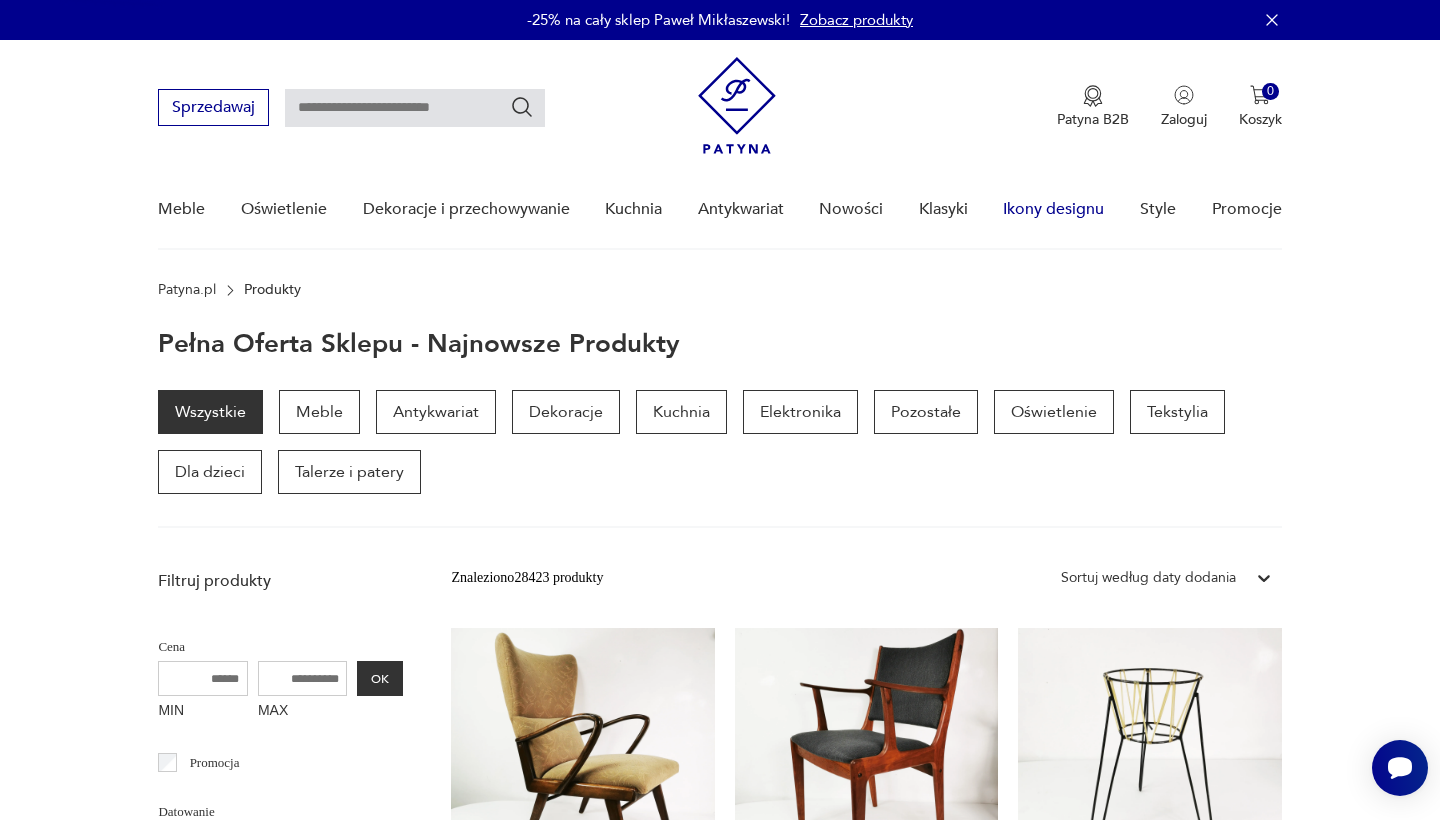 click on "Ikony designu" at bounding box center (1053, 209) 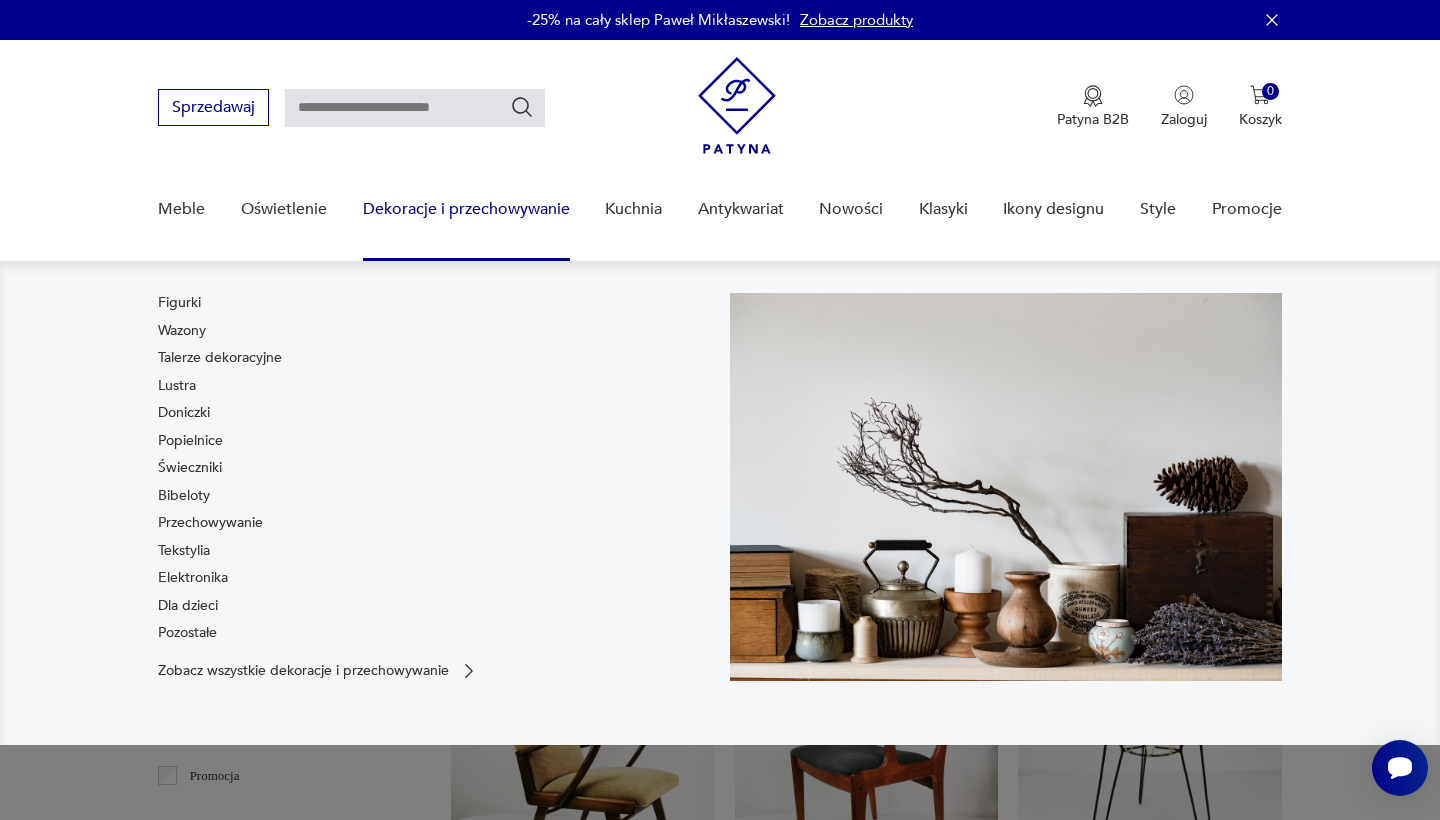 scroll, scrollTop: 0, scrollLeft: 0, axis: both 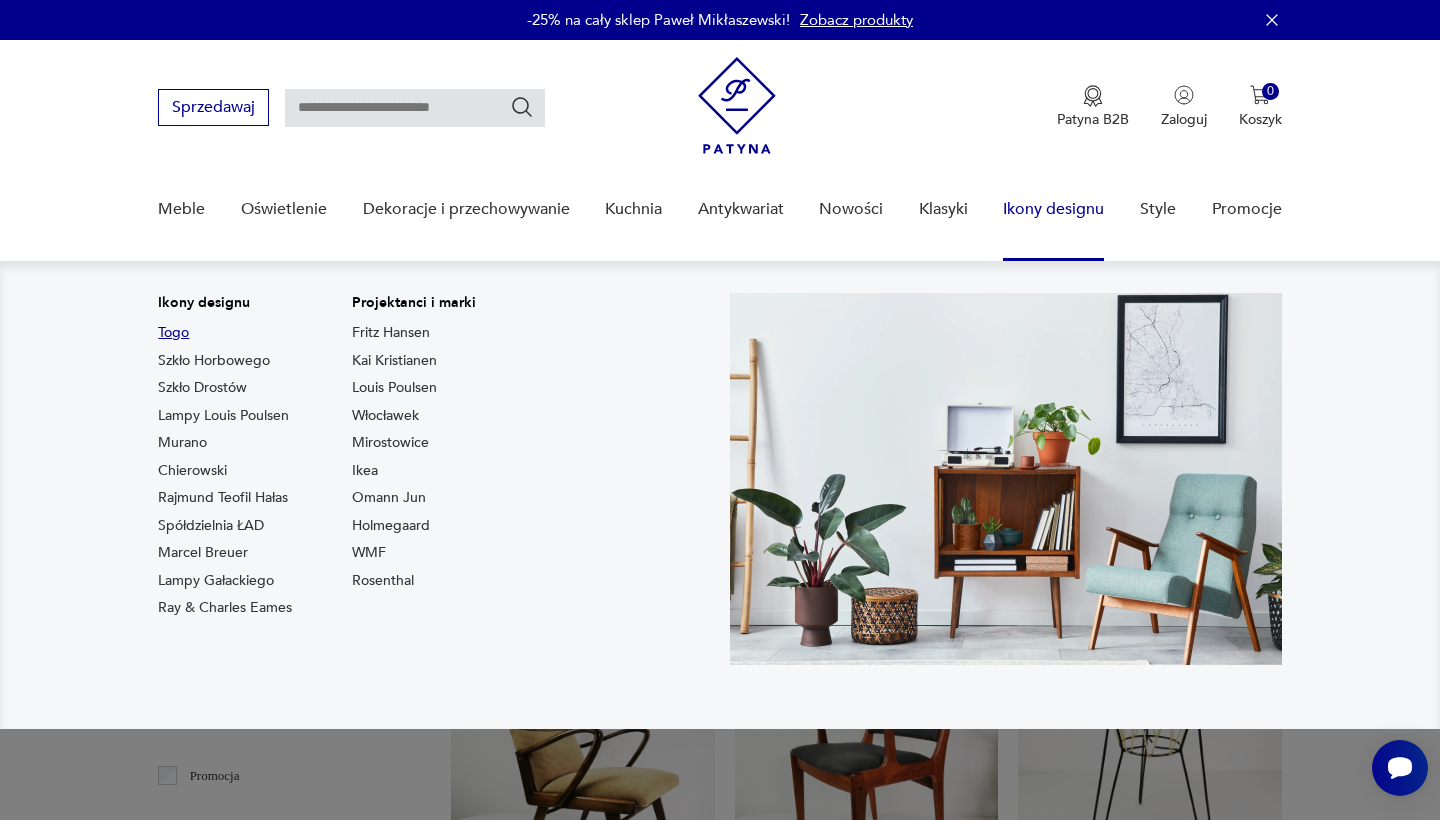 click on "Togo" at bounding box center [173, 333] 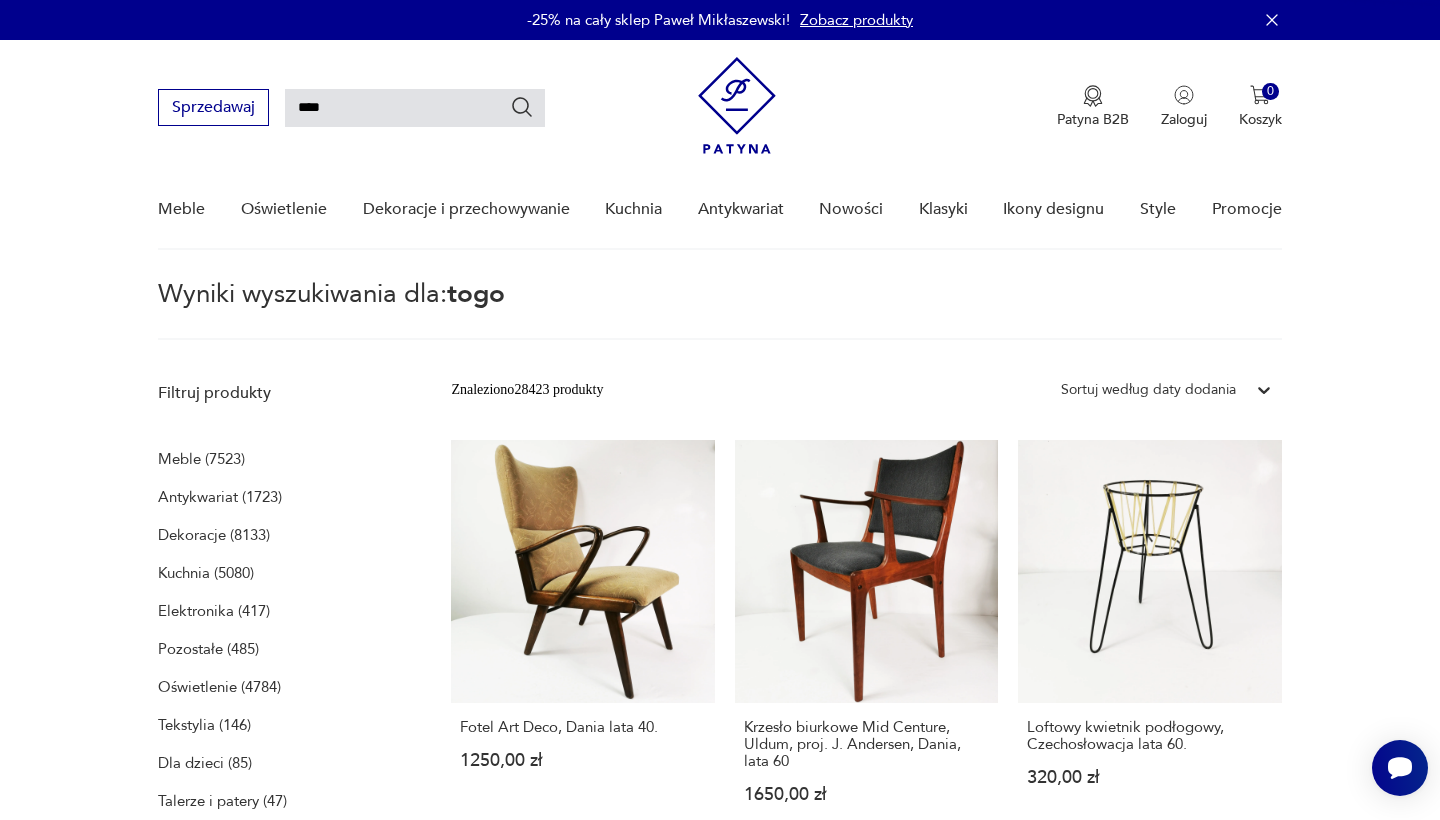 type on "****" 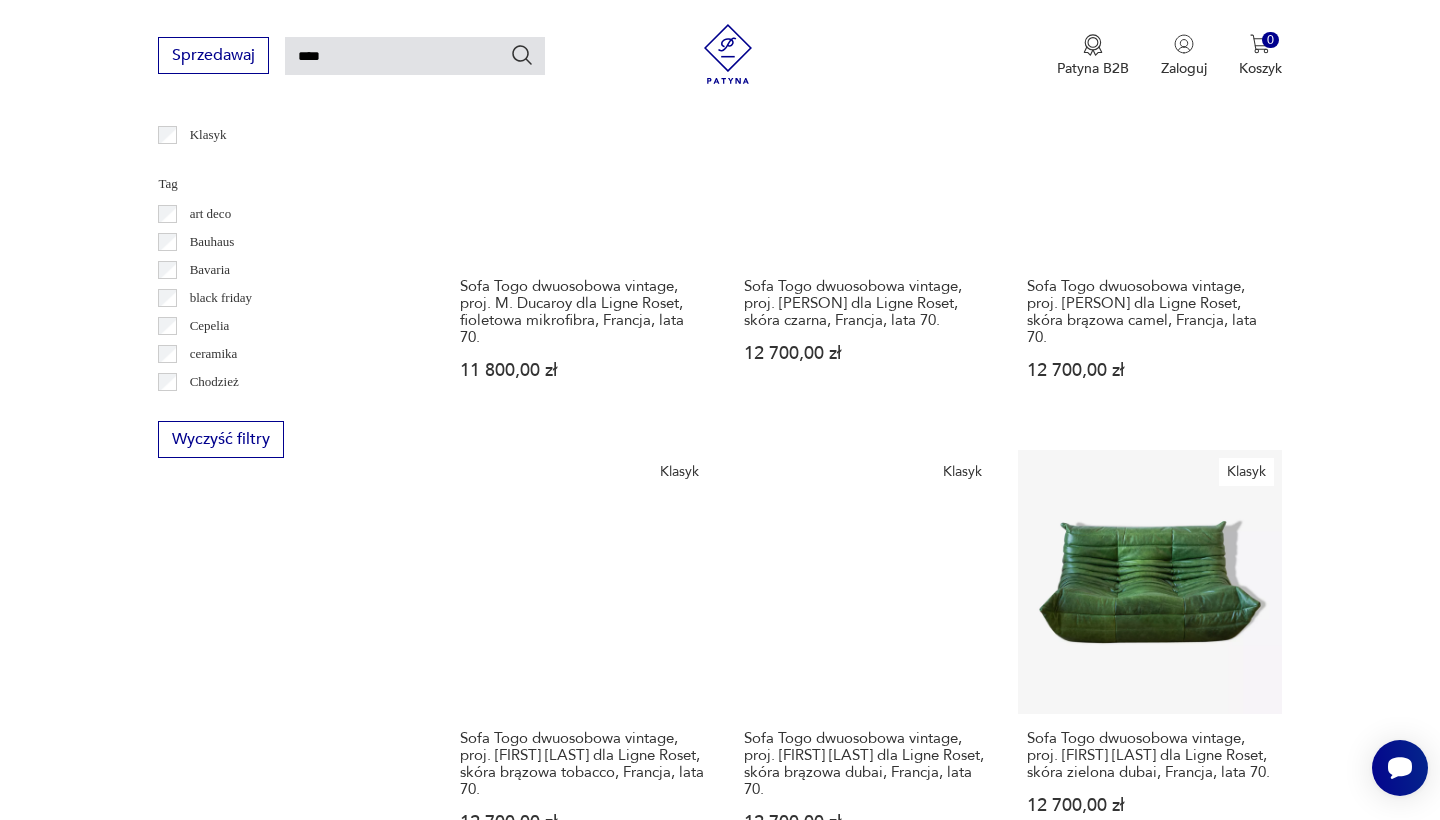 scroll, scrollTop: 1313, scrollLeft: 0, axis: vertical 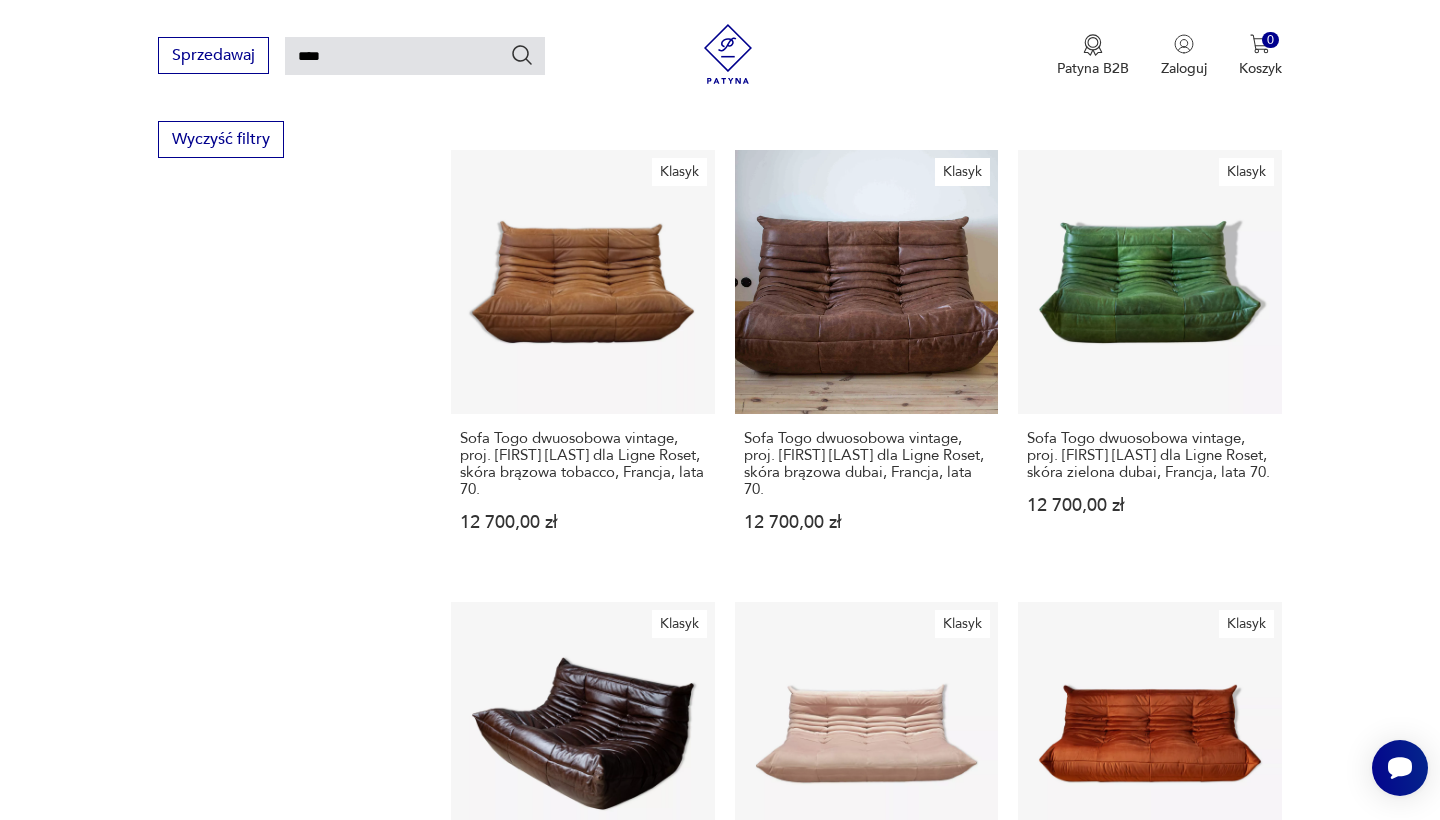 click on "2" at bounding box center (866, 1543) 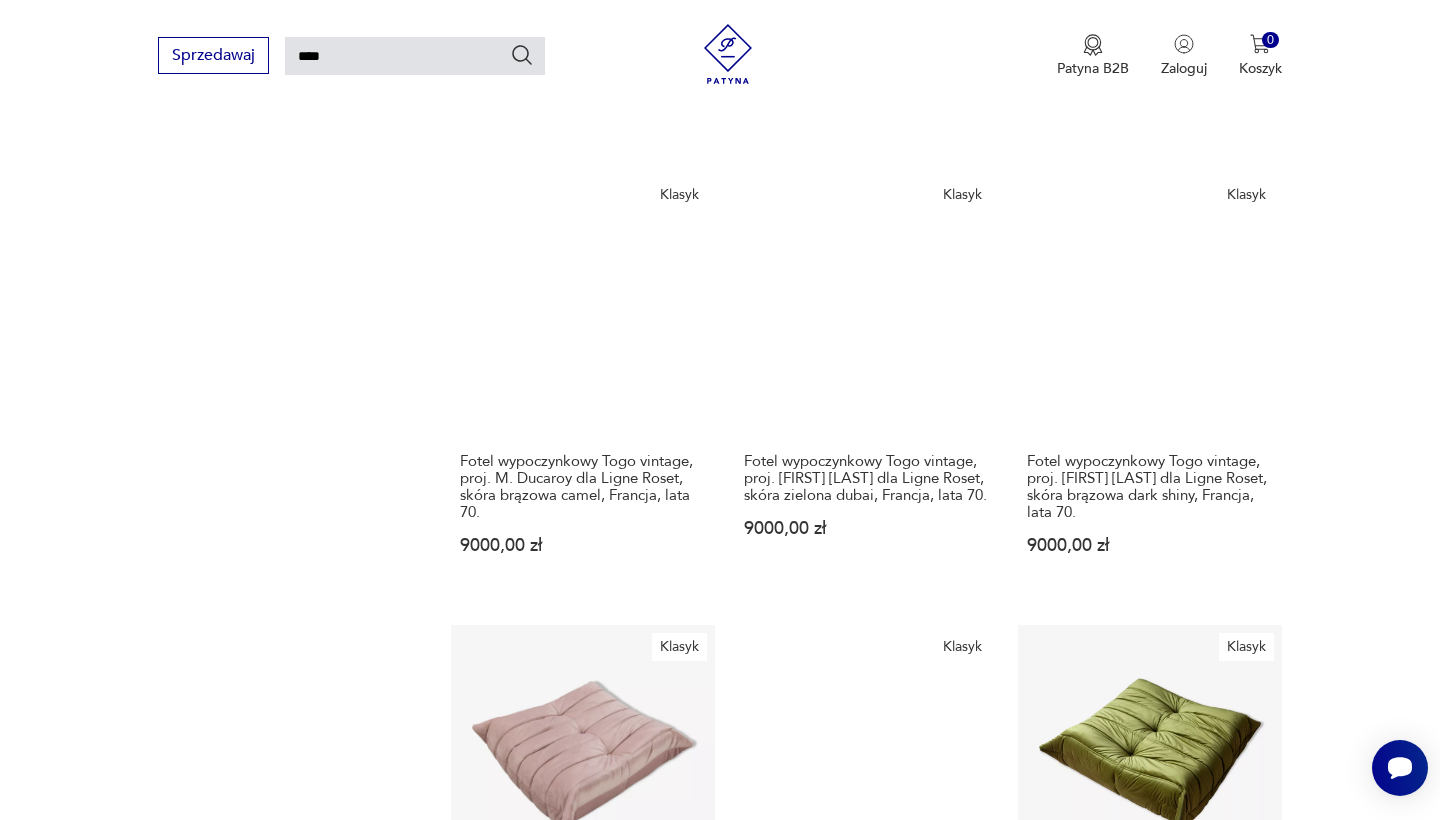 scroll, scrollTop: 1641, scrollLeft: 0, axis: vertical 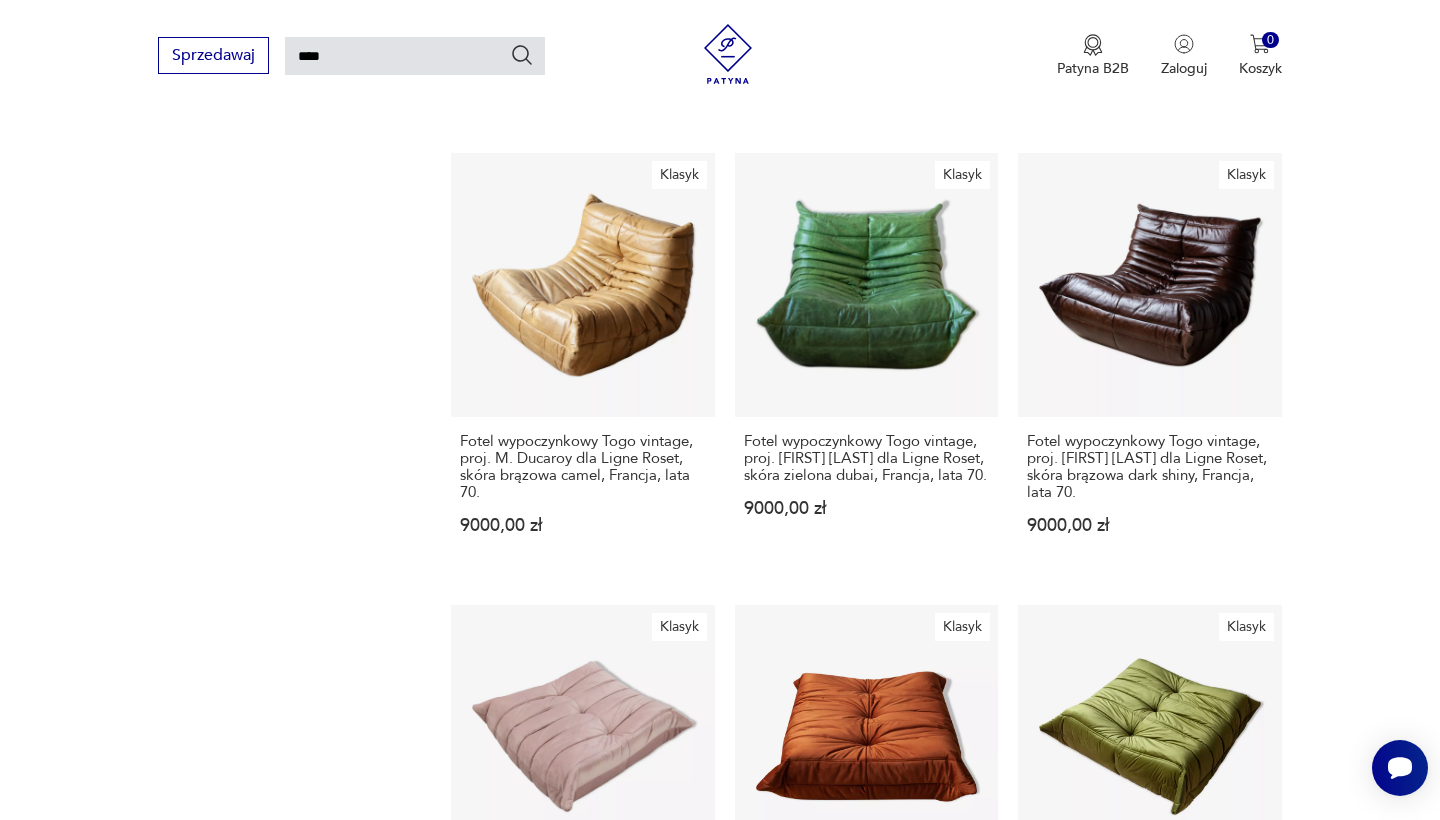 click on "4" at bounding box center [958, 1546] 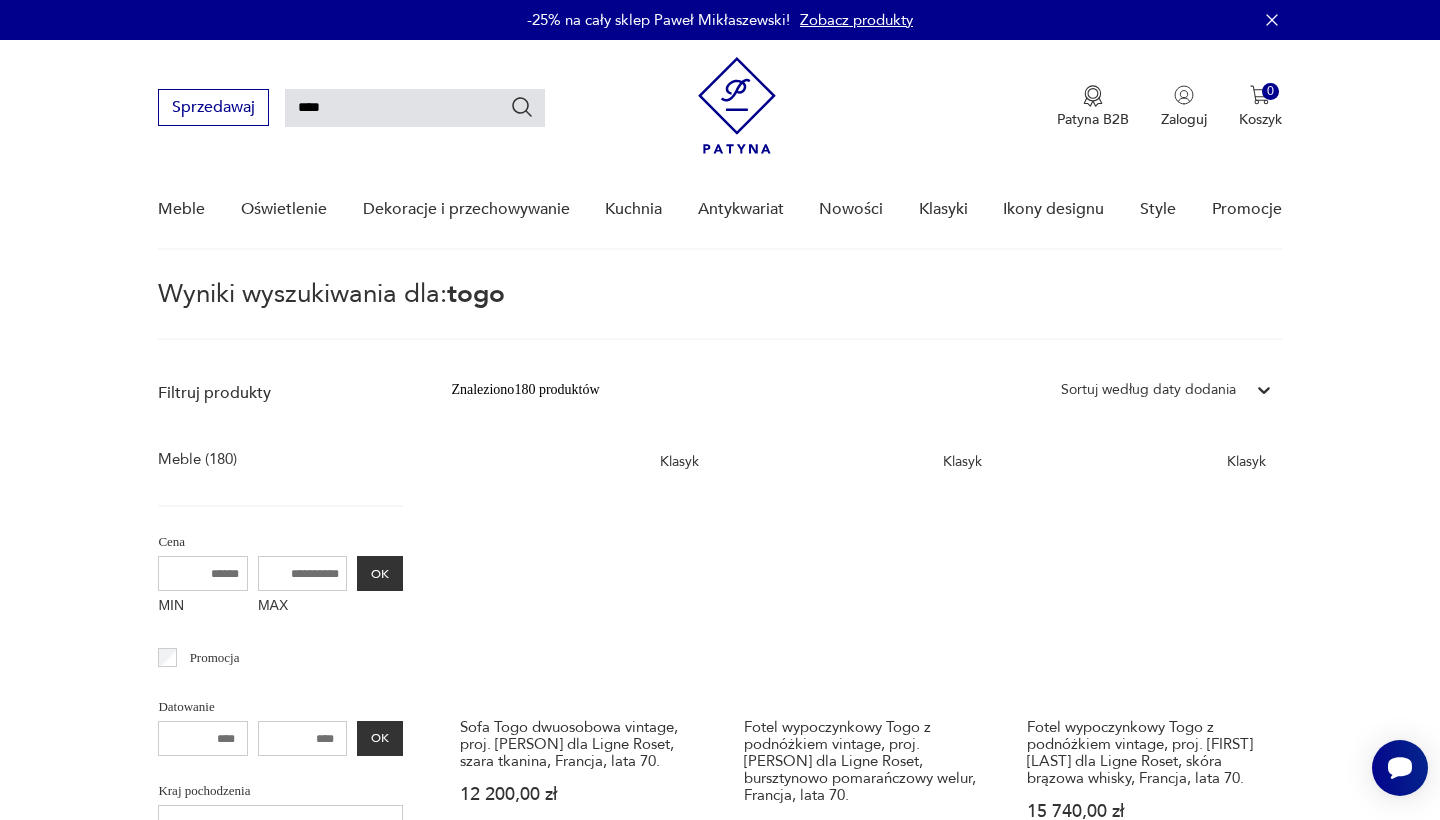 scroll, scrollTop: 0, scrollLeft: 0, axis: both 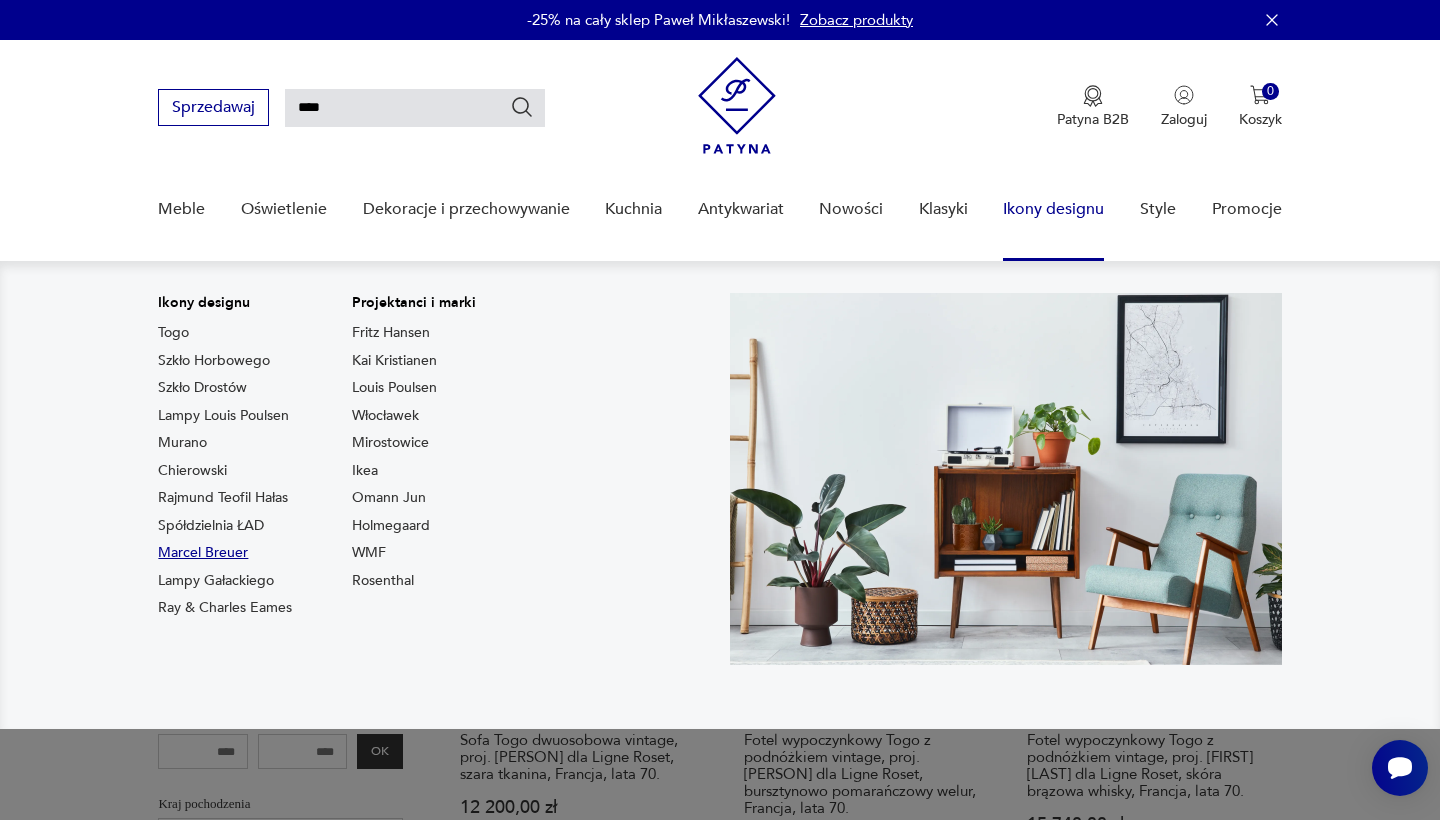 click on "Marcel Breuer" at bounding box center [203, 553] 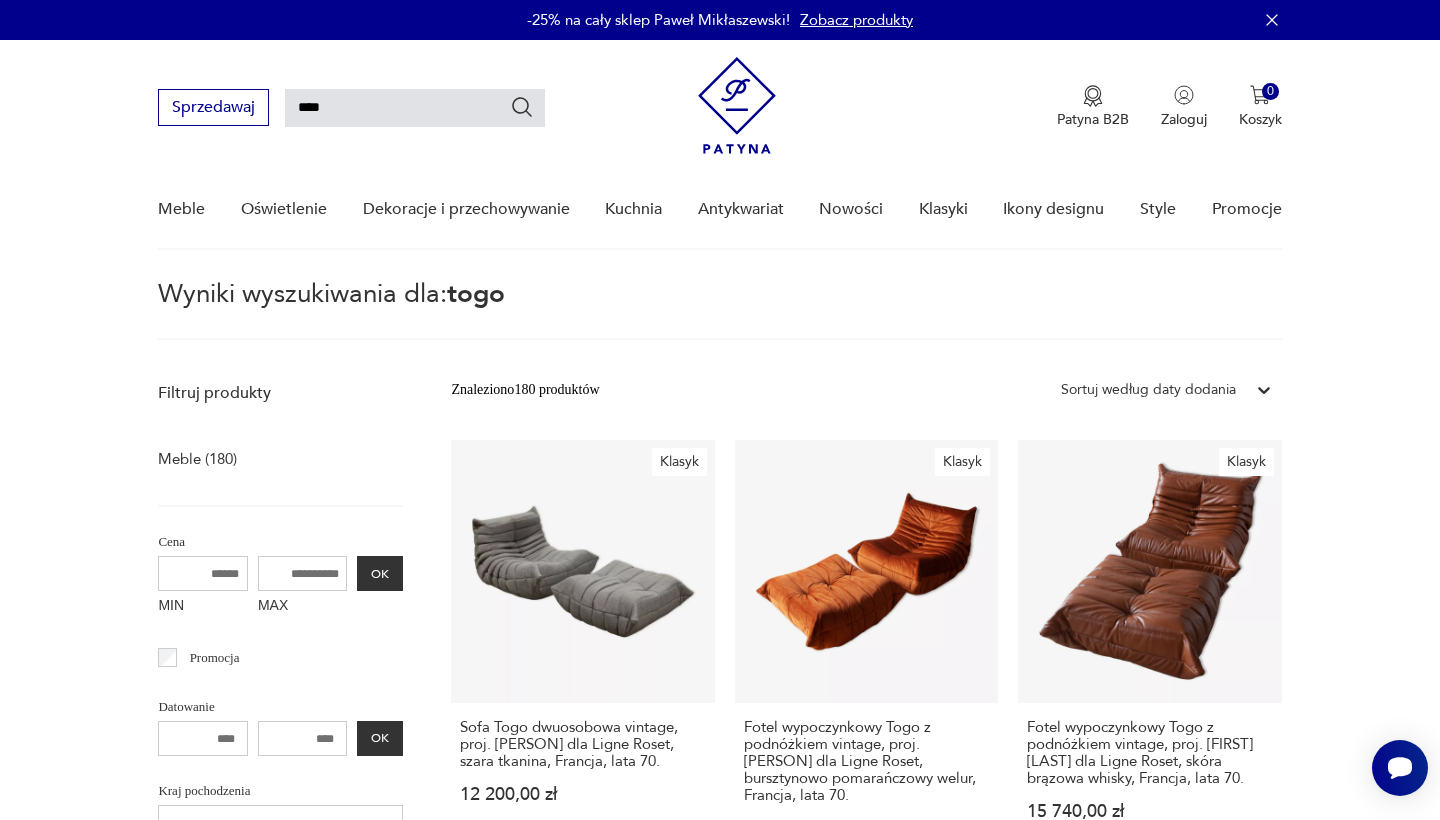 type on "******" 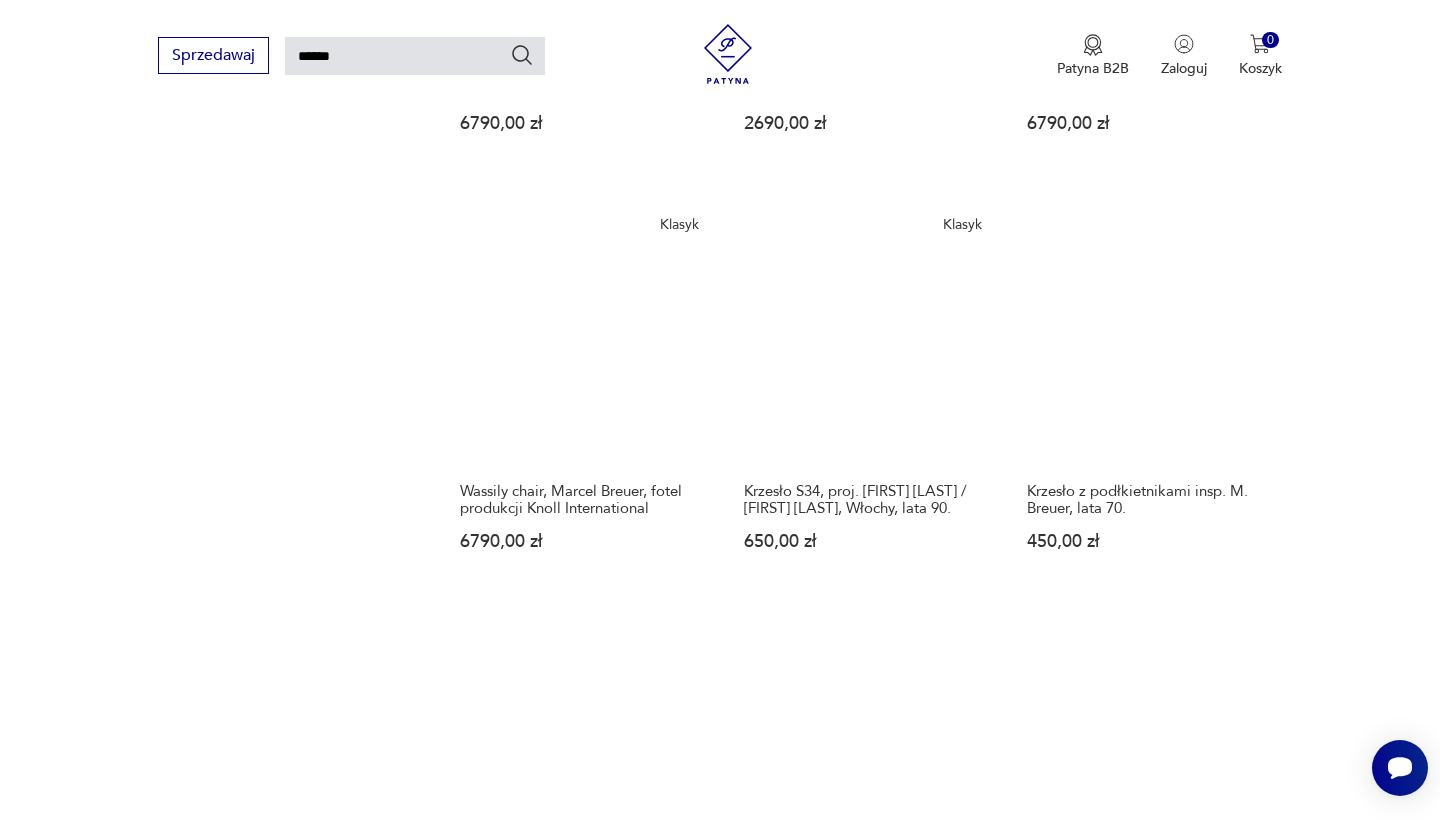 scroll, scrollTop: 1511, scrollLeft: 0, axis: vertical 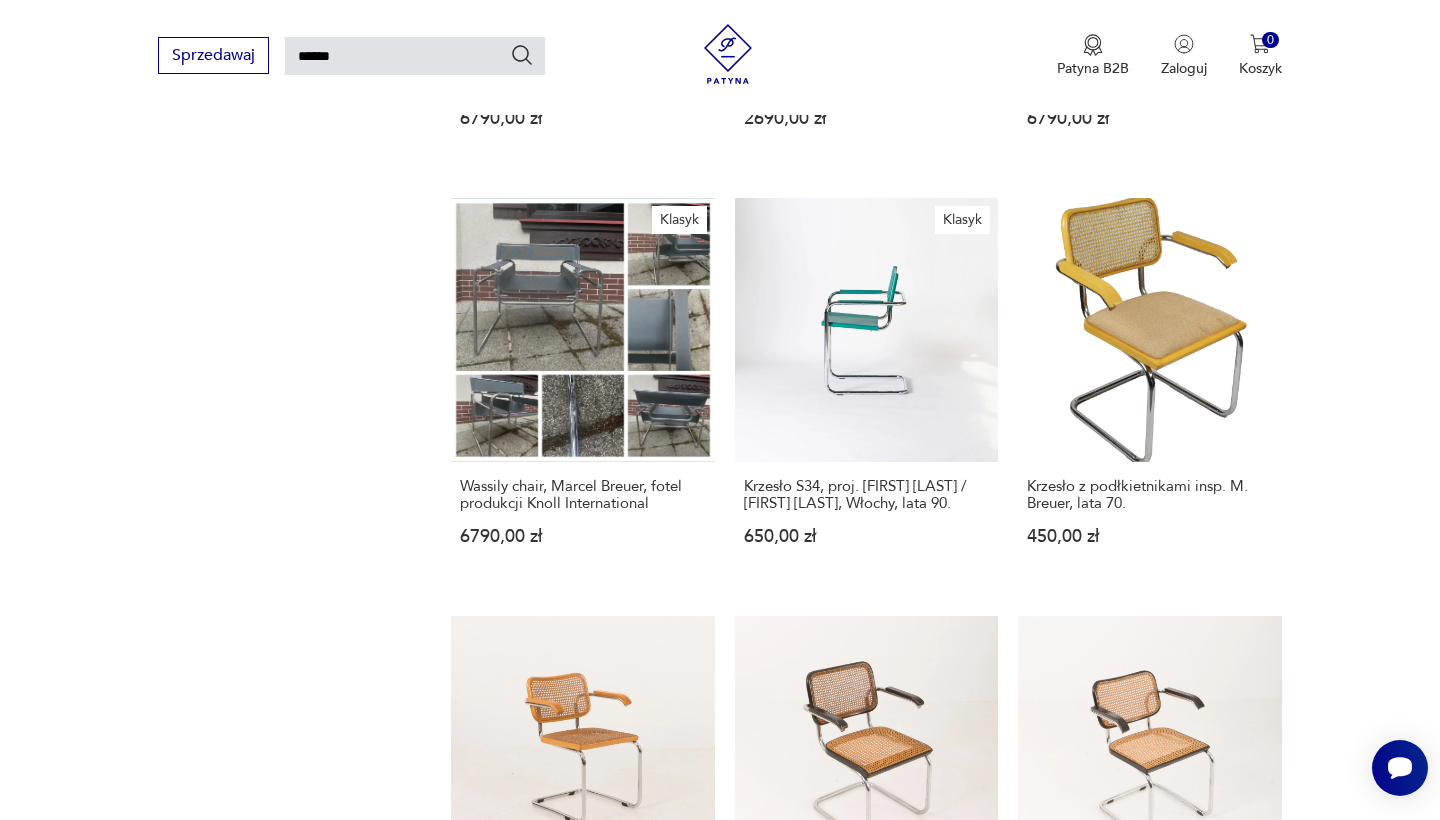 click on "2" at bounding box center (1126, 1540) 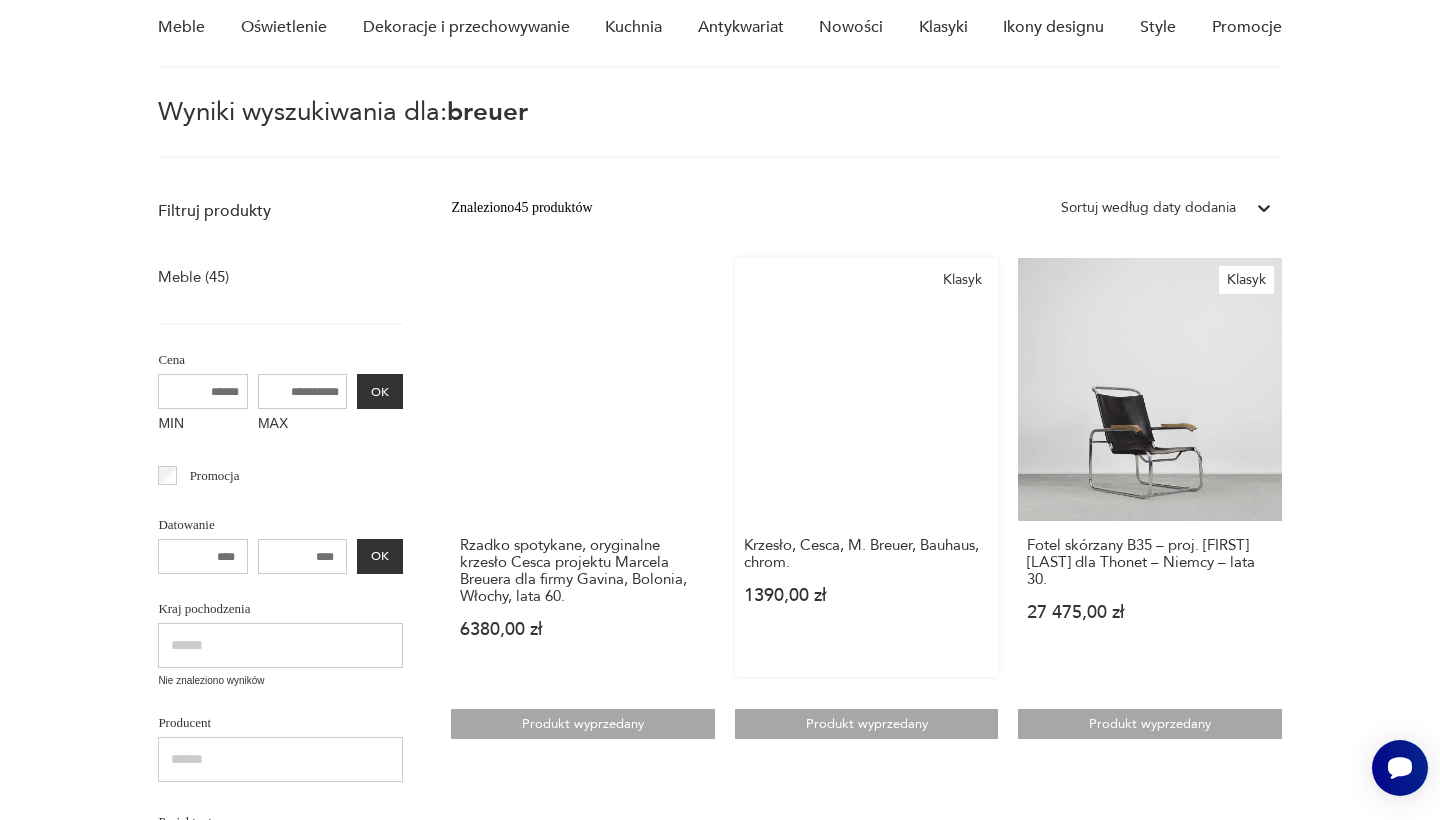 scroll, scrollTop: 168, scrollLeft: 0, axis: vertical 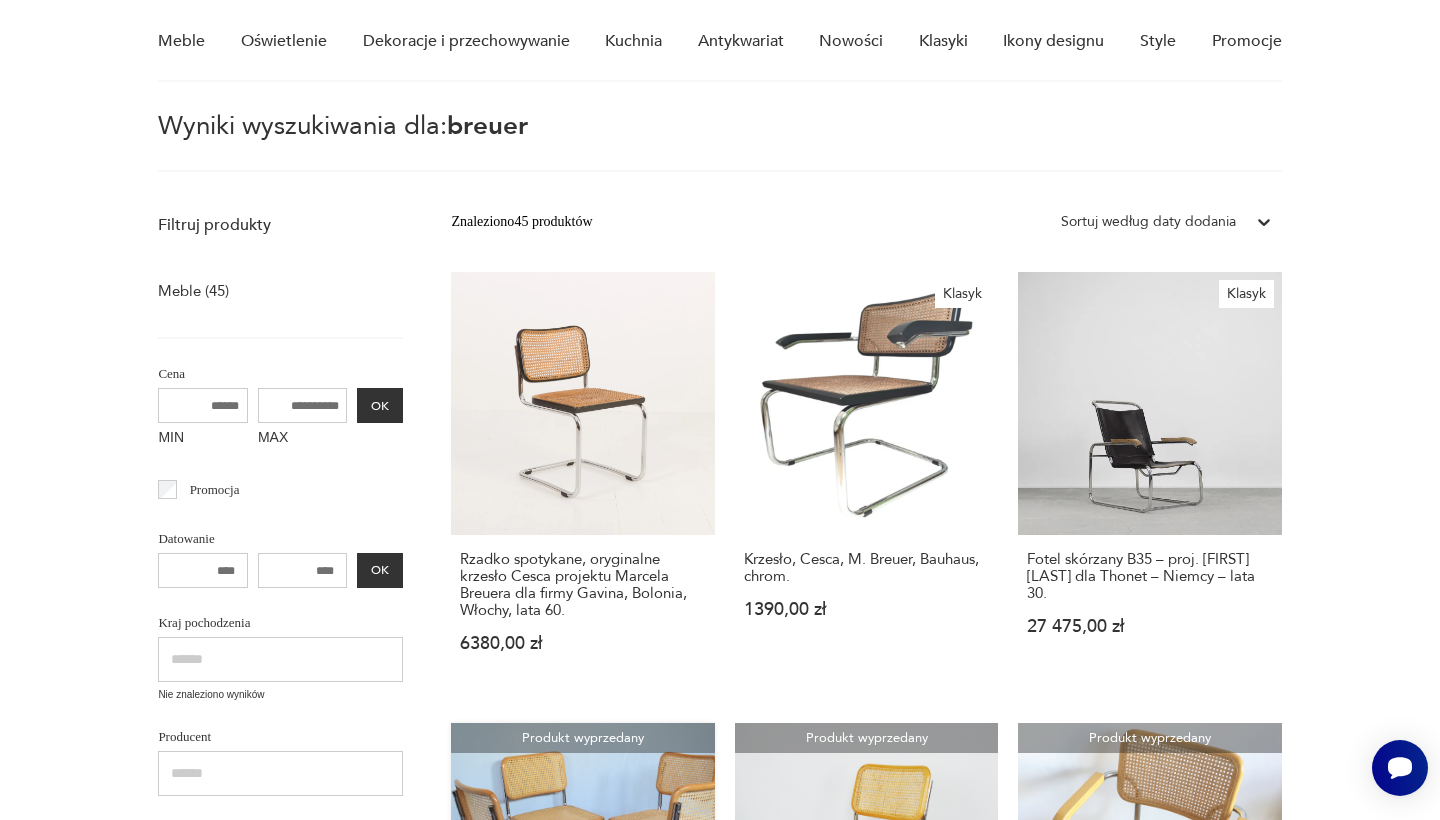 click on "Produkt wyprzedany Komplet czterech krzeseł „Cesca” , proj. Marcel Breuer. 1100,00 zł" at bounding box center [582, 915] 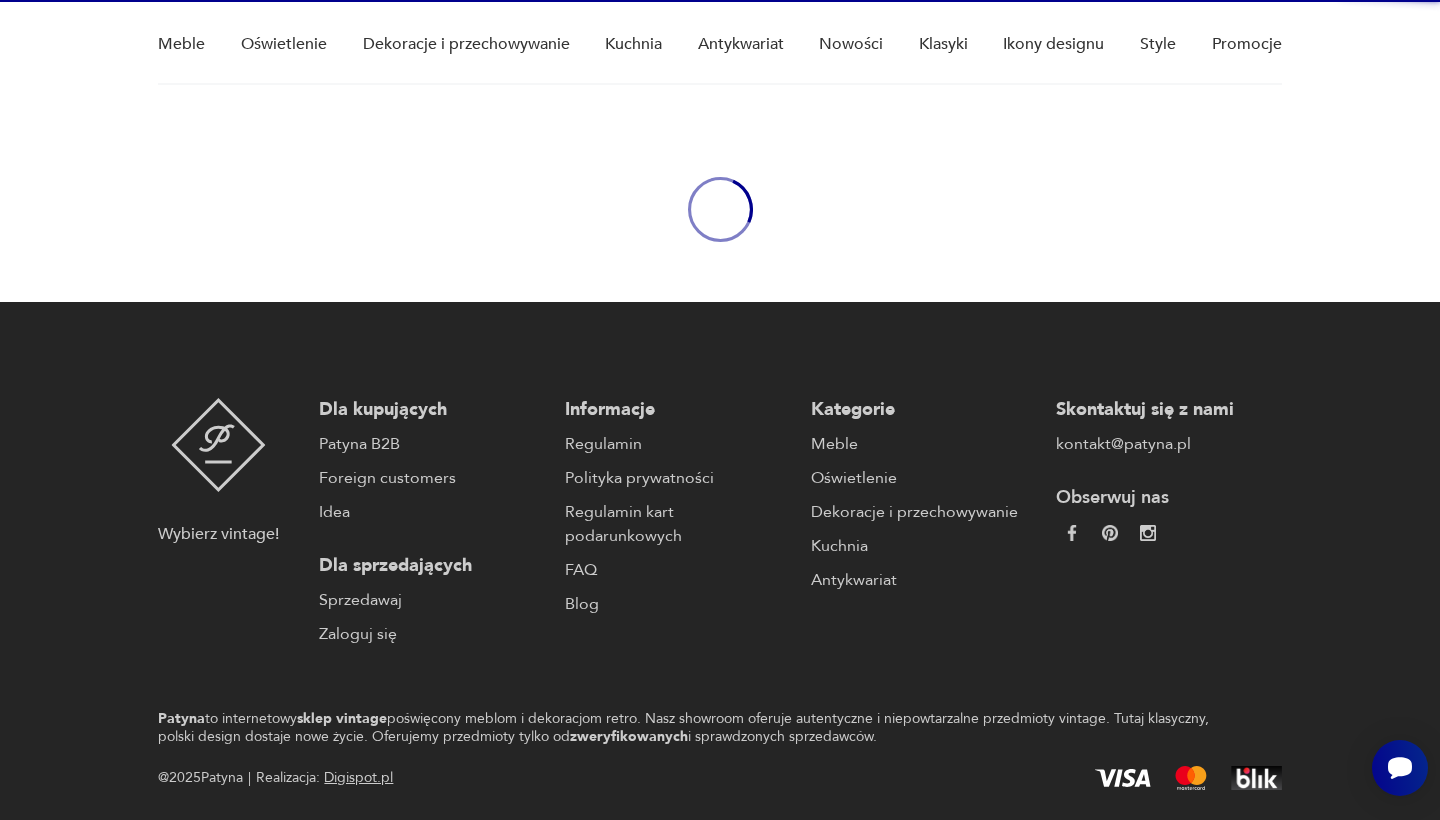 type 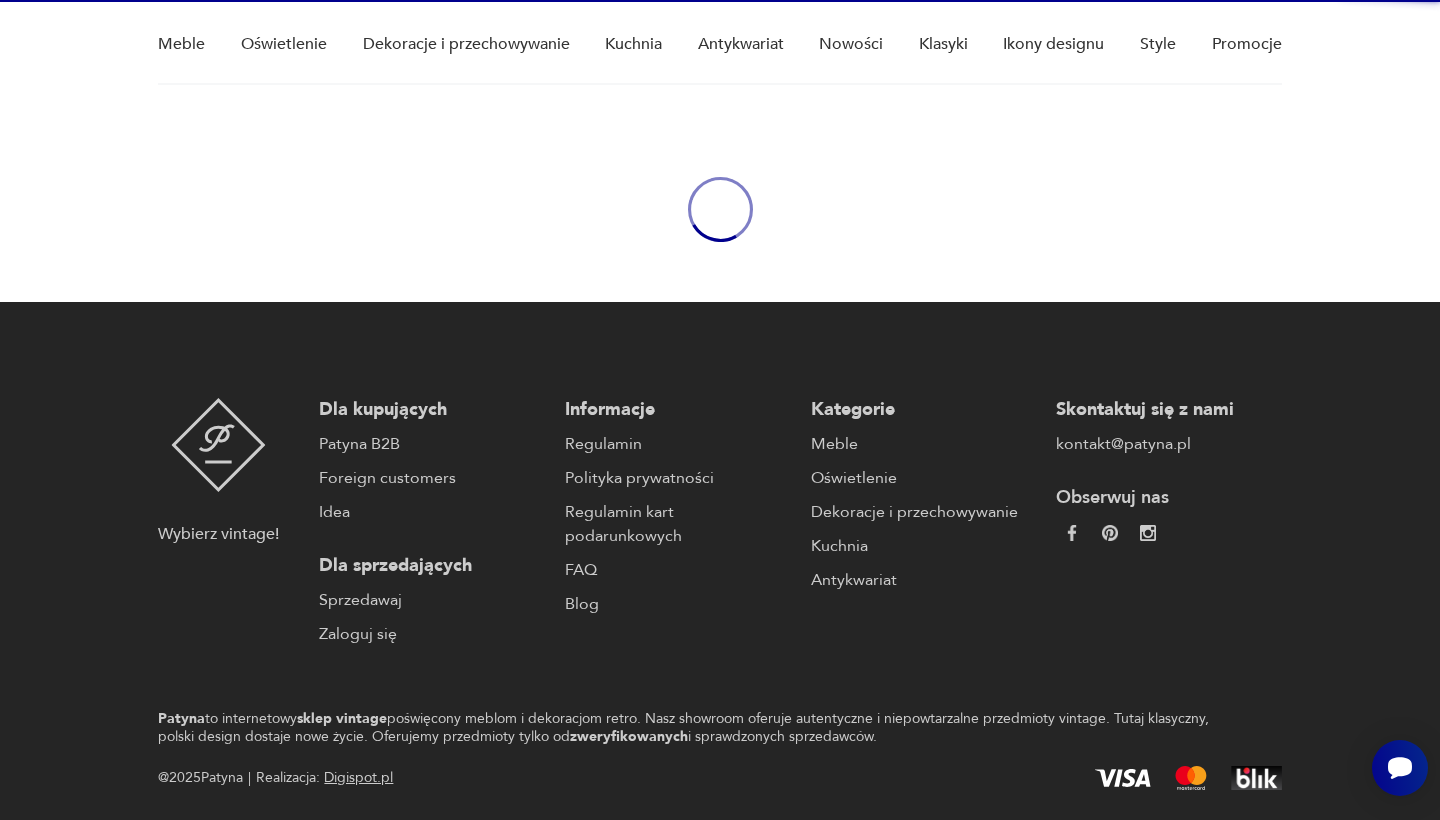 type 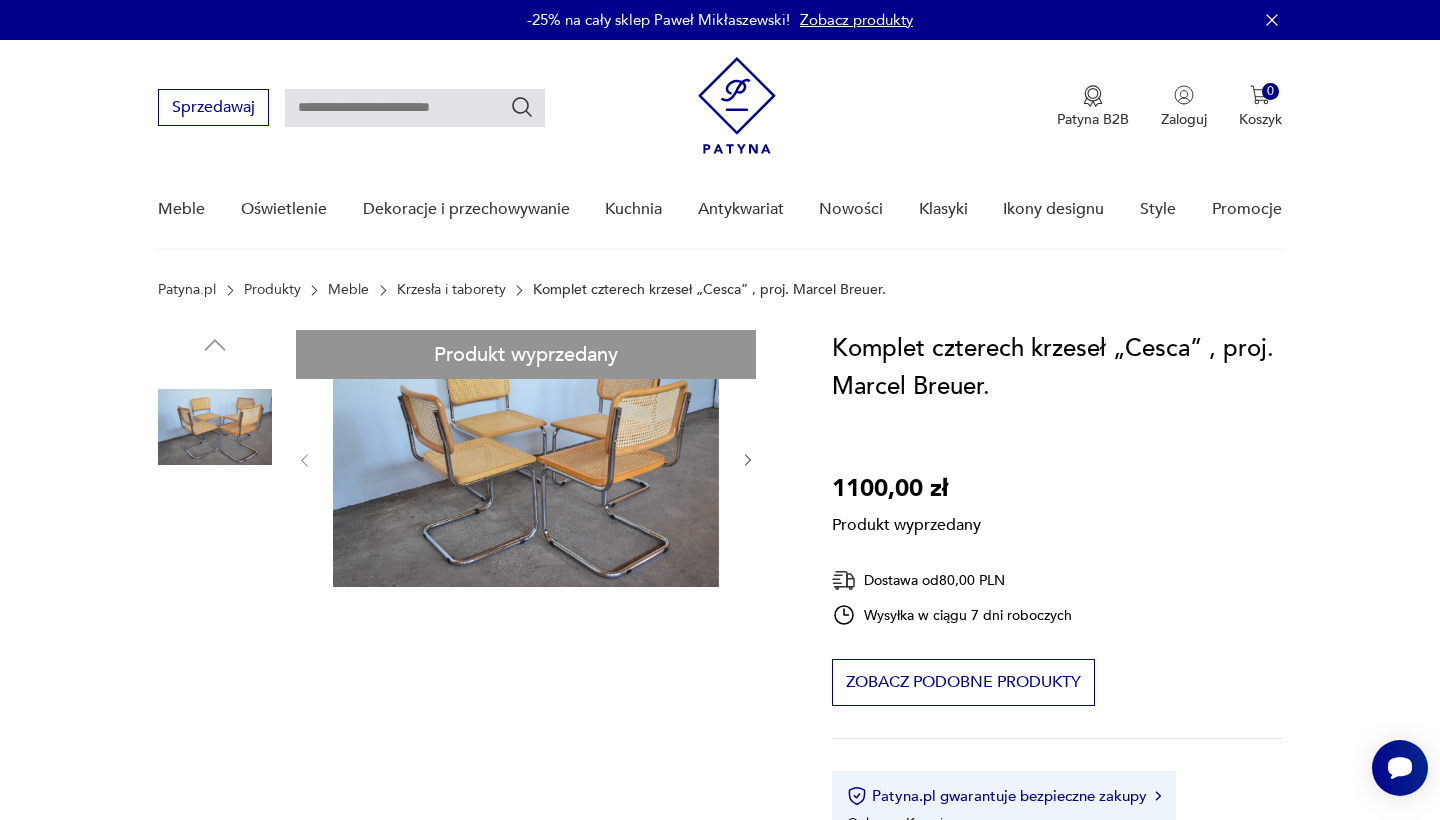 scroll, scrollTop: 0, scrollLeft: 0, axis: both 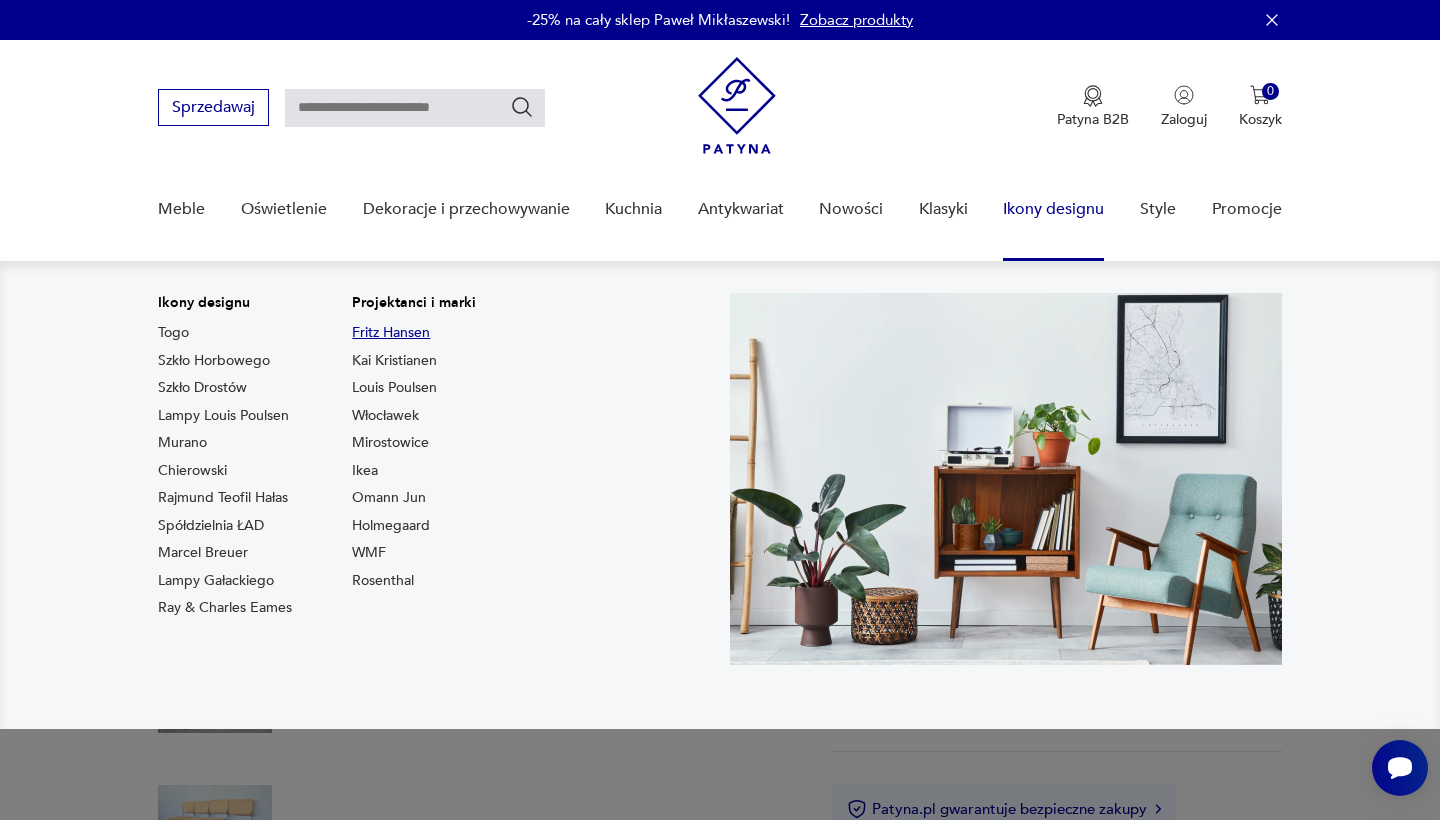 click on "Fritz Hansen" at bounding box center [391, 333] 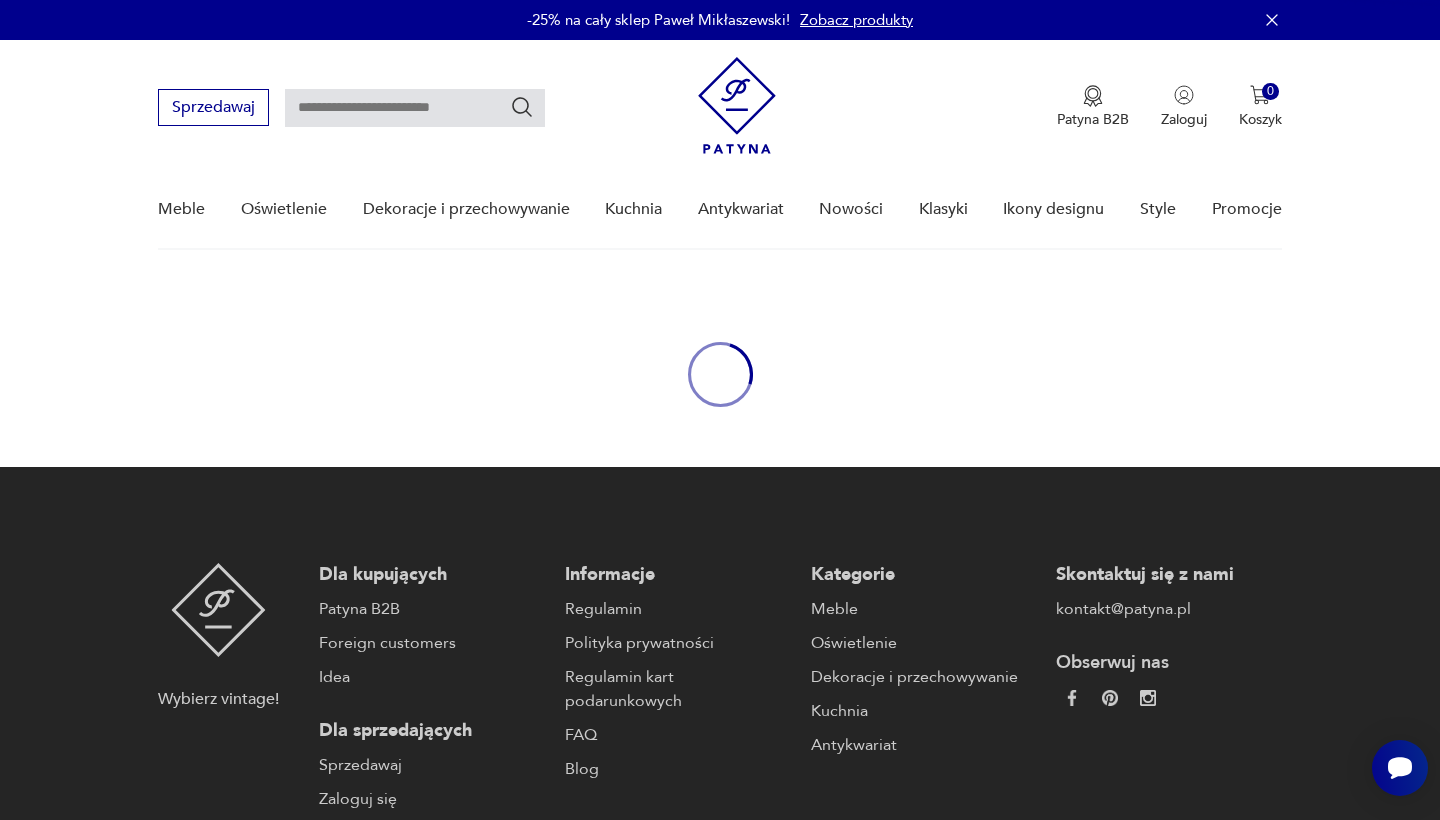 type on "**********" 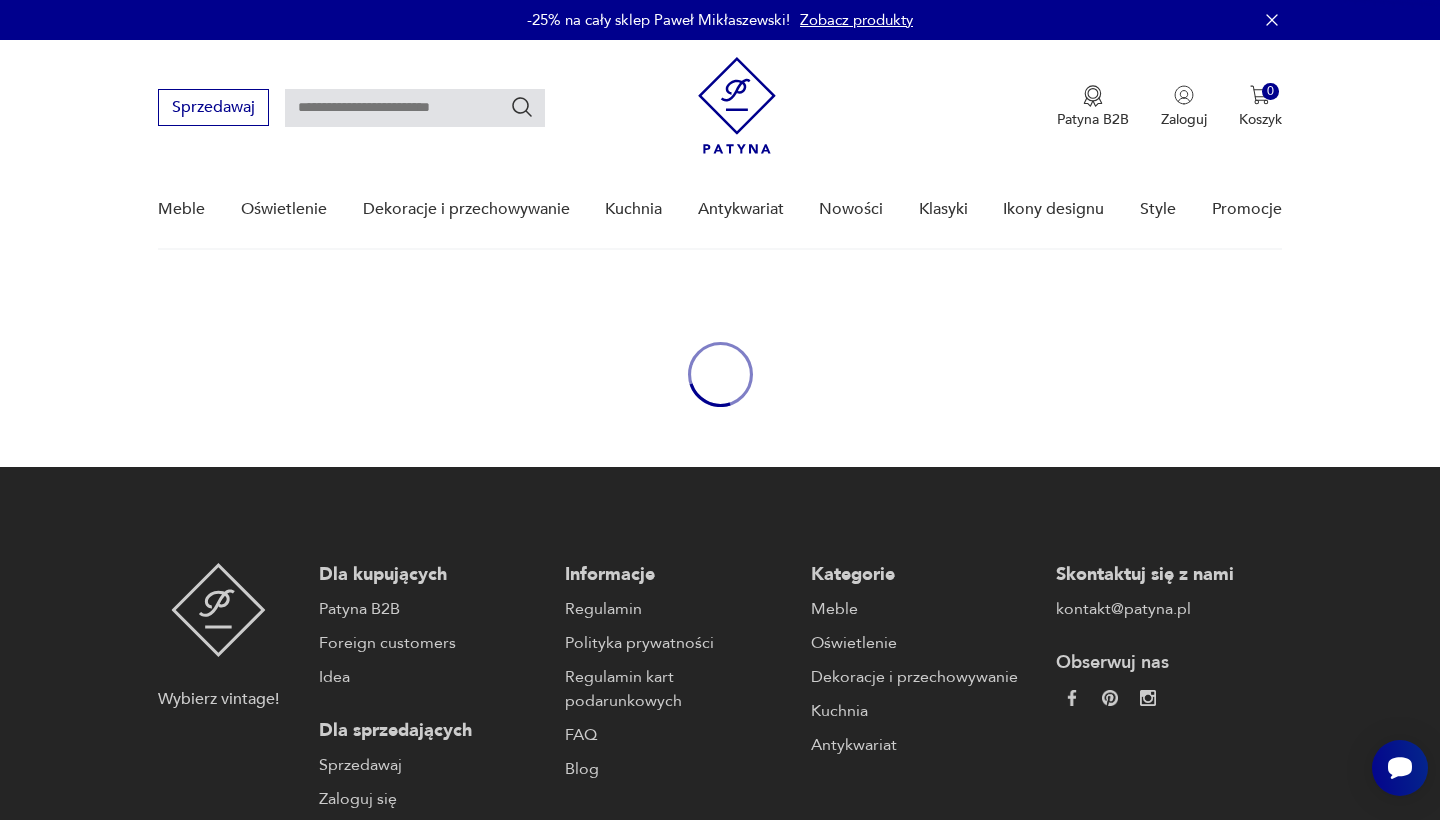 type on "**********" 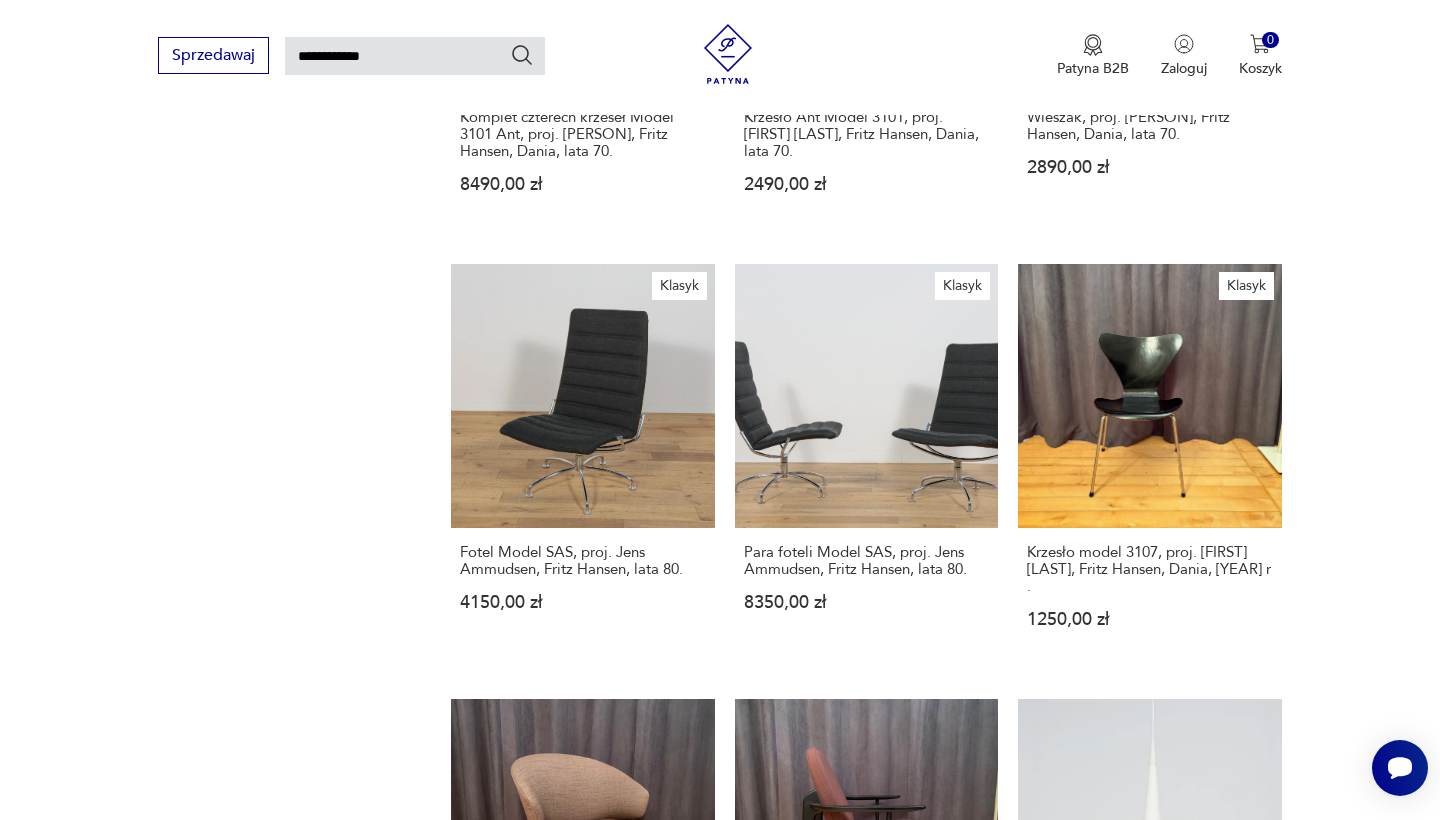 scroll, scrollTop: 1487, scrollLeft: 0, axis: vertical 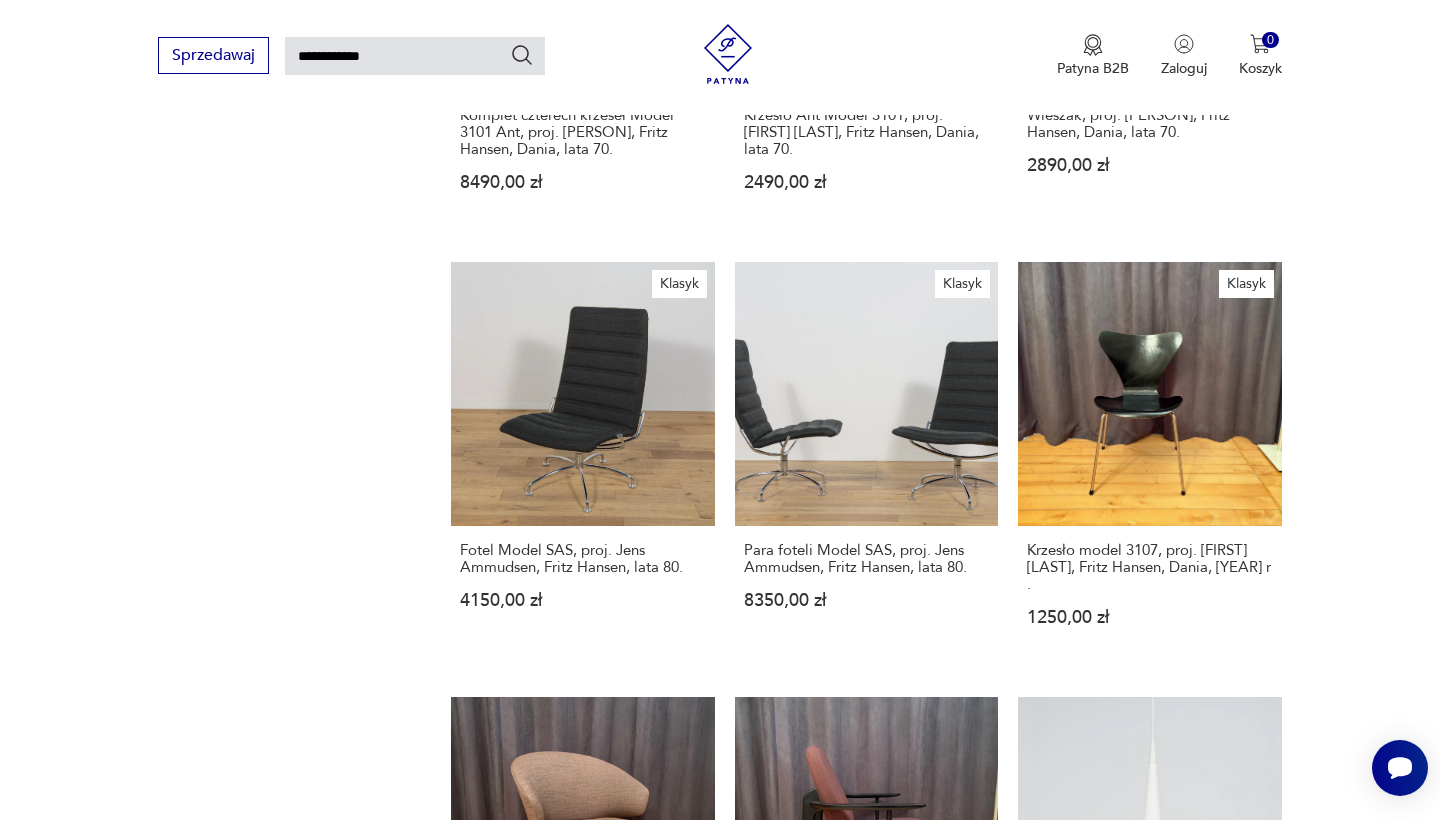 click on "2" at bounding box center (1080, 1621) 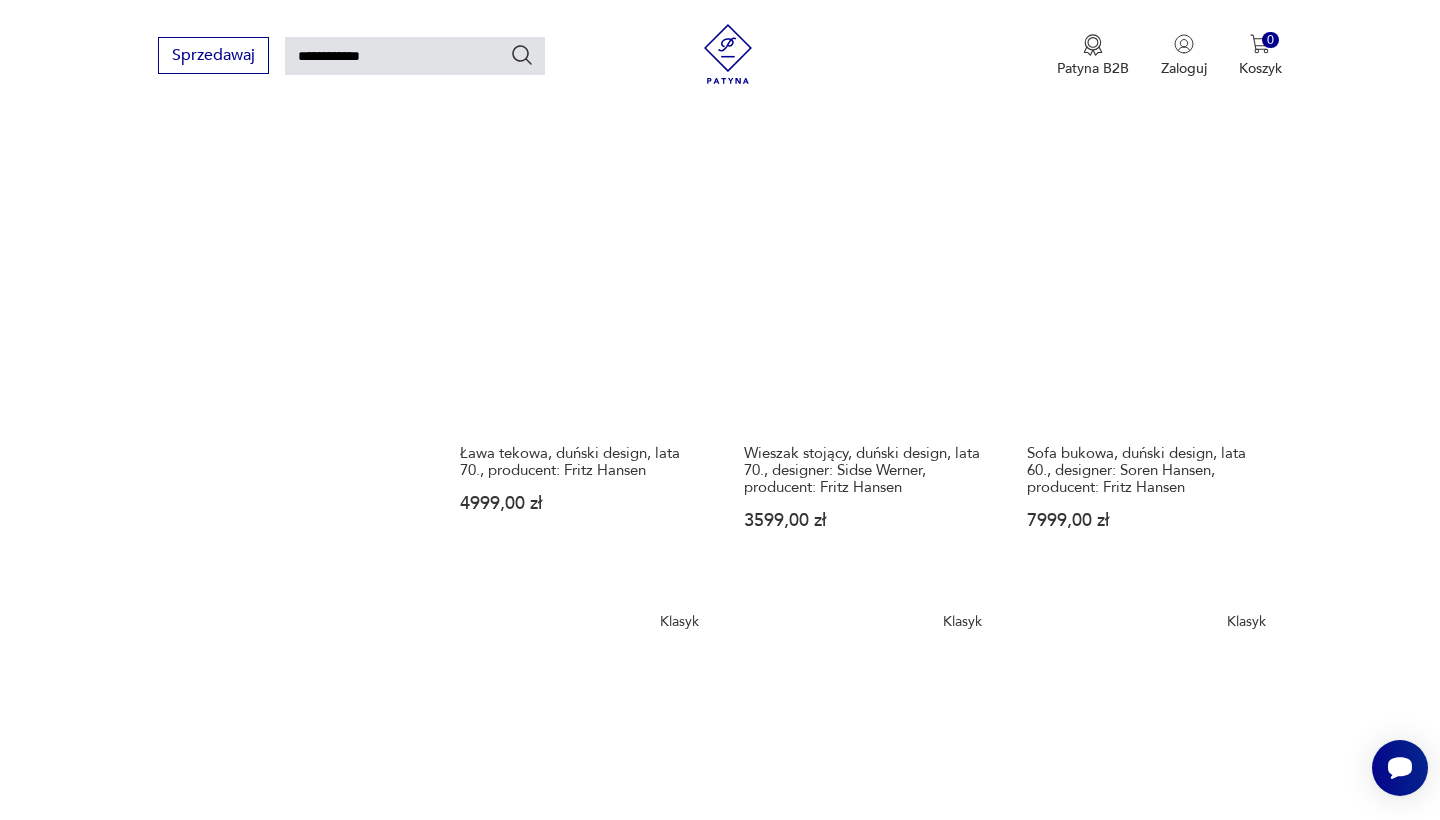 scroll, scrollTop: 1593, scrollLeft: 0, axis: vertical 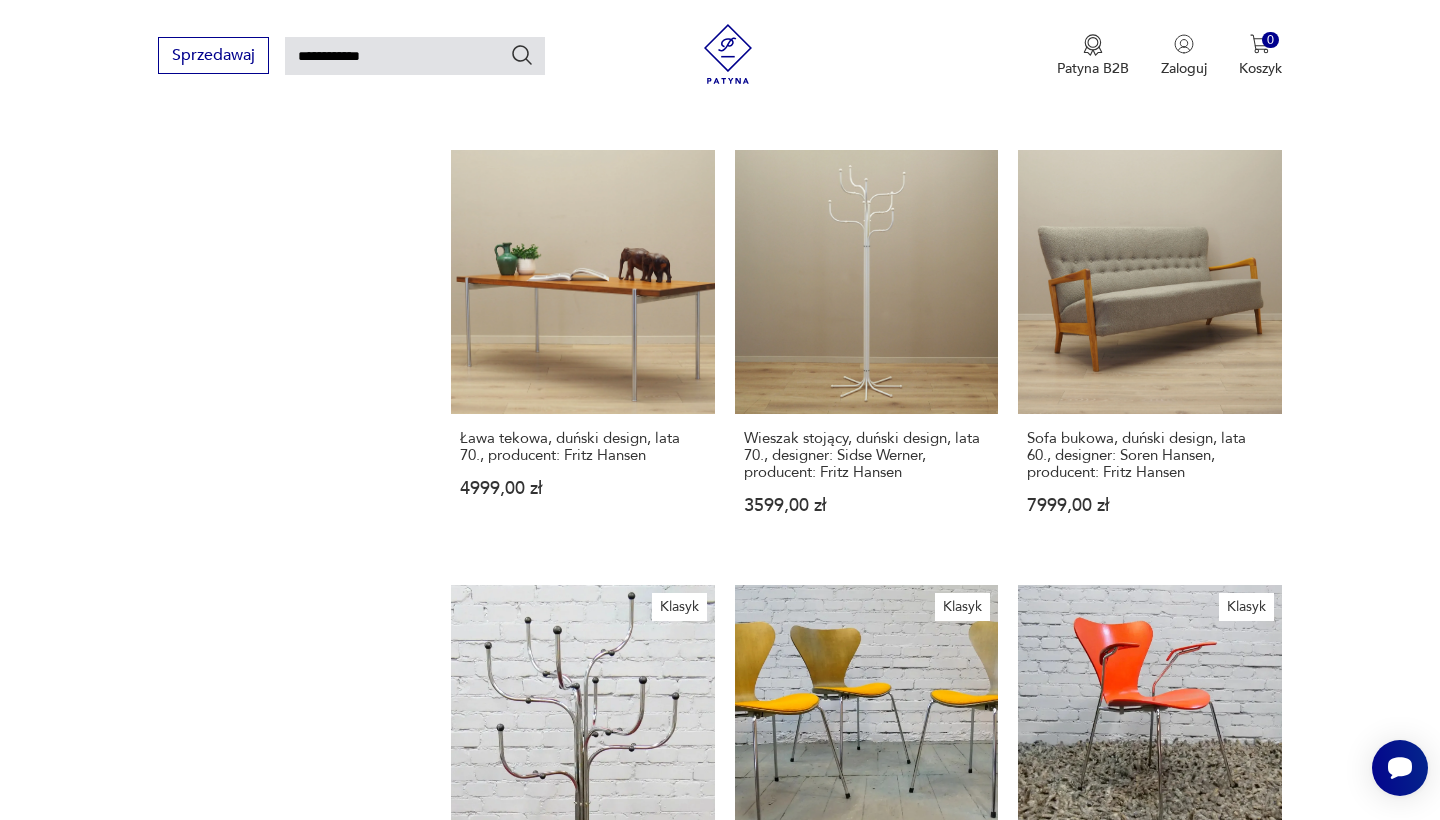 click on "3" at bounding box center (1126, 1509) 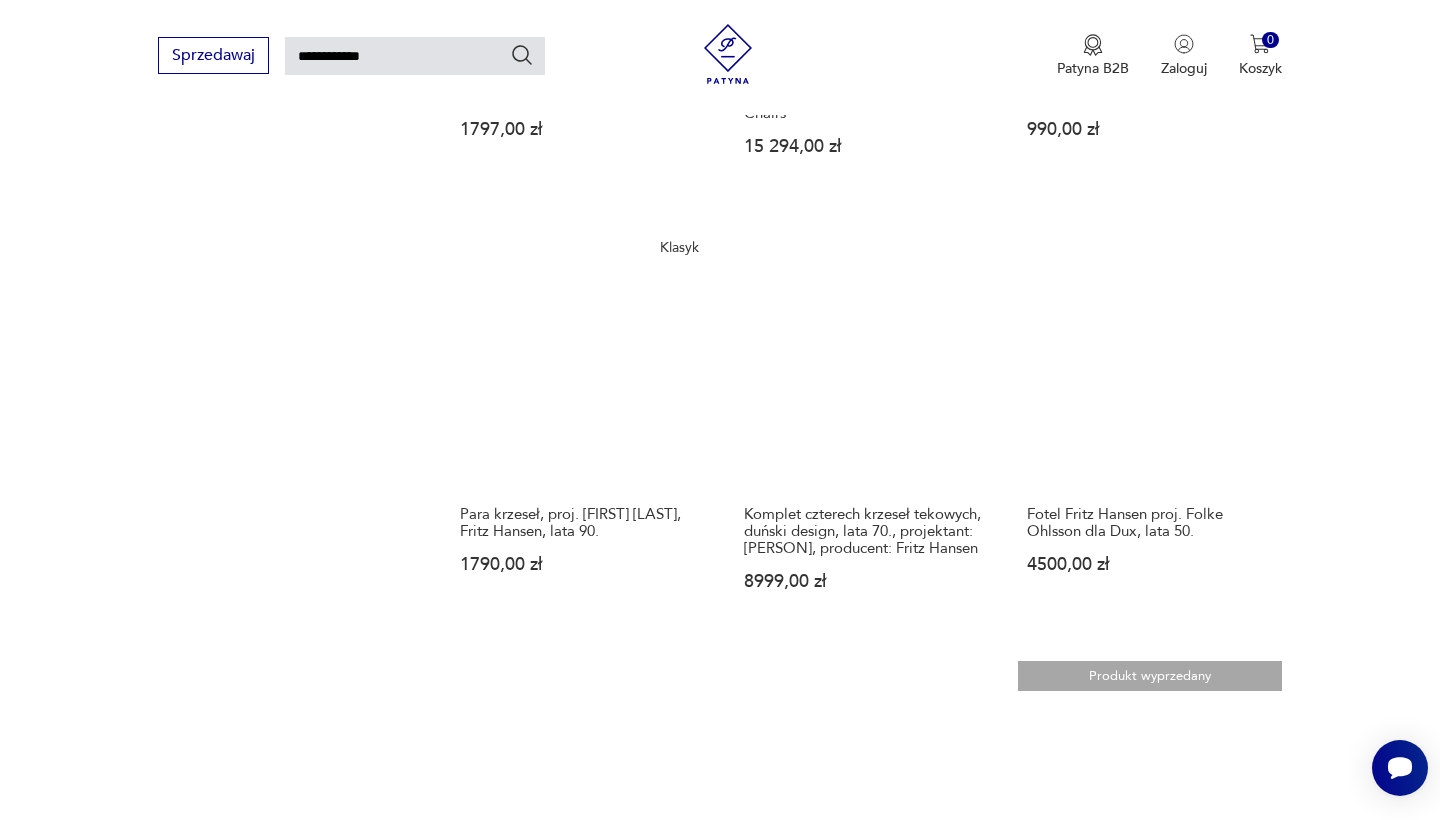 scroll, scrollTop: 1551, scrollLeft: 0, axis: vertical 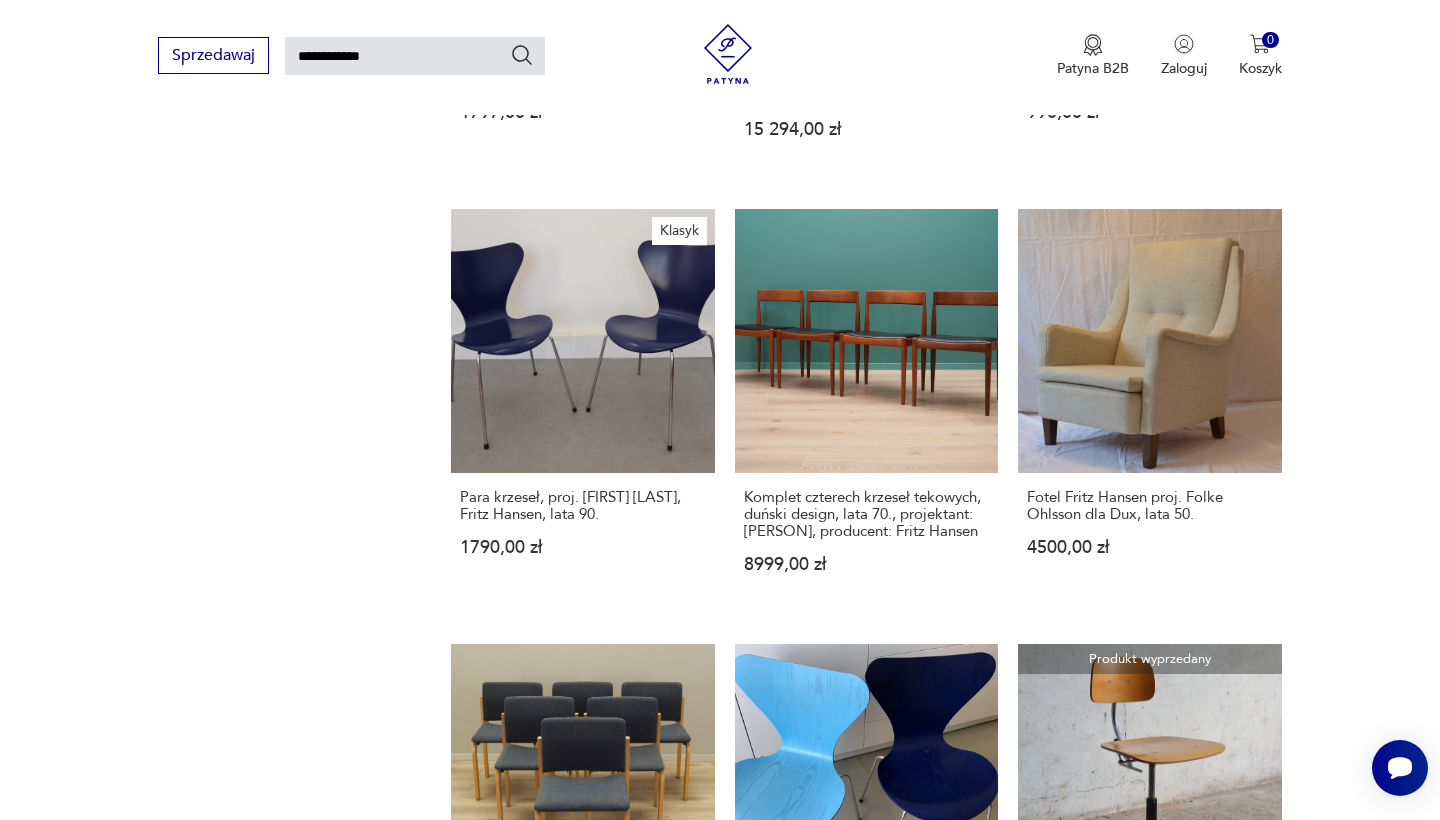 click on "4" at bounding box center [1172, 1551] 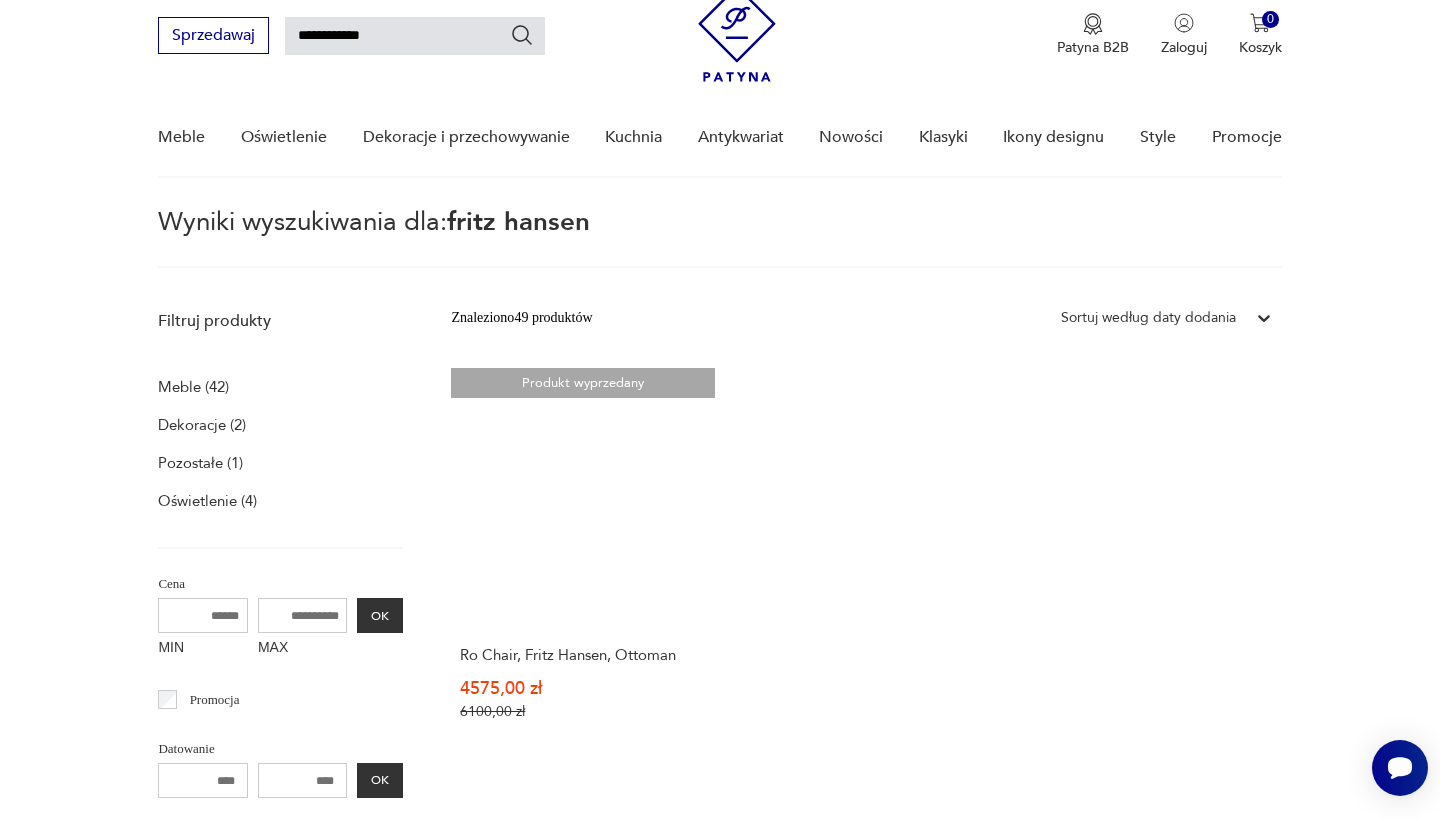 scroll, scrollTop: 75, scrollLeft: 0, axis: vertical 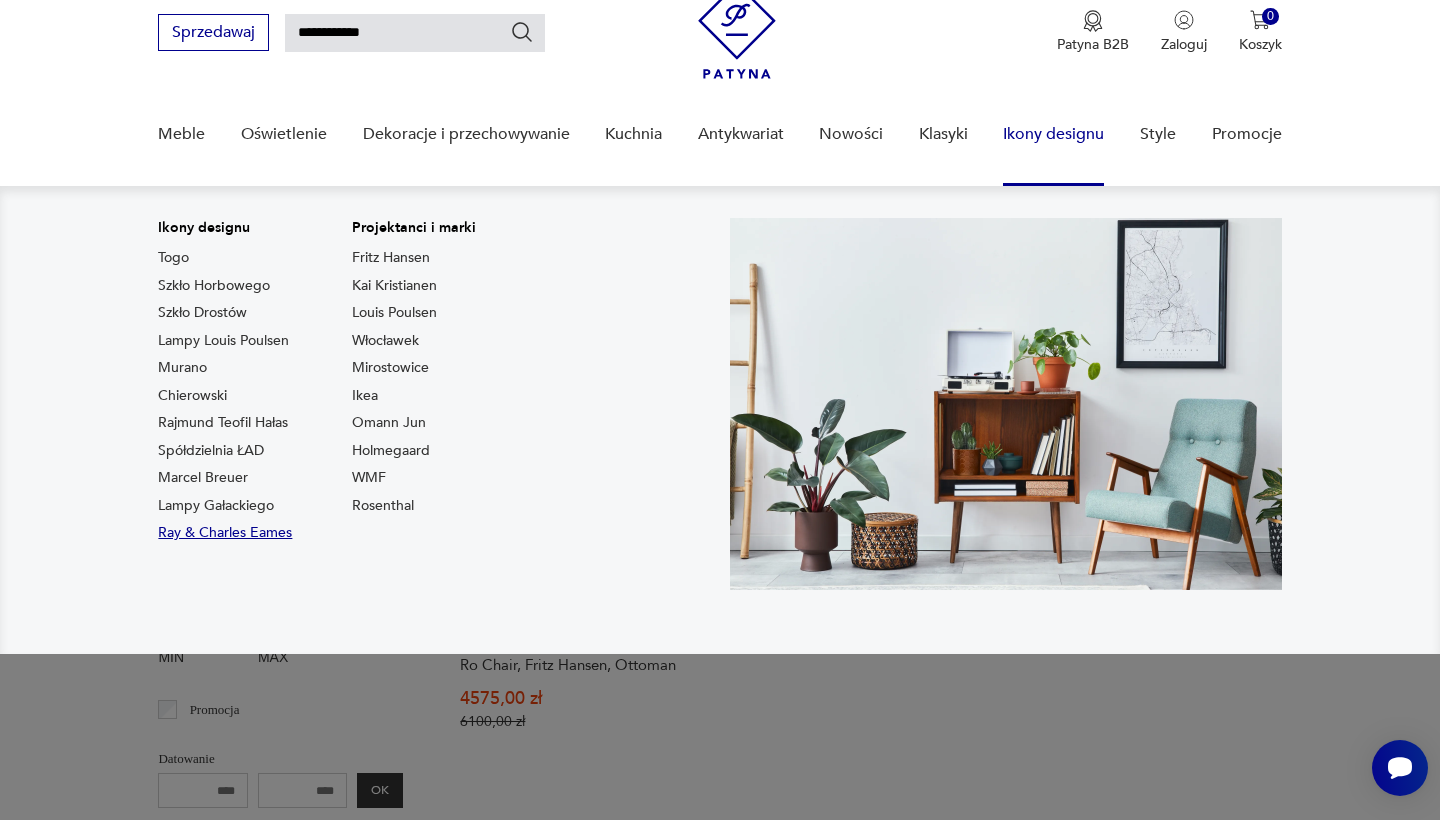 click on "Ray & Charles Eames" at bounding box center (225, 533) 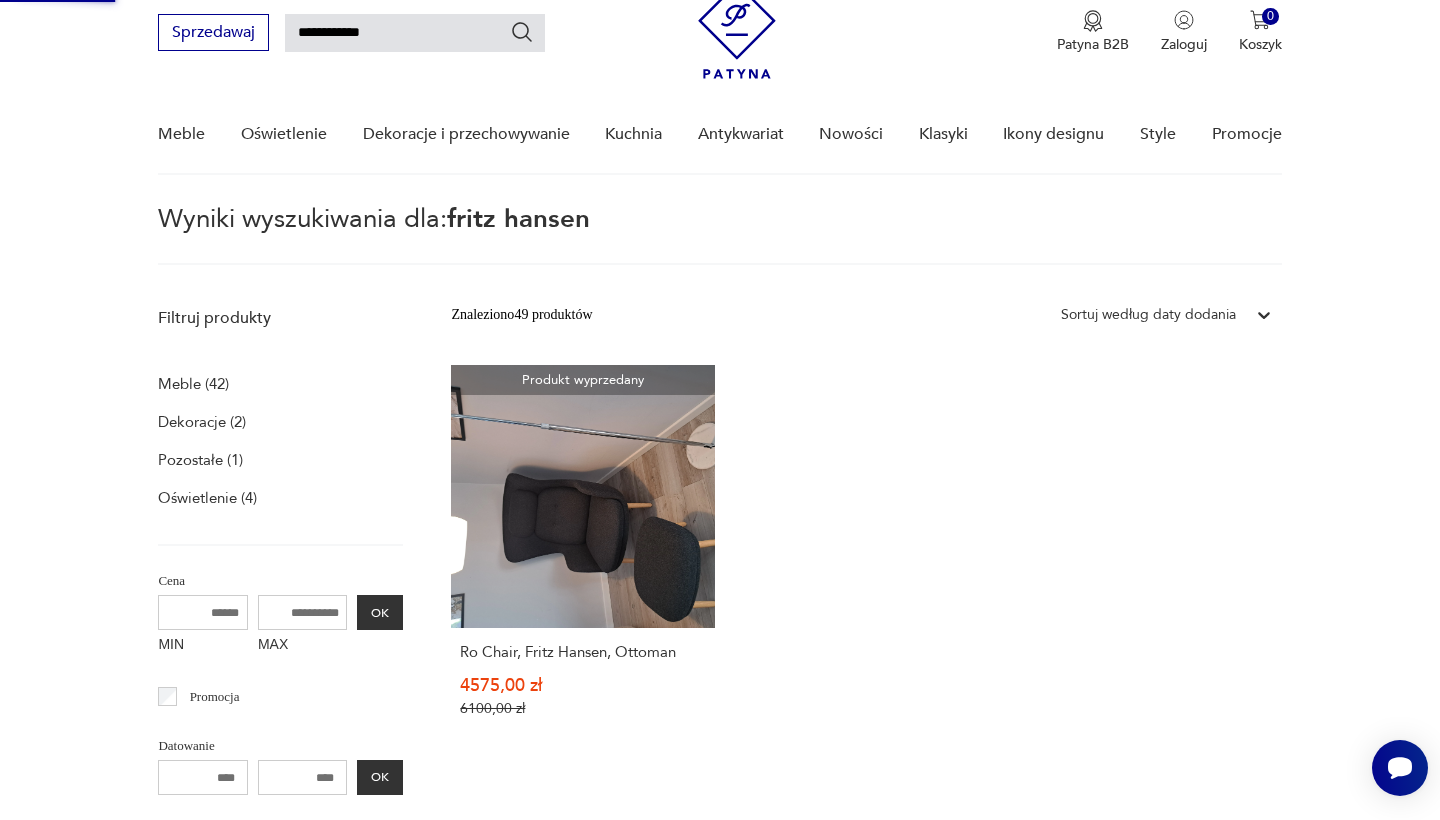 type on "*****" 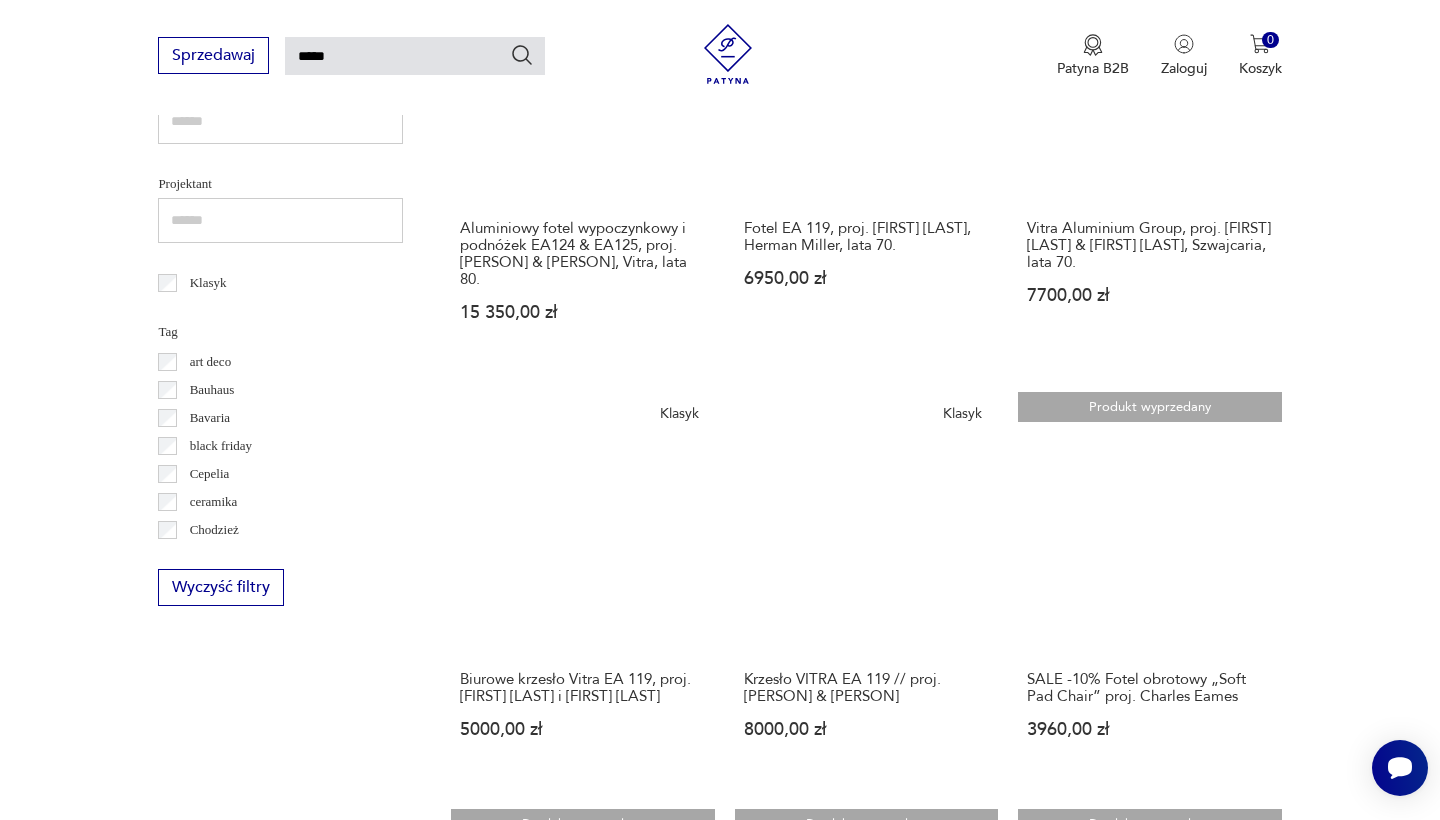 scroll, scrollTop: 936, scrollLeft: 0, axis: vertical 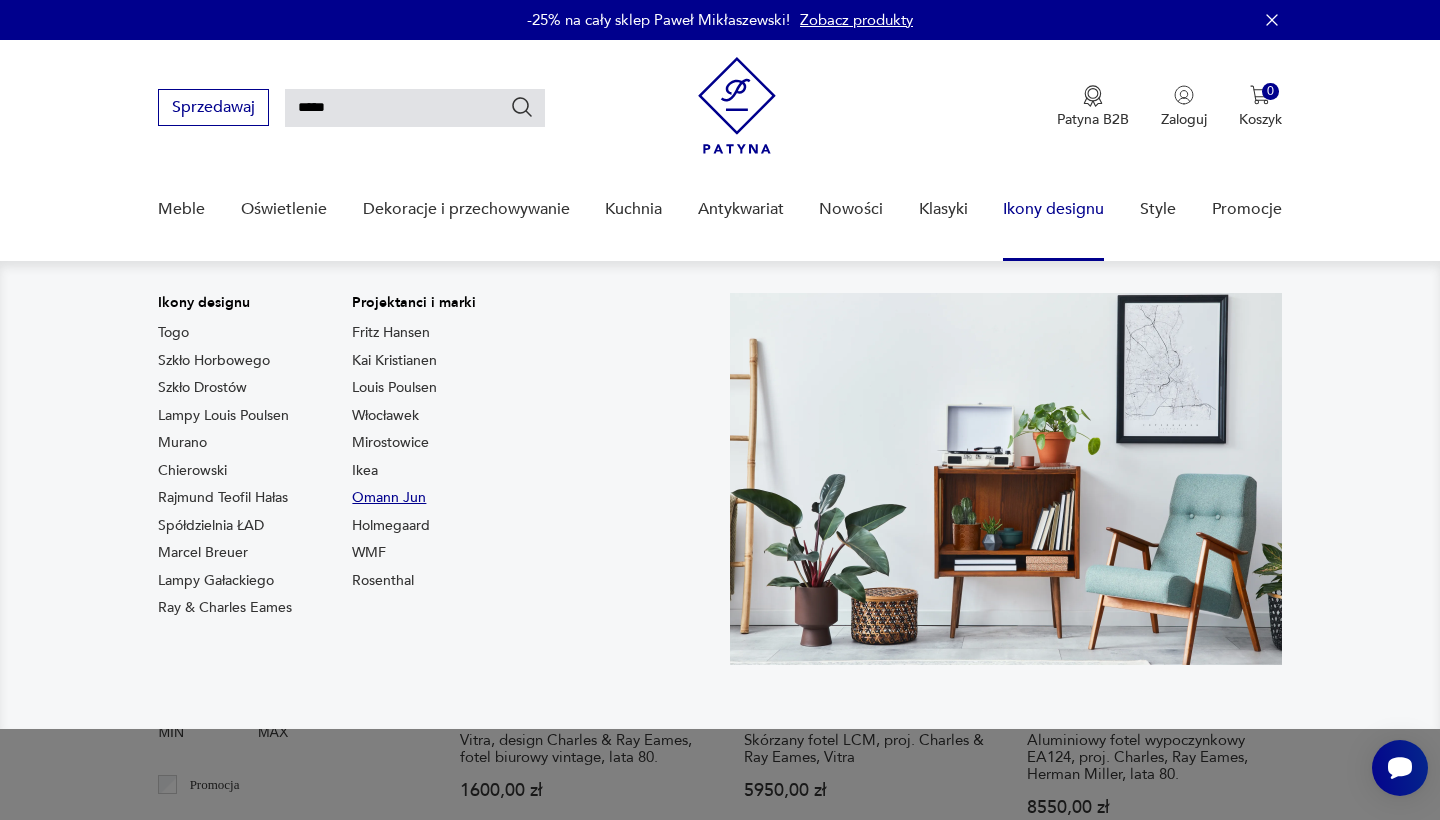 click on "Omann Jun" at bounding box center [389, 498] 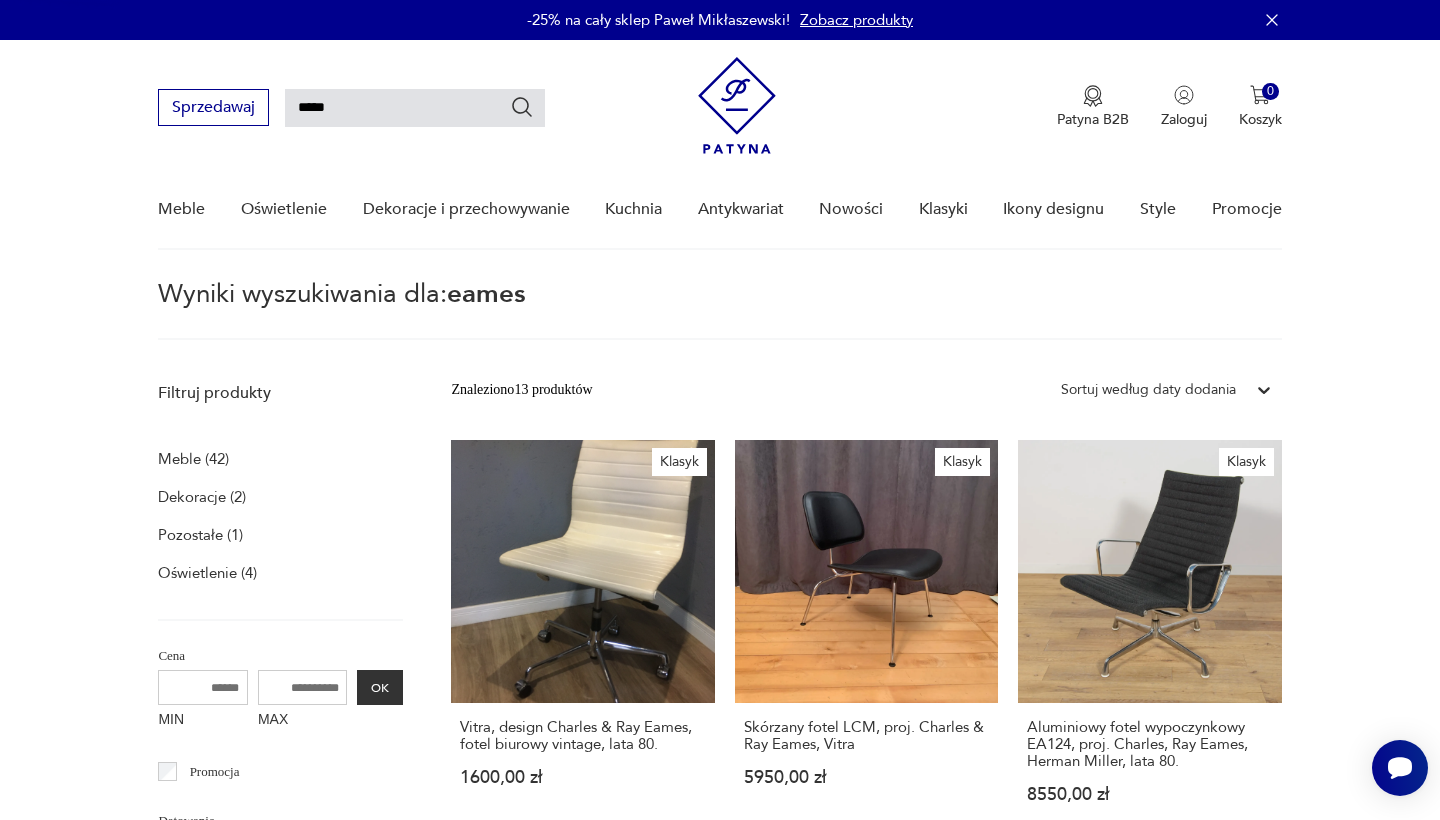 type on "*********" 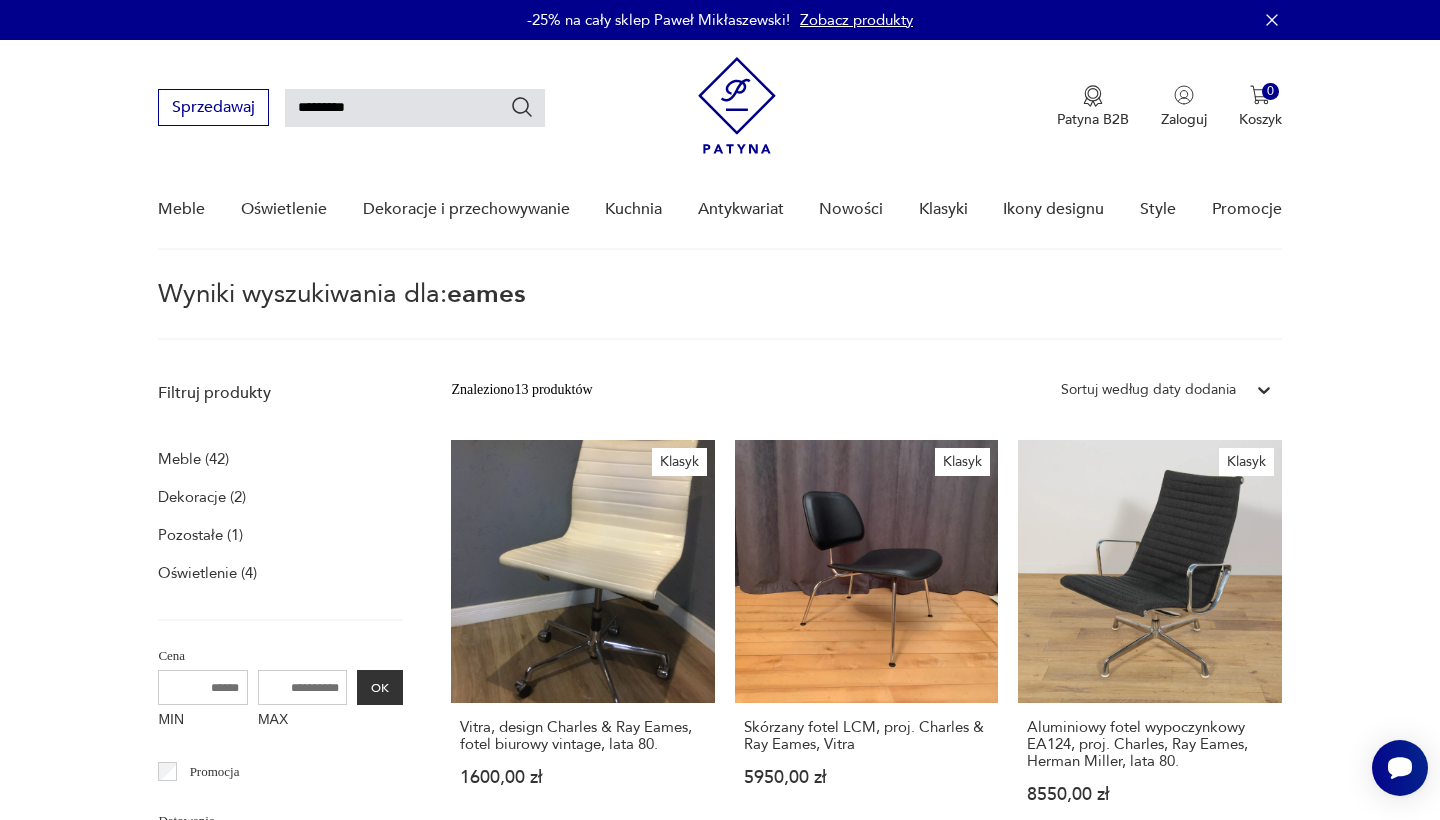 type on "*********" 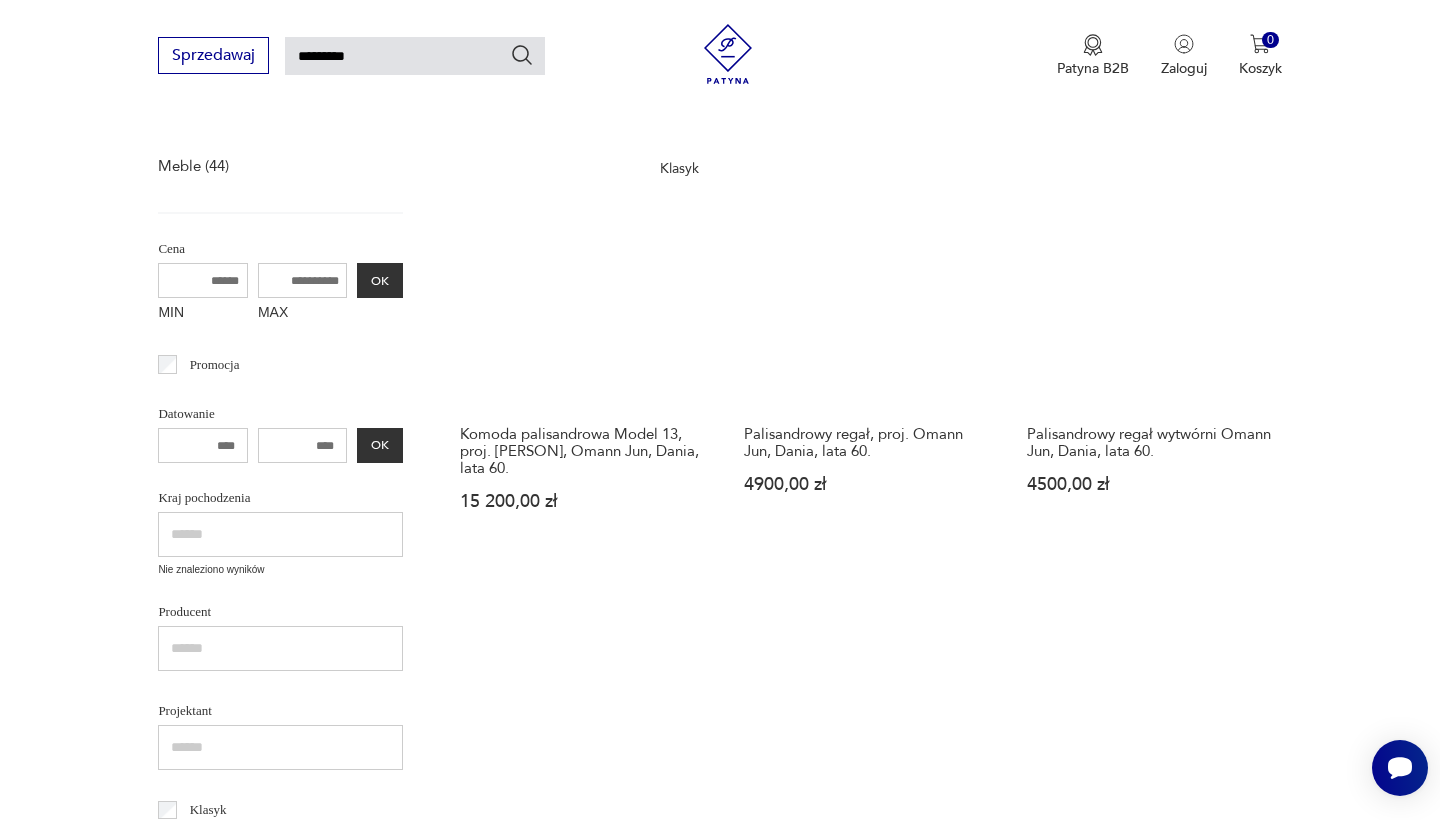 scroll, scrollTop: 180, scrollLeft: 0, axis: vertical 